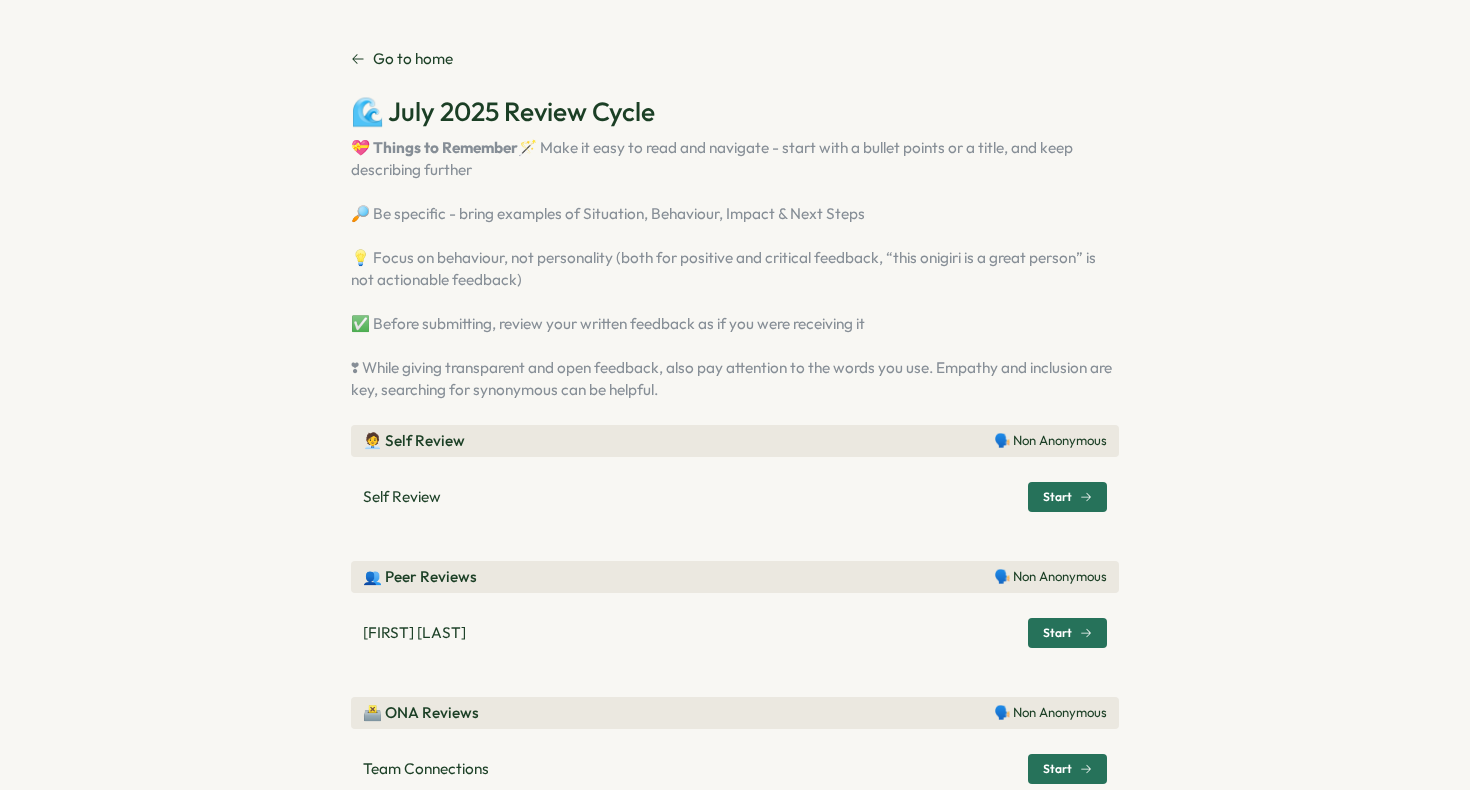 scroll, scrollTop: 0, scrollLeft: 0, axis: both 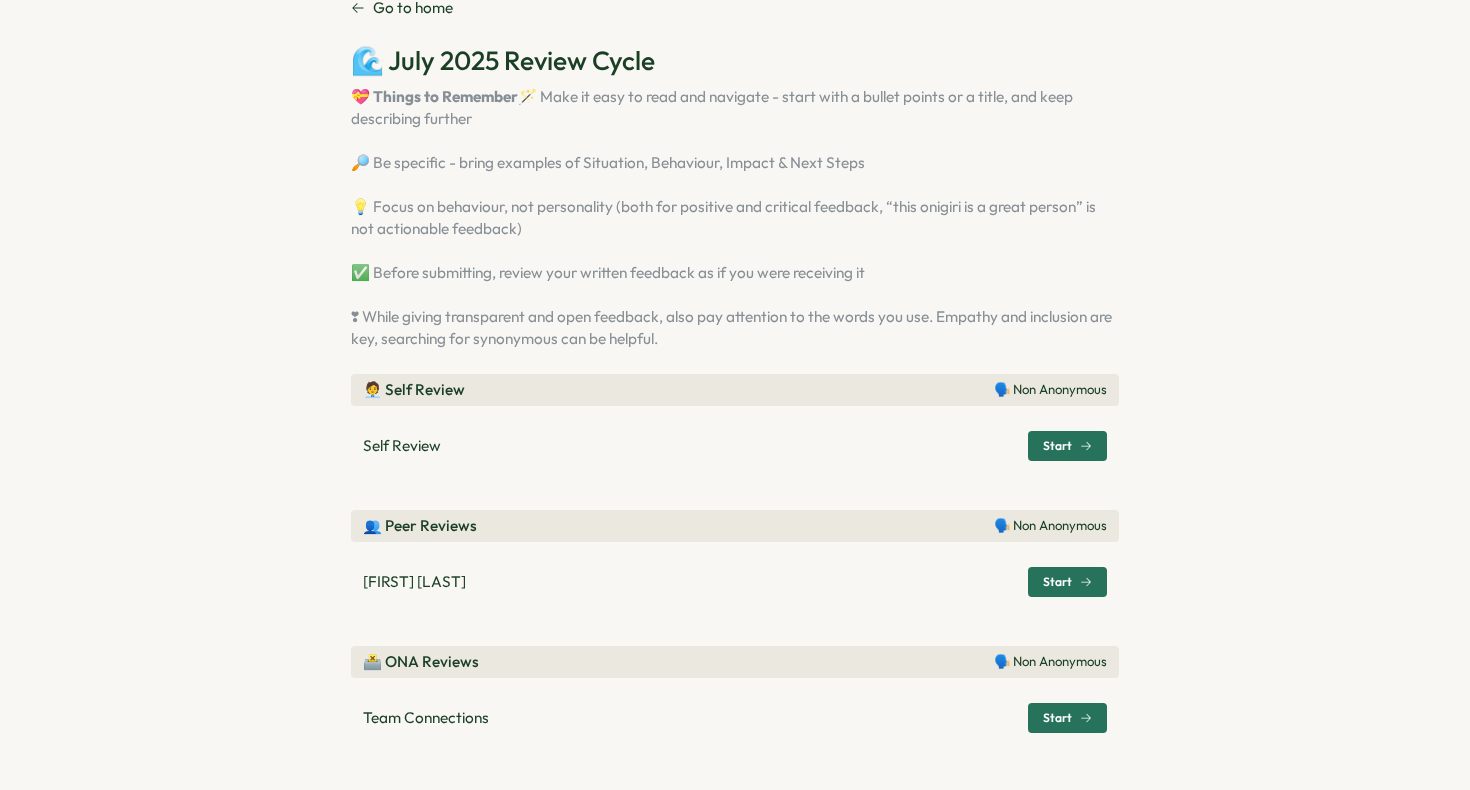 click on "Start" at bounding box center (1067, 582) 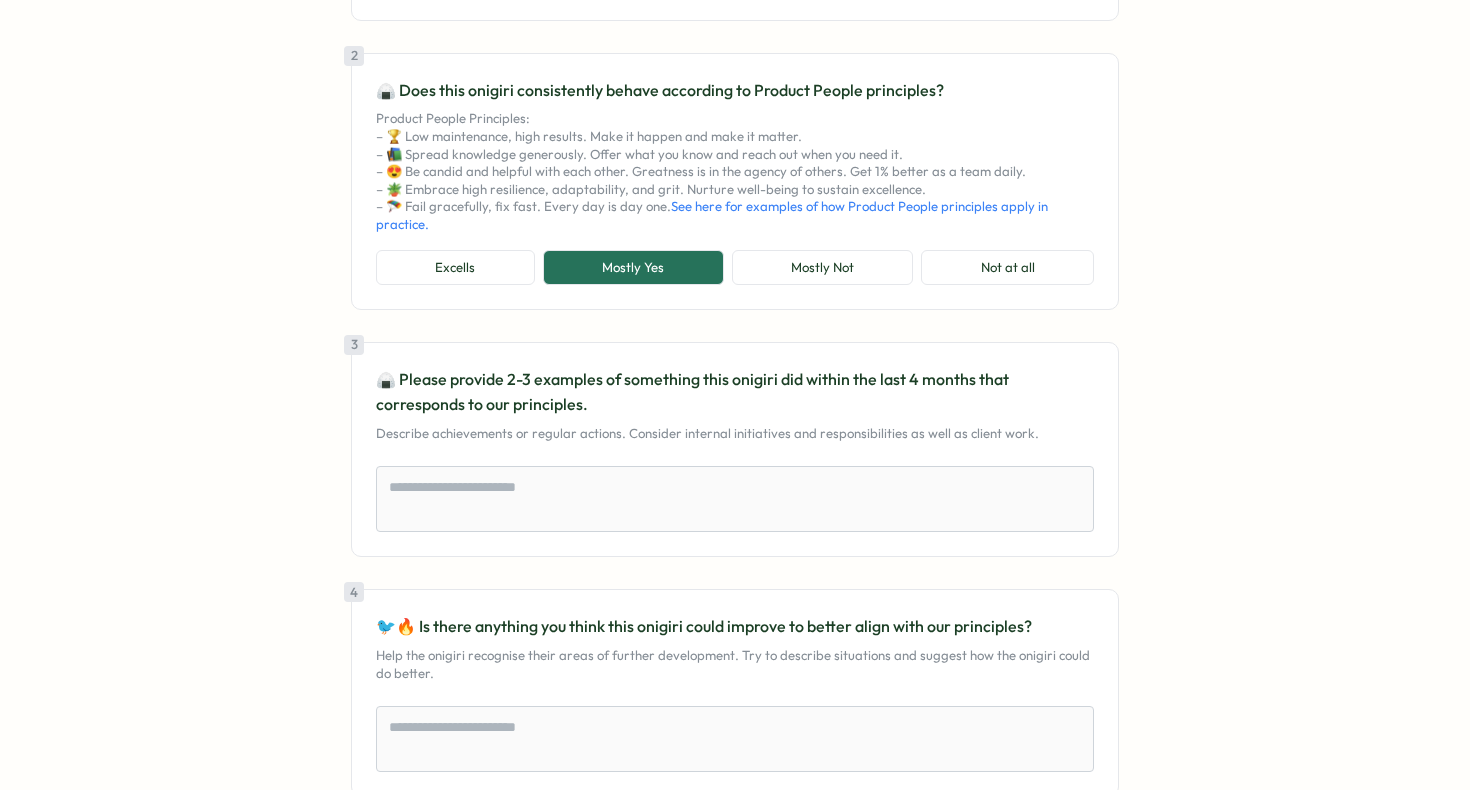scroll, scrollTop: 557, scrollLeft: 0, axis: vertical 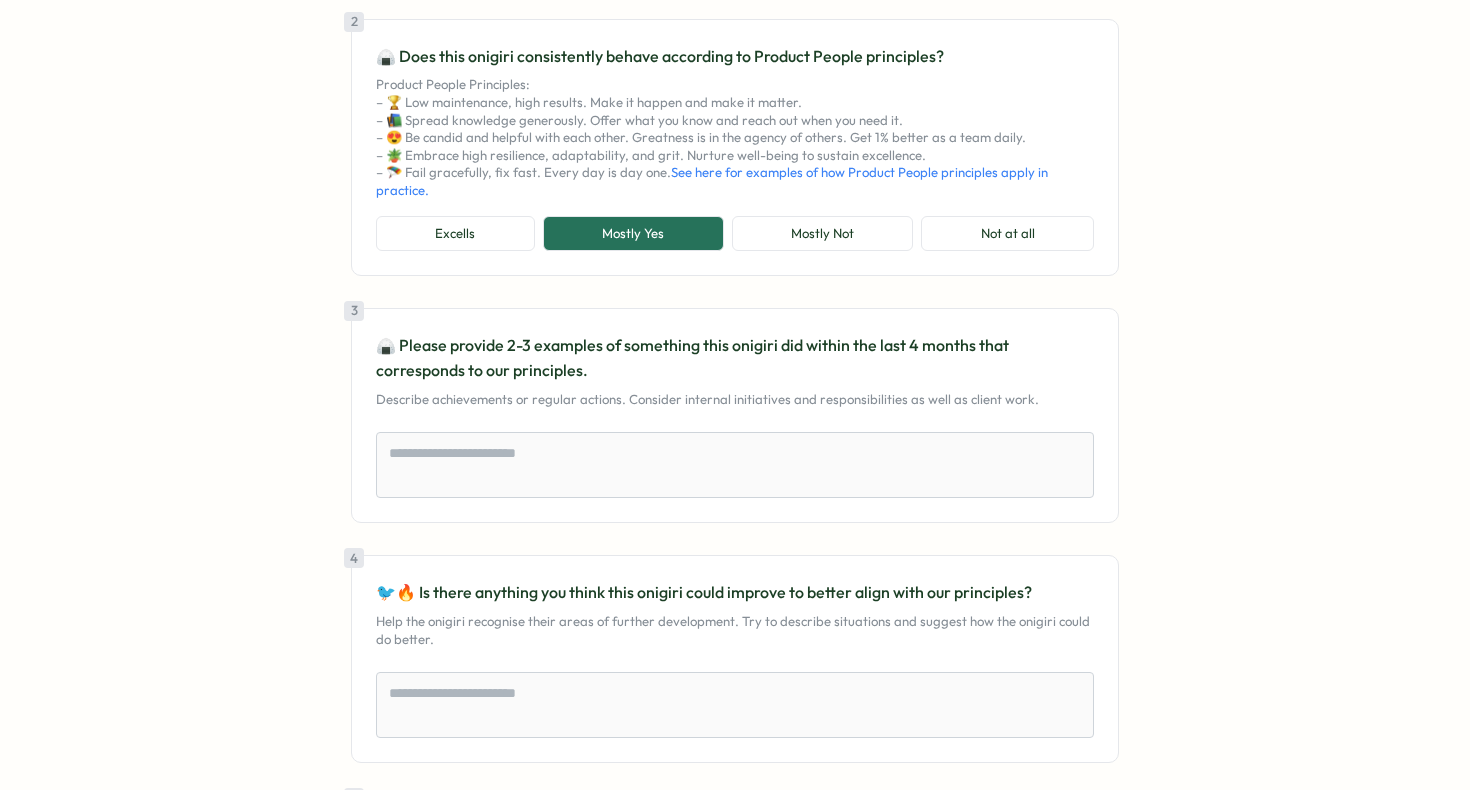 click on "**********" at bounding box center [735, 809] 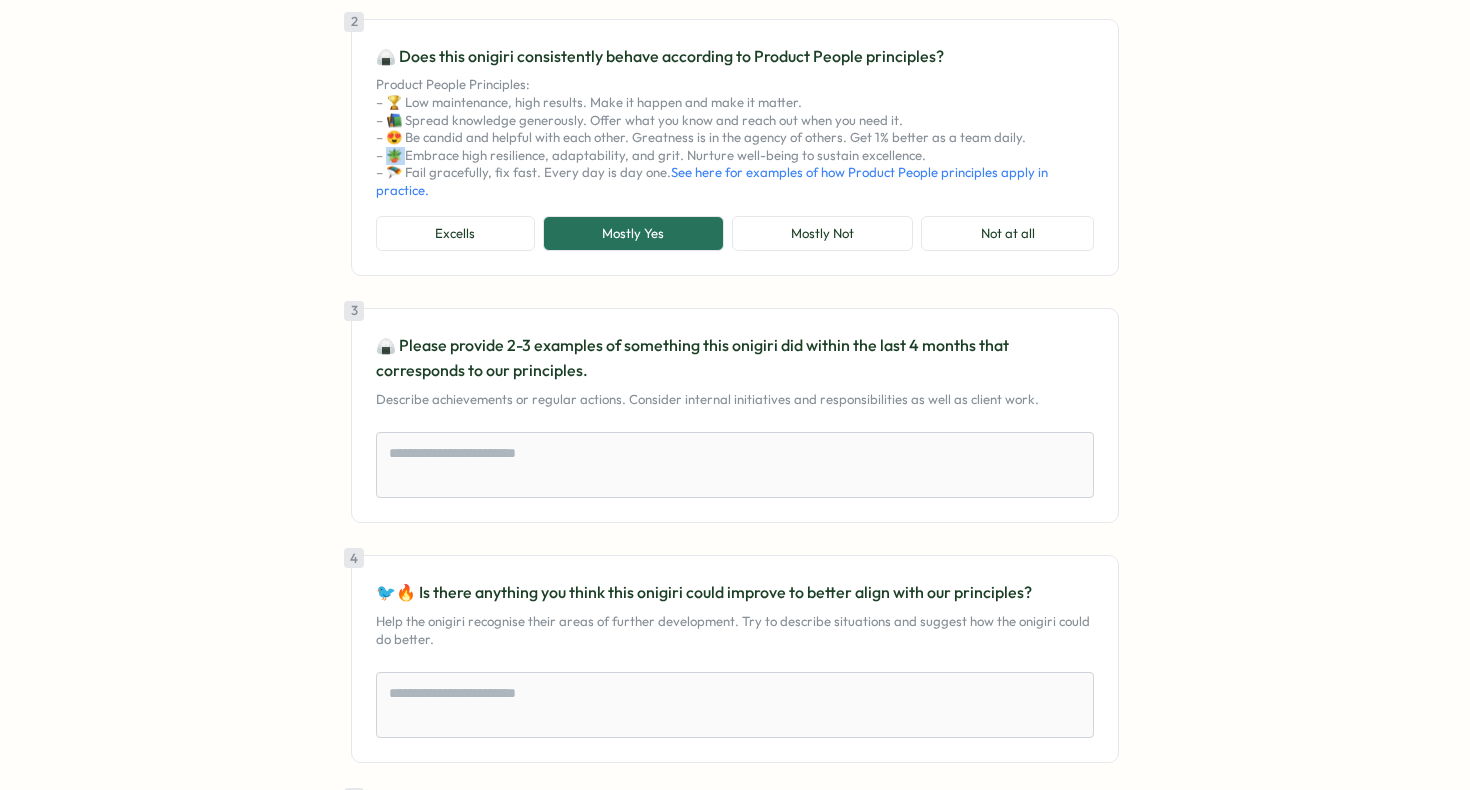 drag, startPoint x: 382, startPoint y: 156, endPoint x: 398, endPoint y: 156, distance: 16 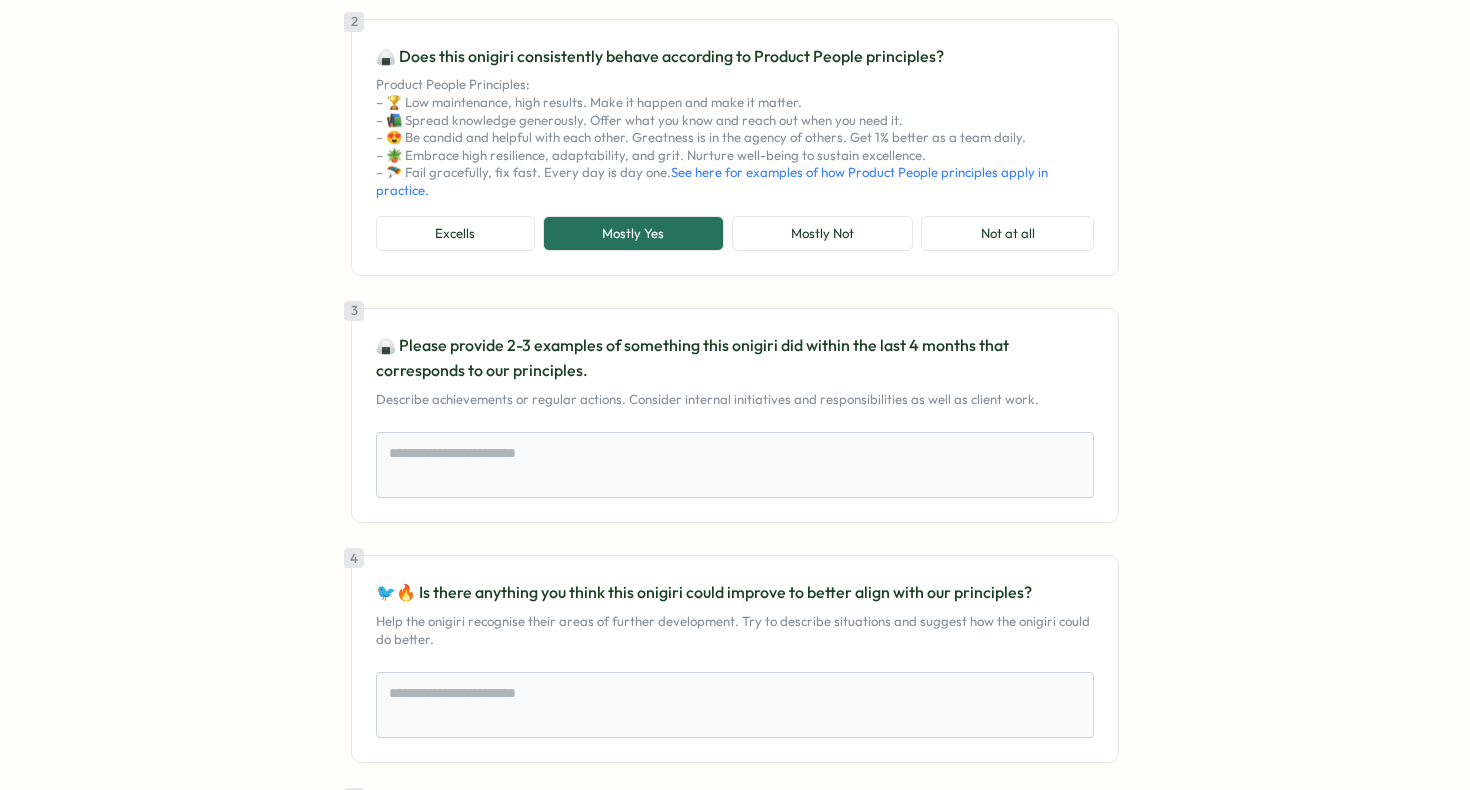 click on "Product People Principles:
– 🏆 Low maintenance, high results. Make it happen and make it matter.
– 📚 Spread knowledge generously. Offer what you know and reach out when you need it.
– 😍 Be candid and helpful with each other. Greatness is in the agency of others. Get 1% better as a team daily.
– 🪴 Embrace high resilience, adaptability, and grit. Nurture well-being to sustain excellence.
– 🪂 Fail gracefully, fix fast. Every day is day one.
See here for examples of how Product People principles apply in practice." at bounding box center [735, 137] 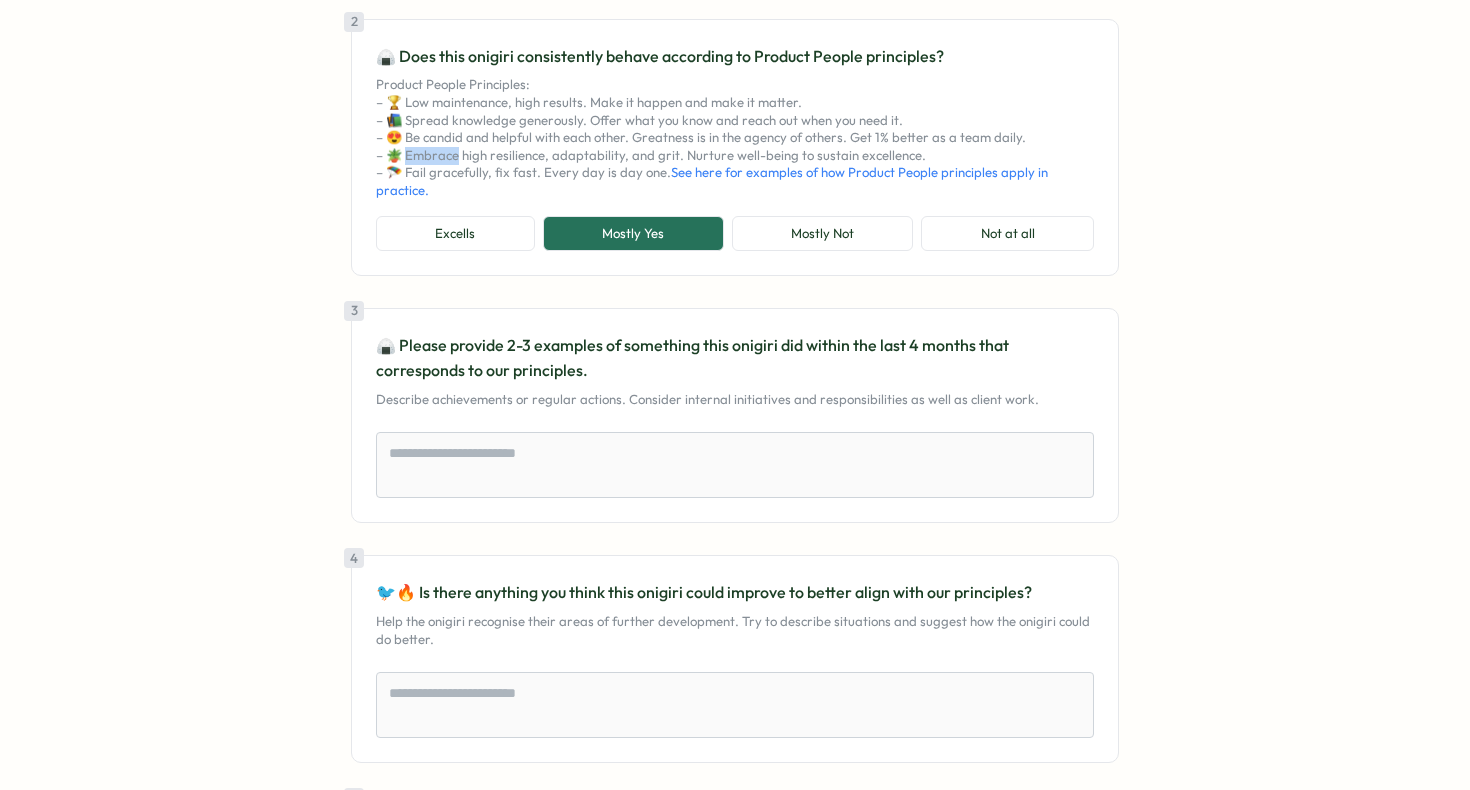 drag, startPoint x: 430, startPoint y: 157, endPoint x: 405, endPoint y: 157, distance: 25 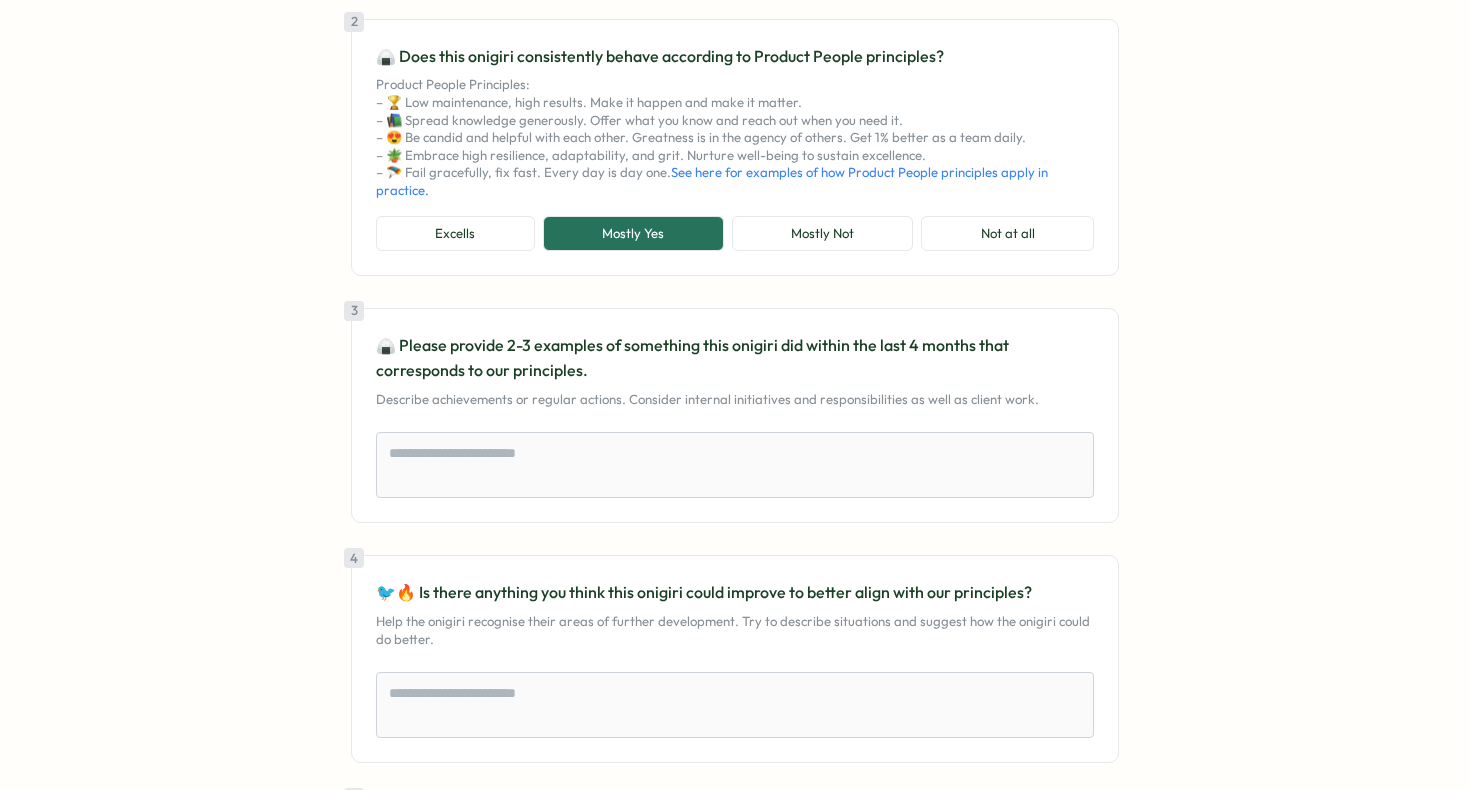 click on "Product People Principles:
– 🏆 Low maintenance, high results. Make it happen and make it matter.
– 📚 Spread knowledge generously. Offer what you know and reach out when you need it.
– 😍 Be candid and helpful with each other. Greatness is in the agency of others. Get 1% better as a team daily.
– 🪴 Embrace high resilience, adaptability, and grit. Nurture well-being to sustain excellence.
– 🪂 Fail gracefully, fix fast. Every day is day one.
See here for examples of how Product People principles apply in practice." at bounding box center (735, 137) 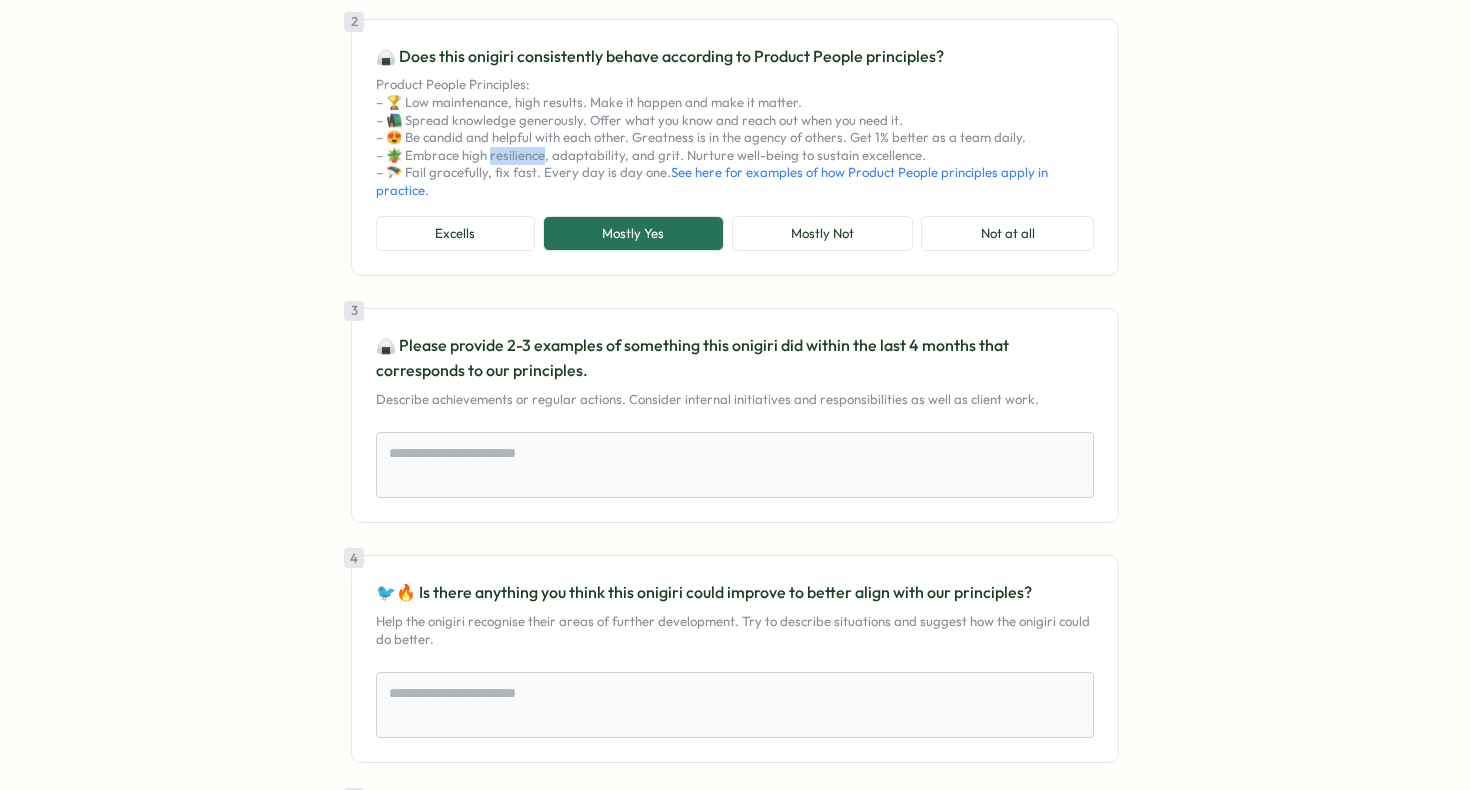 click on "Product People Principles:
– 🏆 Low maintenance, high results. Make it happen and make it matter.
– 📚 Spread knowledge generously. Offer what you know and reach out when you need it.
– 😍 Be candid and helpful with each other. Greatness is in the agency of others. Get 1% better as a team daily.
– 🪴 Embrace high resilience, adaptability, and grit. Nurture well-being to sustain excellence.
– 🪂 Fail gracefully, fix fast. Every day is day one.
See here for examples of how Product People principles apply in practice." at bounding box center (735, 137) 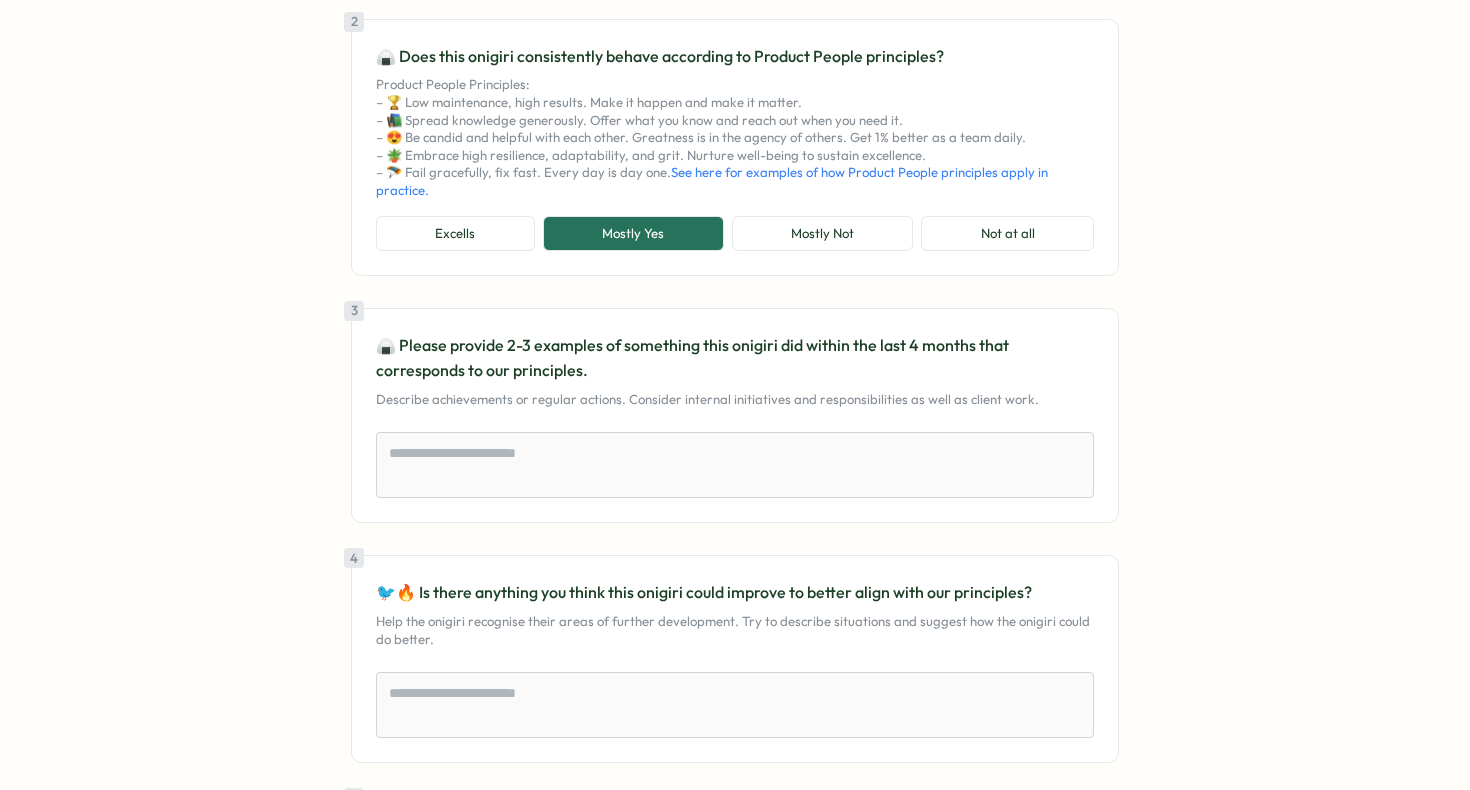 click on "Product People Principles:
– 🏆 Low maintenance, high results. Make it happen and make it matter.
– 📚 Spread knowledge generously. Offer what you know and reach out when you need it.
– 😍 Be candid and helpful with each other. Greatness is in the agency of others. Get 1% better as a team daily.
– 🪴 Embrace high resilience, adaptability, and grit. Nurture well-being to sustain excellence.
– 🪂 Fail gracefully, fix fast. Every day is day one.
See here for examples of how Product People principles apply in practice." at bounding box center (735, 137) 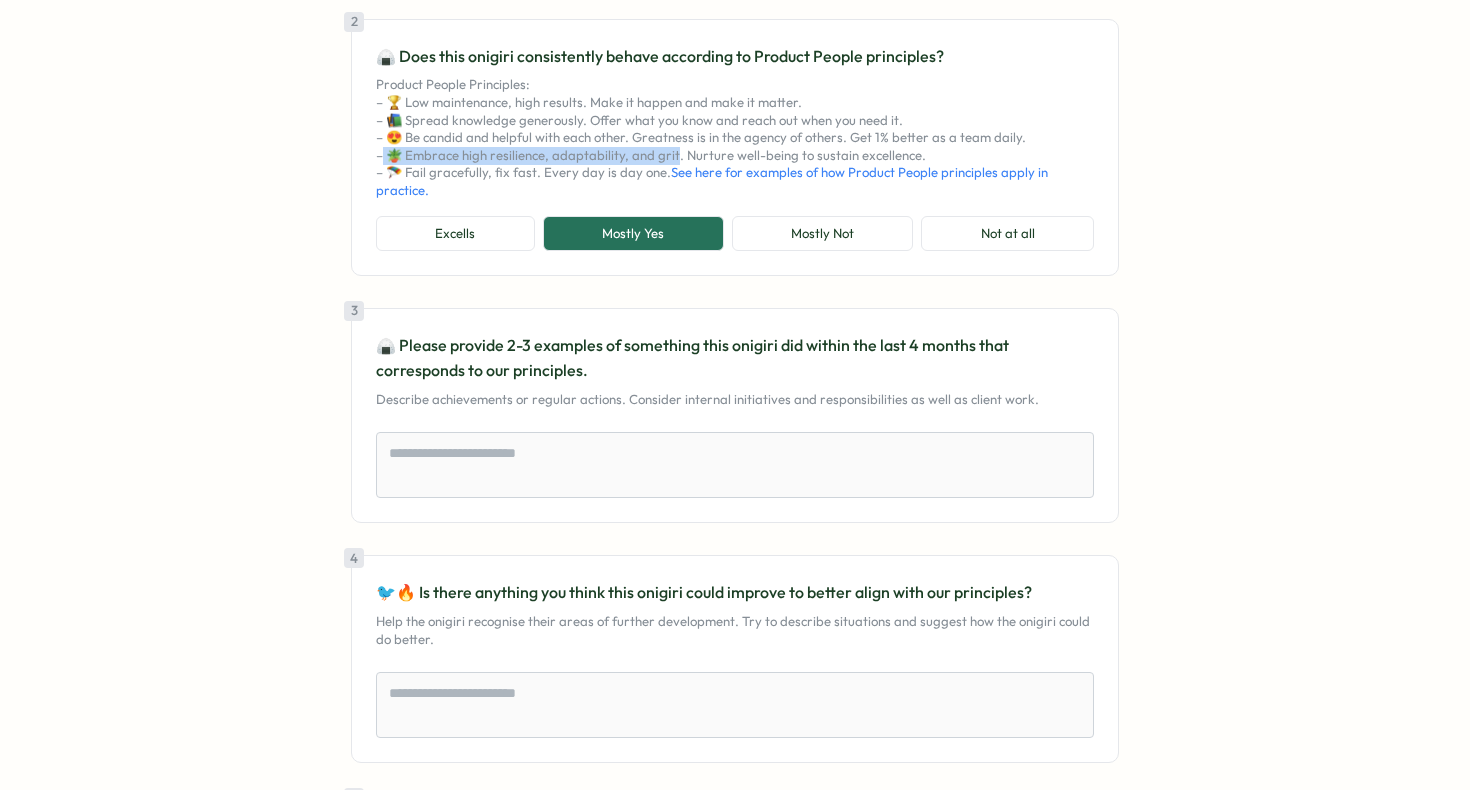 drag, startPoint x: 653, startPoint y: 154, endPoint x: 379, endPoint y: 153, distance: 274.00183 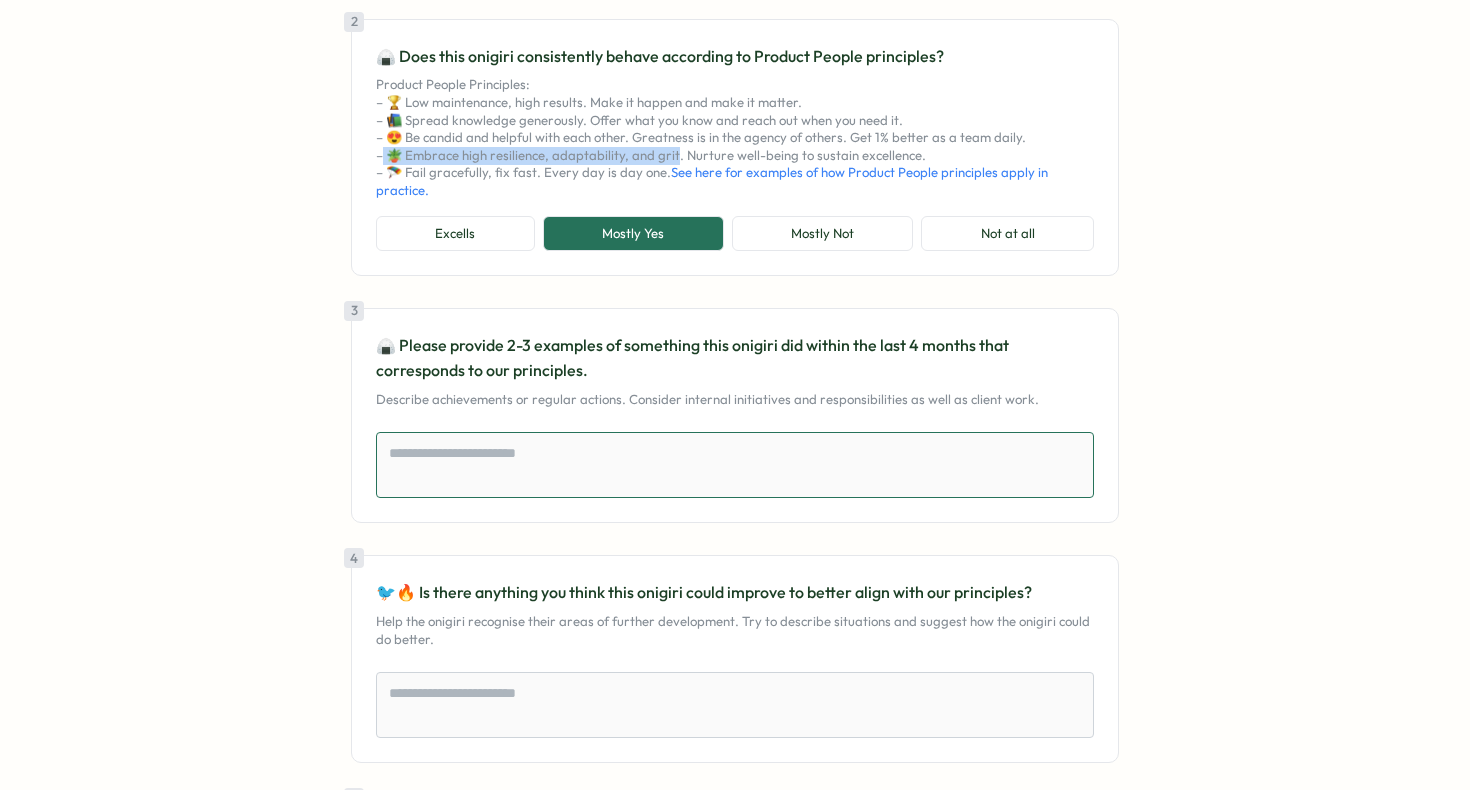 click at bounding box center (735, 465) 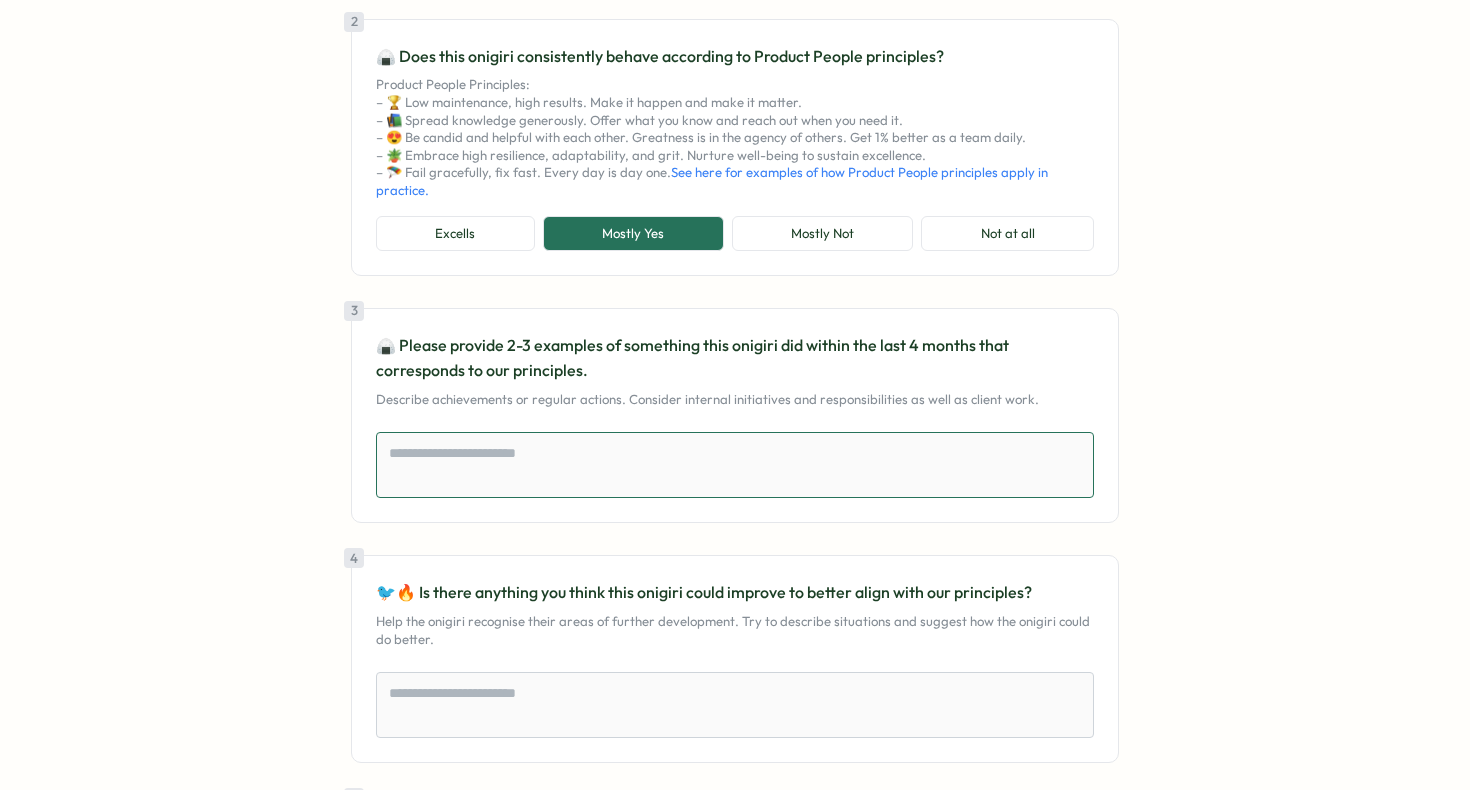 paste on "**********" 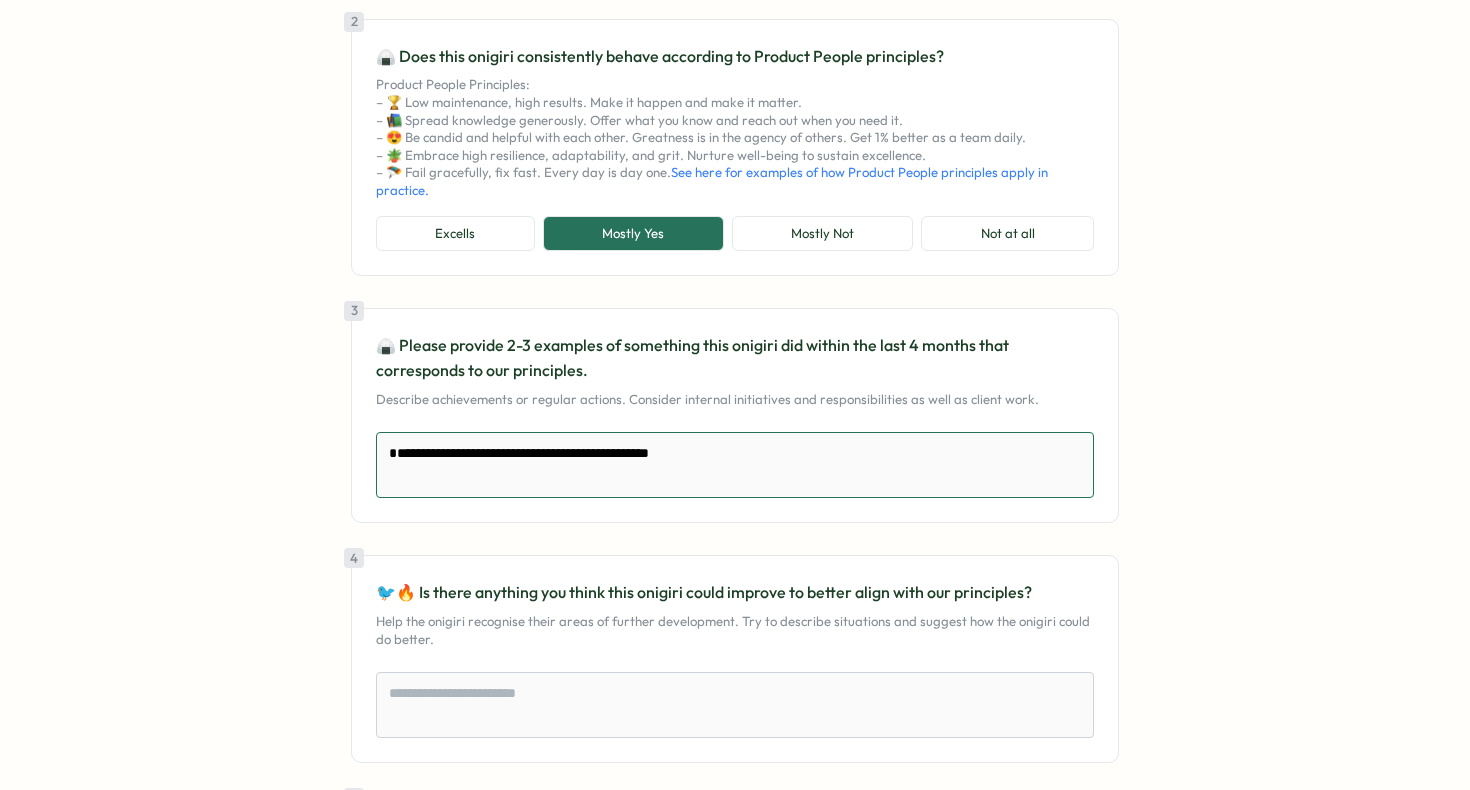 type on "*" 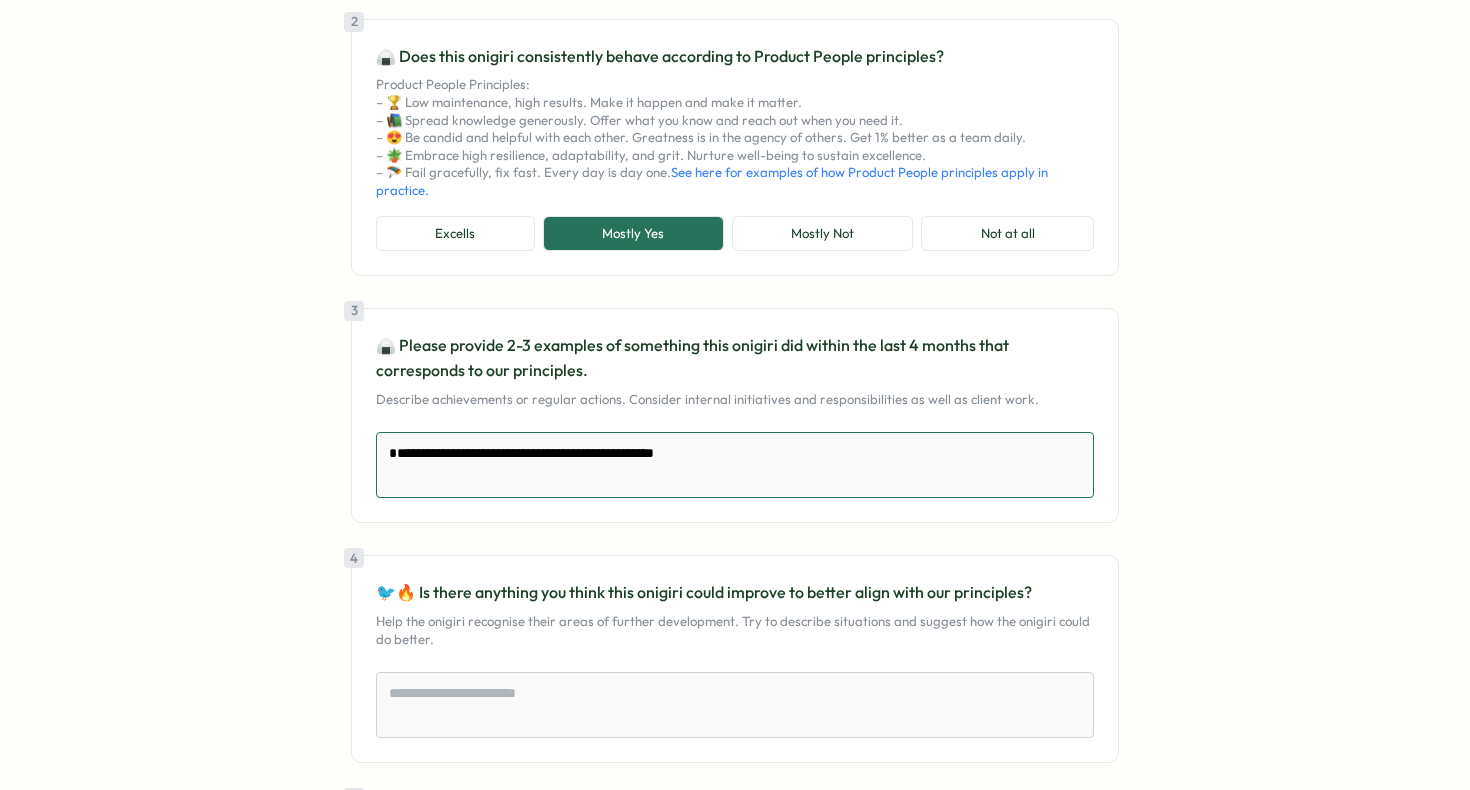 type on "*" 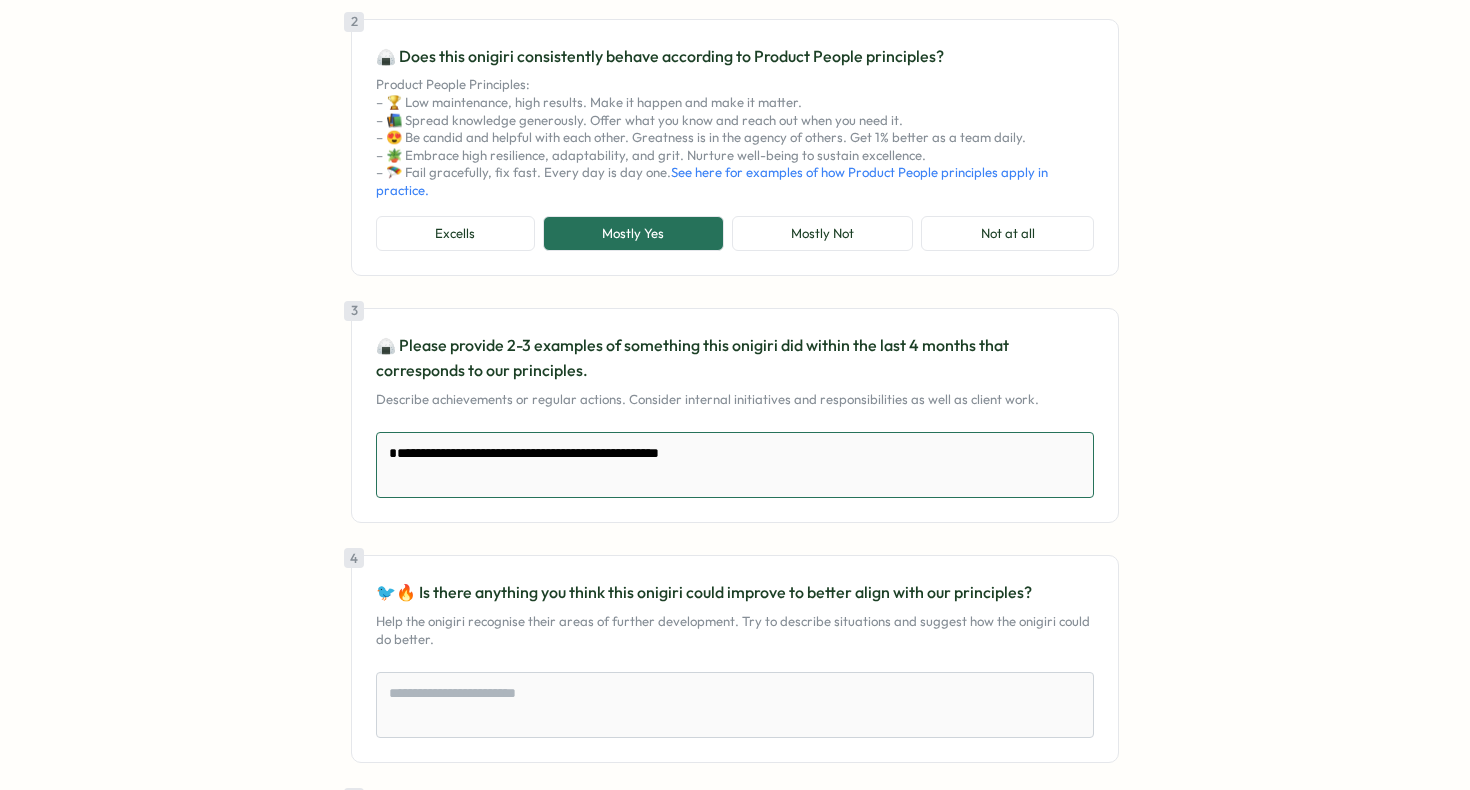 type on "*" 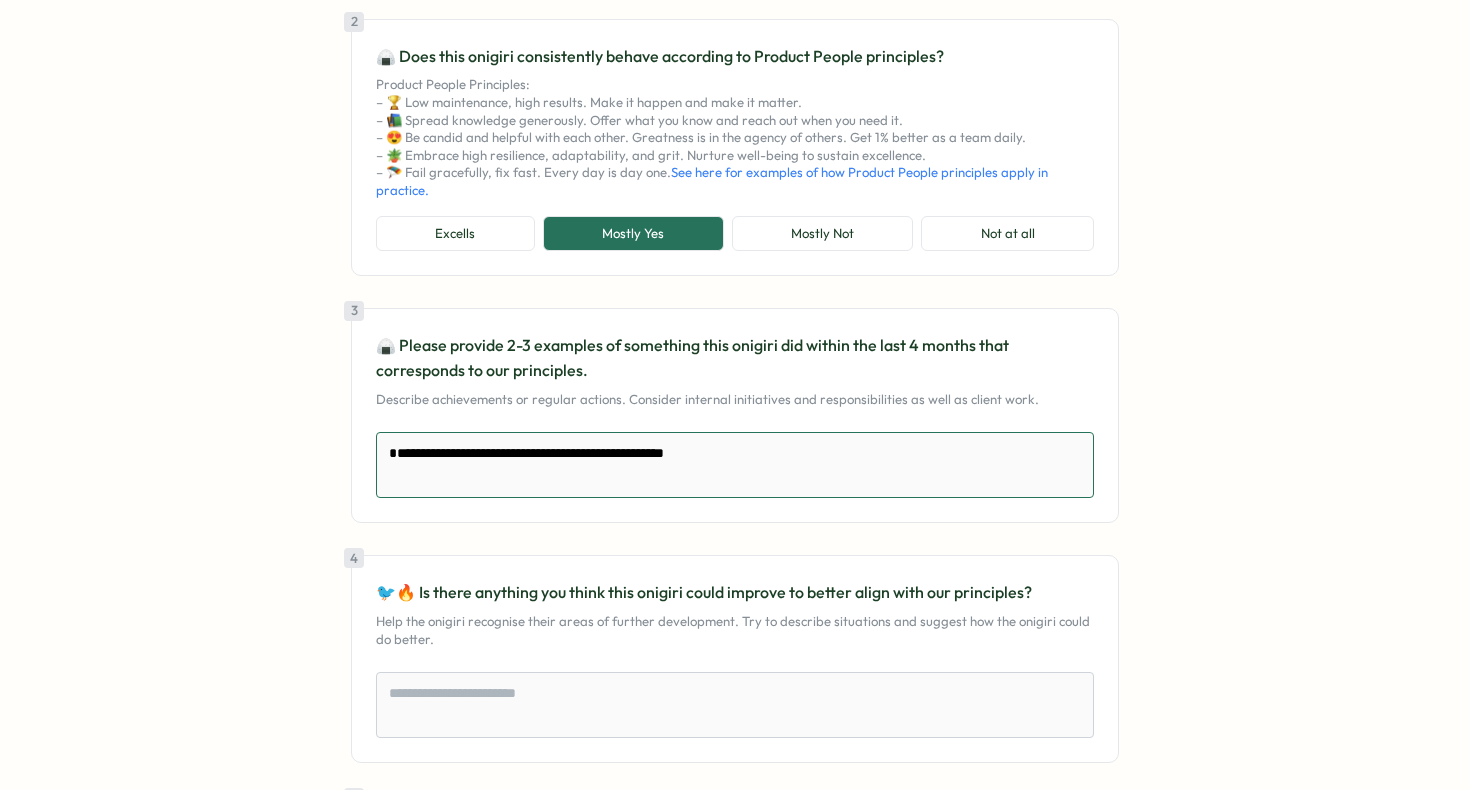 type on "**********" 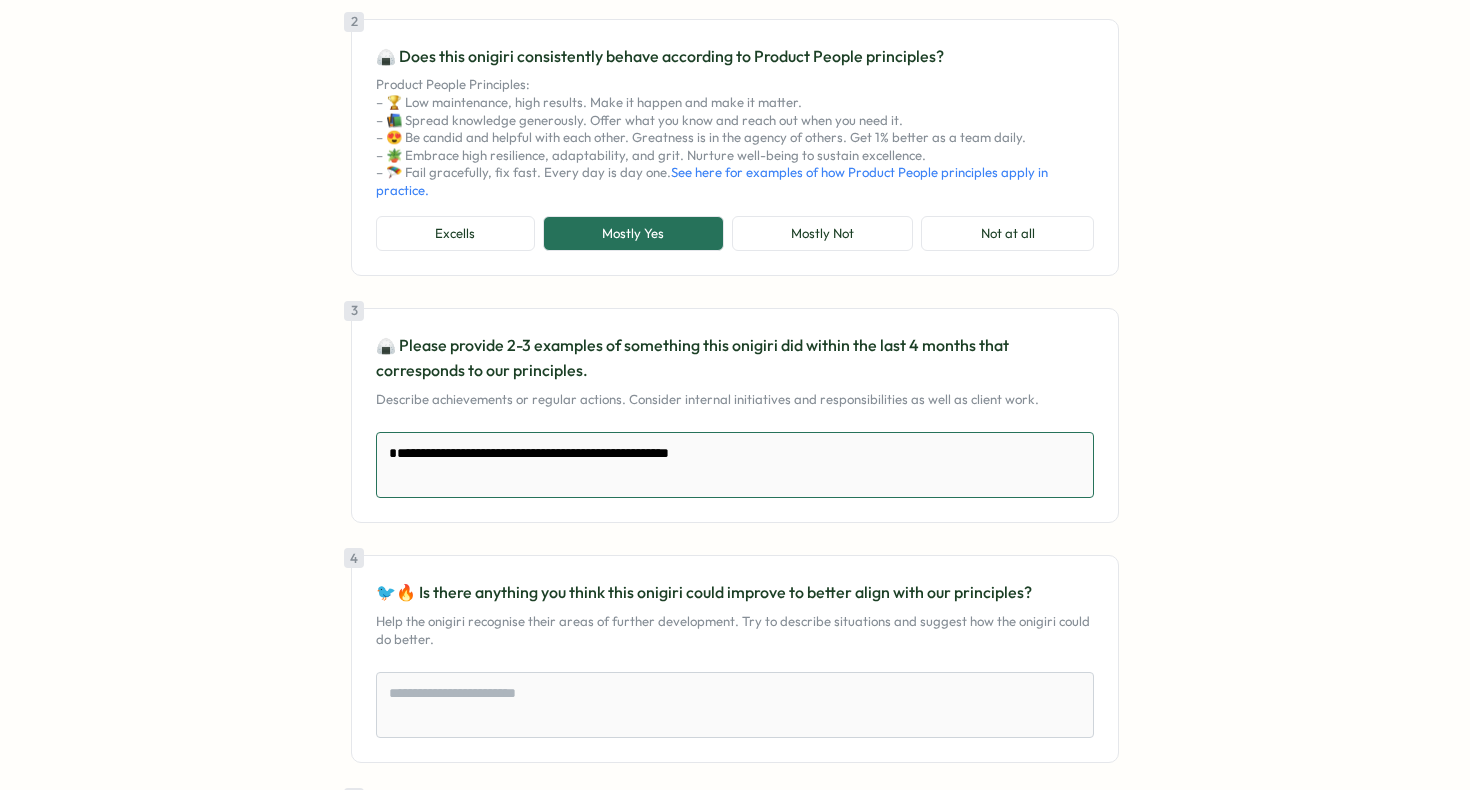 type on "*" 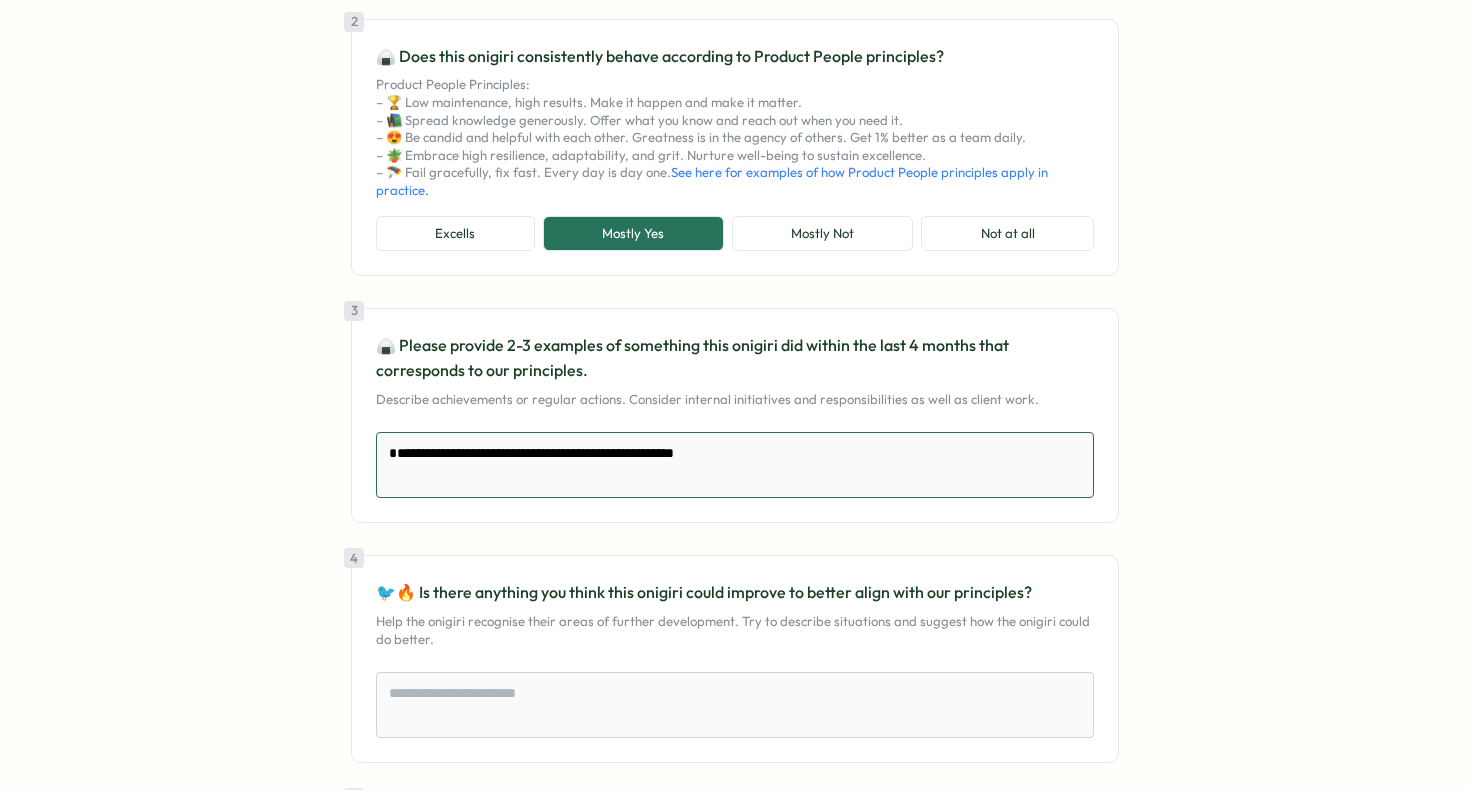 type on "*" 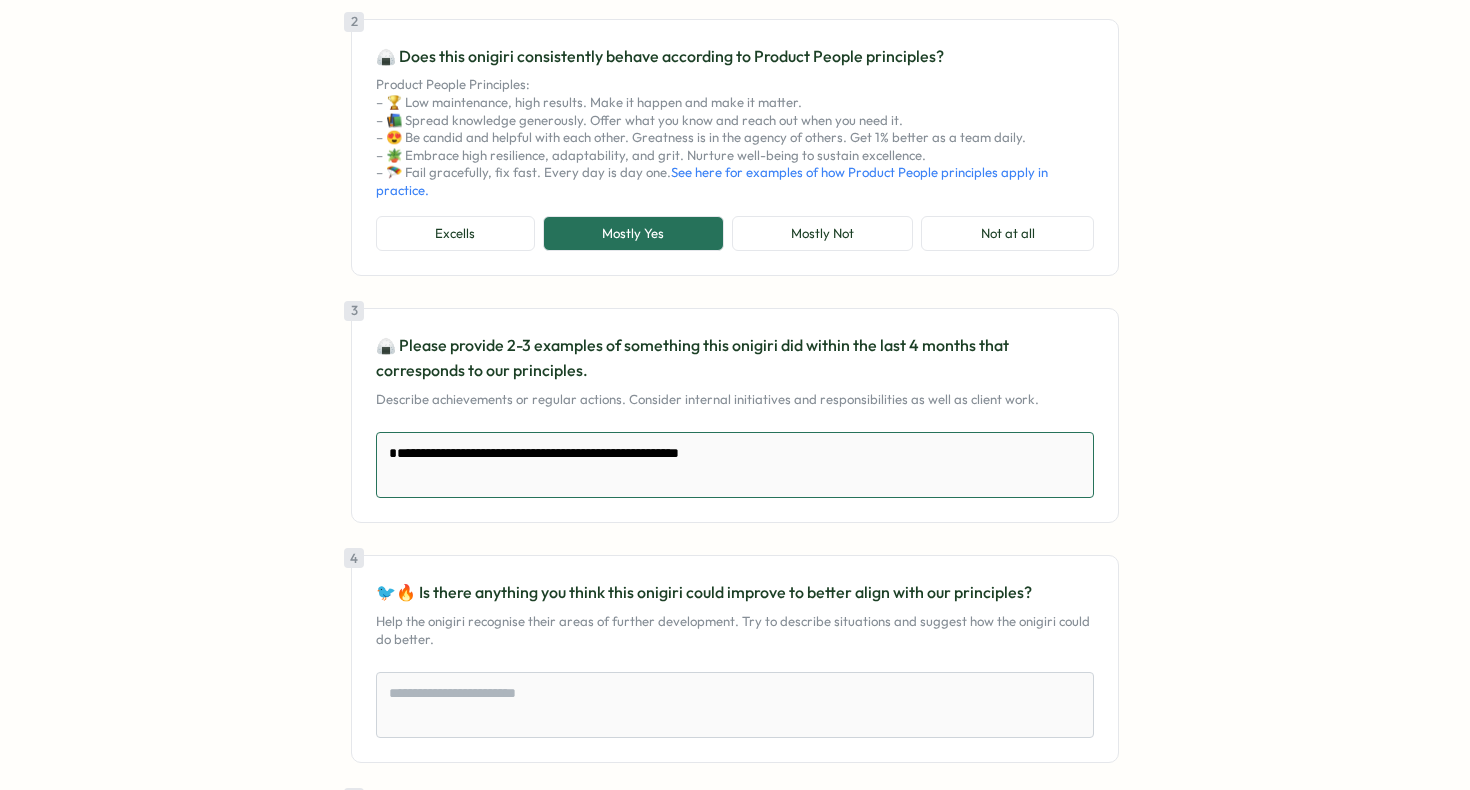 type on "*" 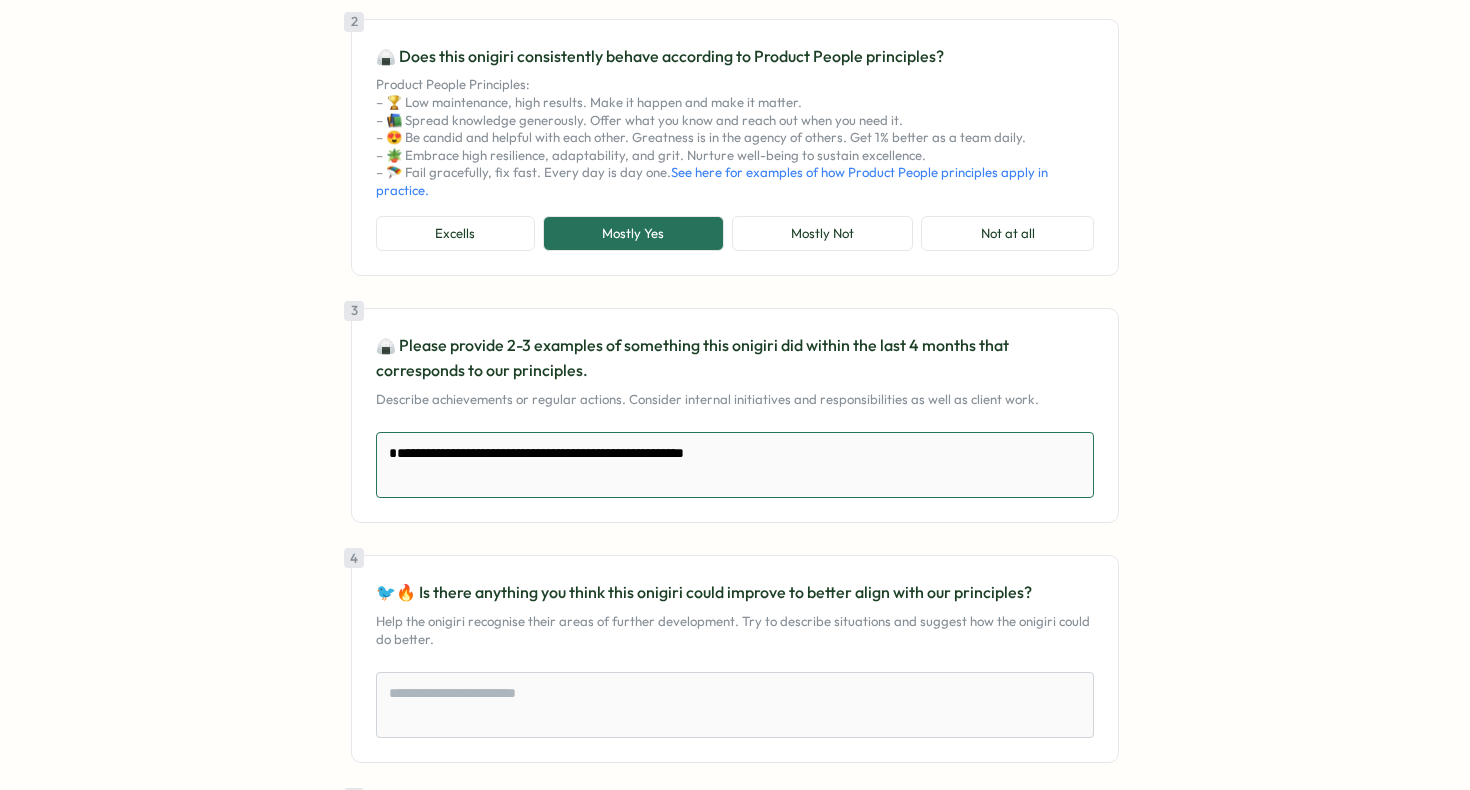 type on "*" 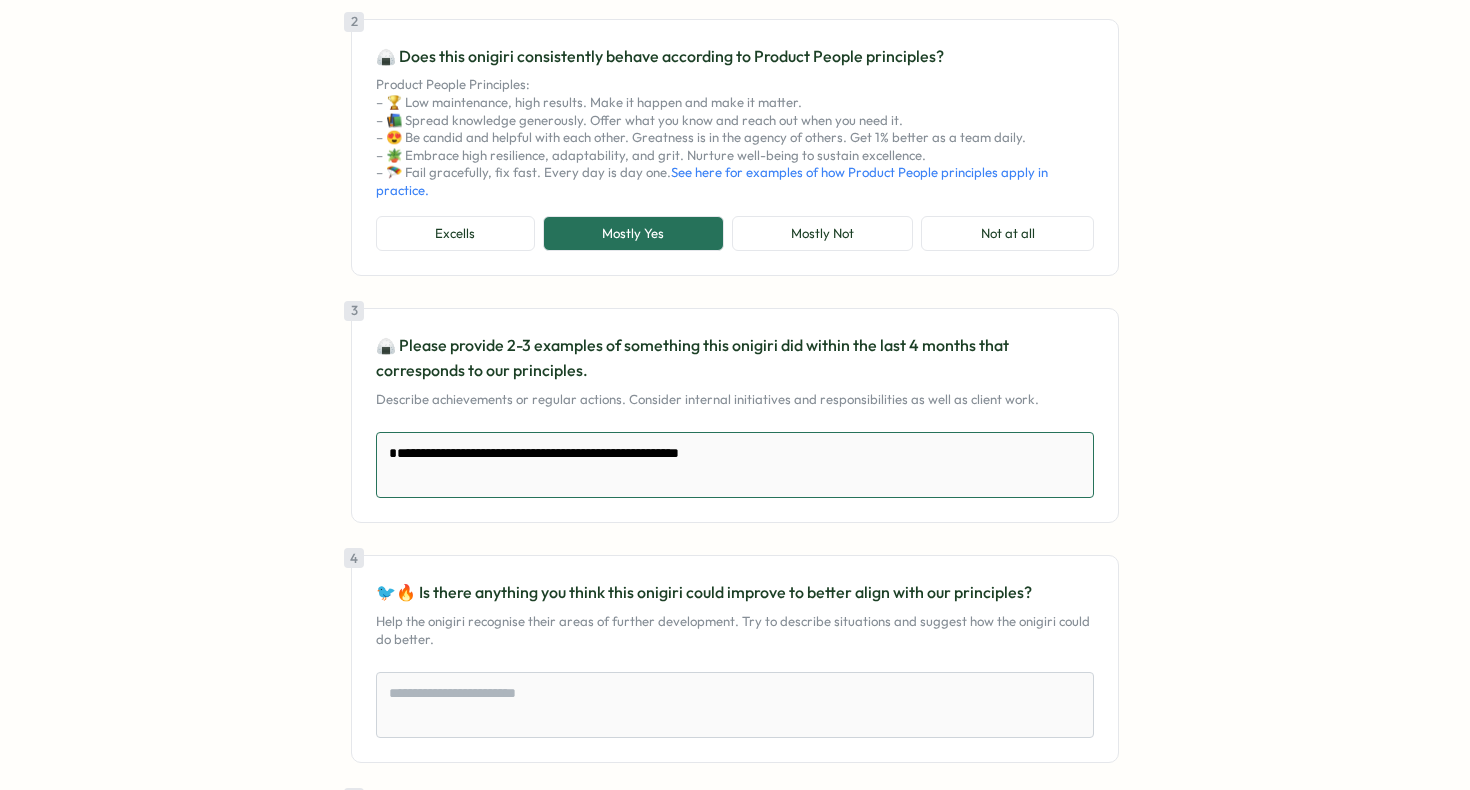 type on "*" 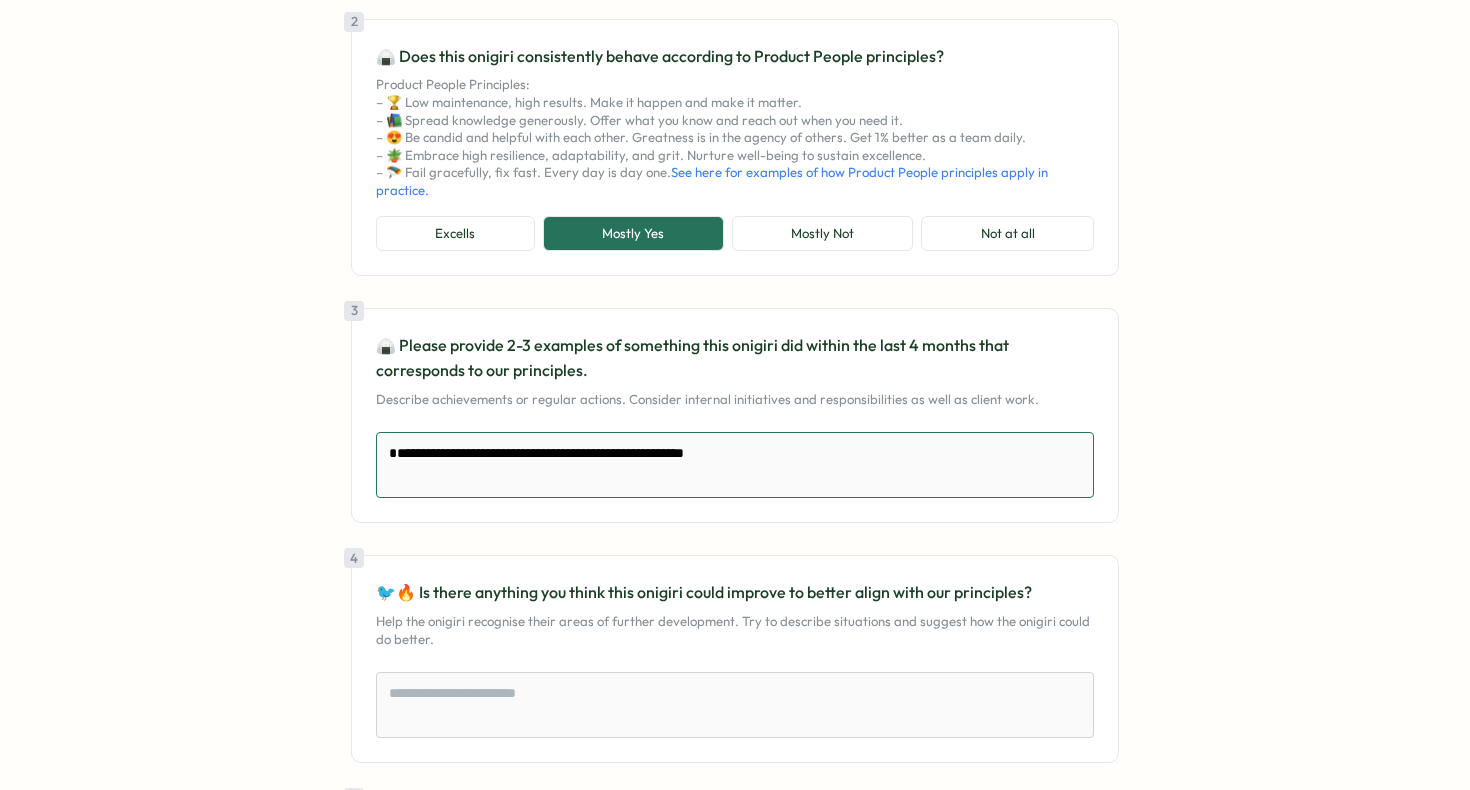 type on "*" 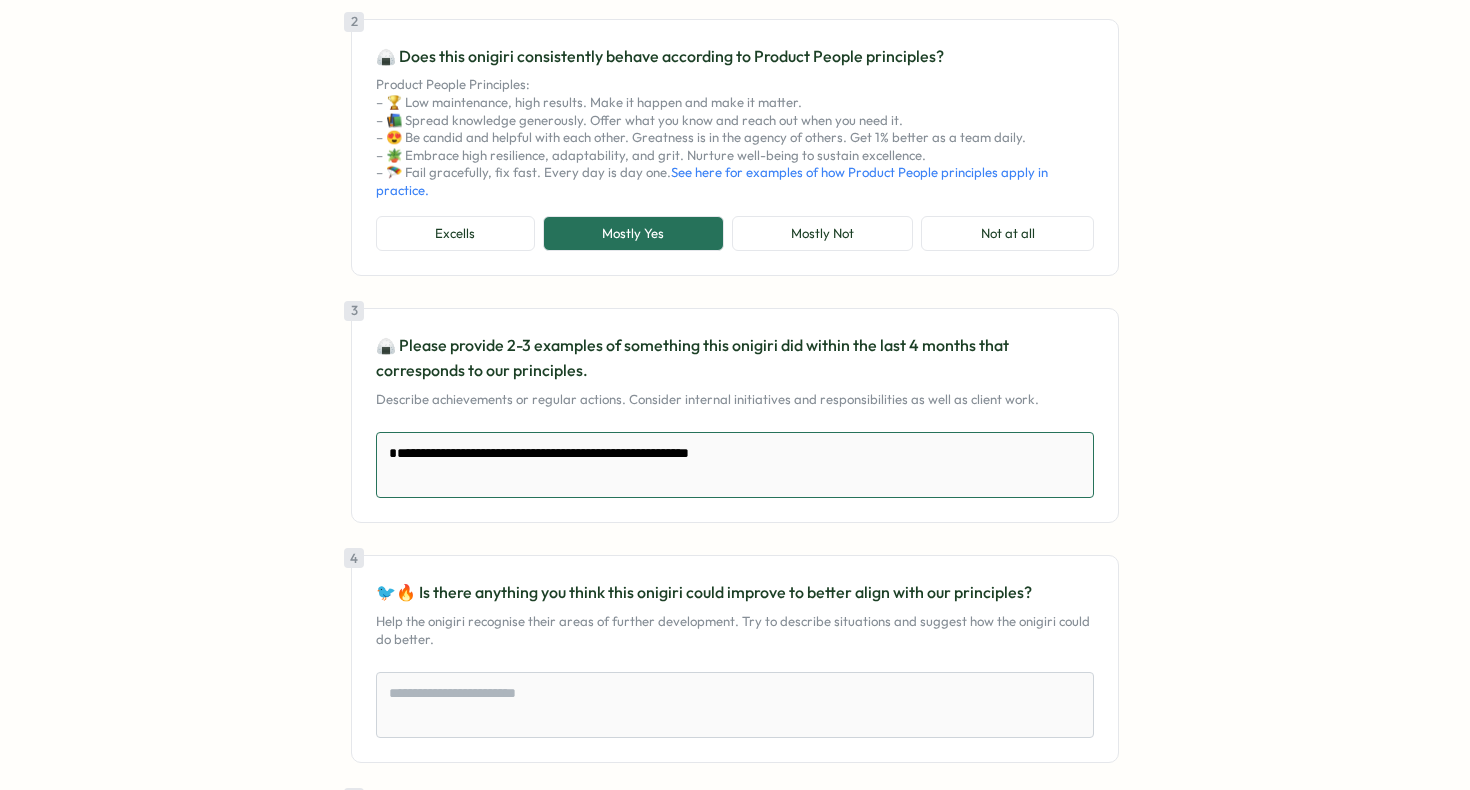 type on "*" 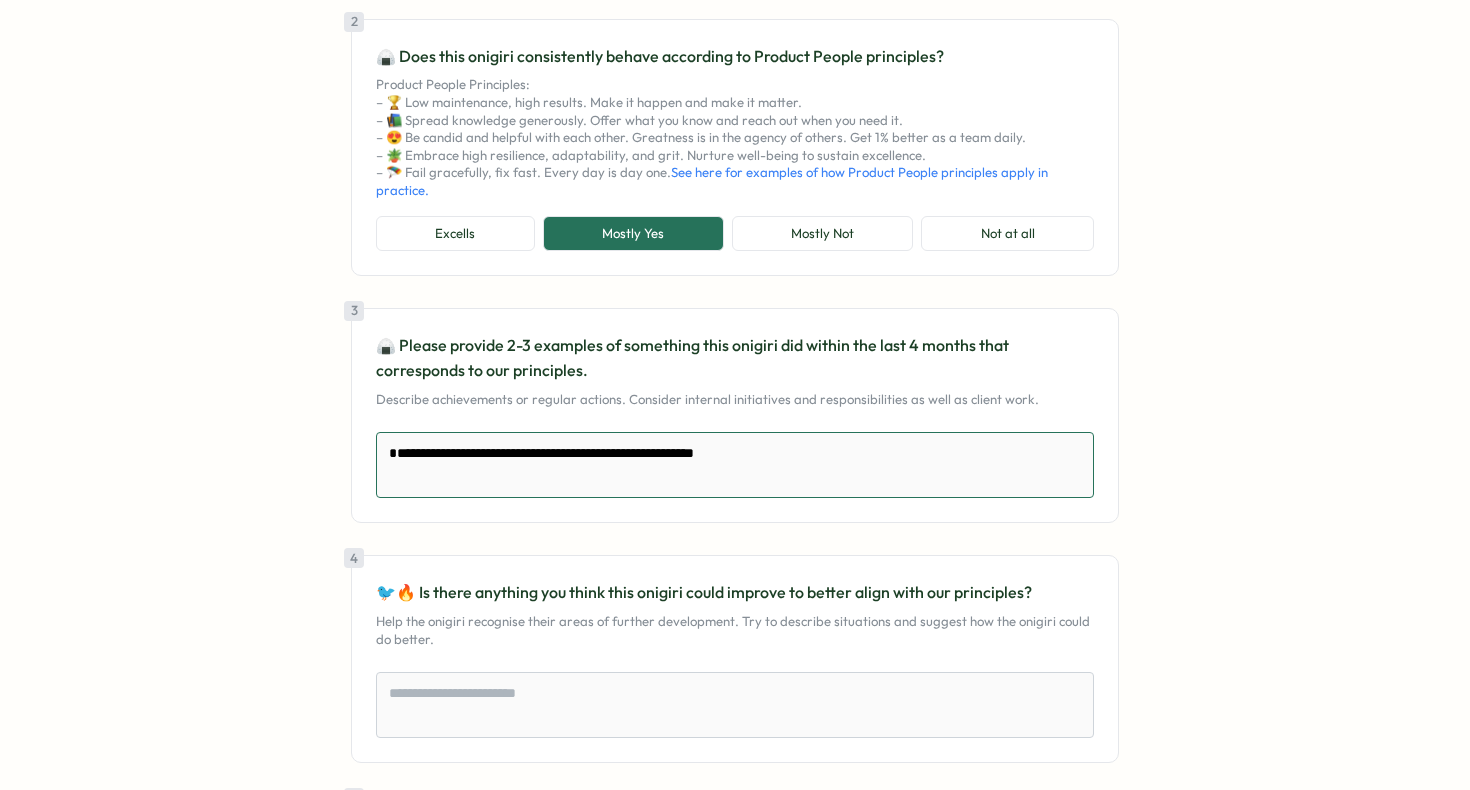 type on "*" 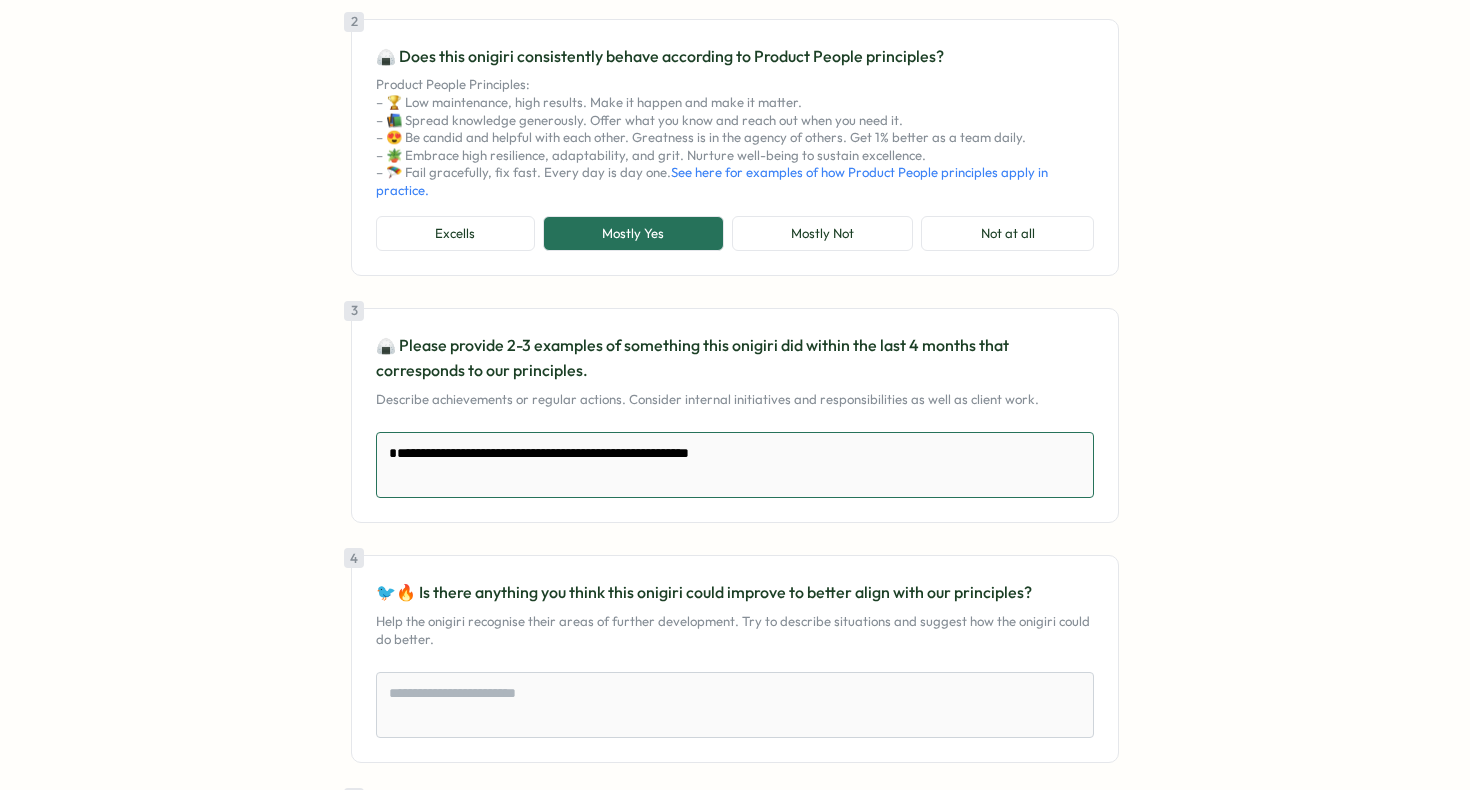 type on "*" 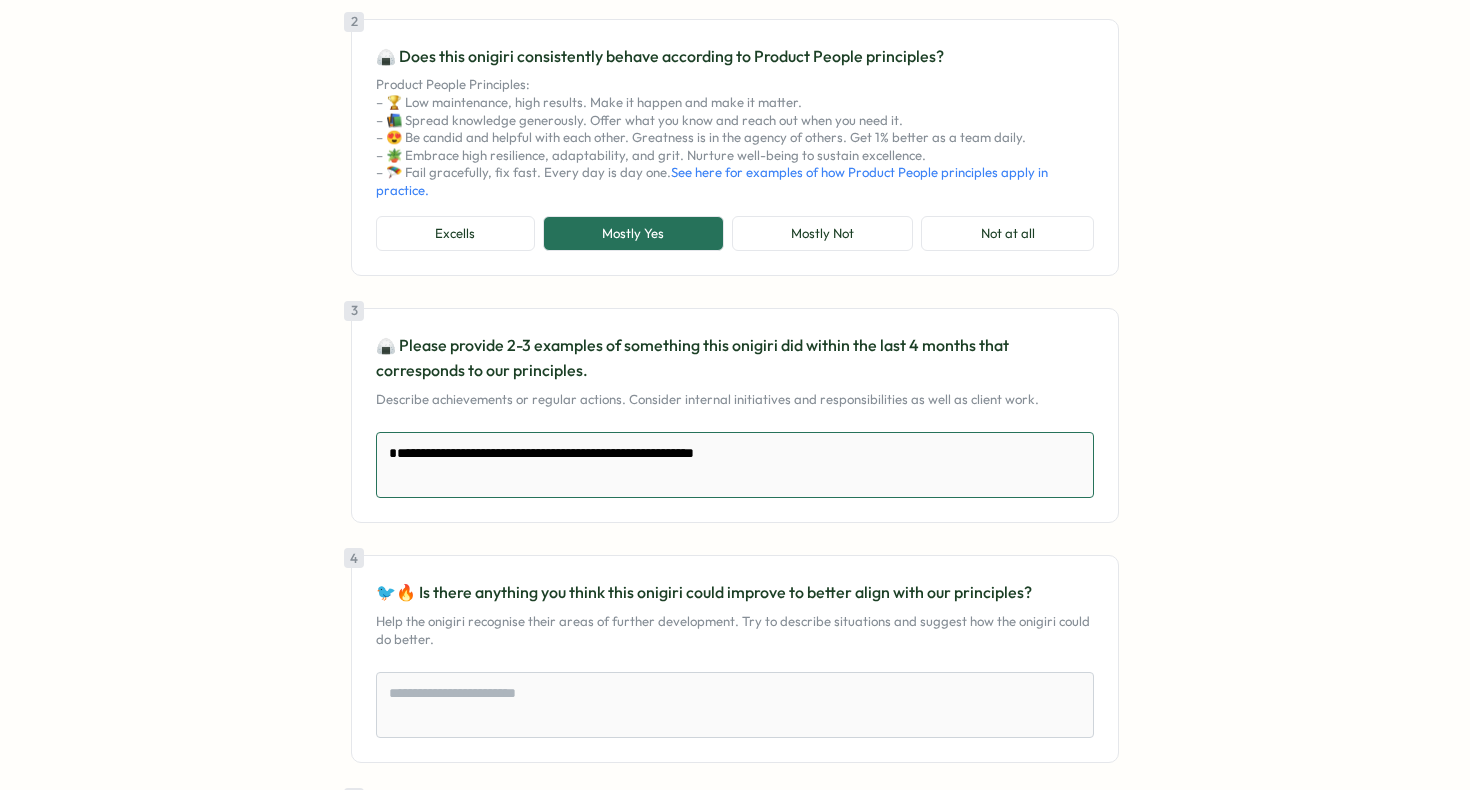 type on "*" 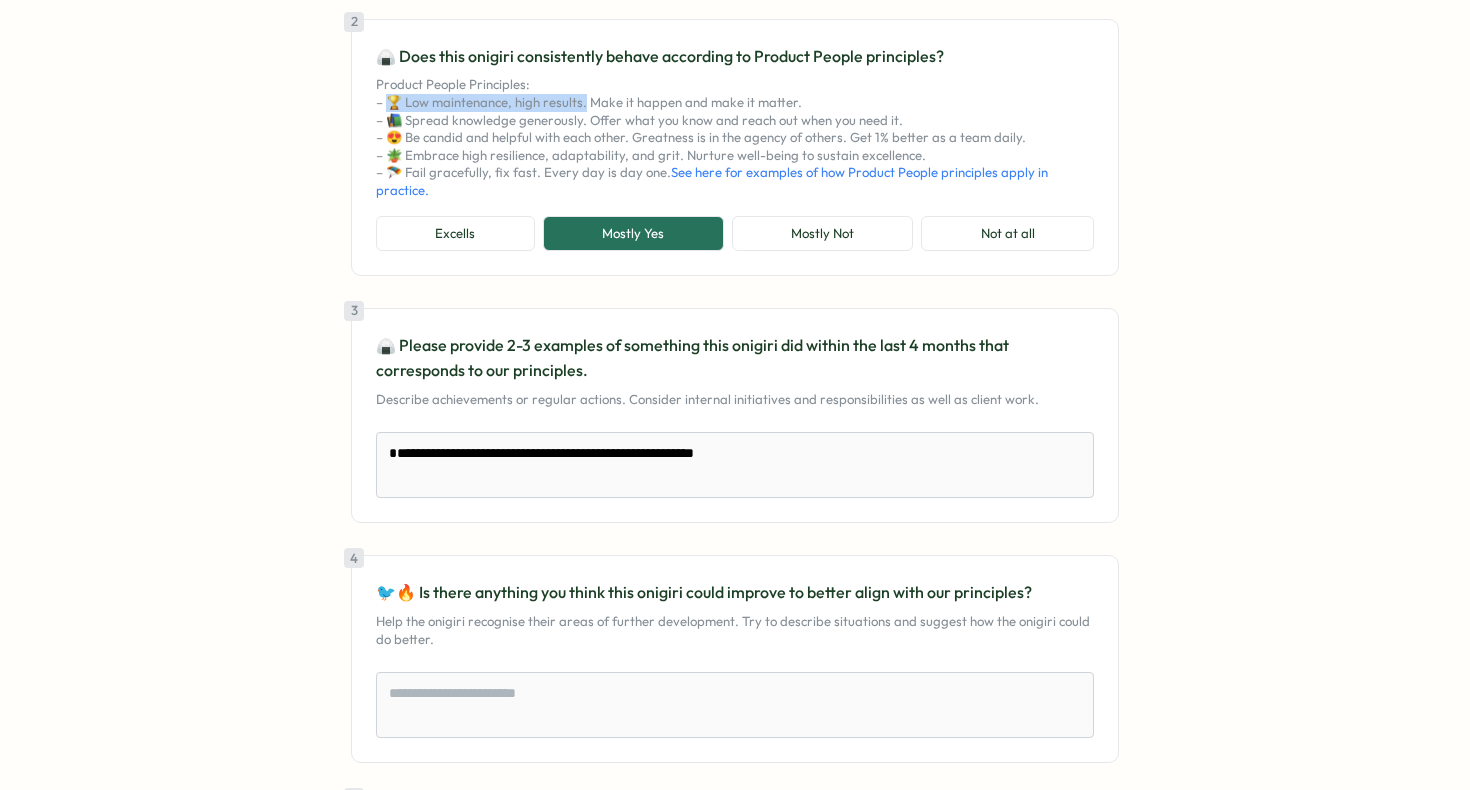 drag, startPoint x: 381, startPoint y: 103, endPoint x: 575, endPoint y: 98, distance: 194.06442 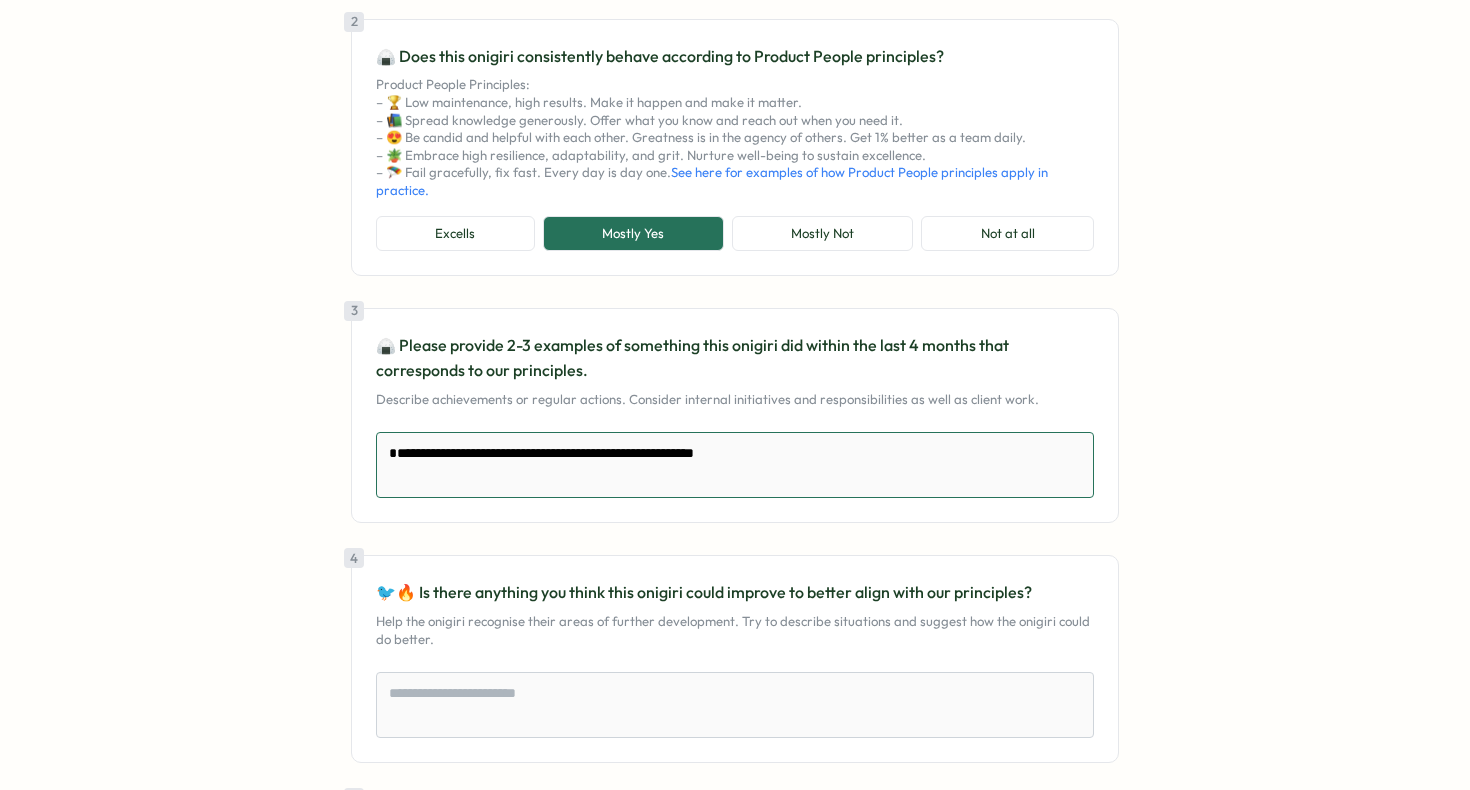 click on "**********" at bounding box center [735, 465] 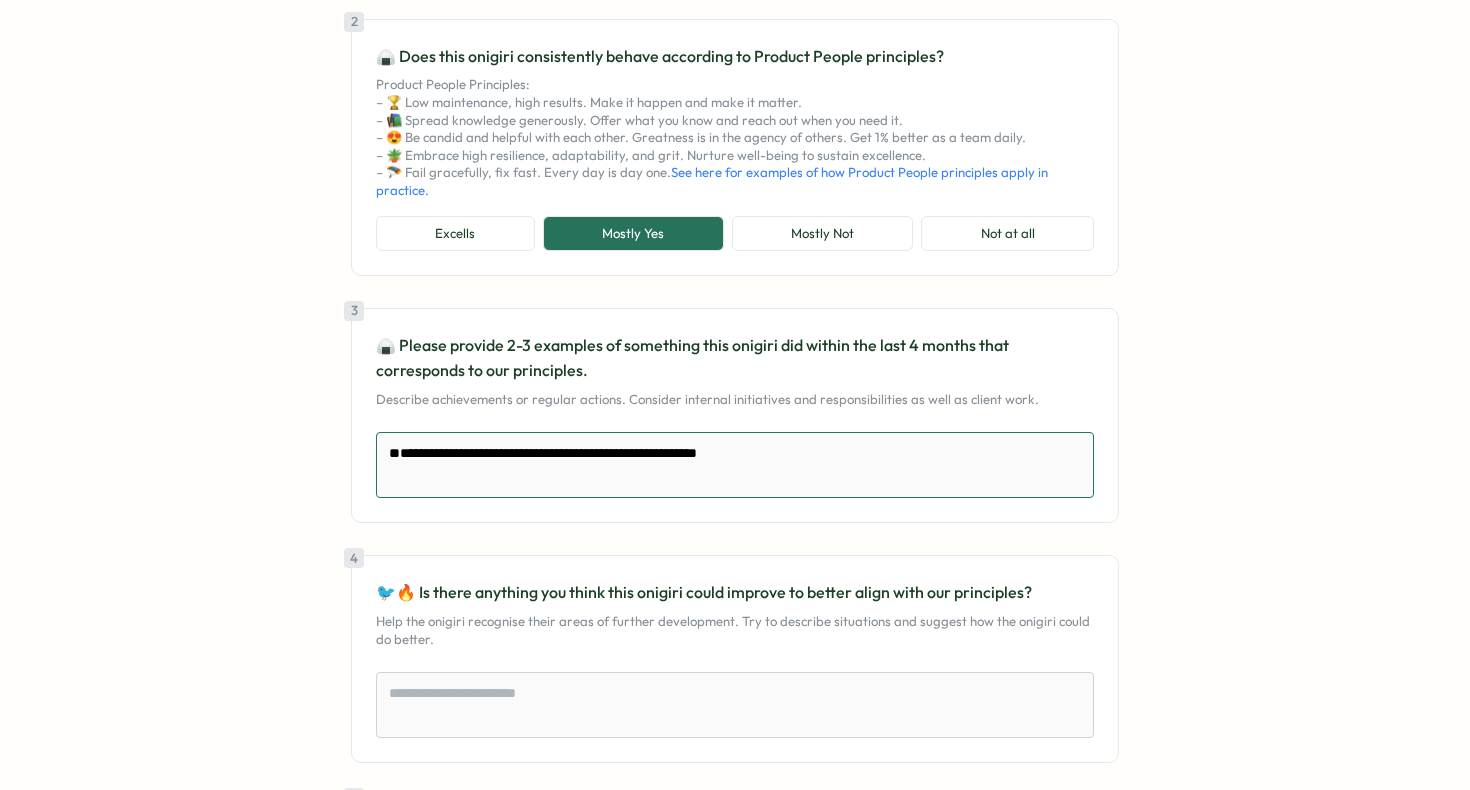 type on "*" 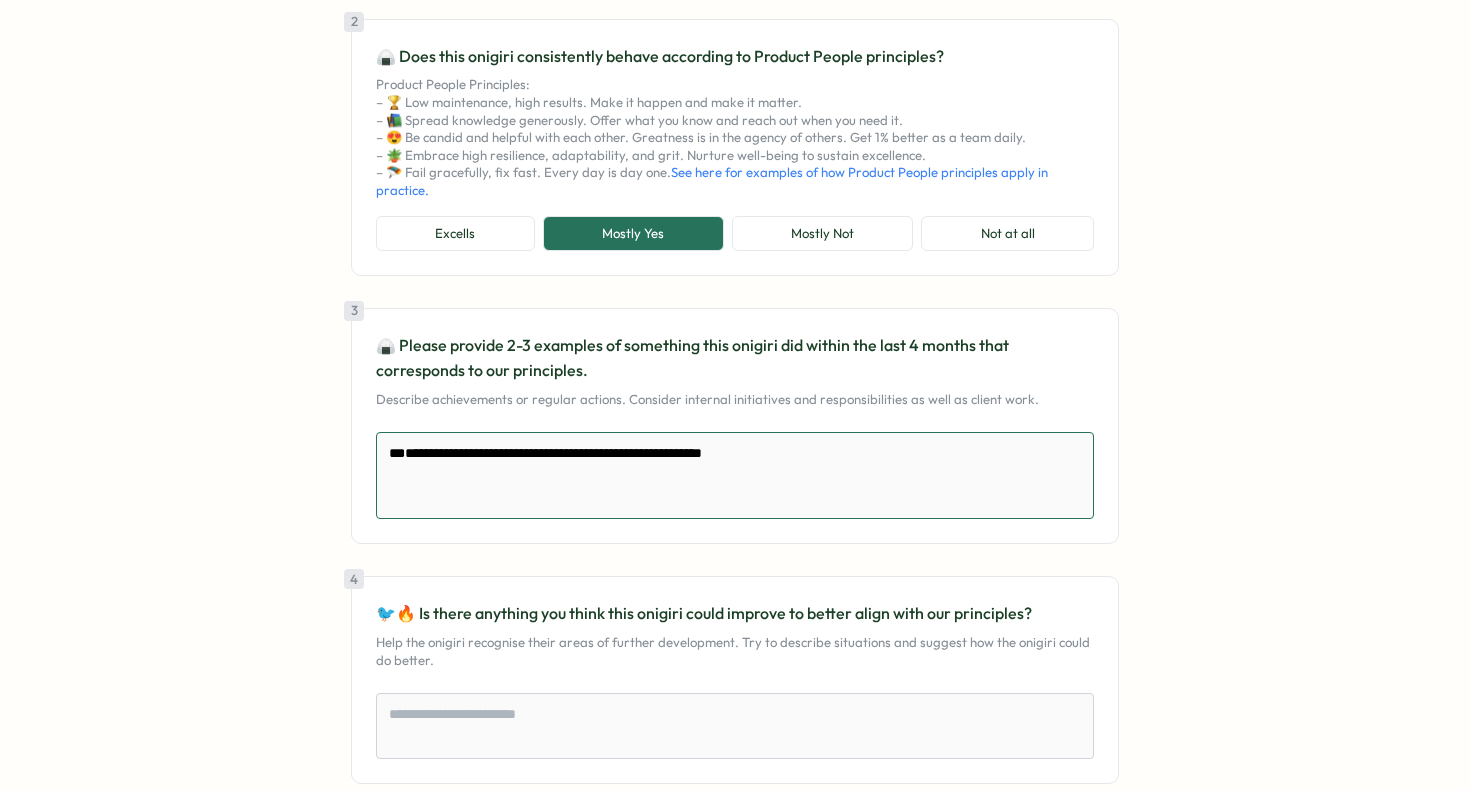 paste on "**********" 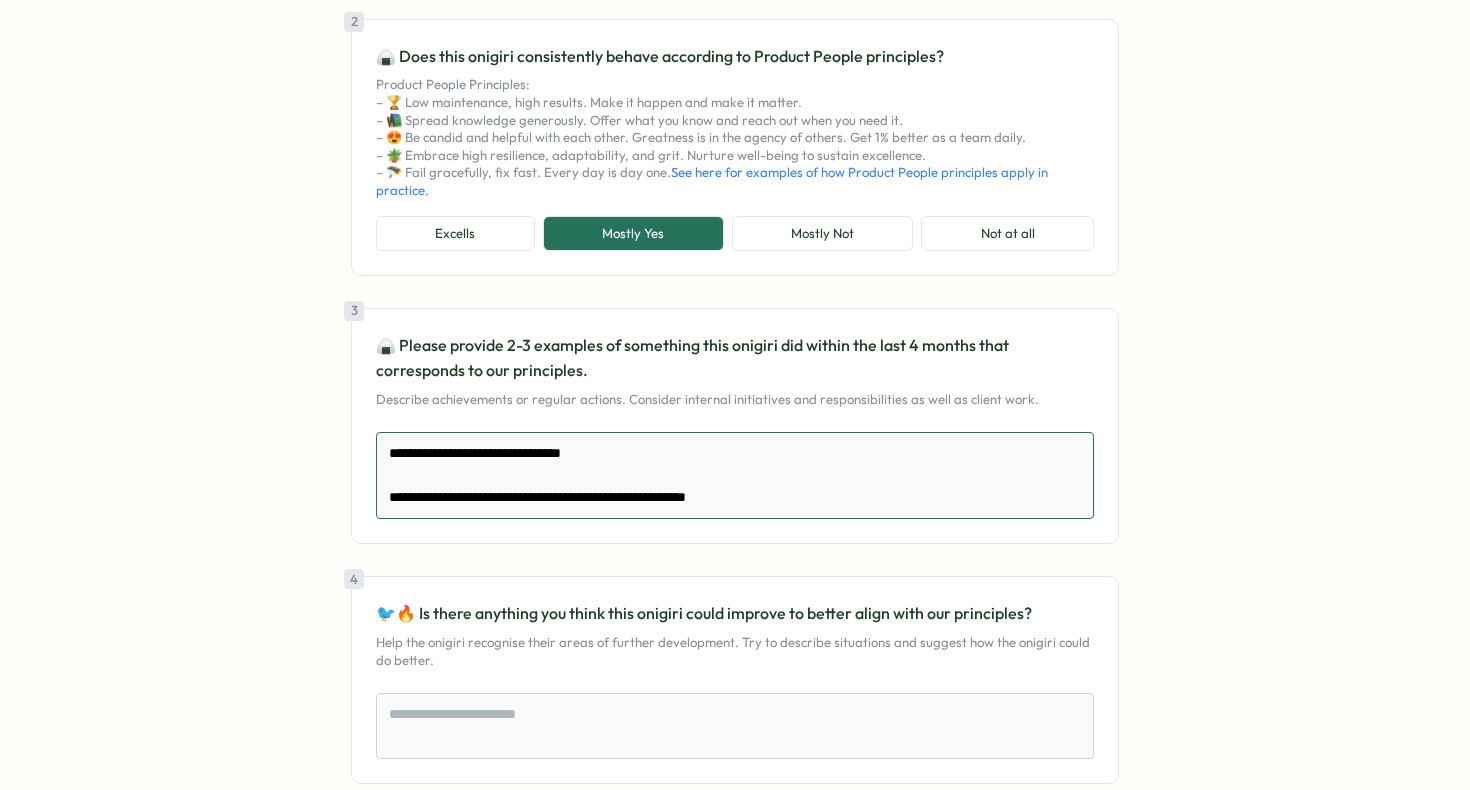 type on "*" 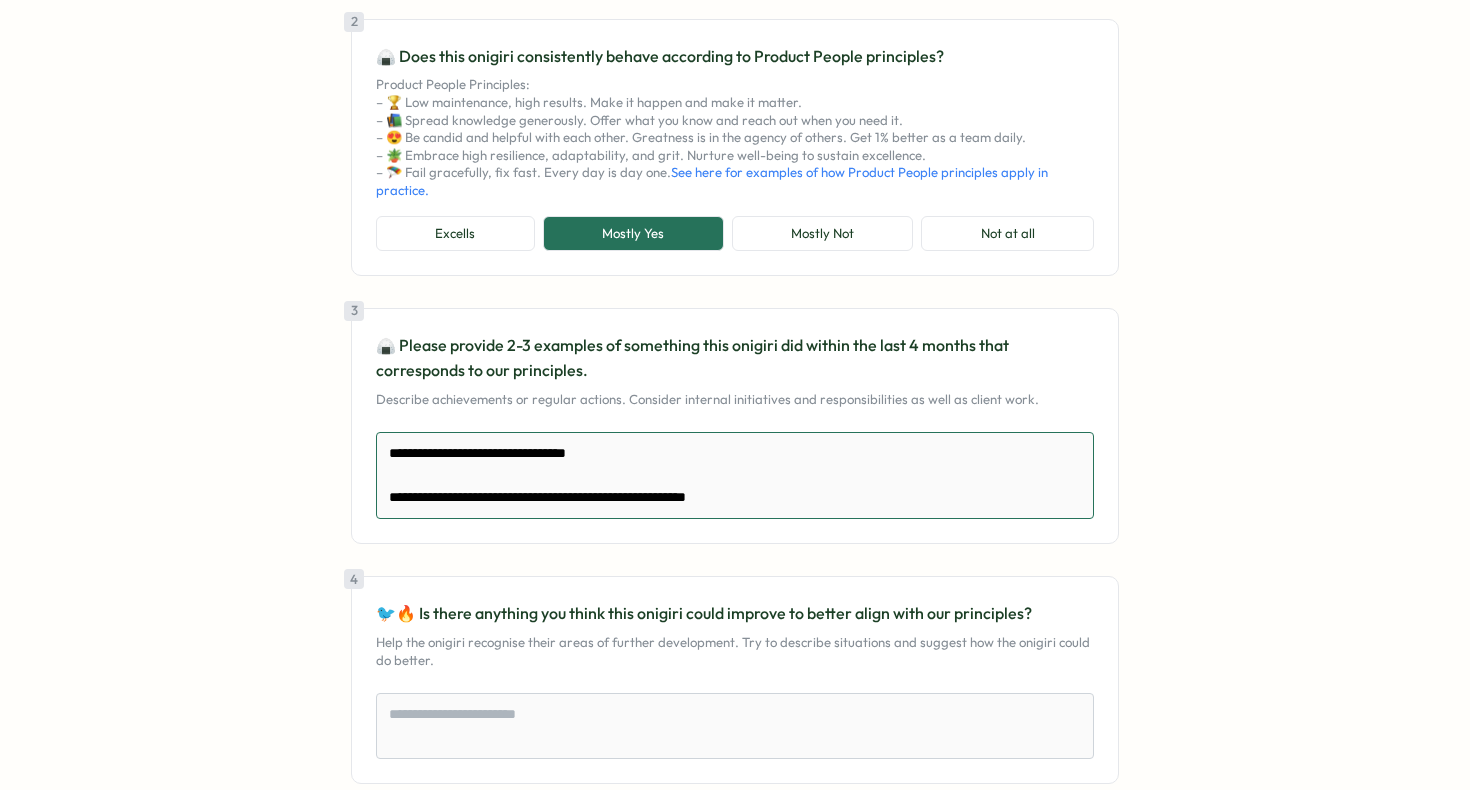 type on "**********" 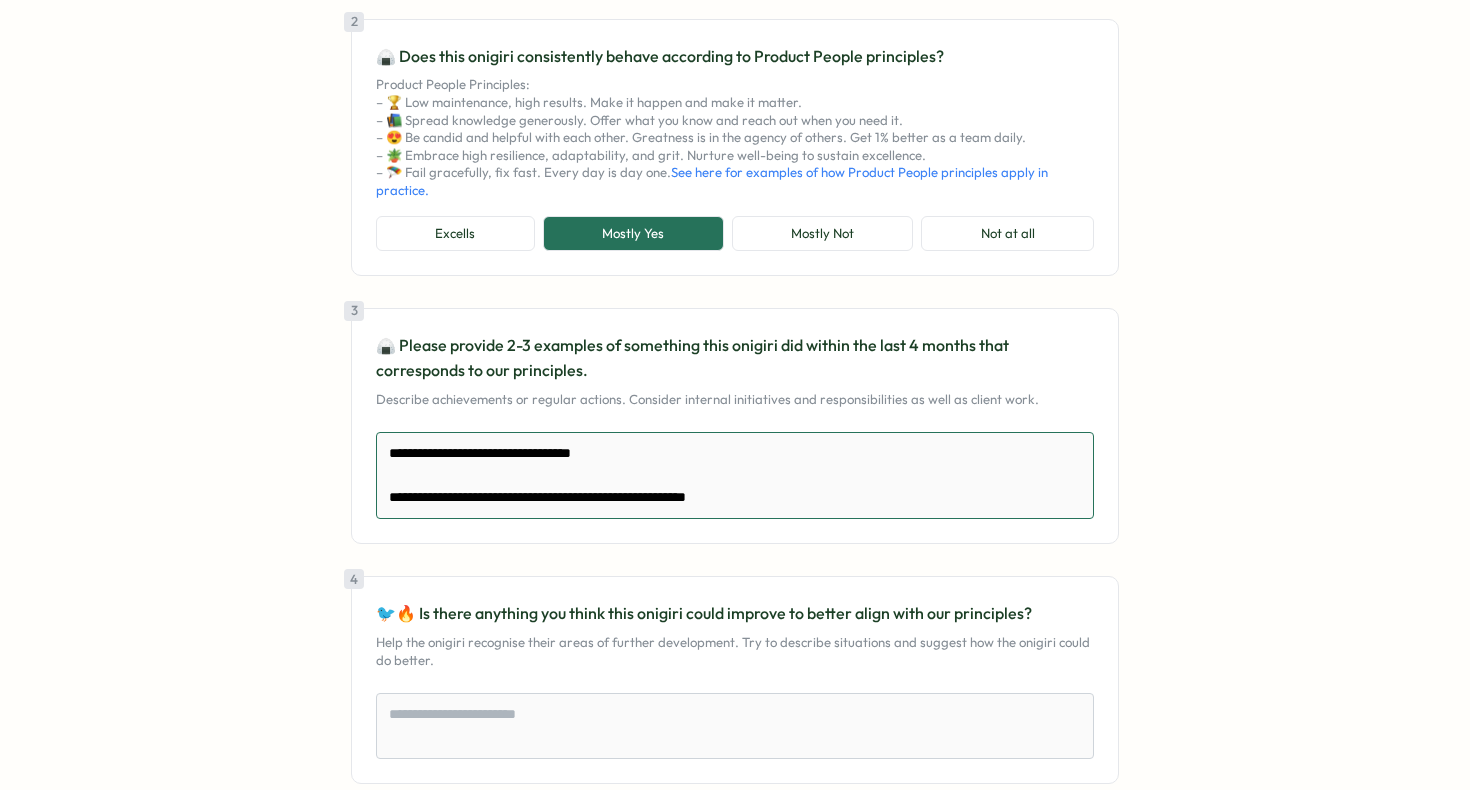 type on "*" 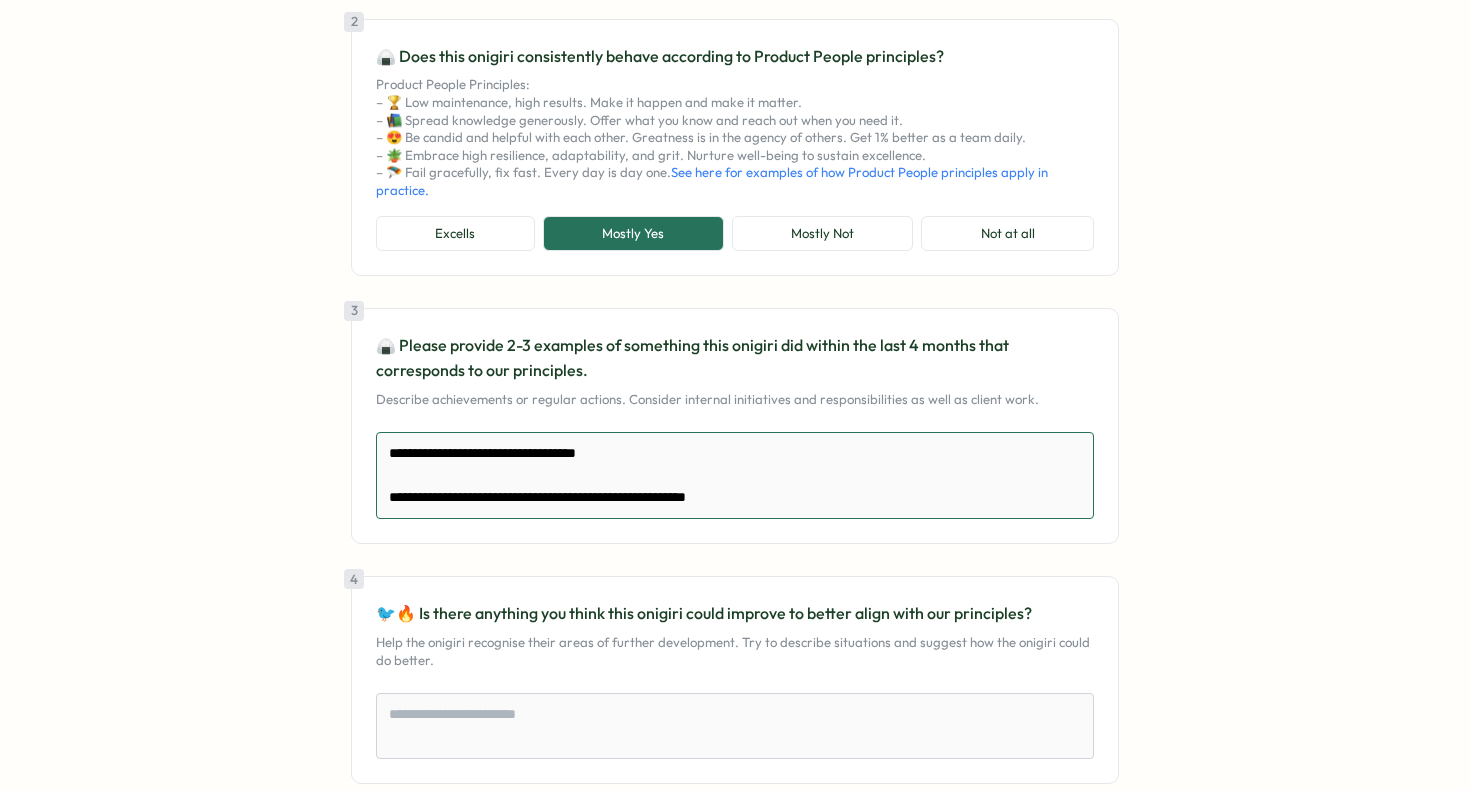 type on "*" 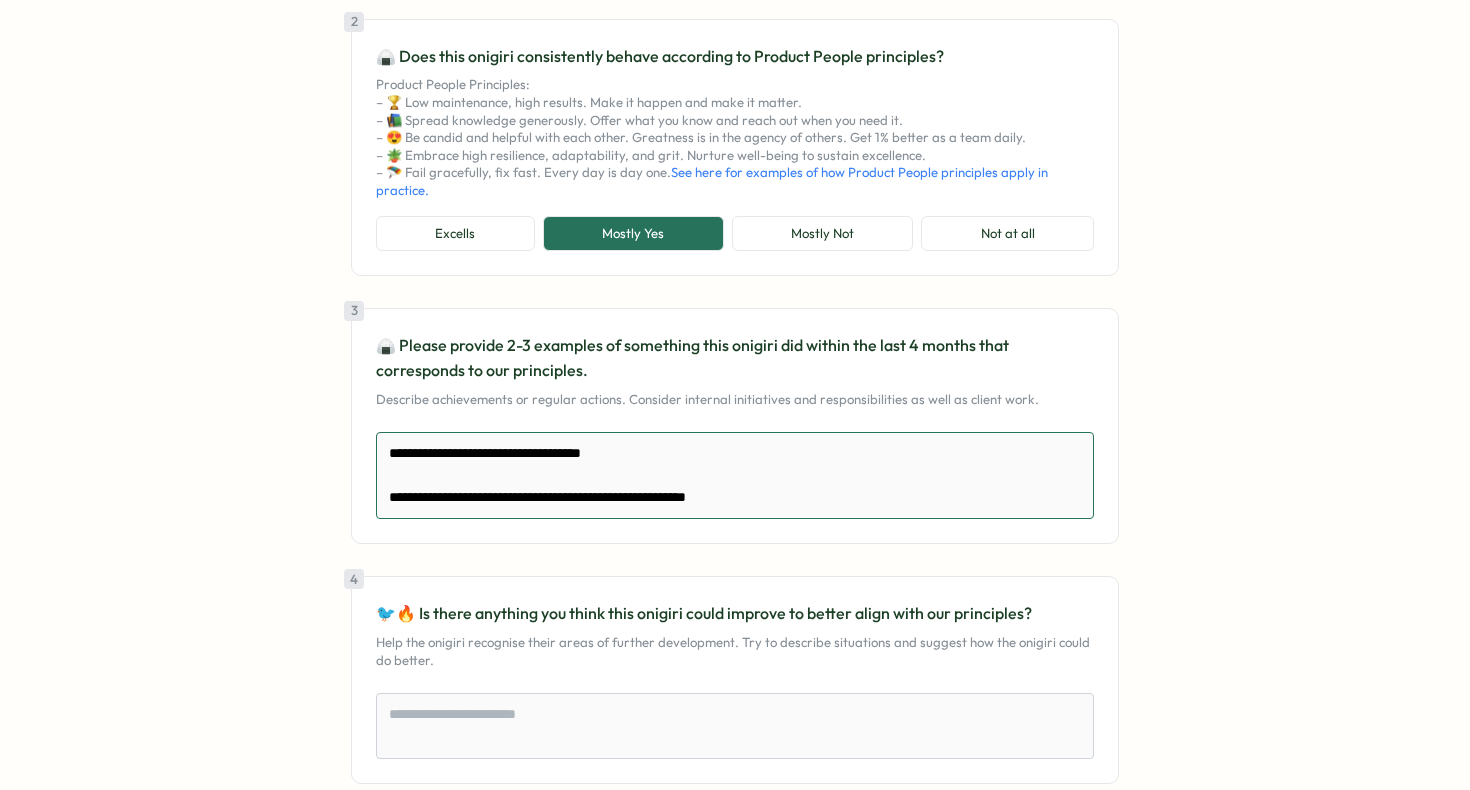 type on "*" 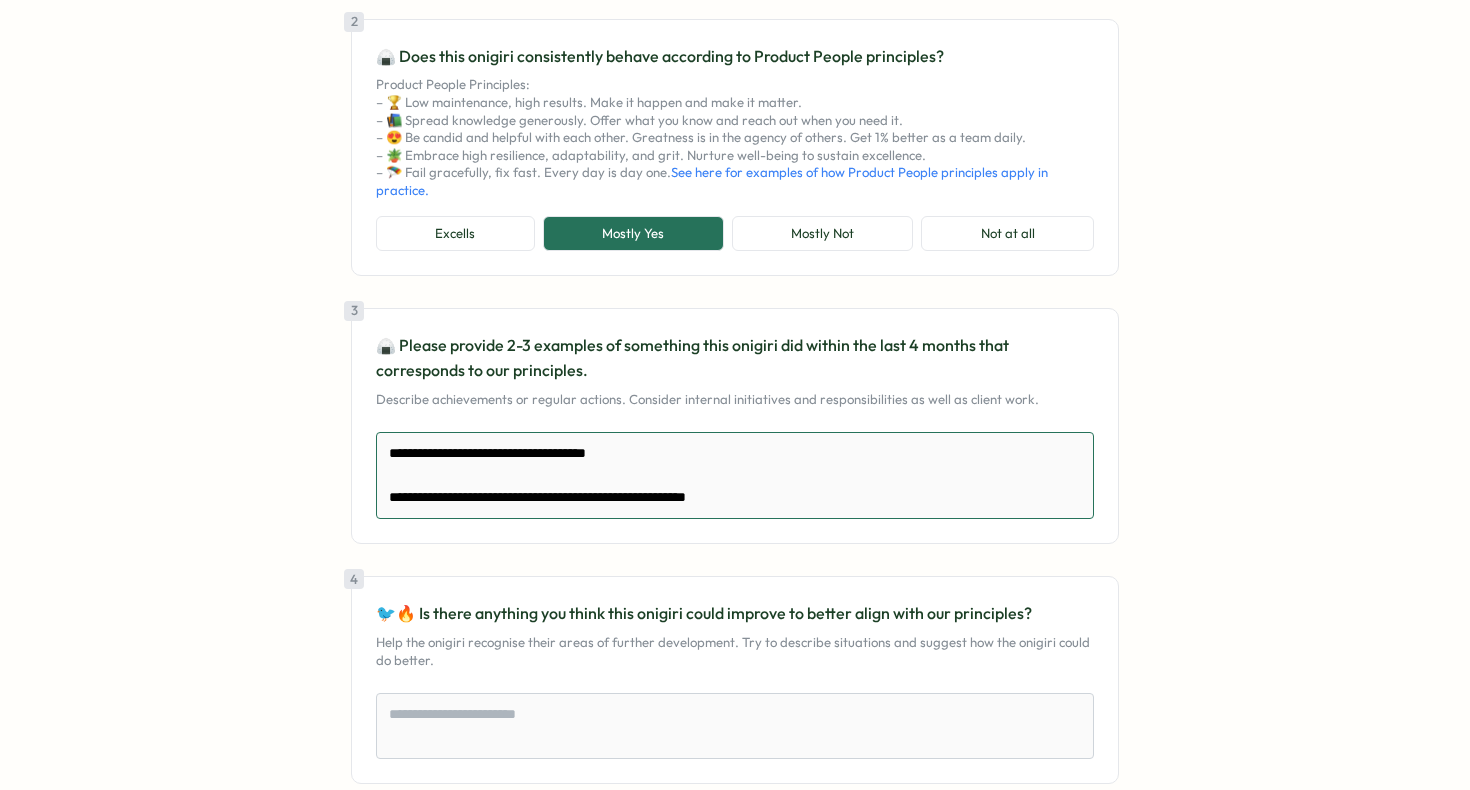 type on "**********" 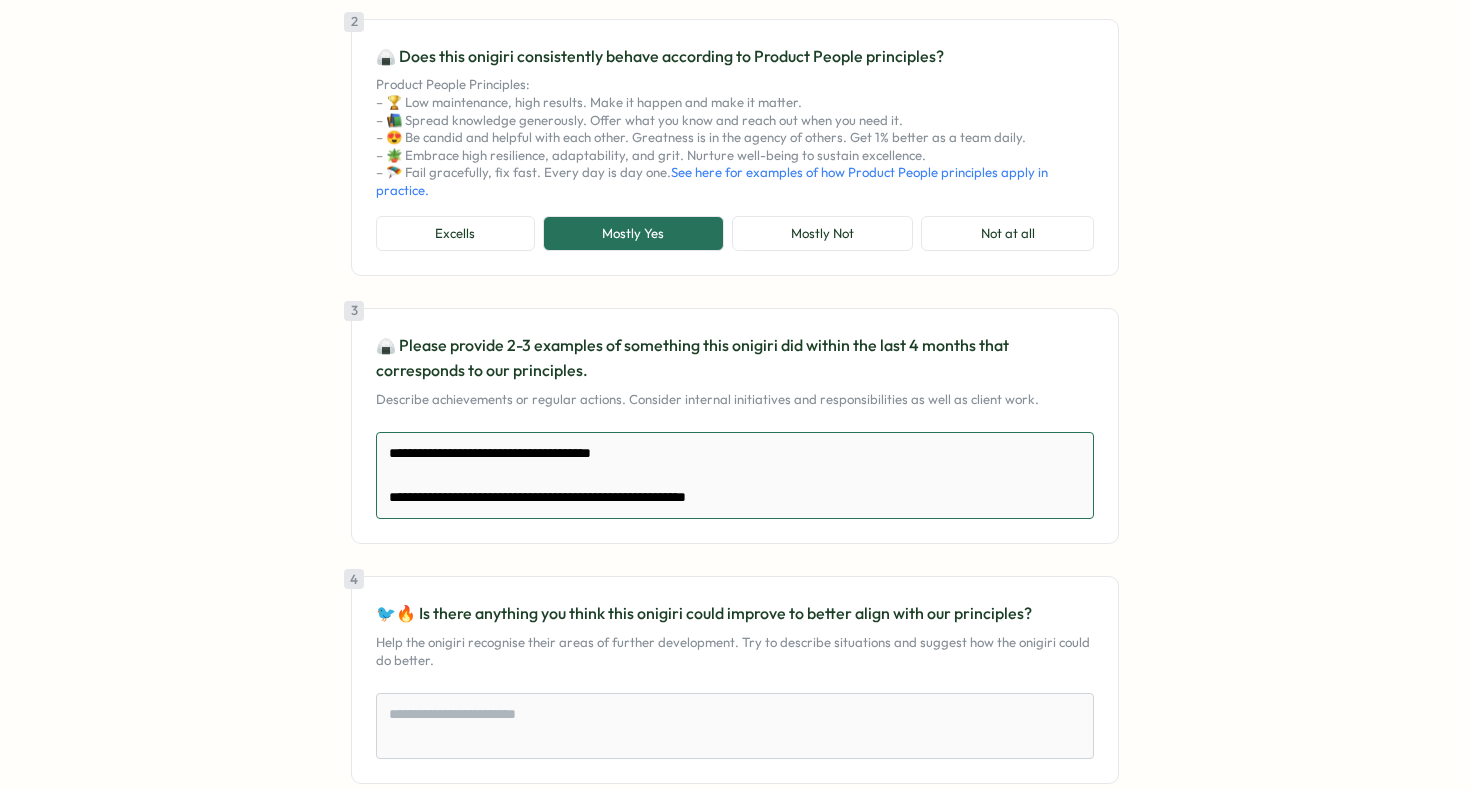 type on "*" 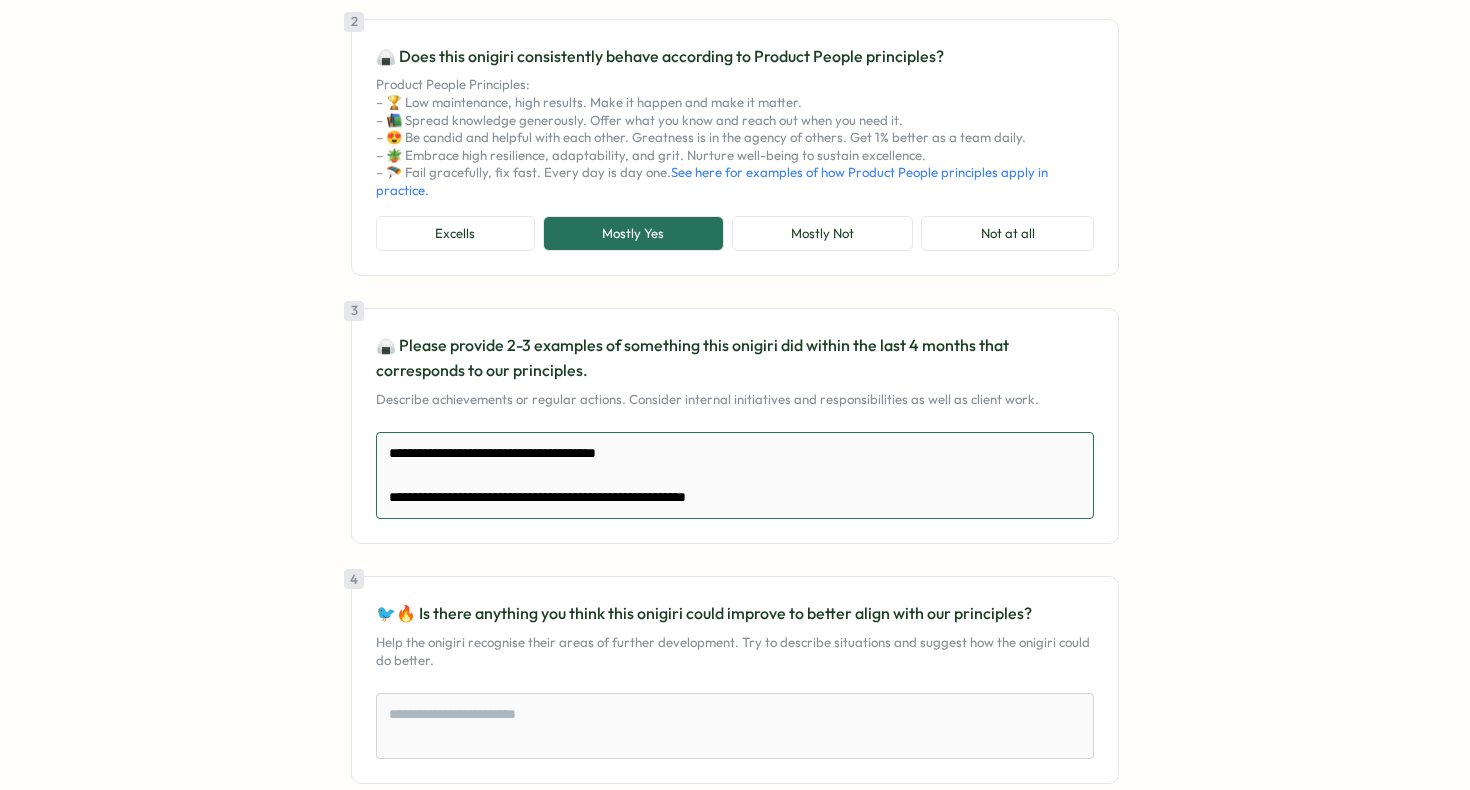 type on "*" 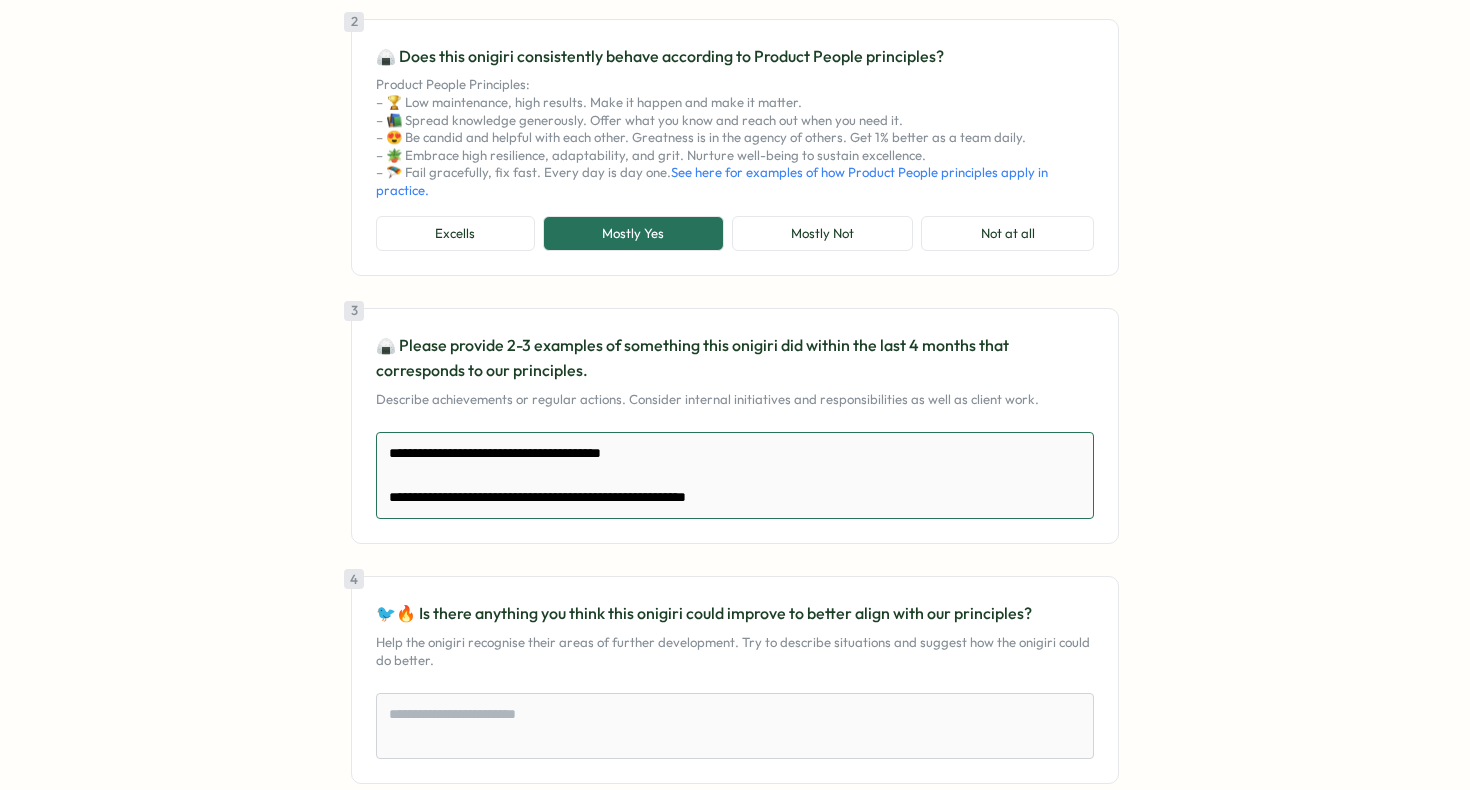 type on "**********" 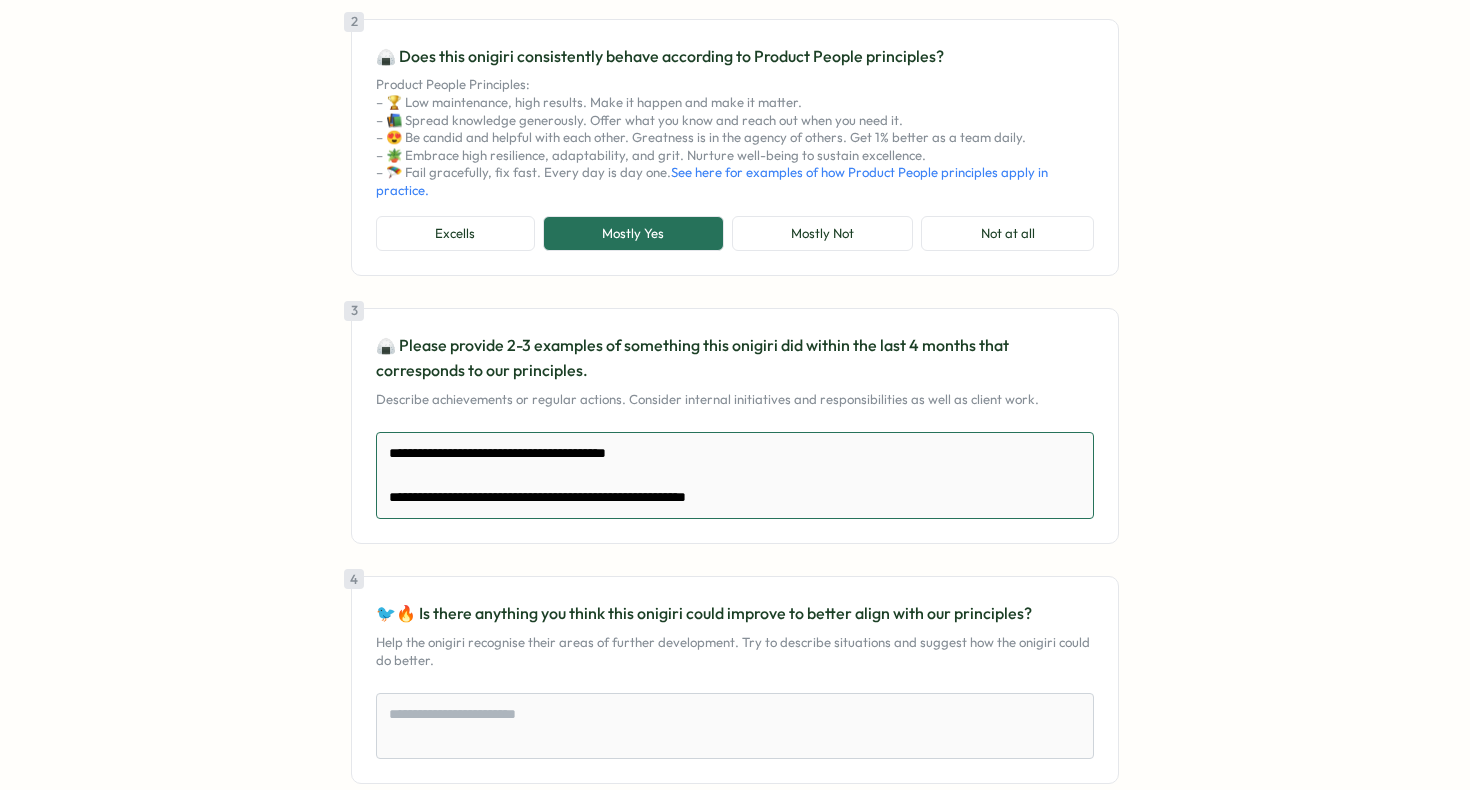type on "*" 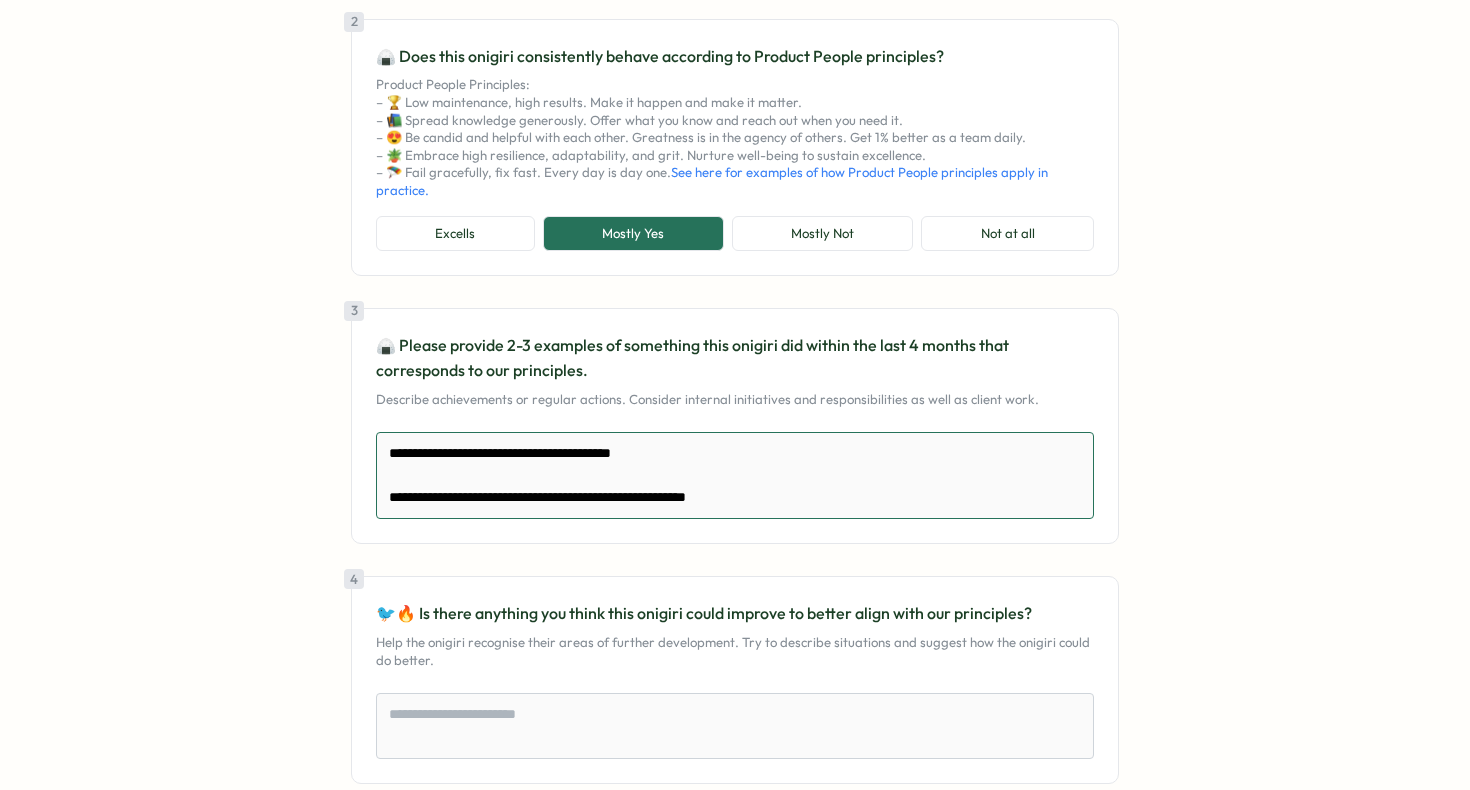 type on "*" 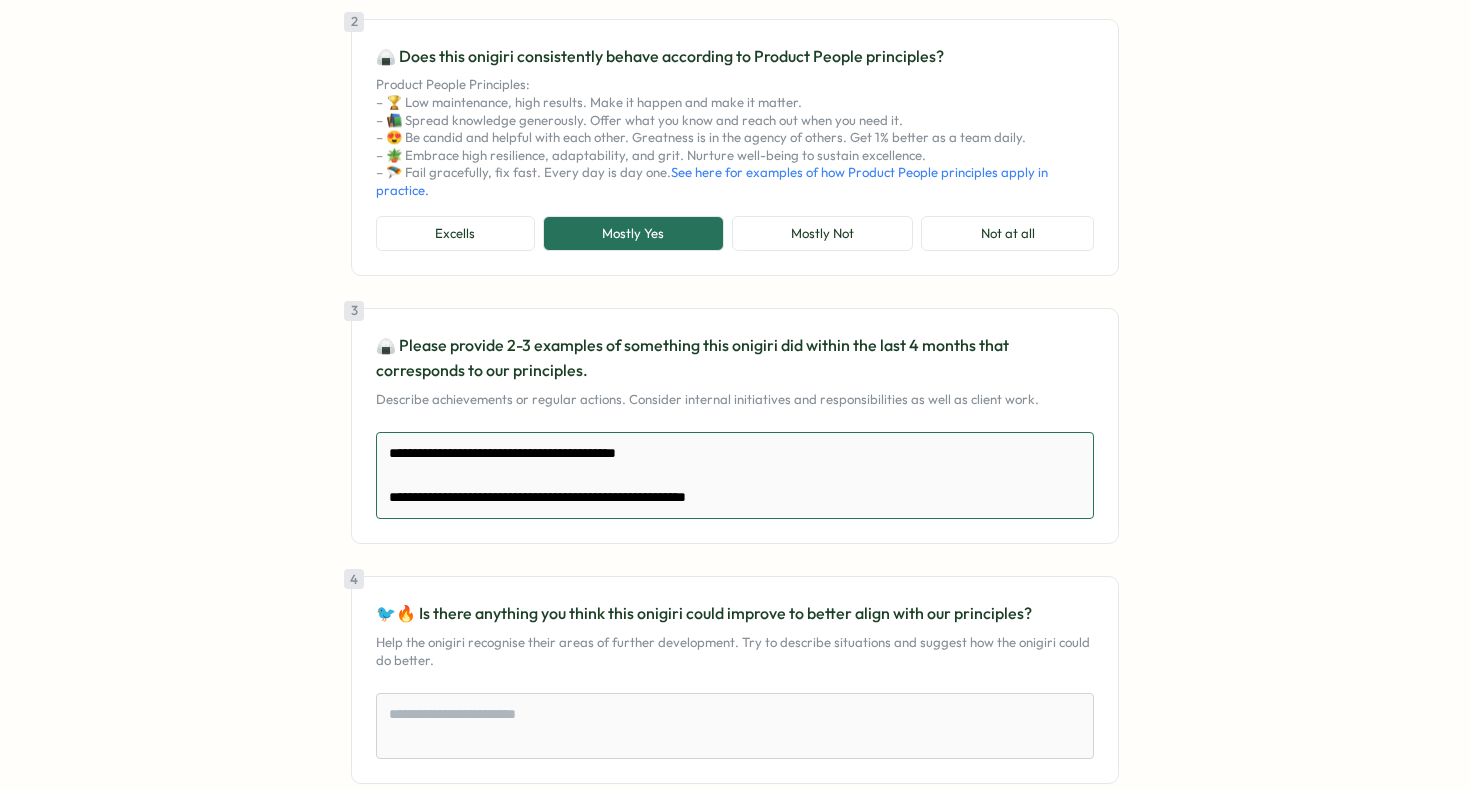 type on "**********" 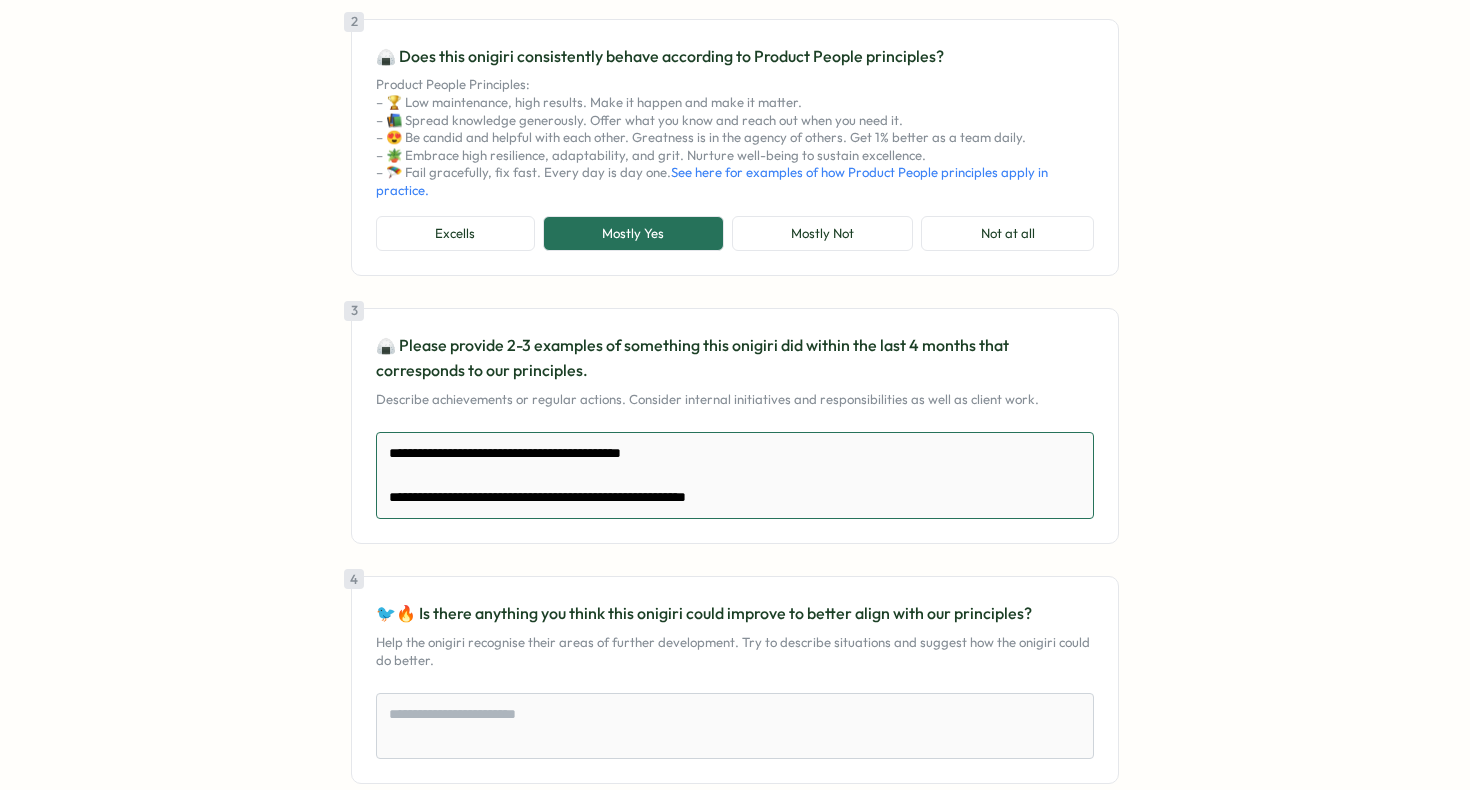 type on "*" 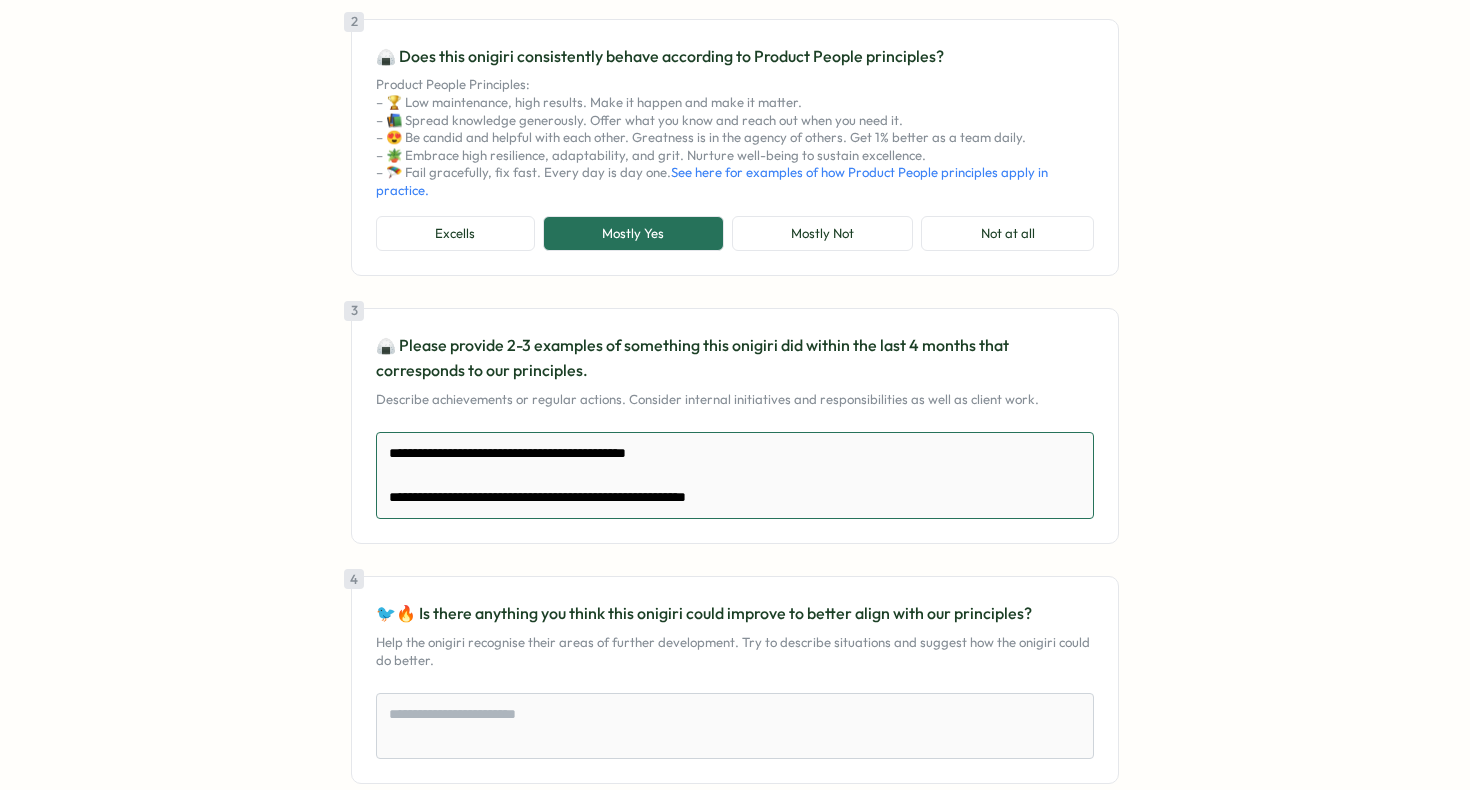 type on "**********" 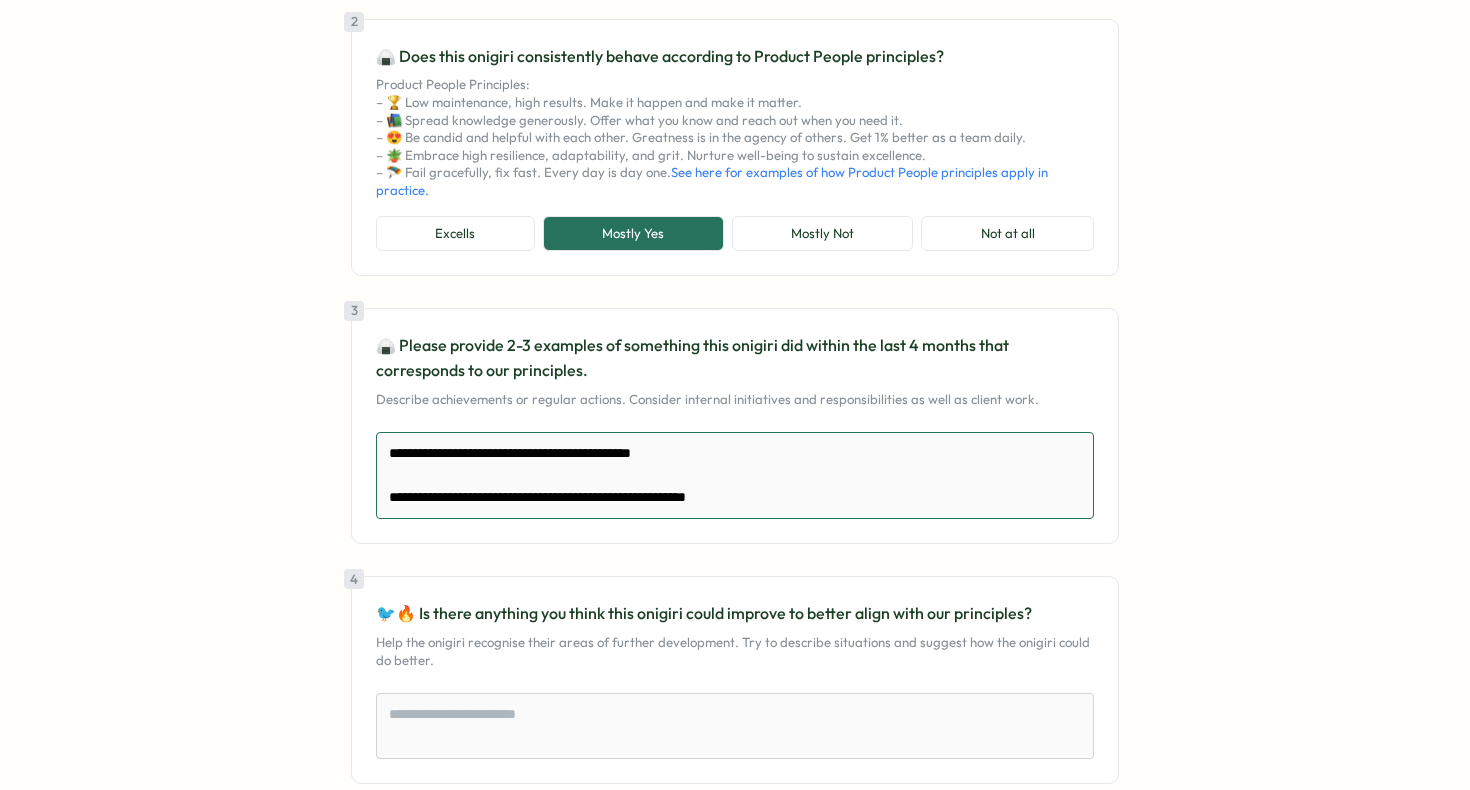type on "*" 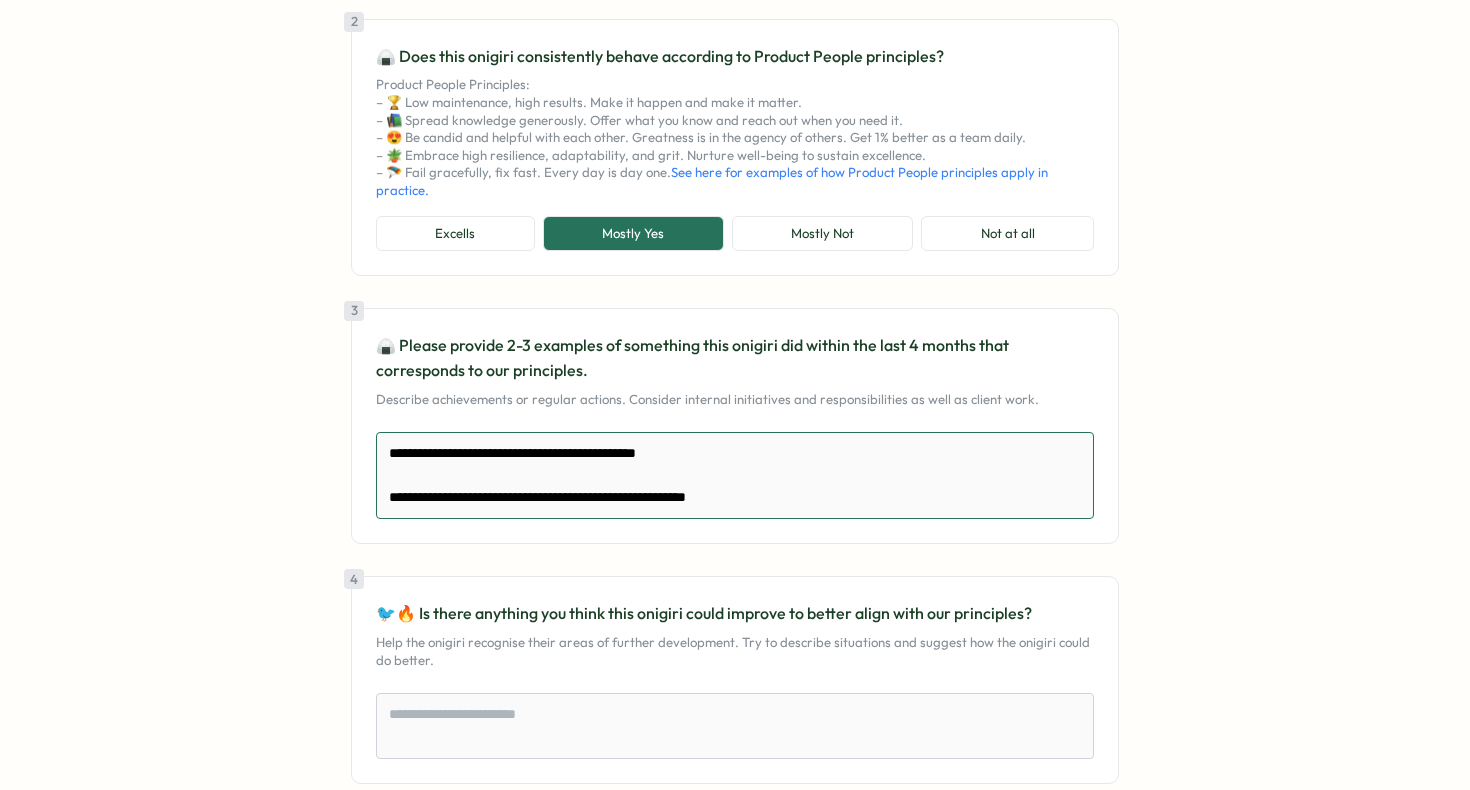 type on "*" 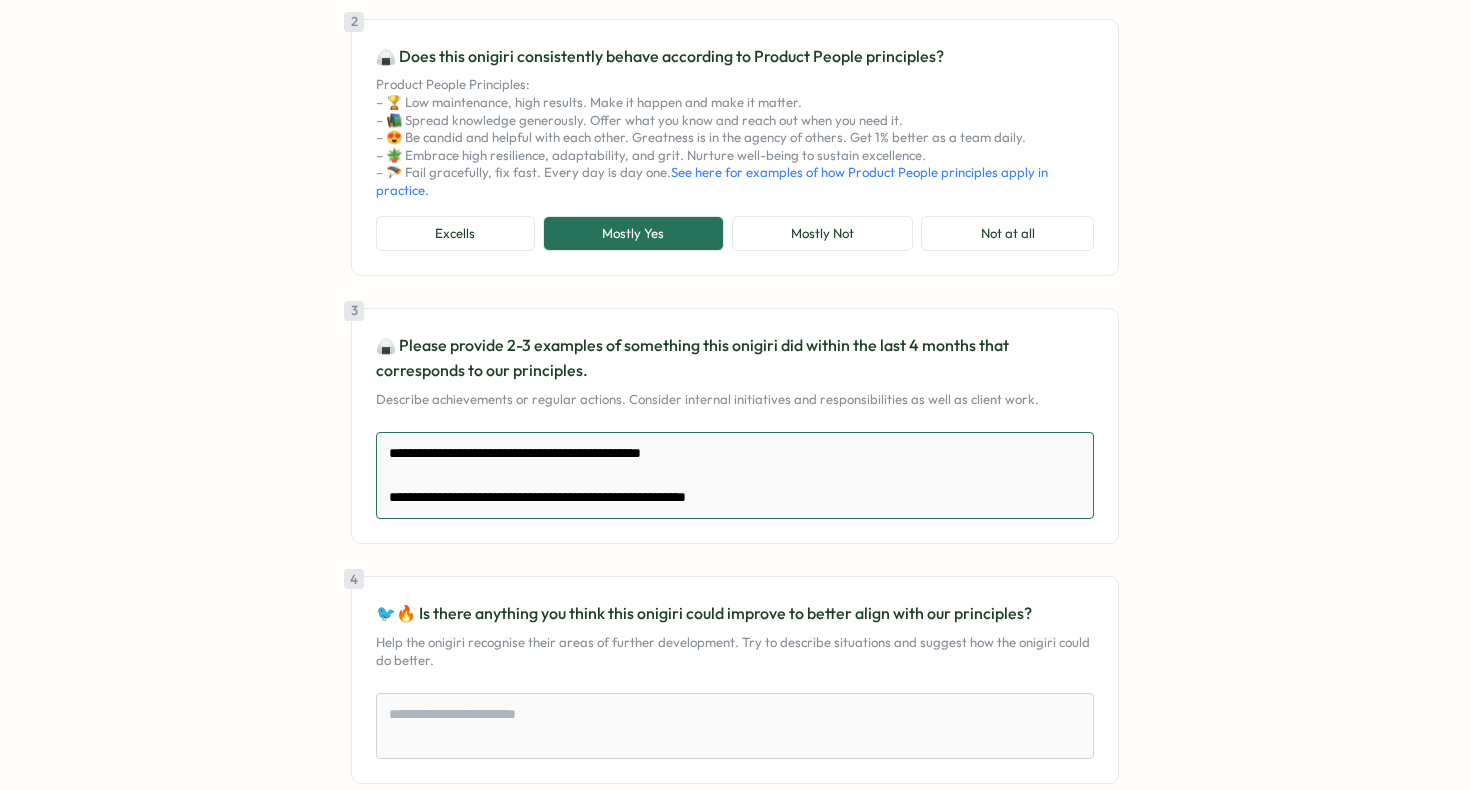 type on "*" 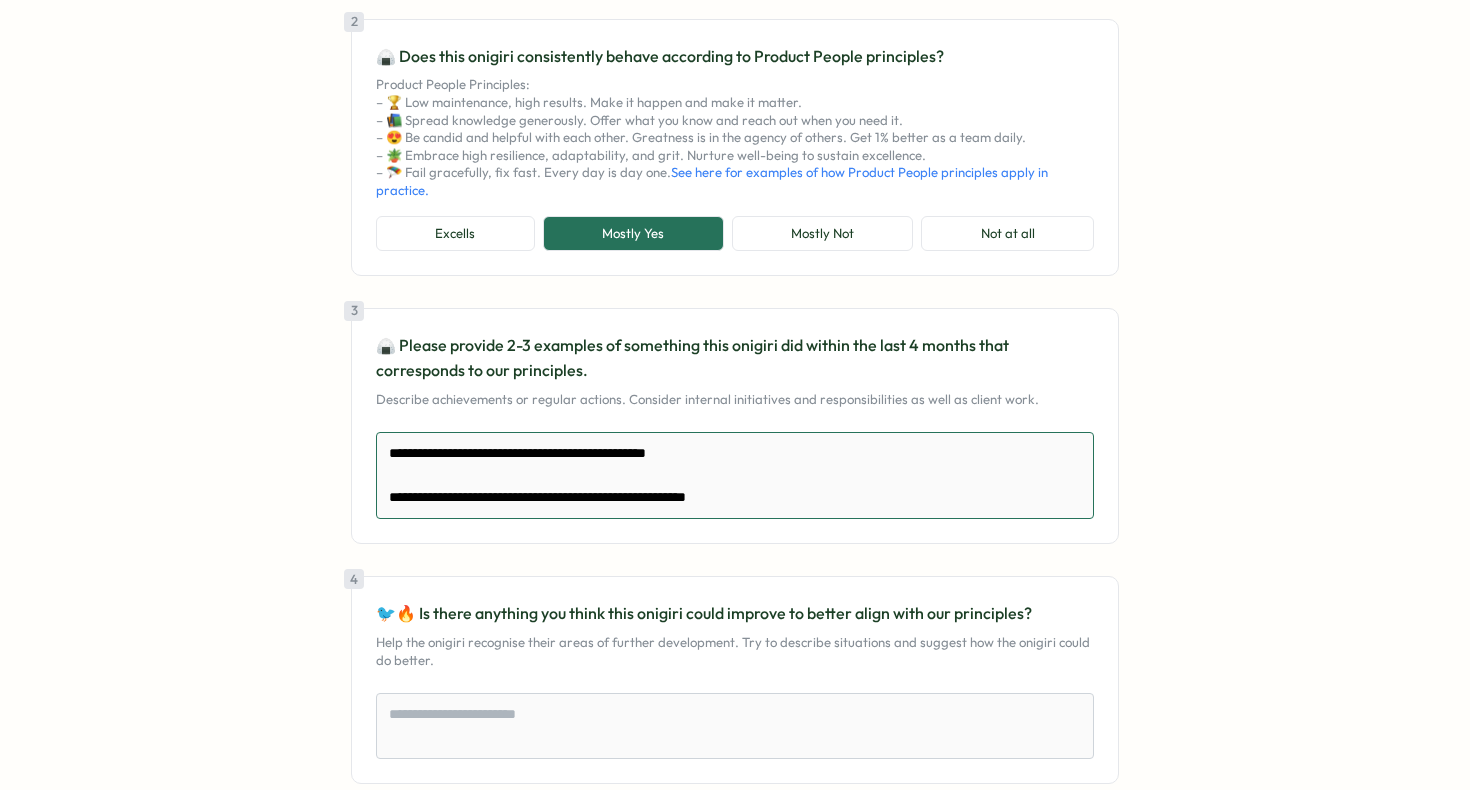 type on "**********" 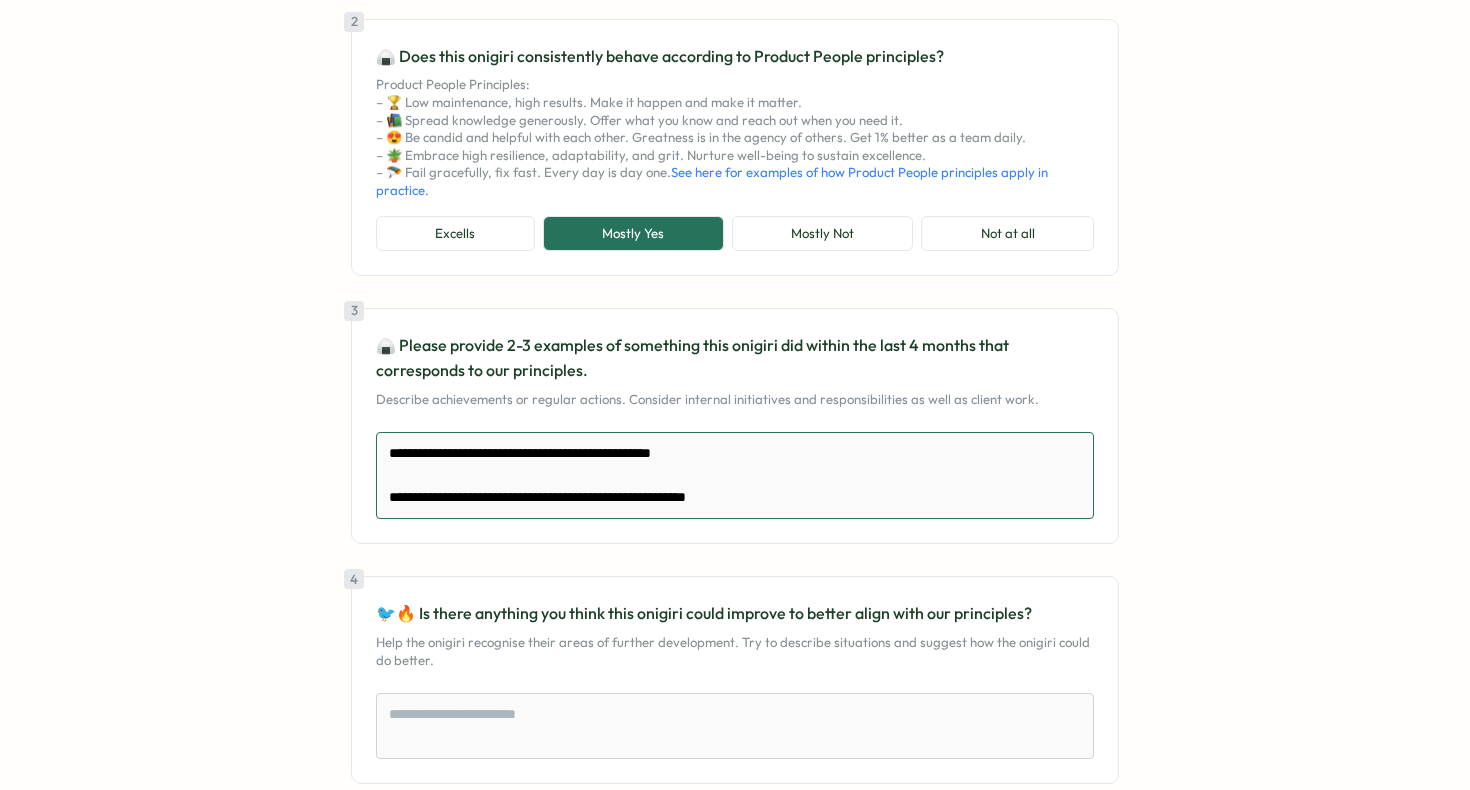 type on "*" 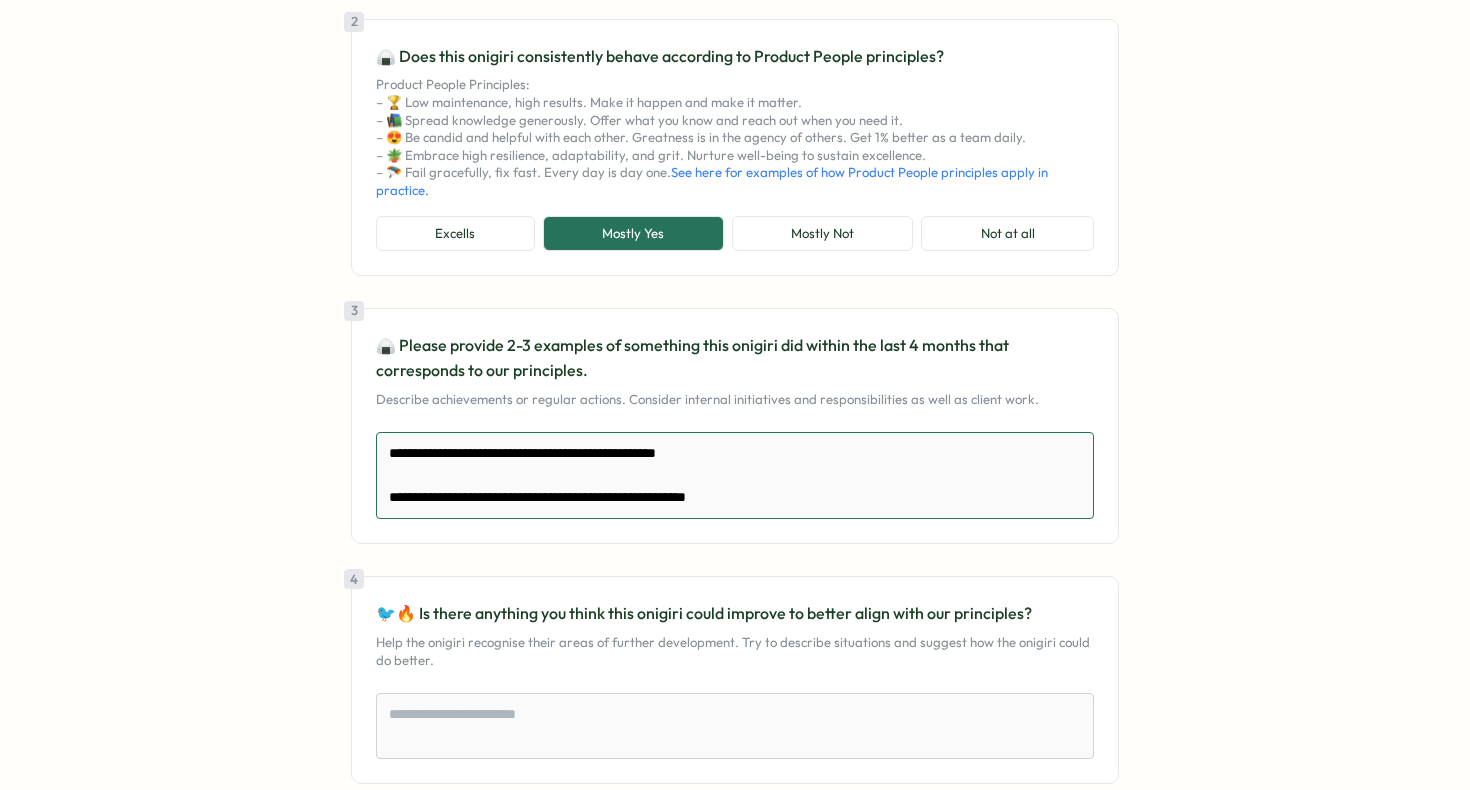 type on "*" 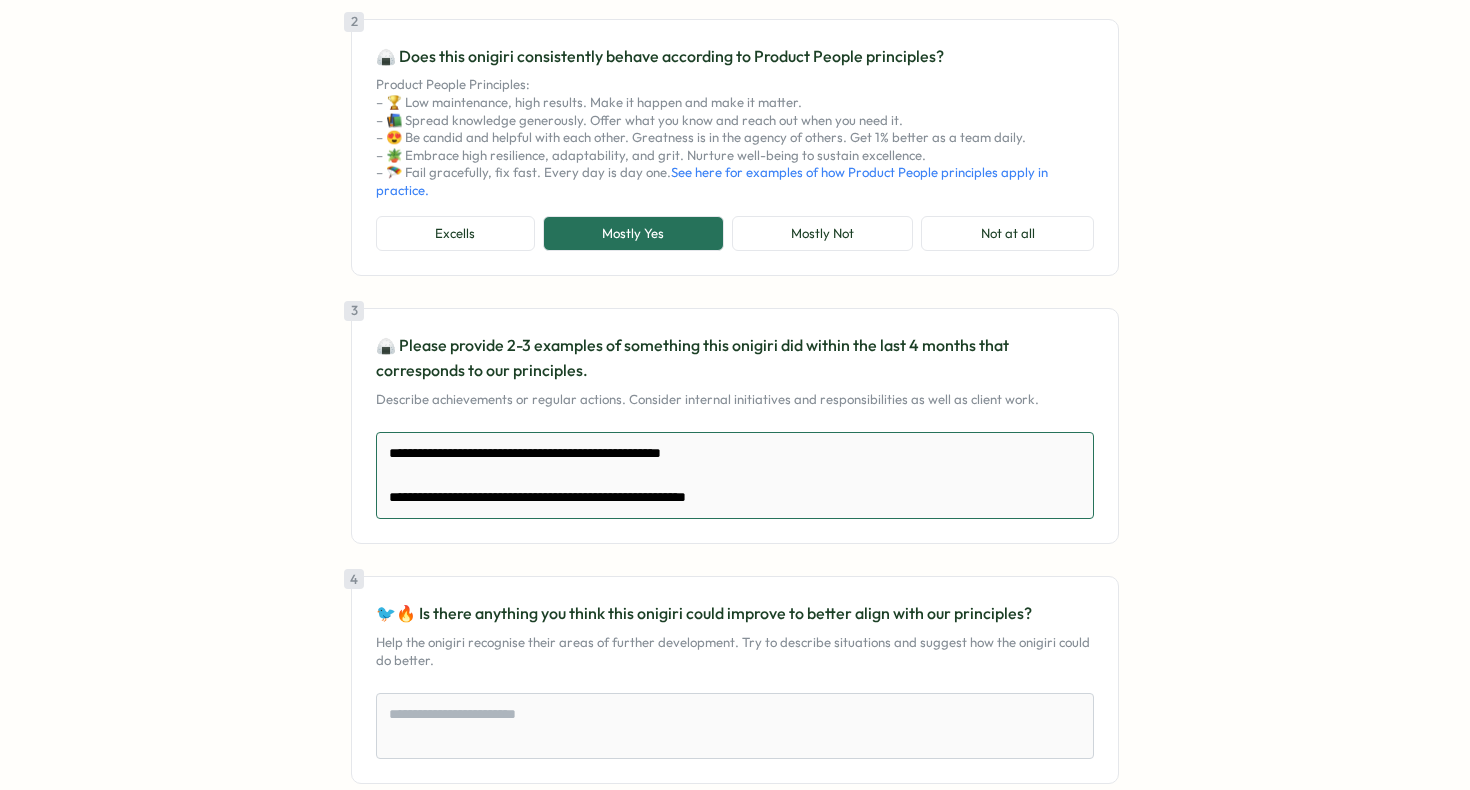 type on "*" 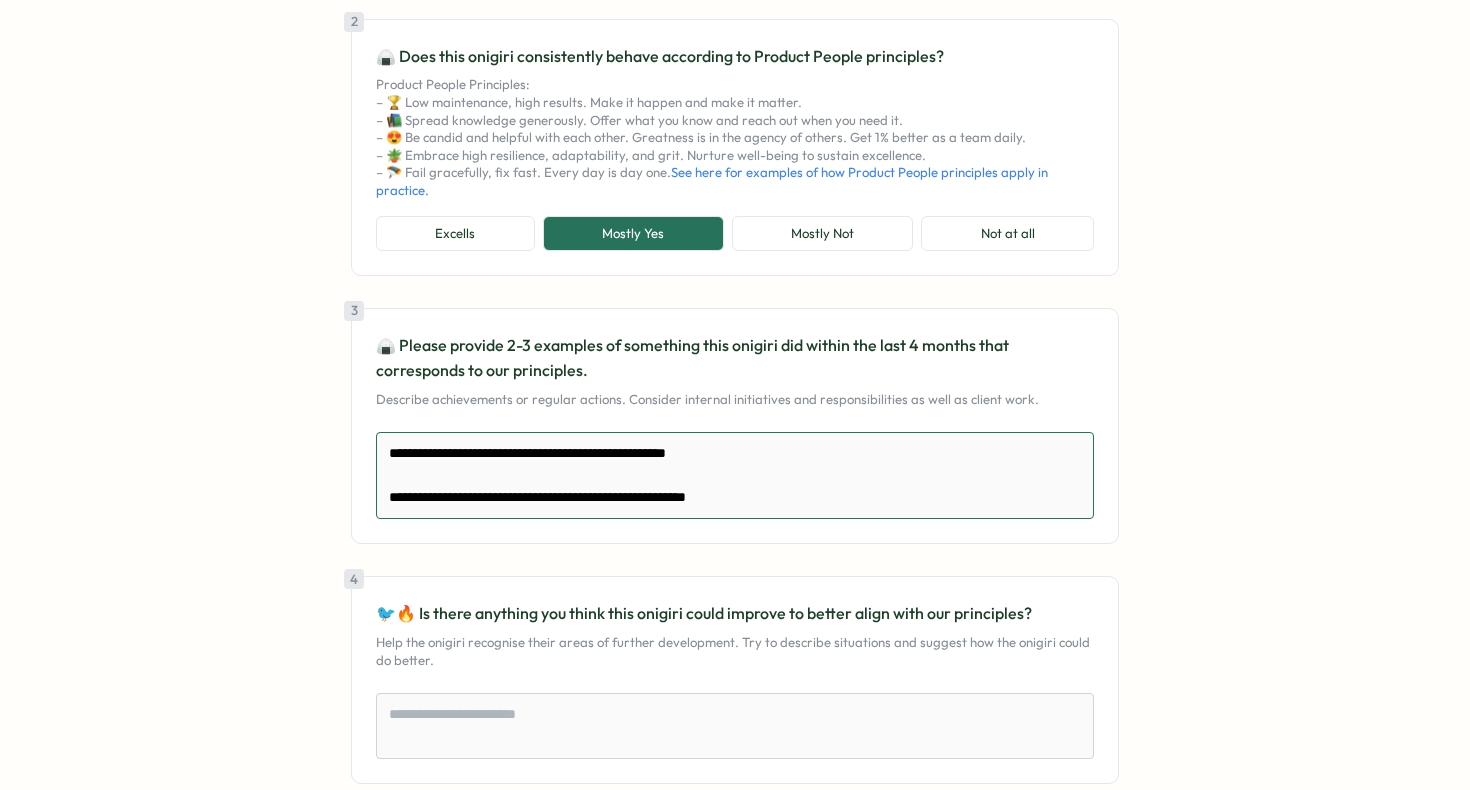 type on "*" 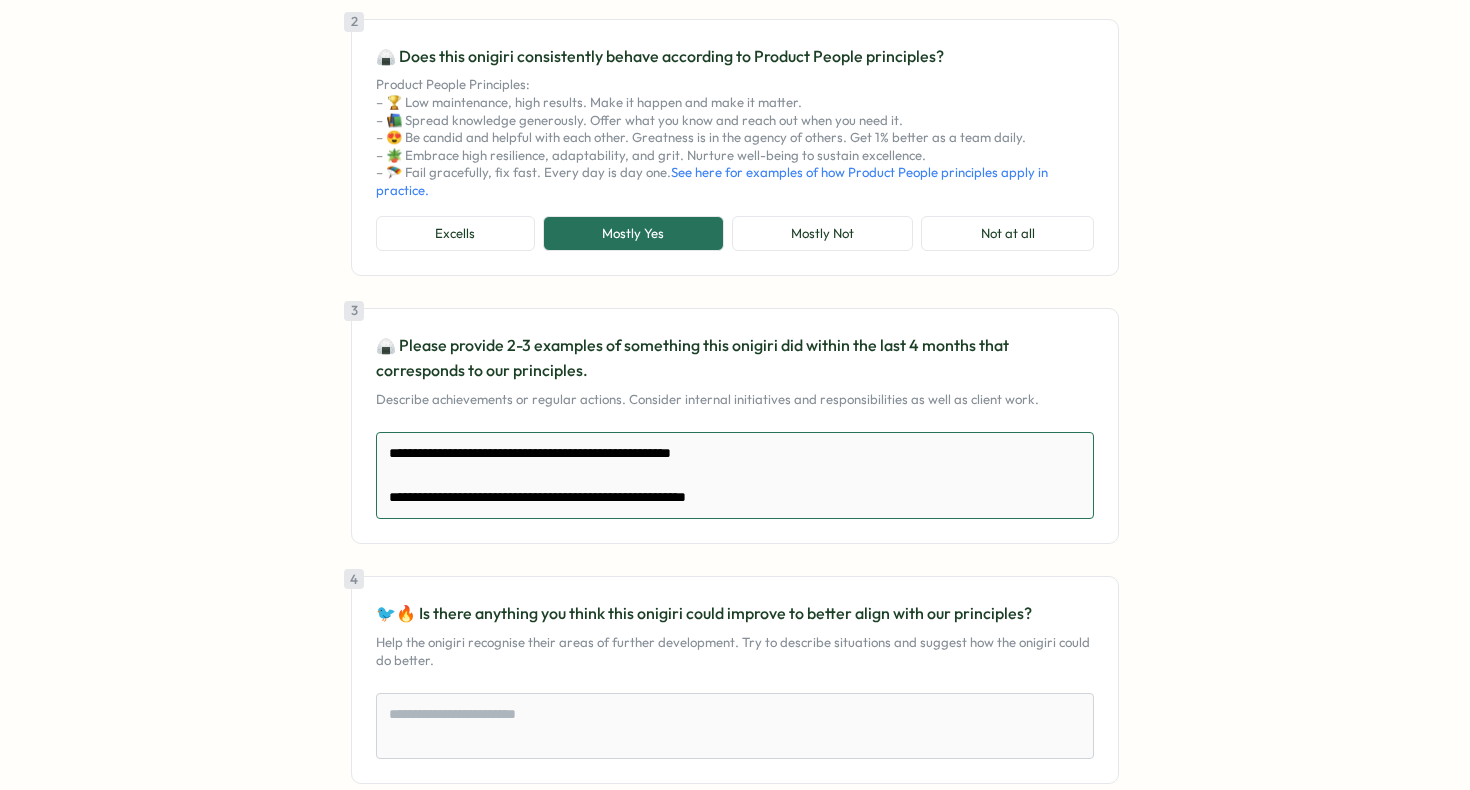 type on "*" 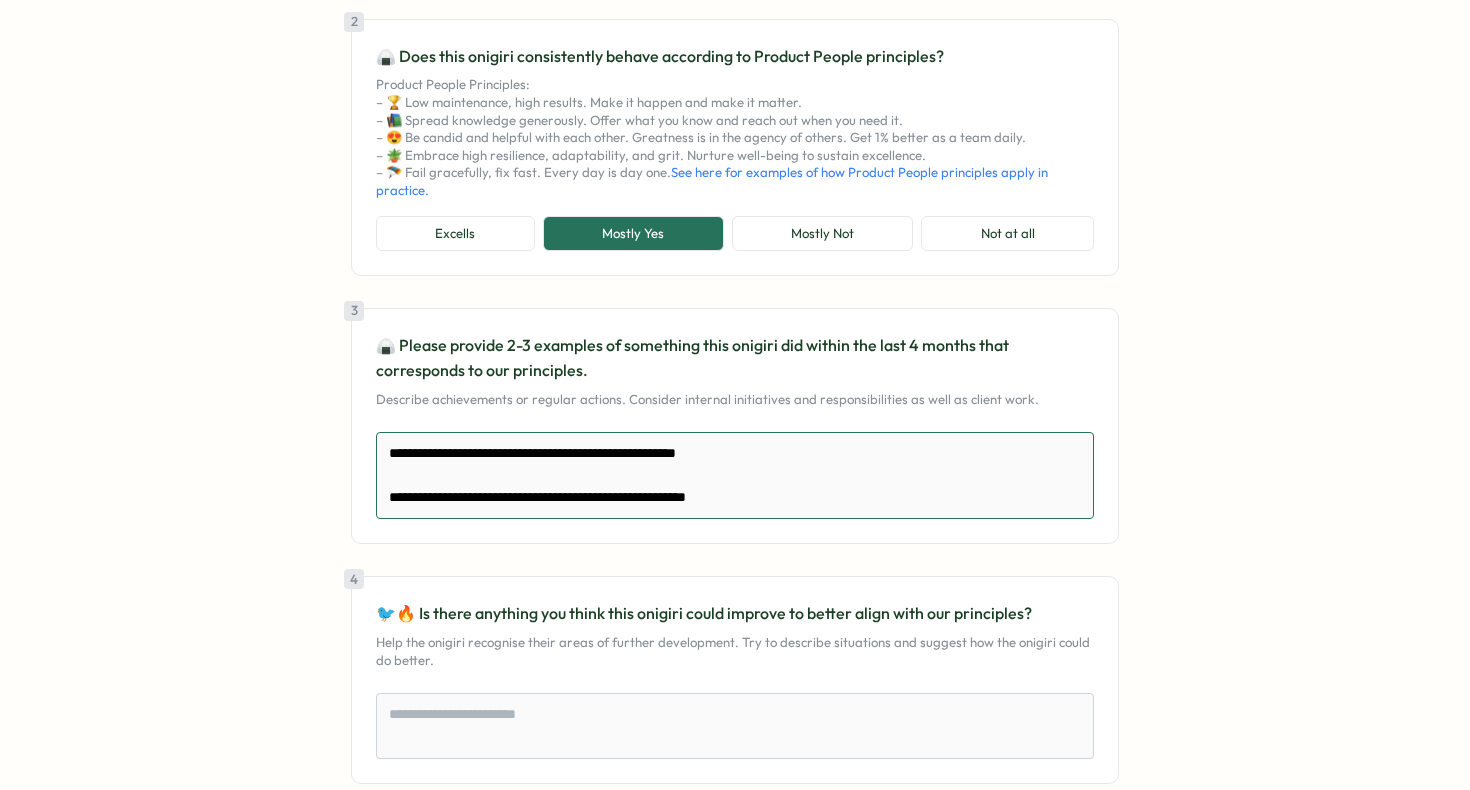 type on "*" 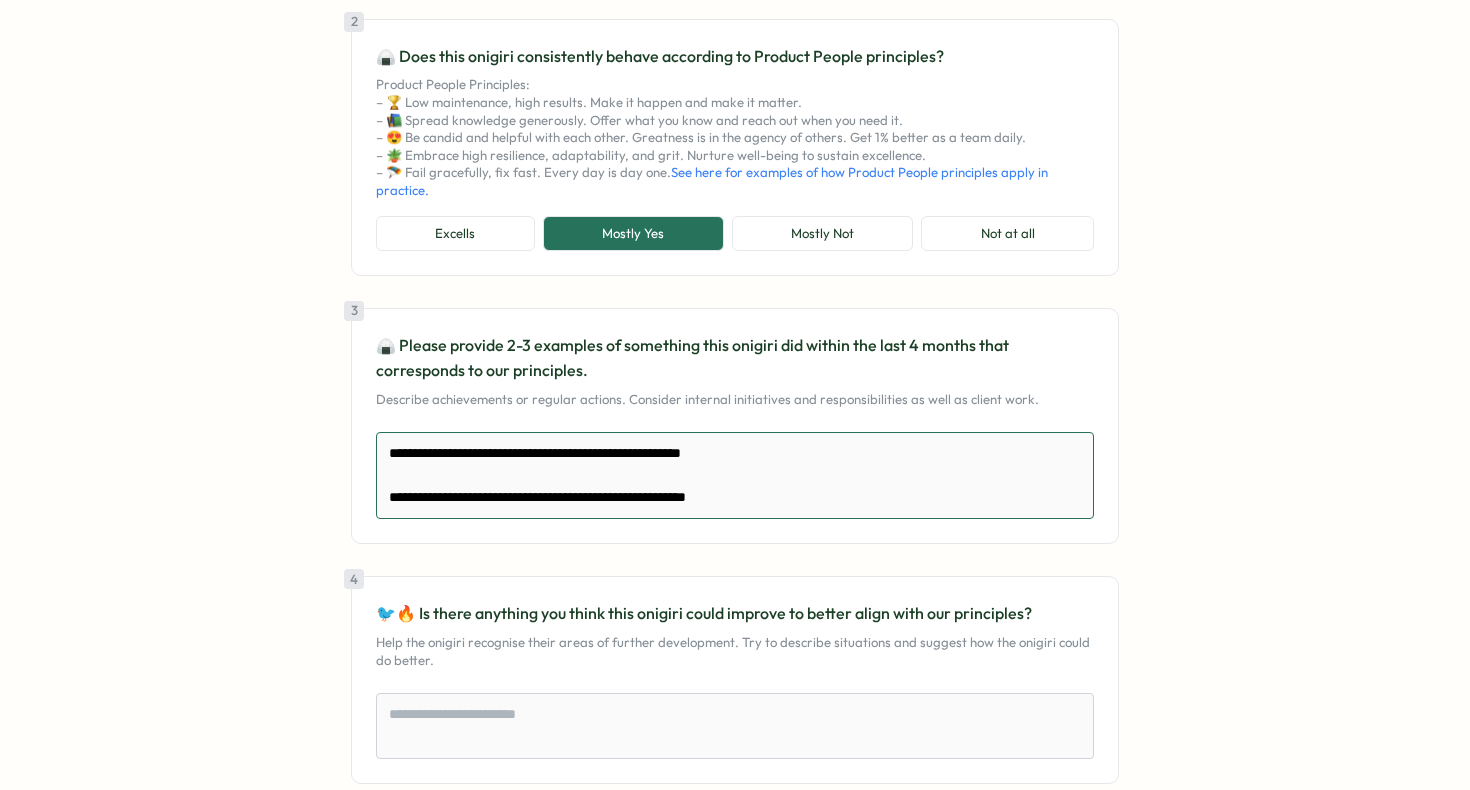 type on "*" 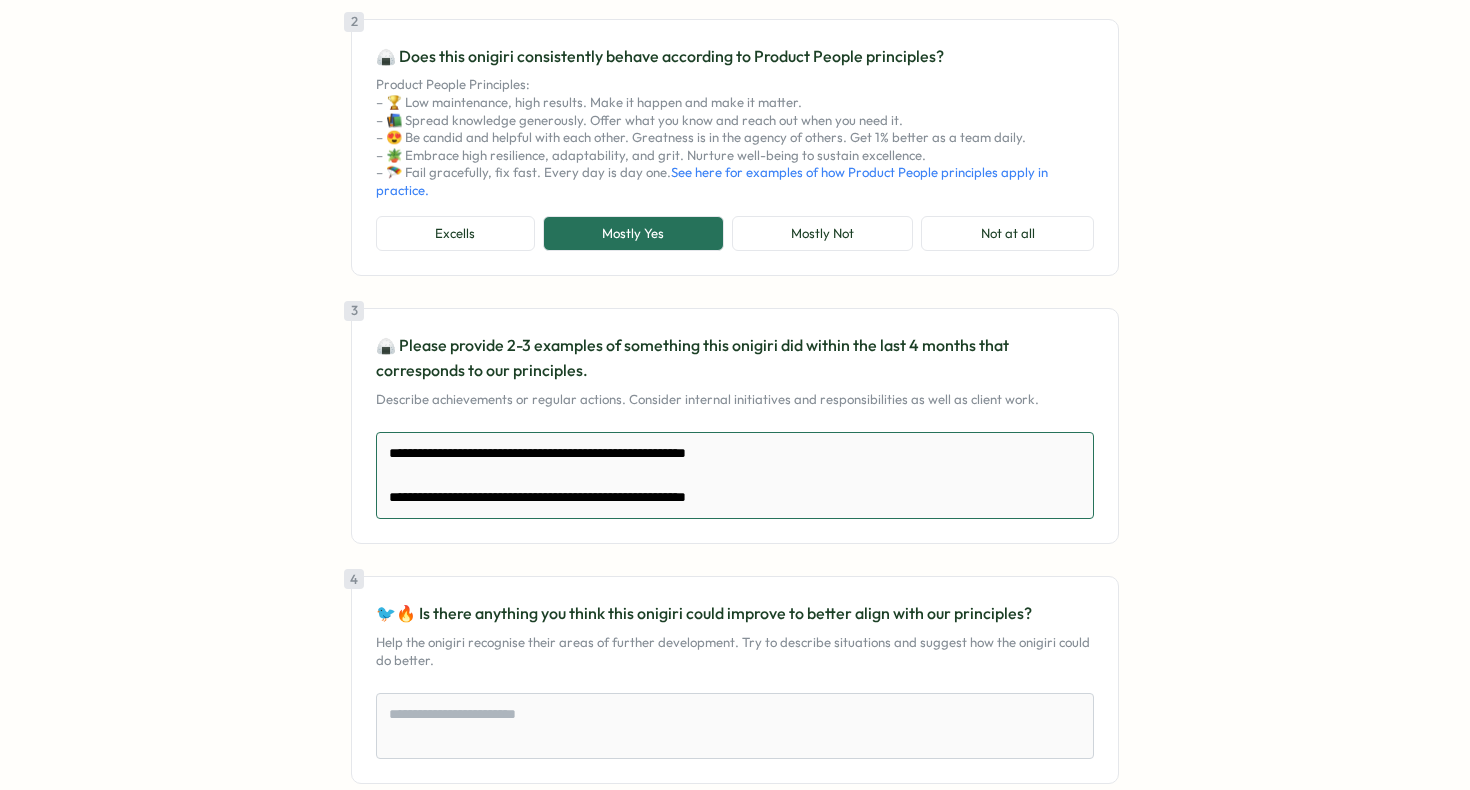 type on "*" 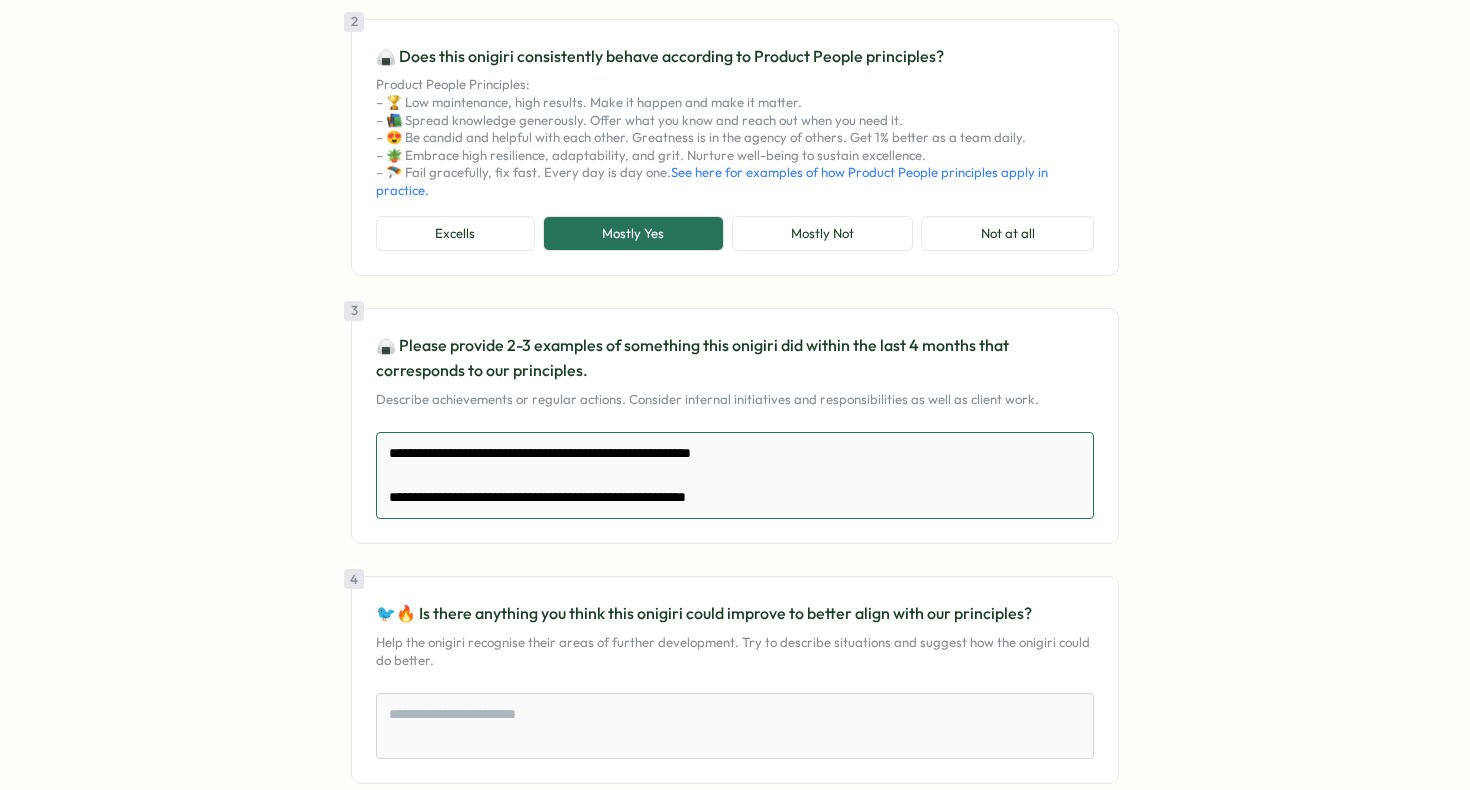 type on "*" 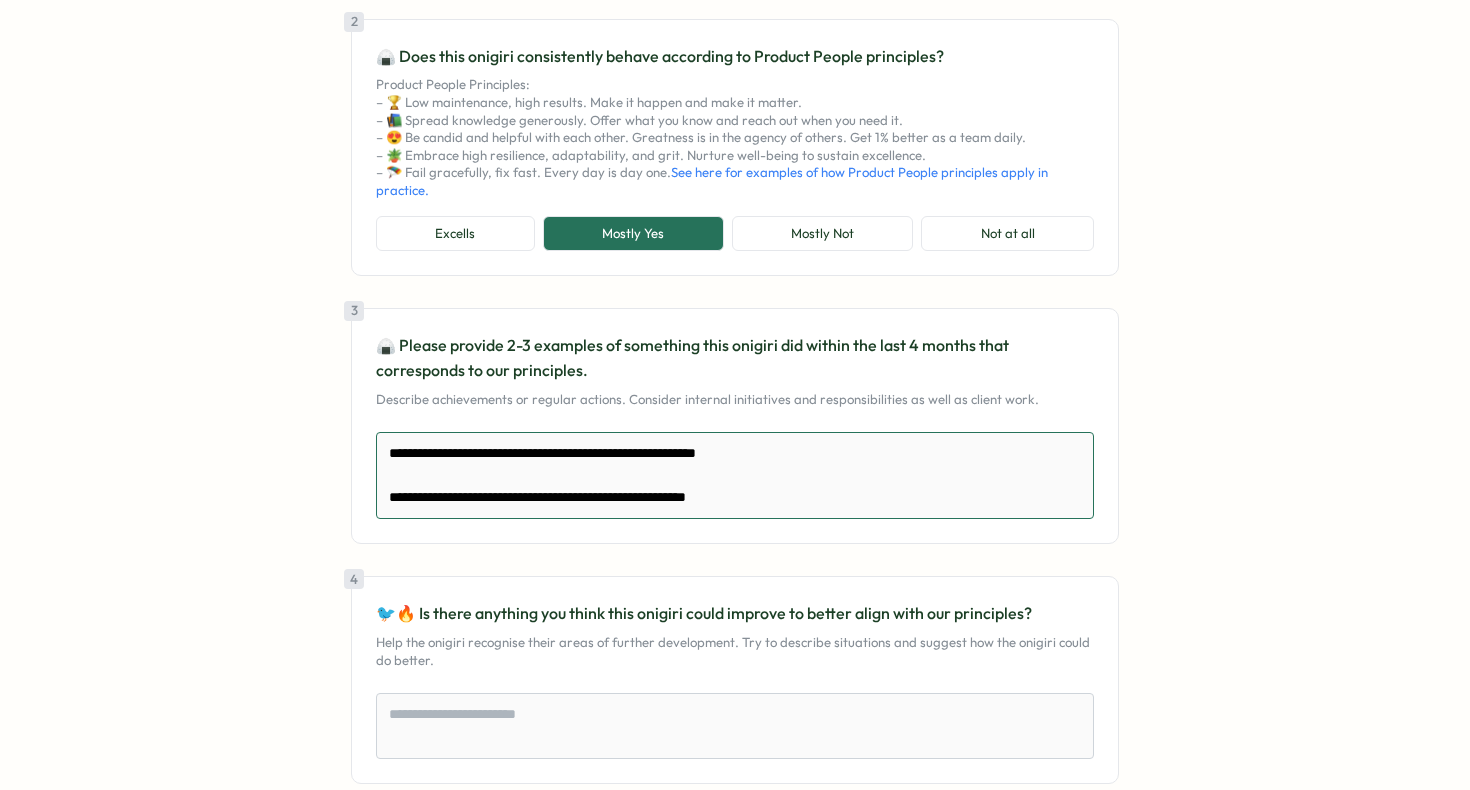 type on "*" 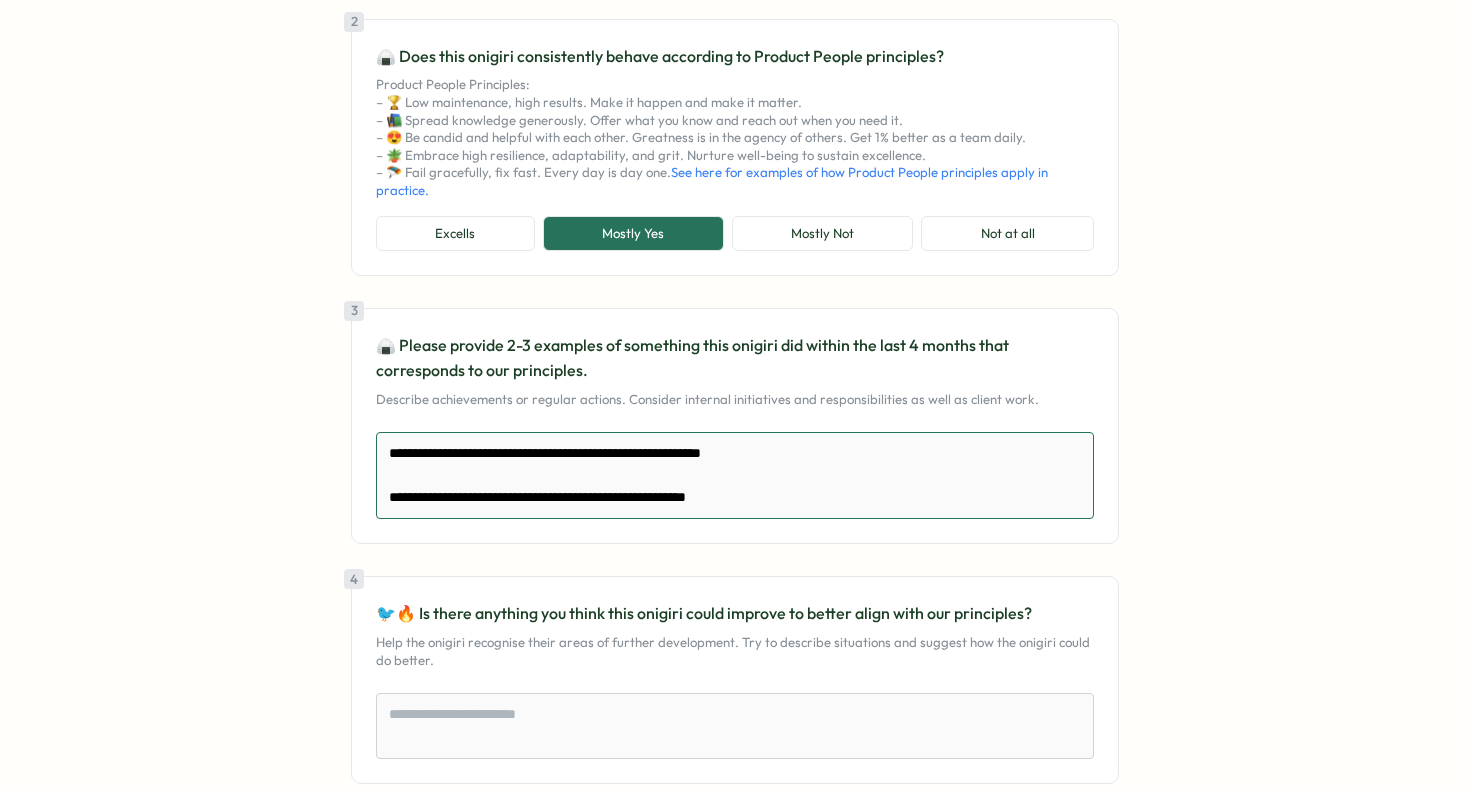 type on "**********" 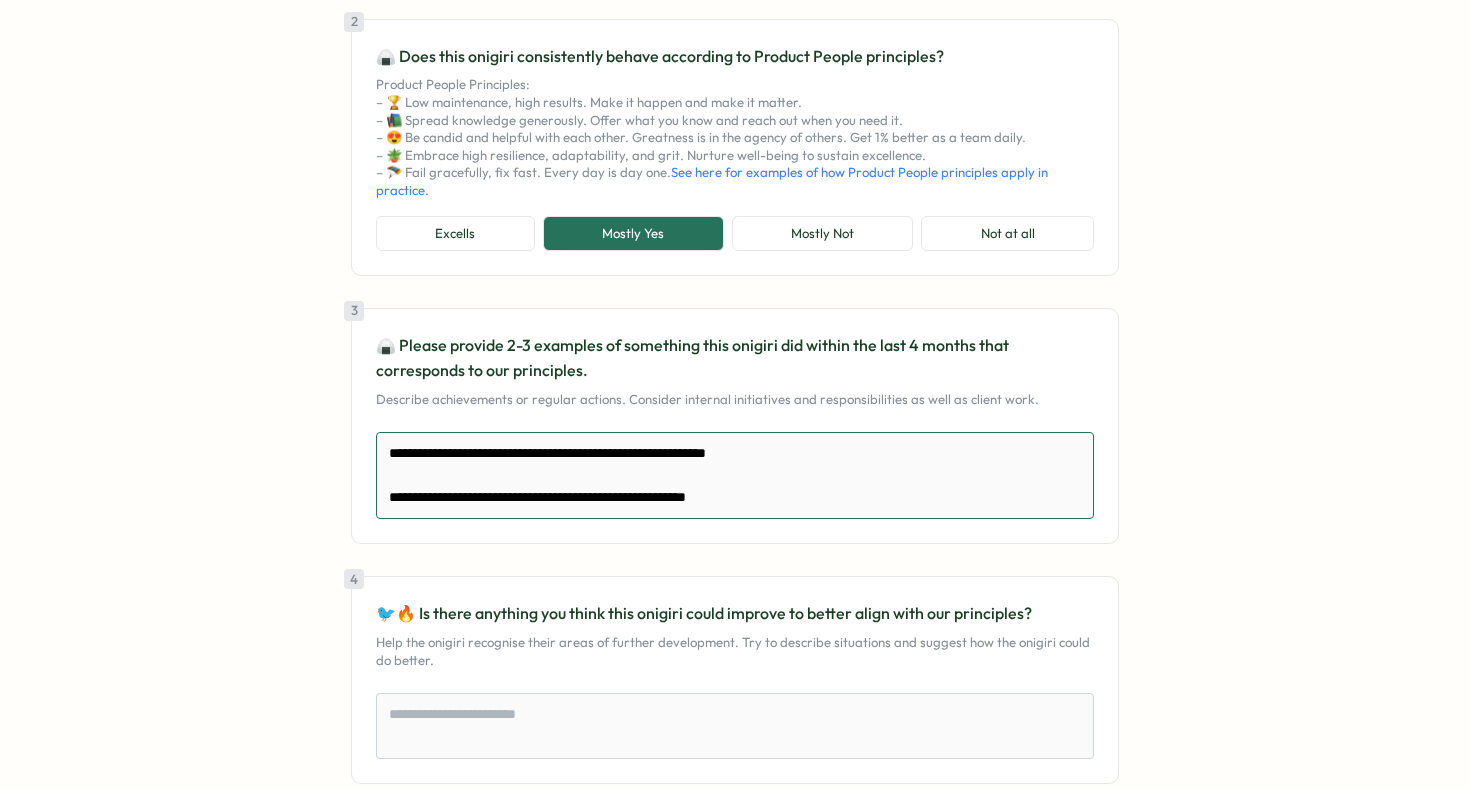 type on "*" 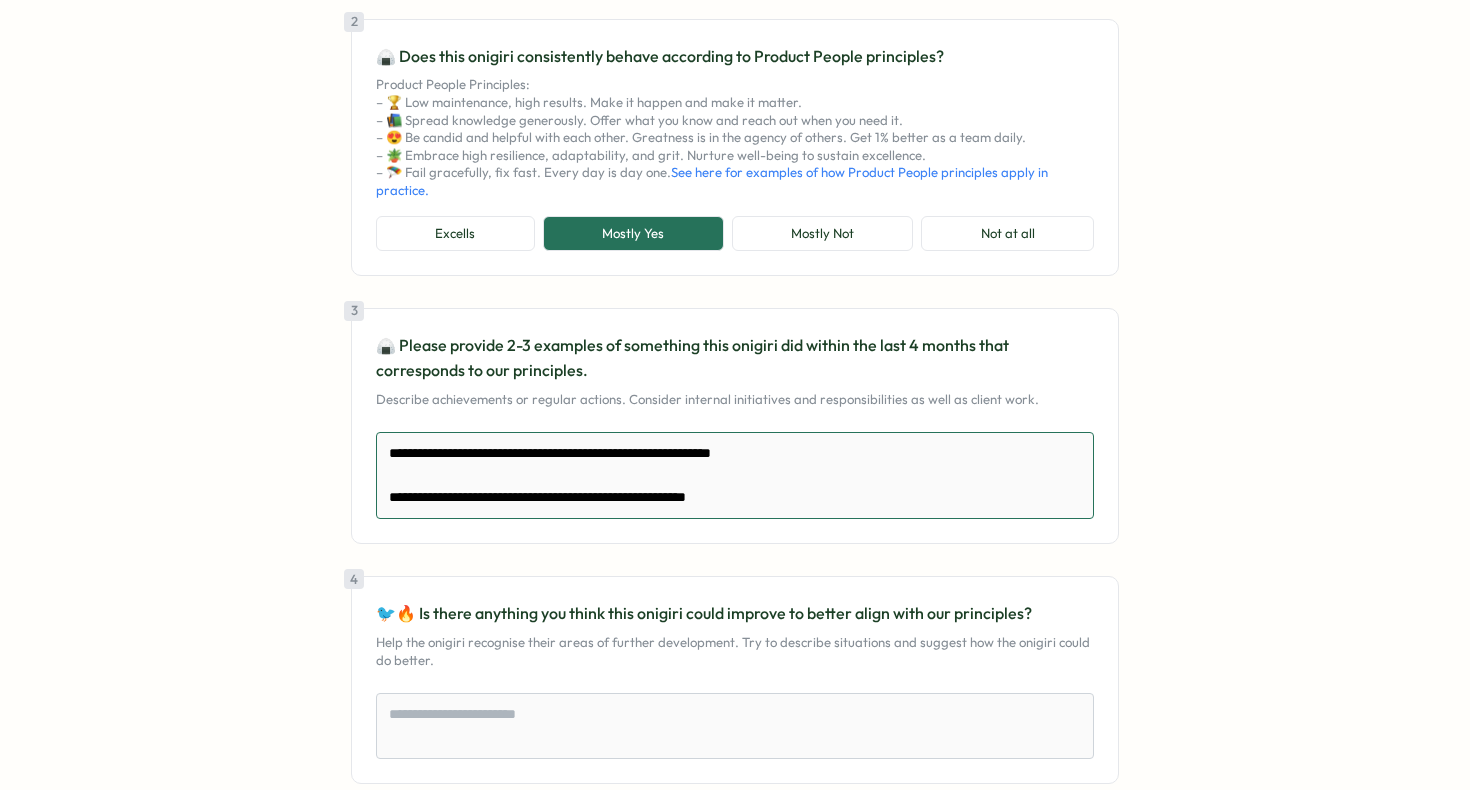 type on "*" 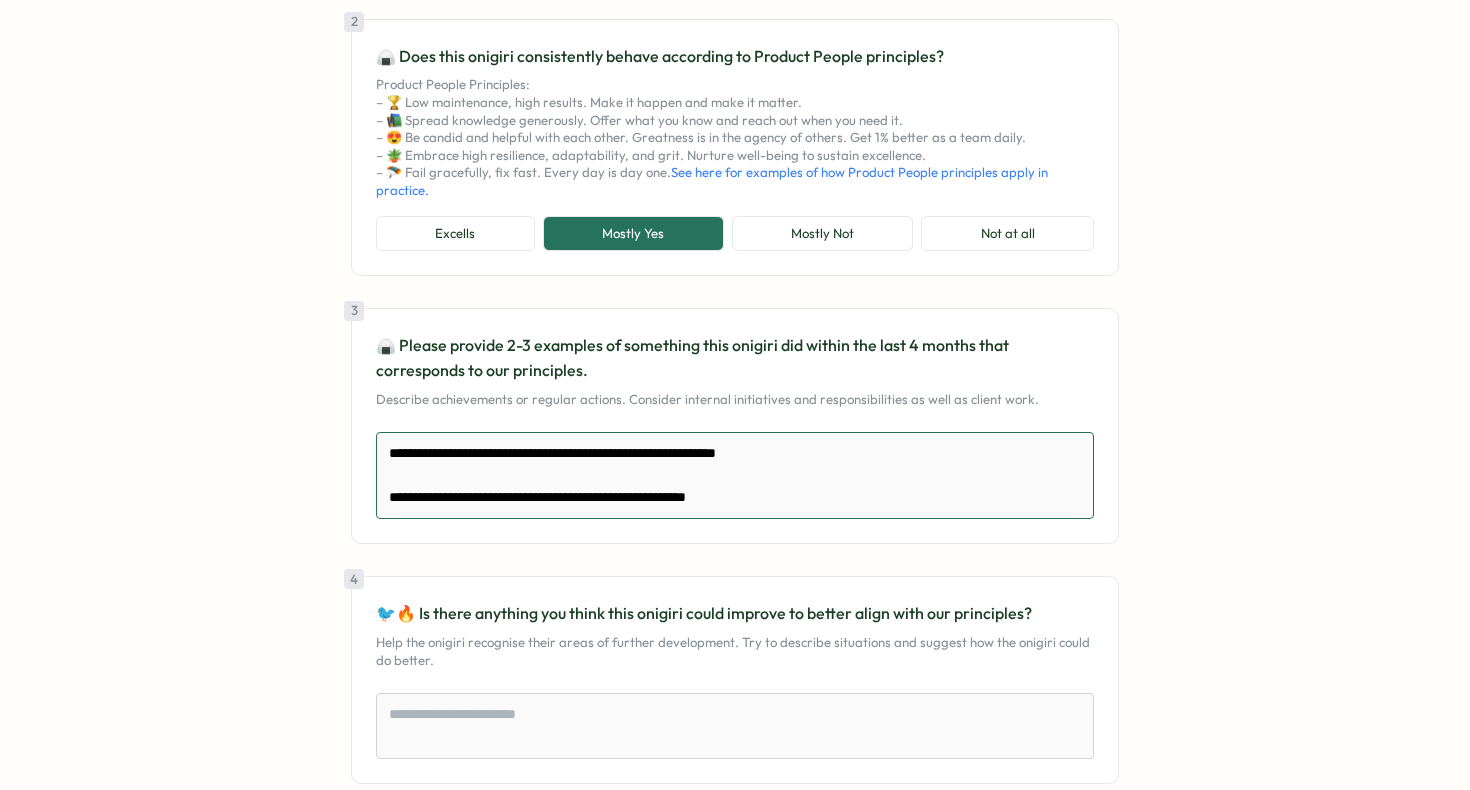 type on "*" 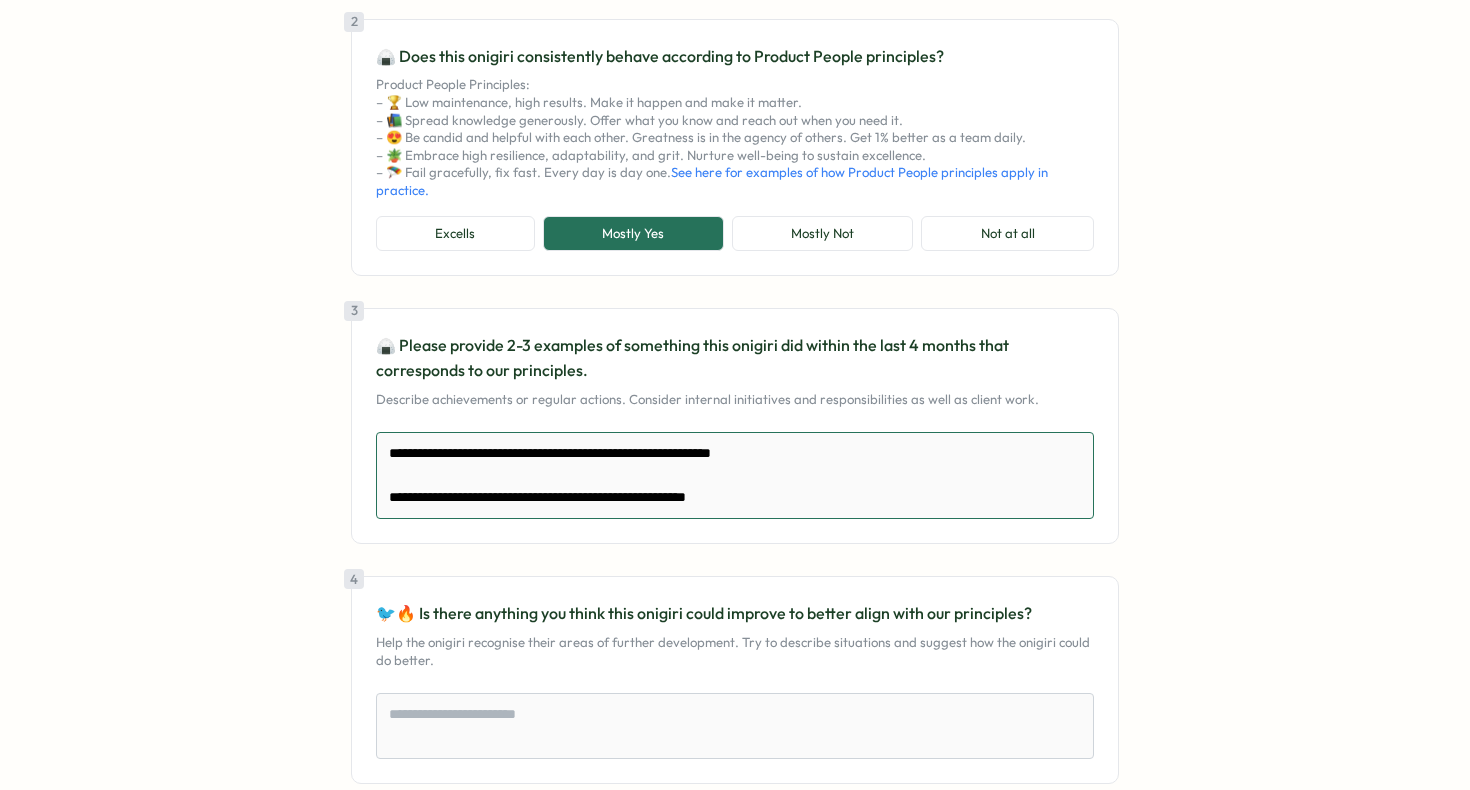 type on "*" 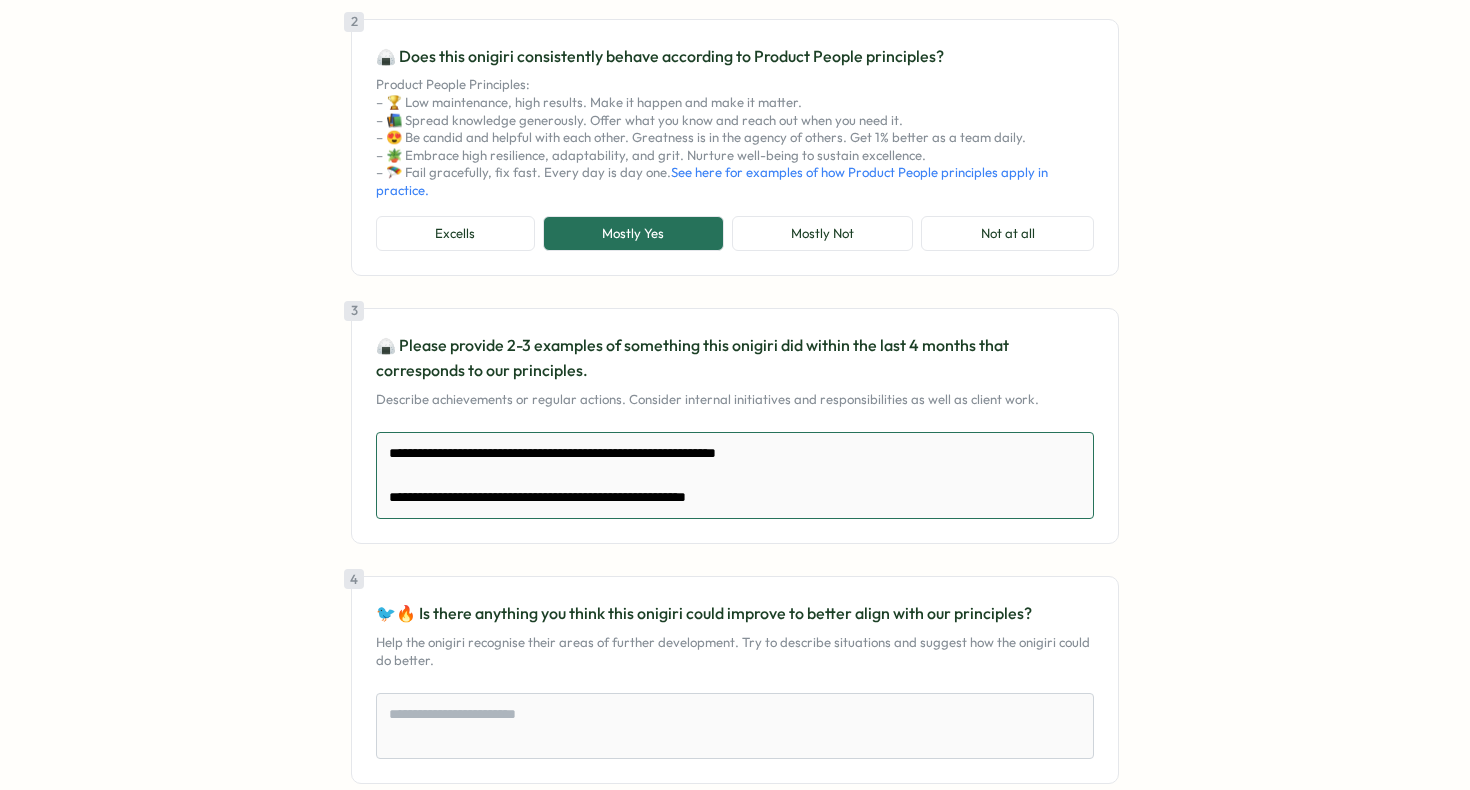 type on "*" 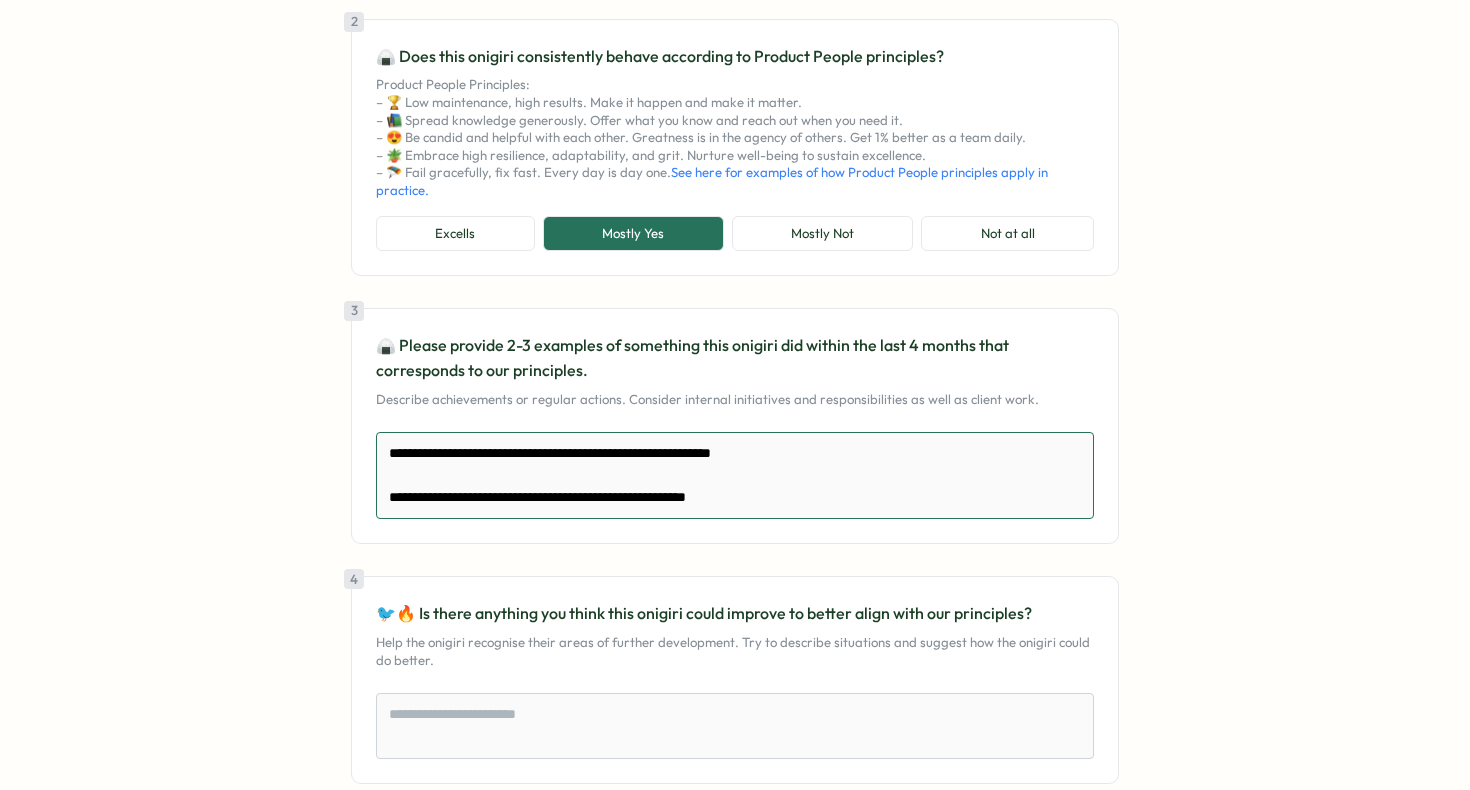 type on "*" 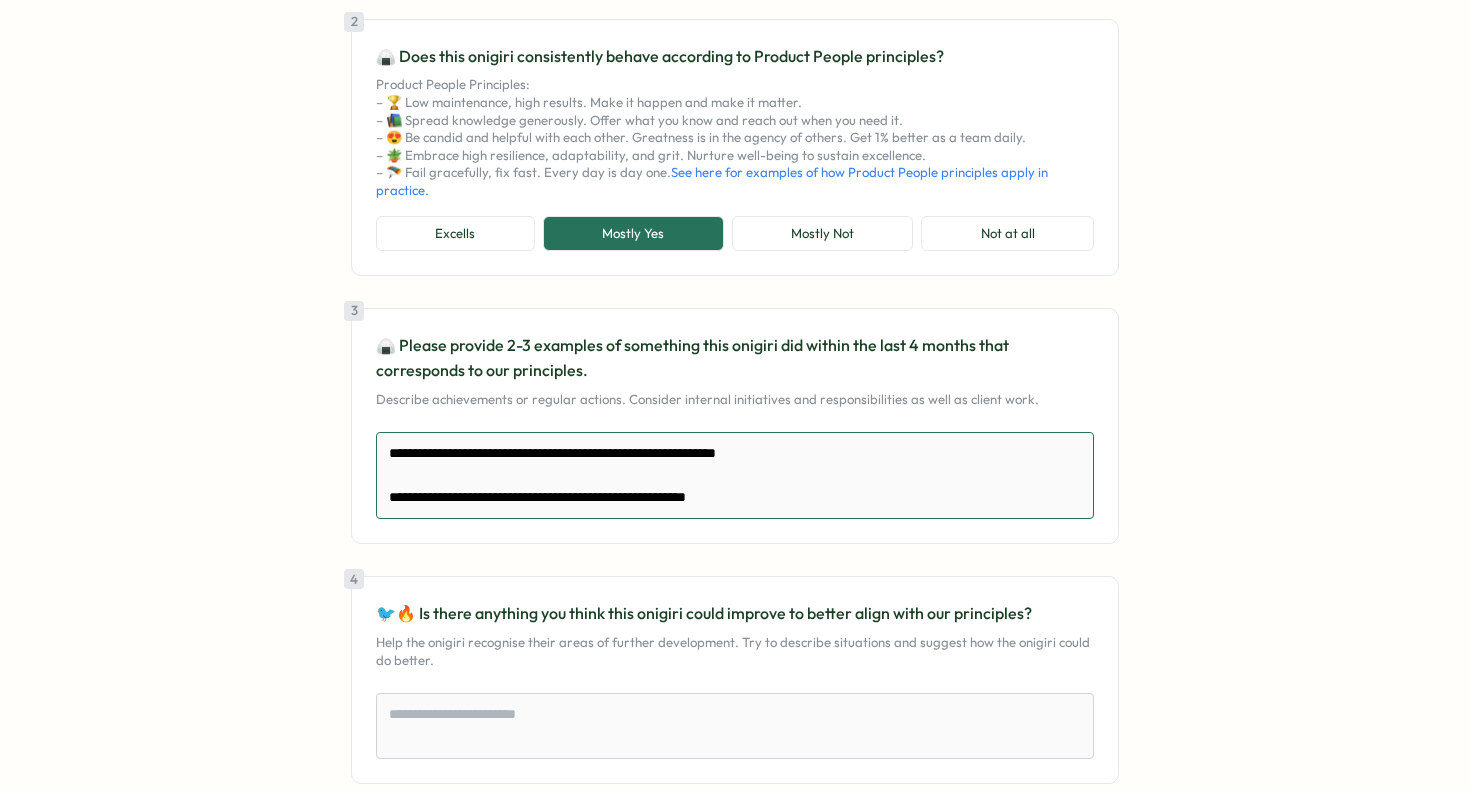 type on "*" 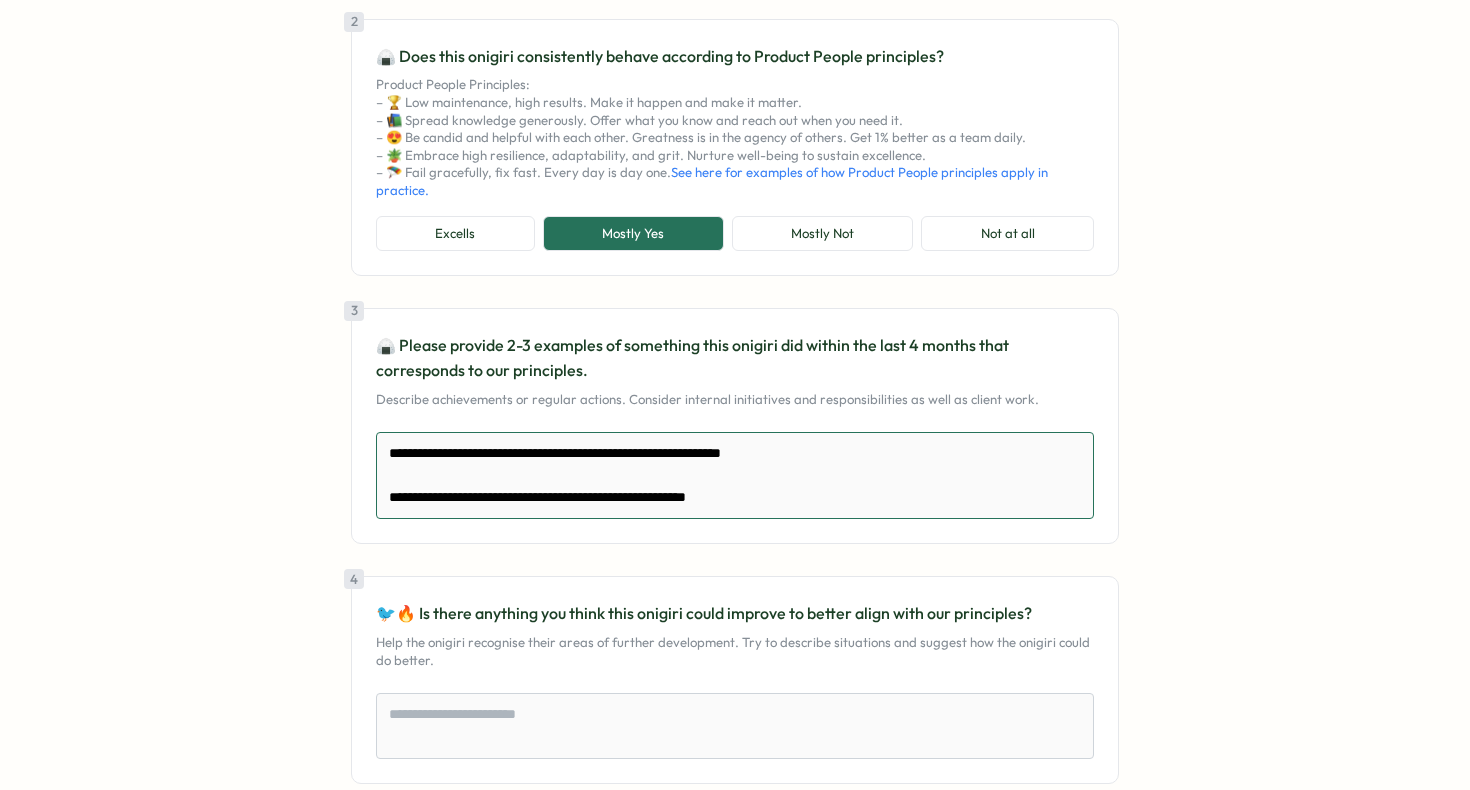 type on "*" 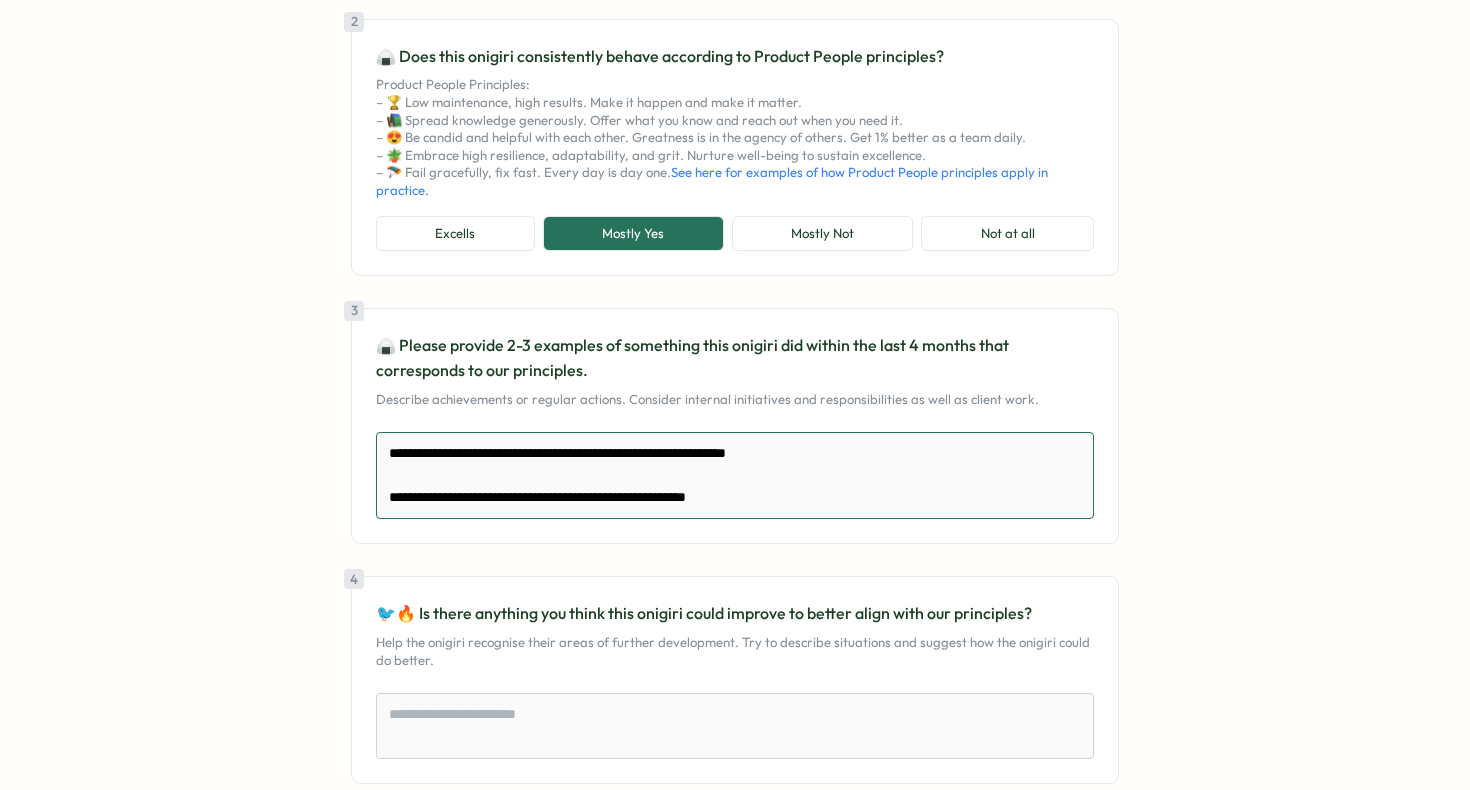 type on "*" 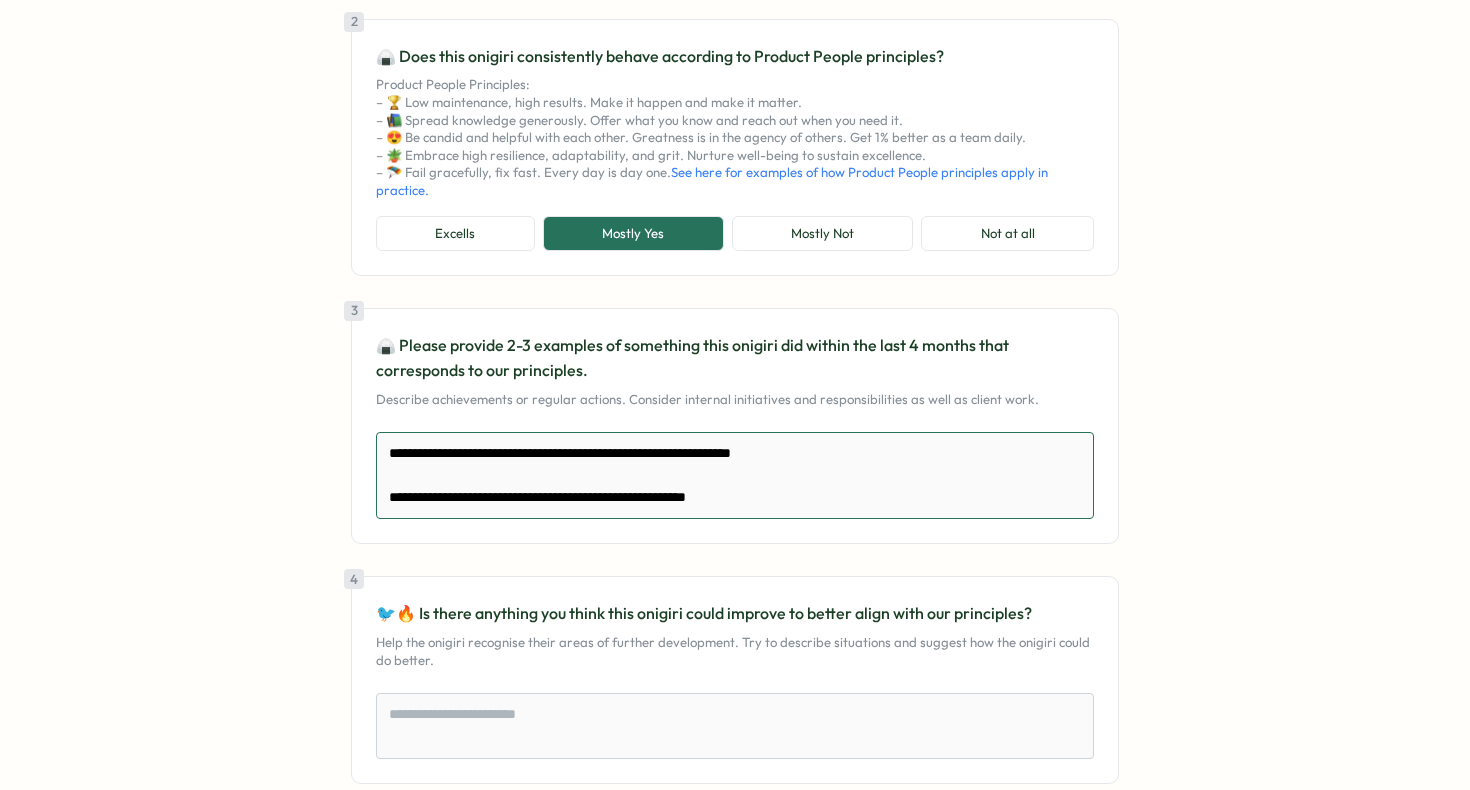type on "**********" 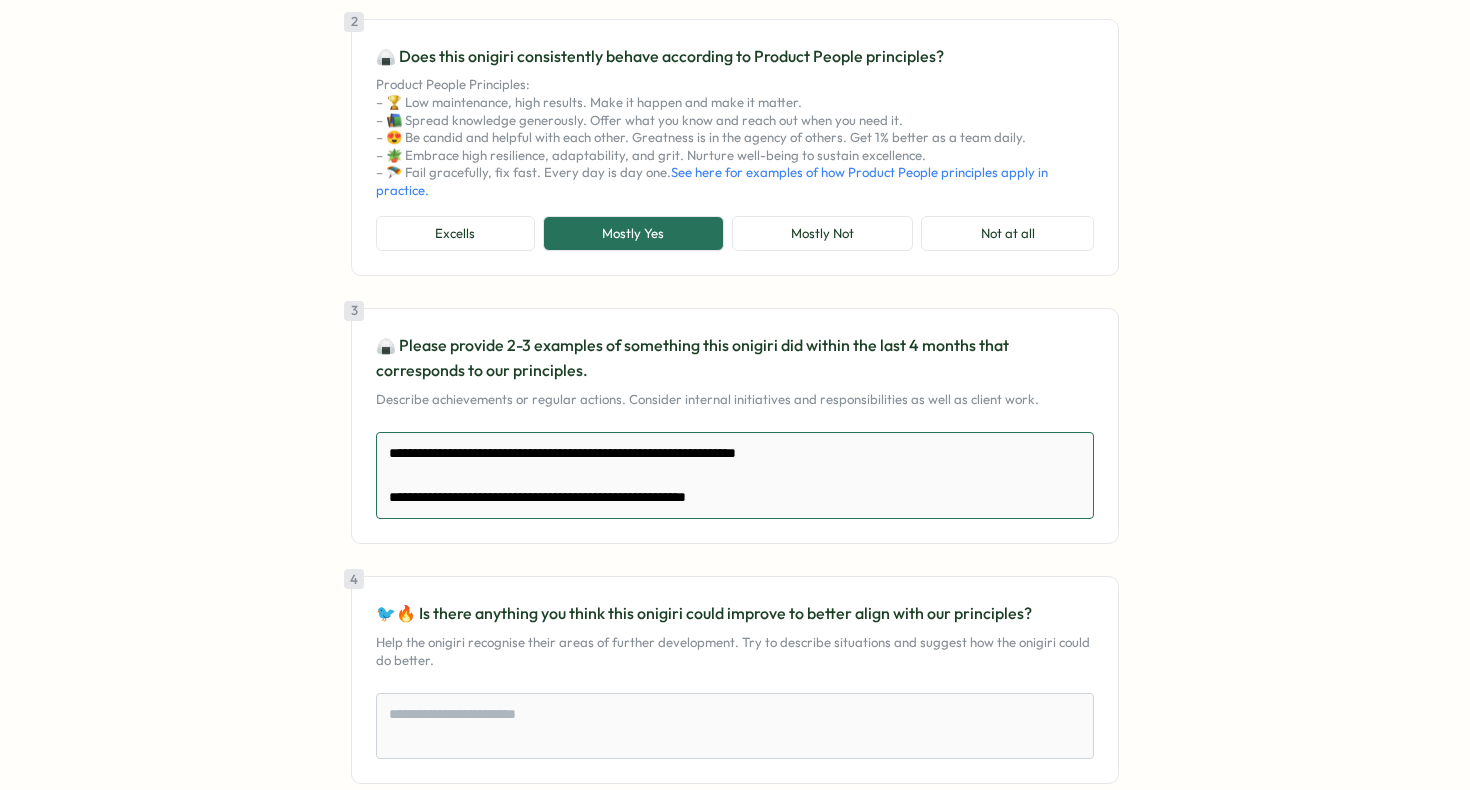 type on "*" 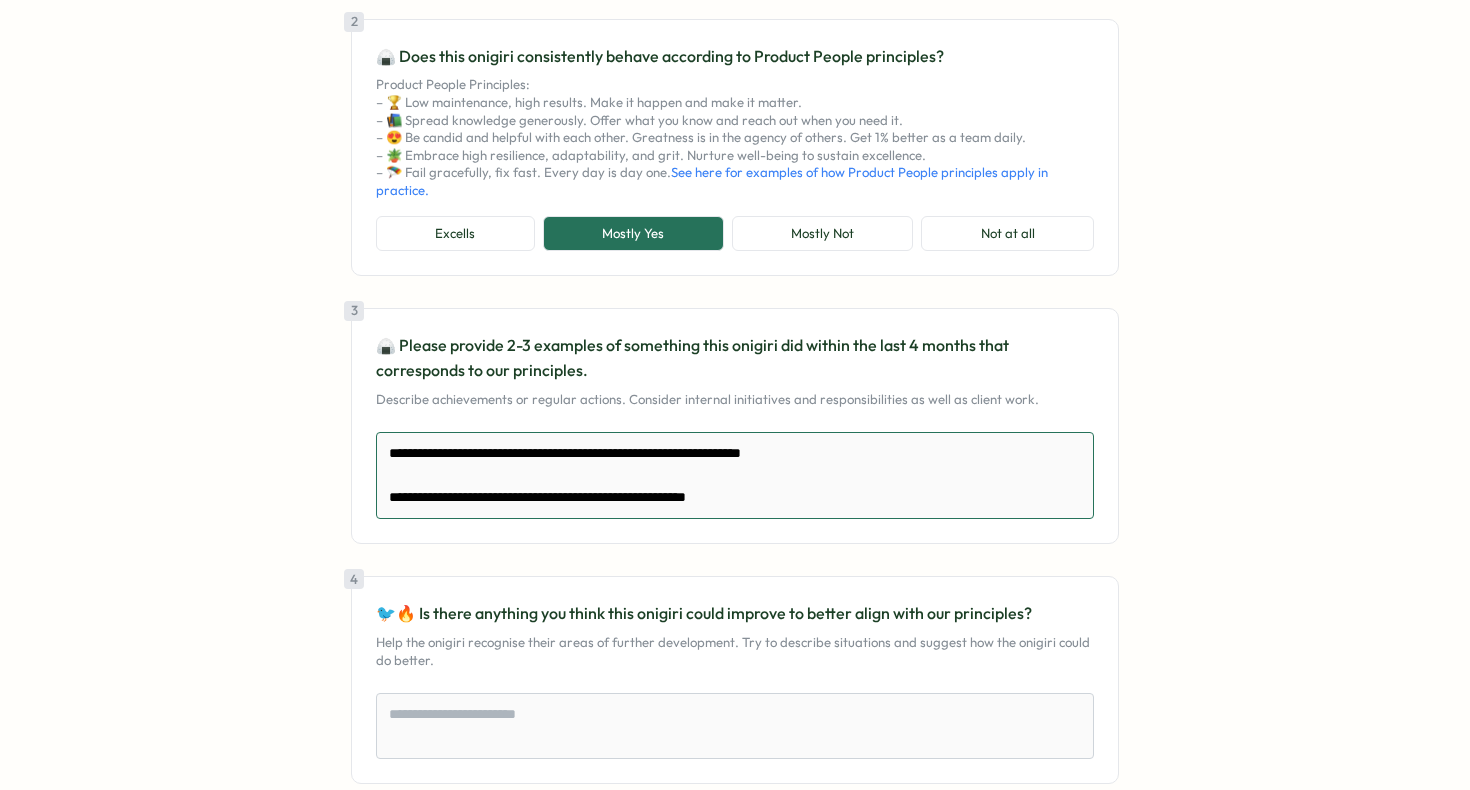 type on "*" 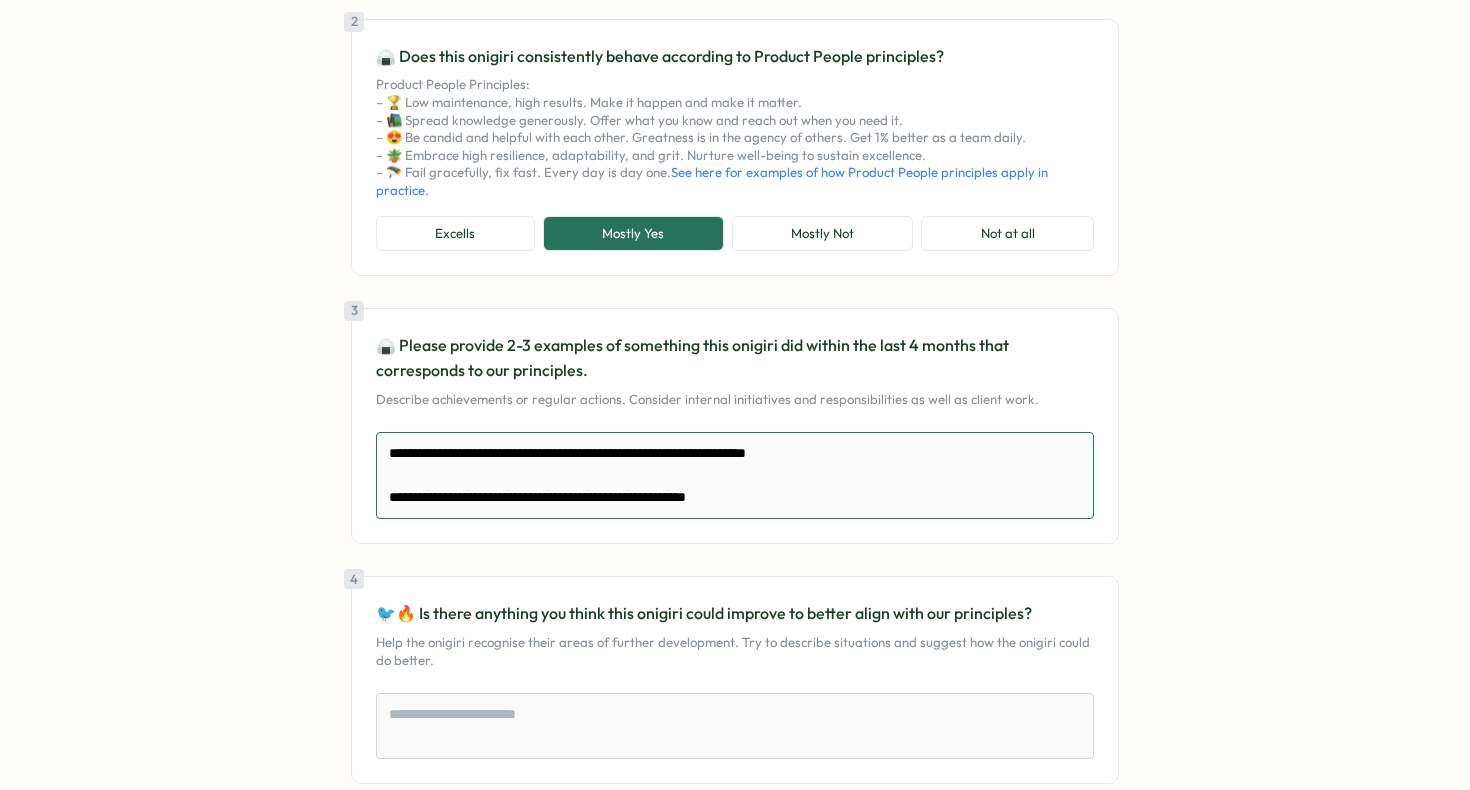 type on "*" 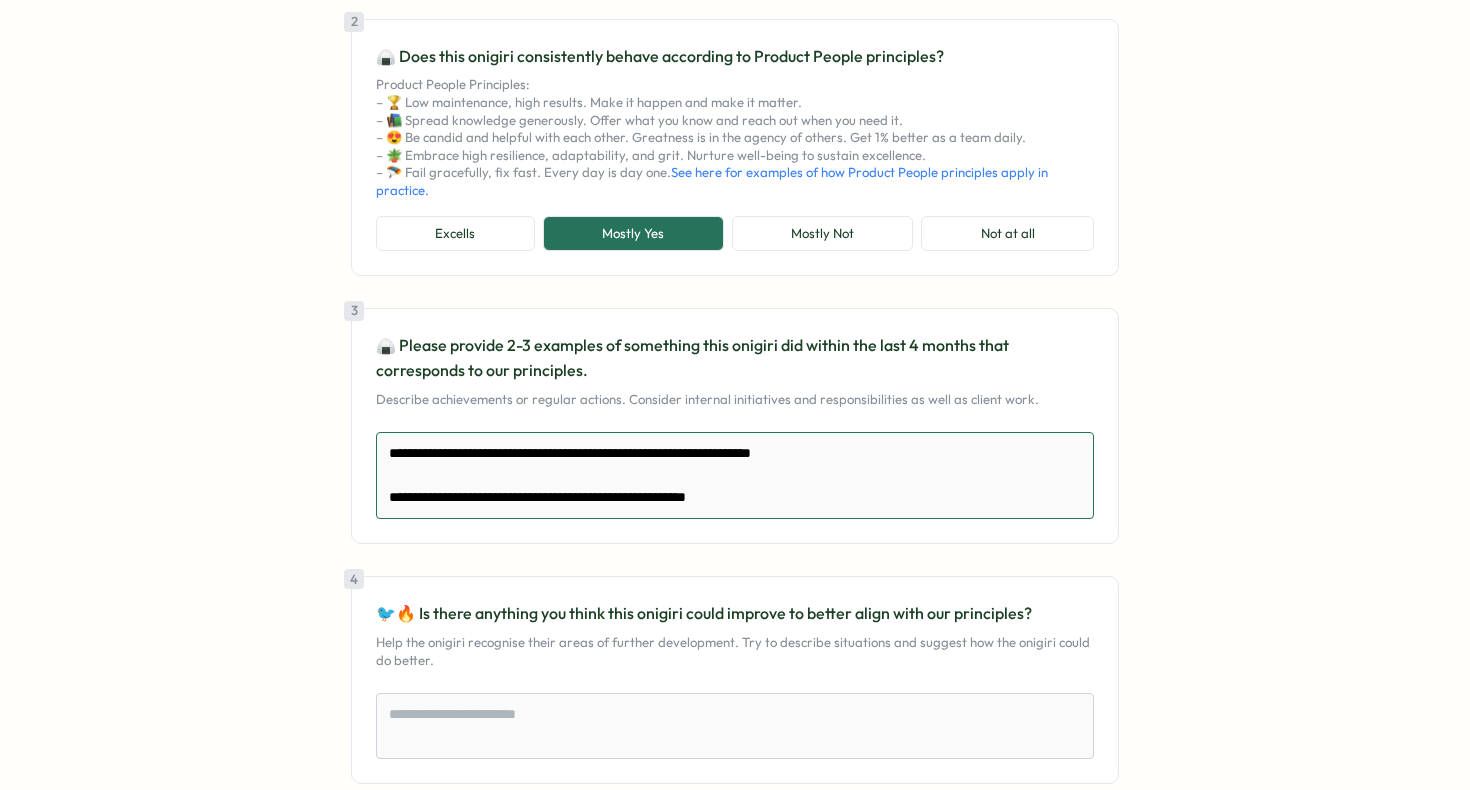type on "*" 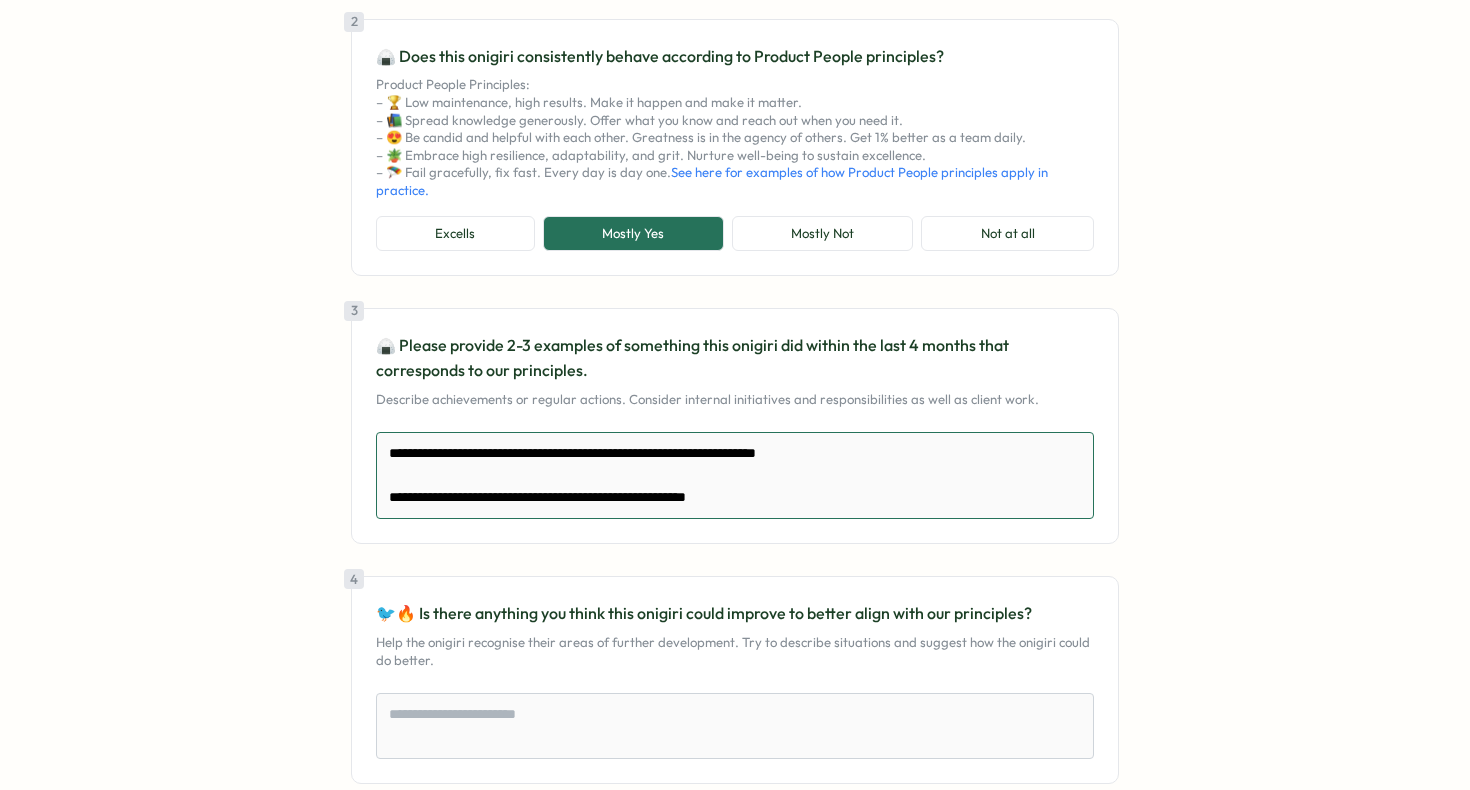 type on "*" 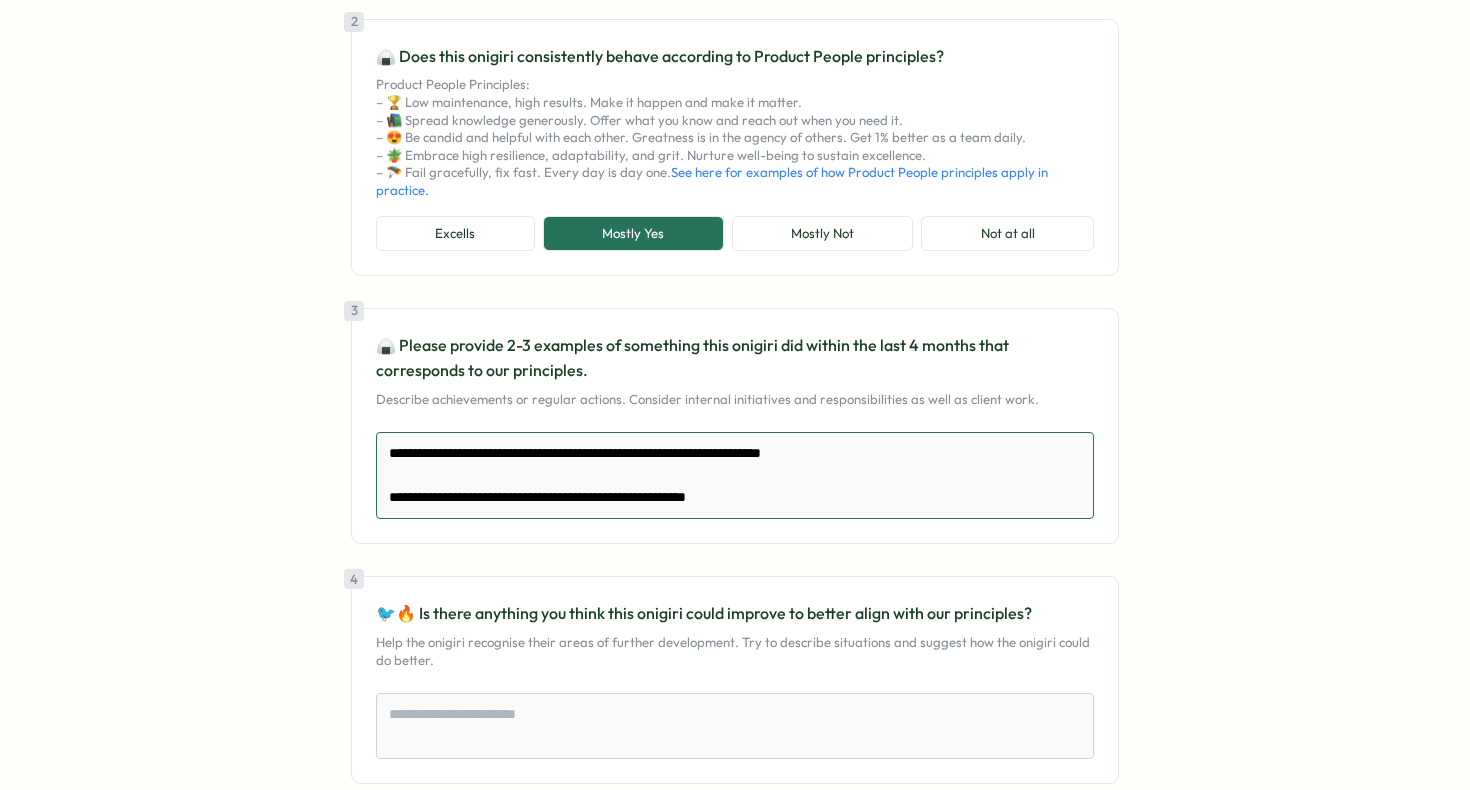 type on "*" 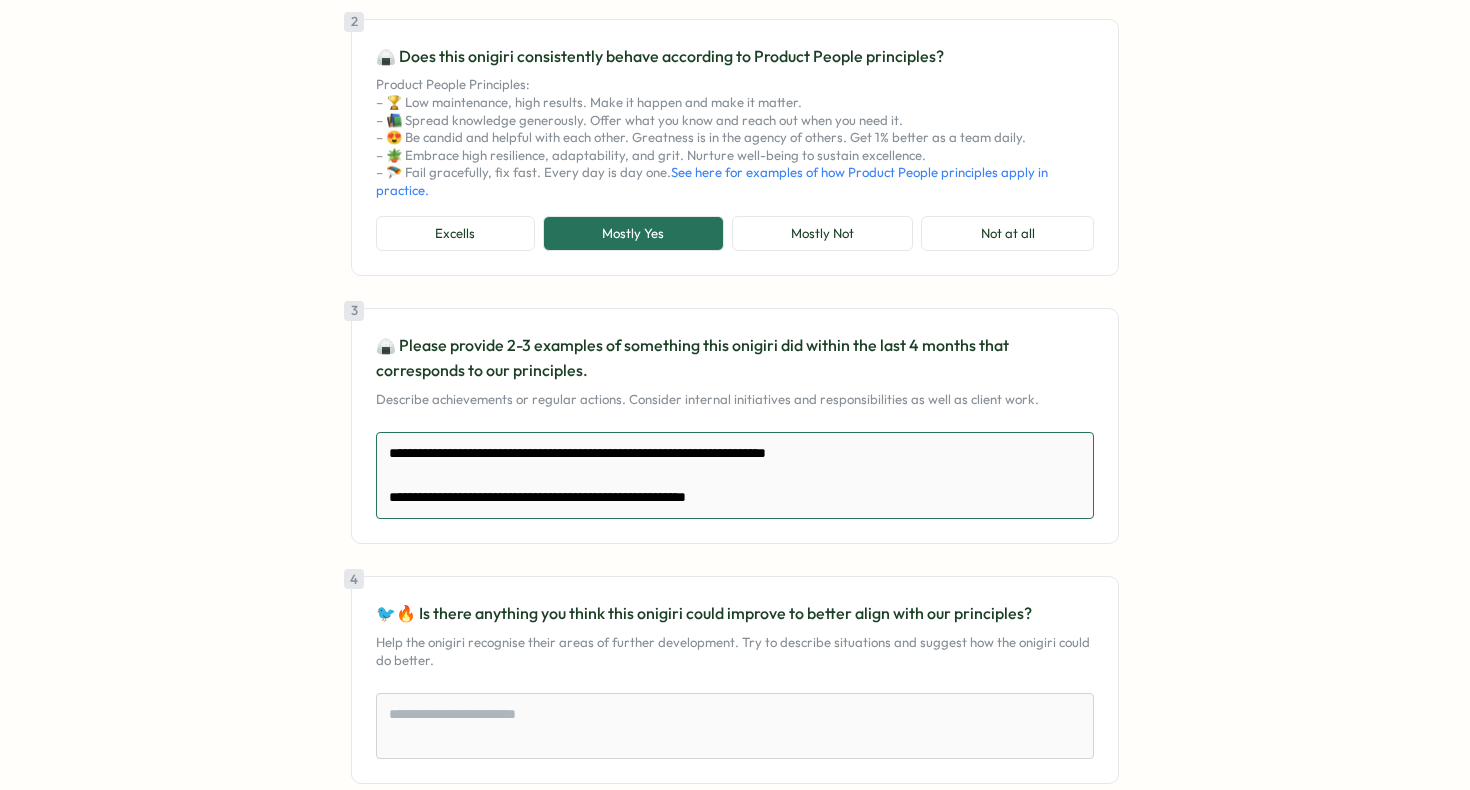 type on "*" 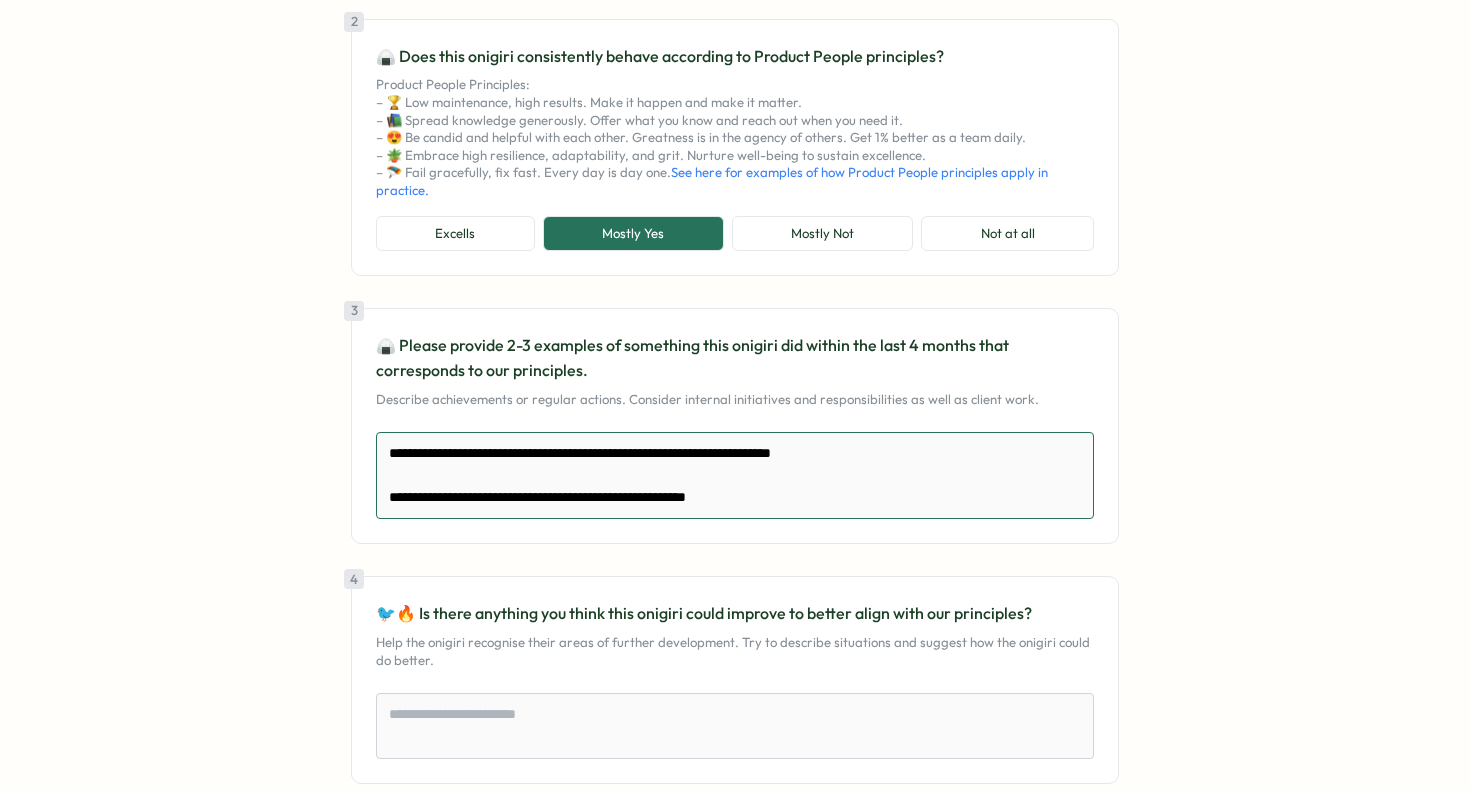 type on "*" 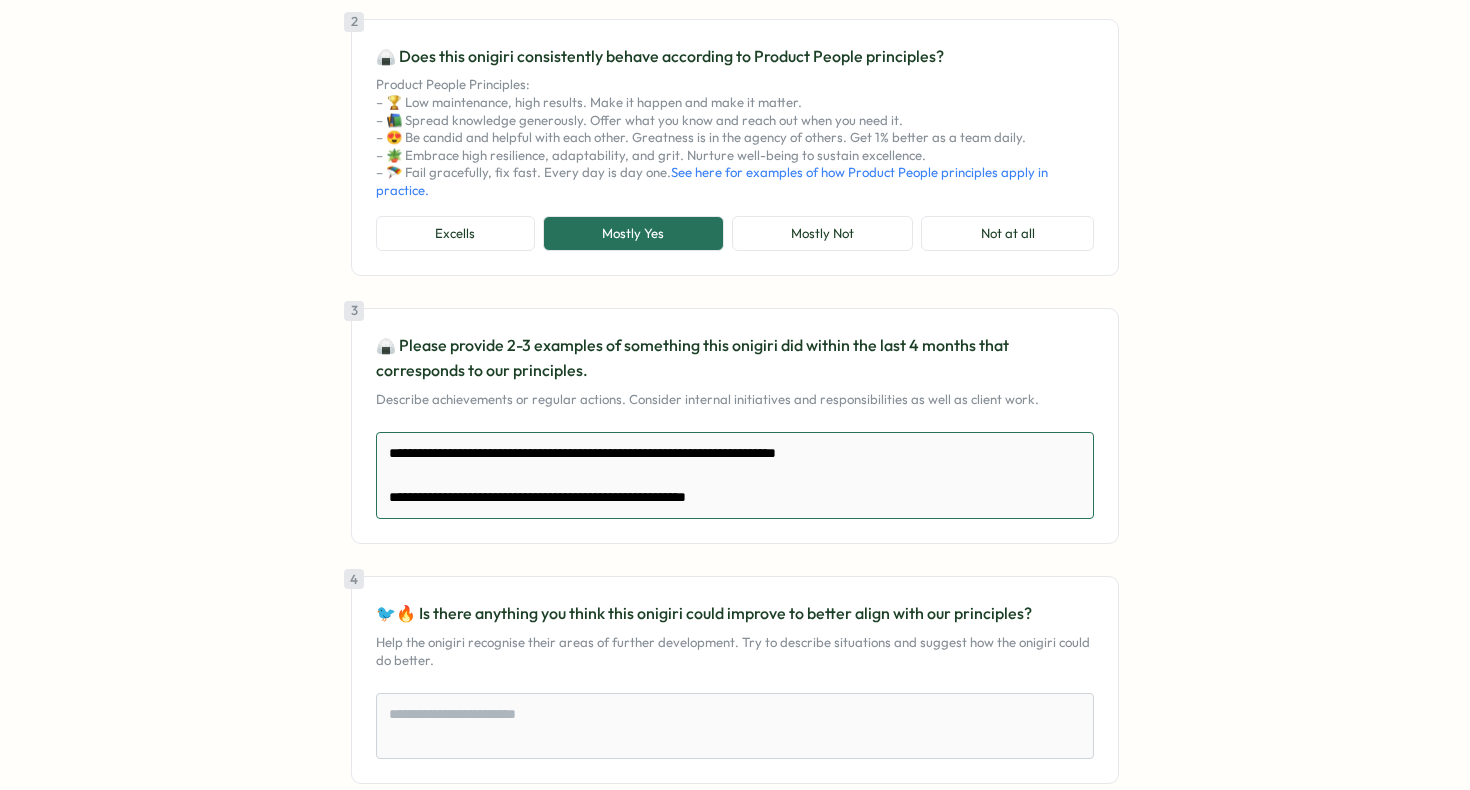 type on "*" 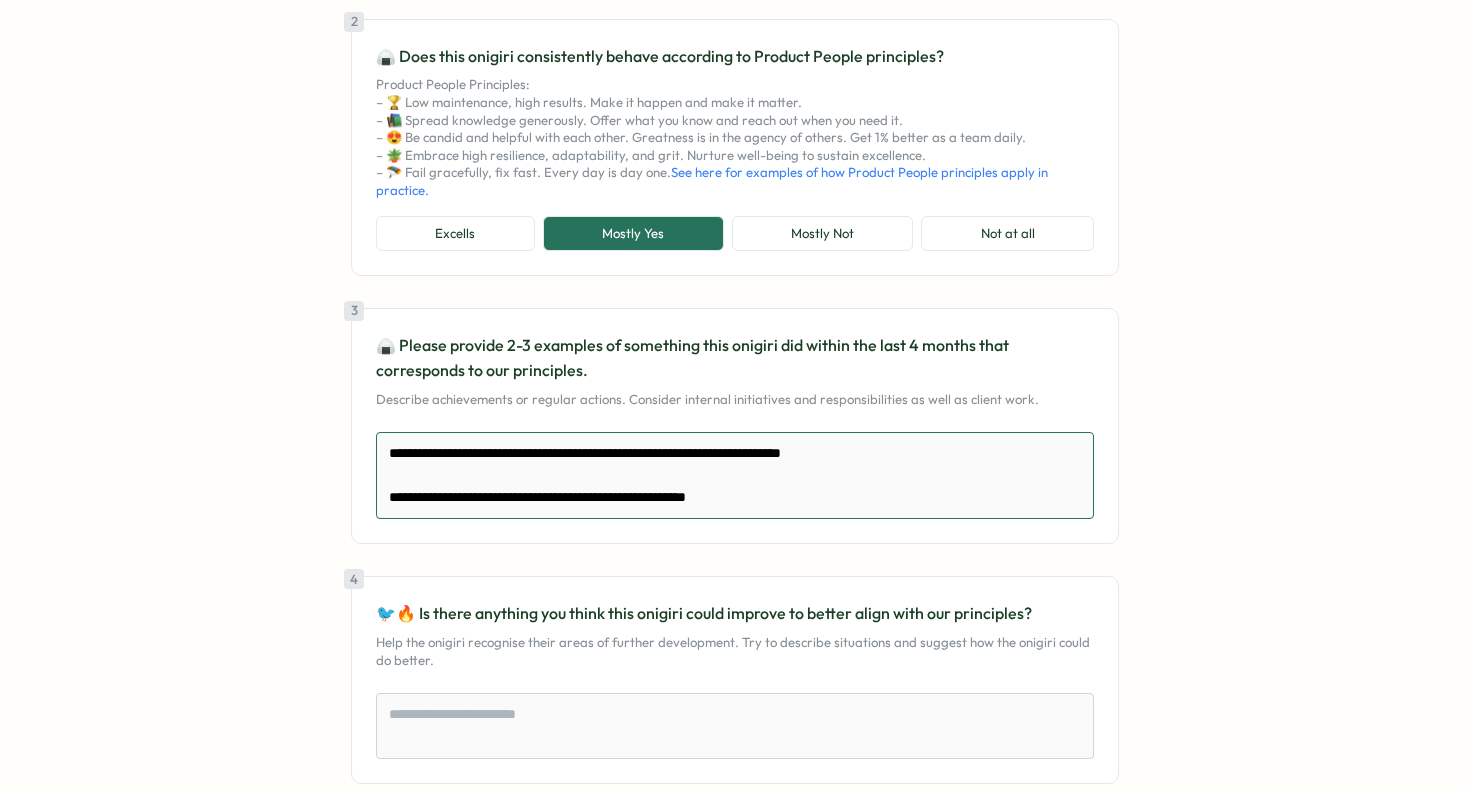 type on "*" 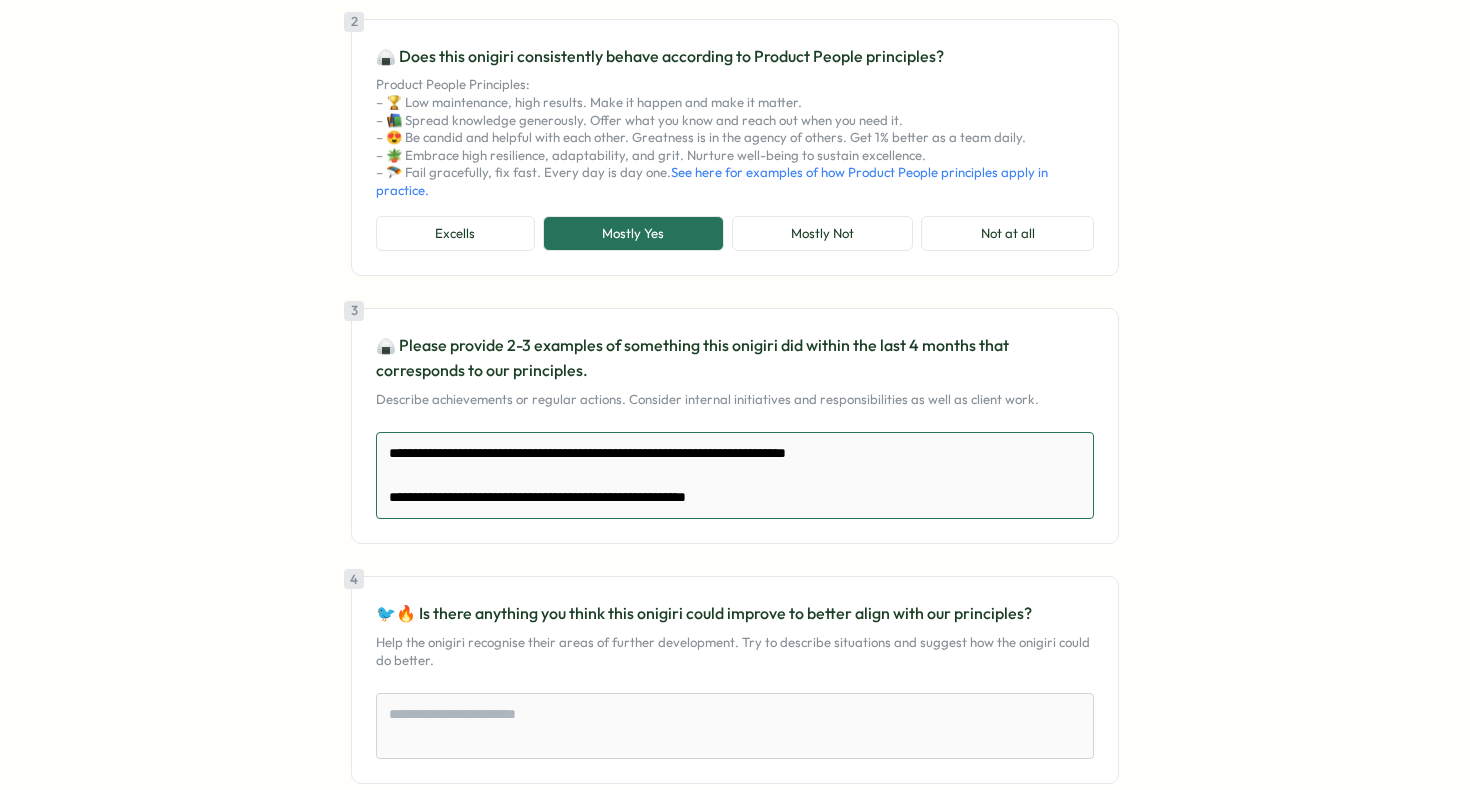 type on "*" 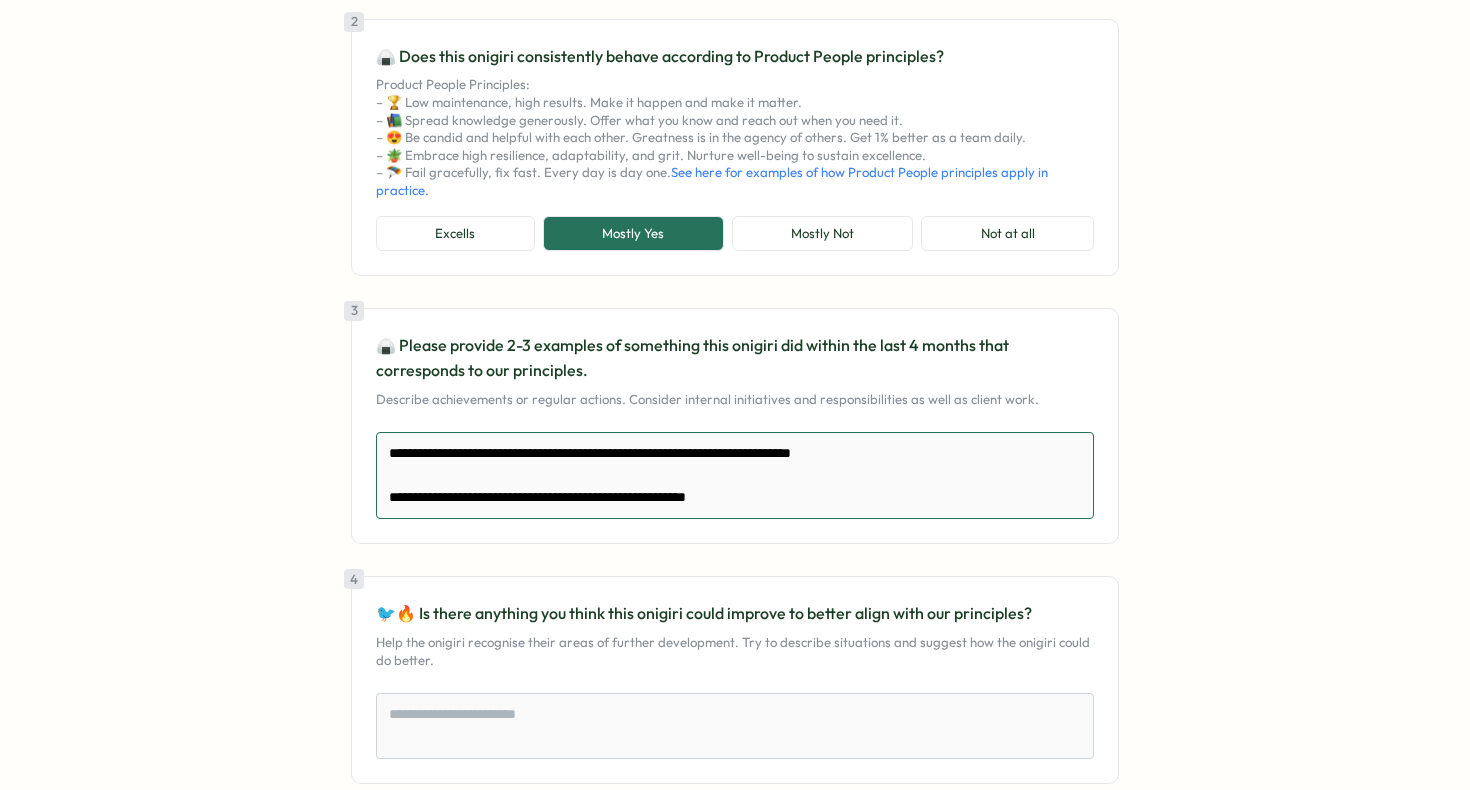 type on "*" 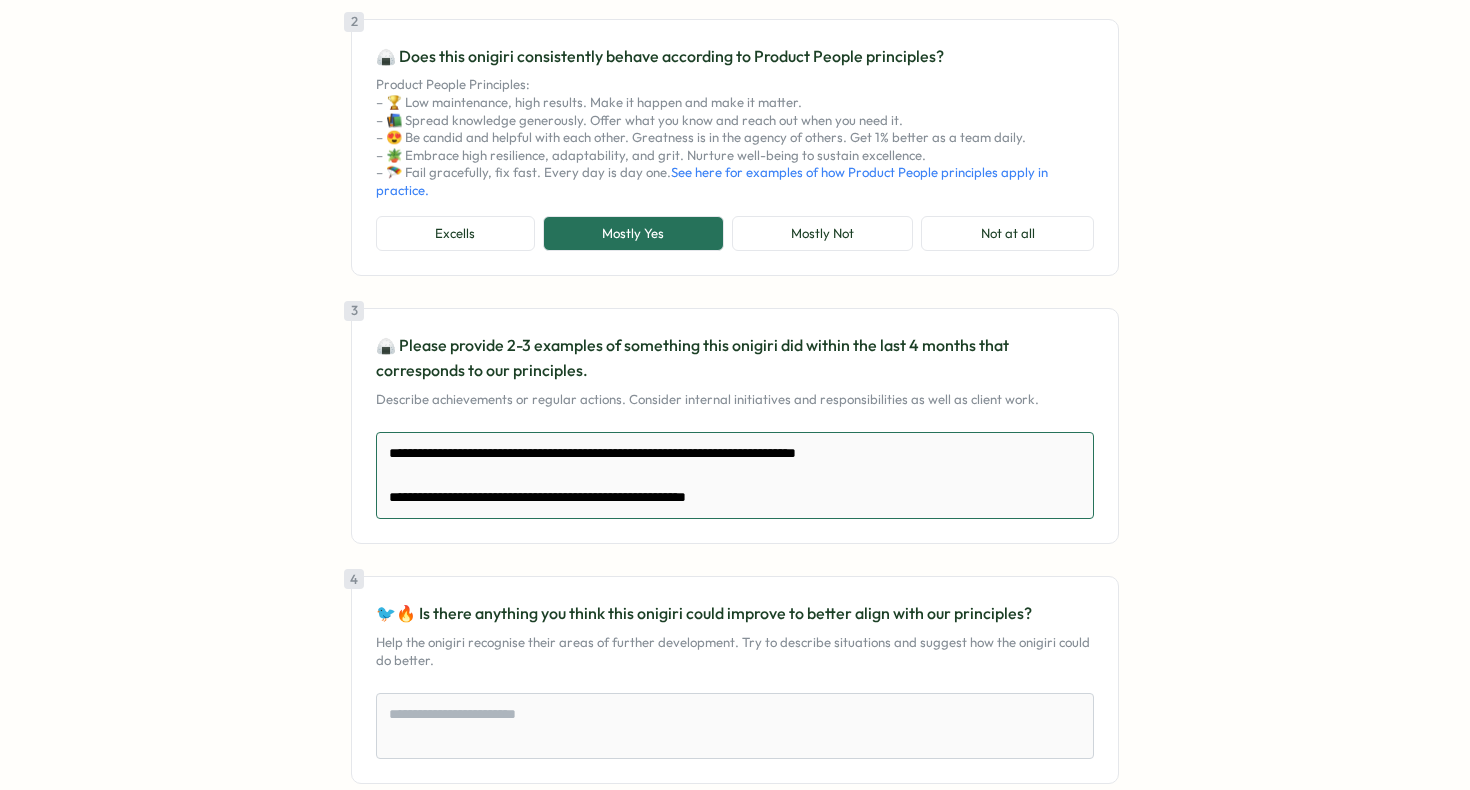 type on "*" 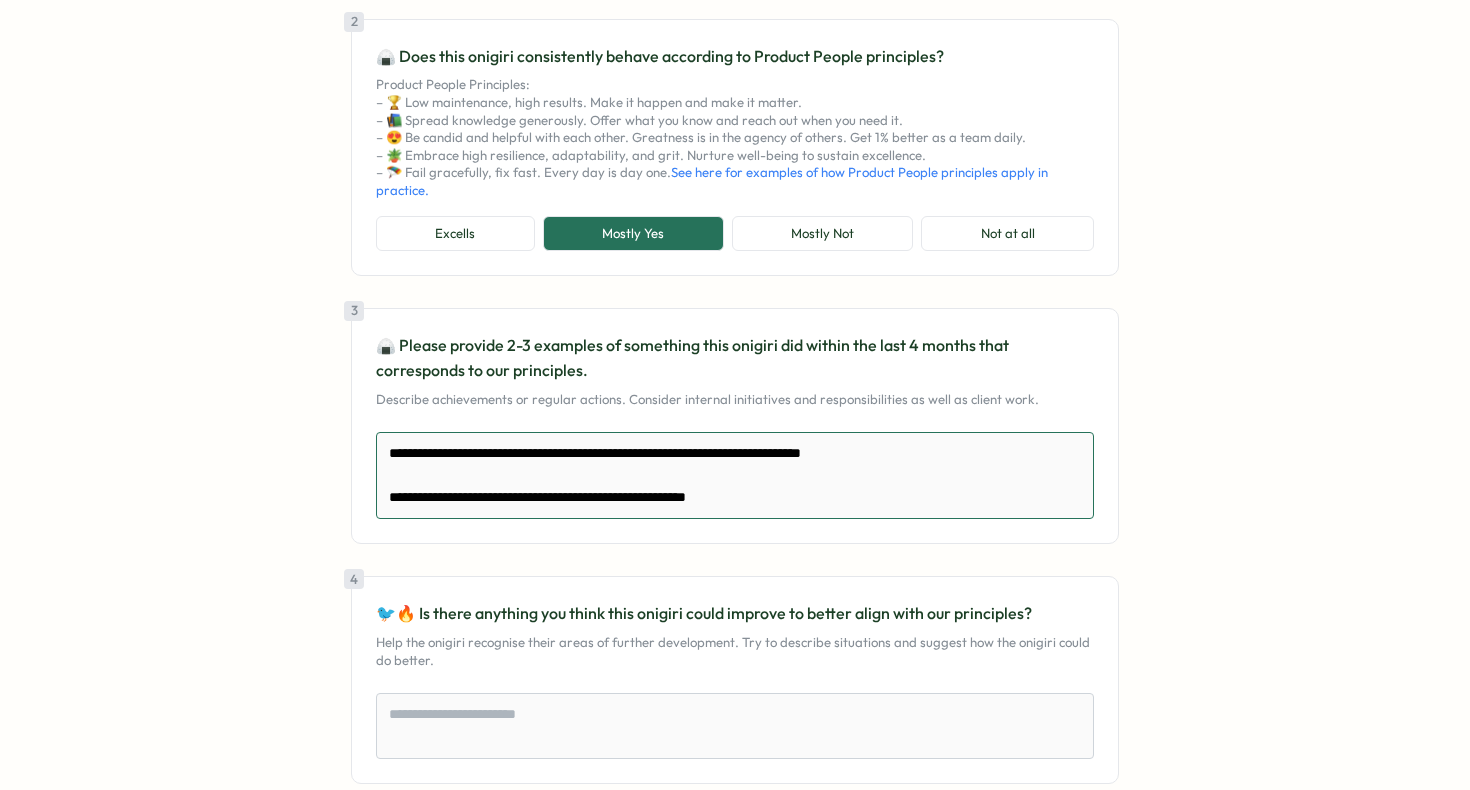 type on "**********" 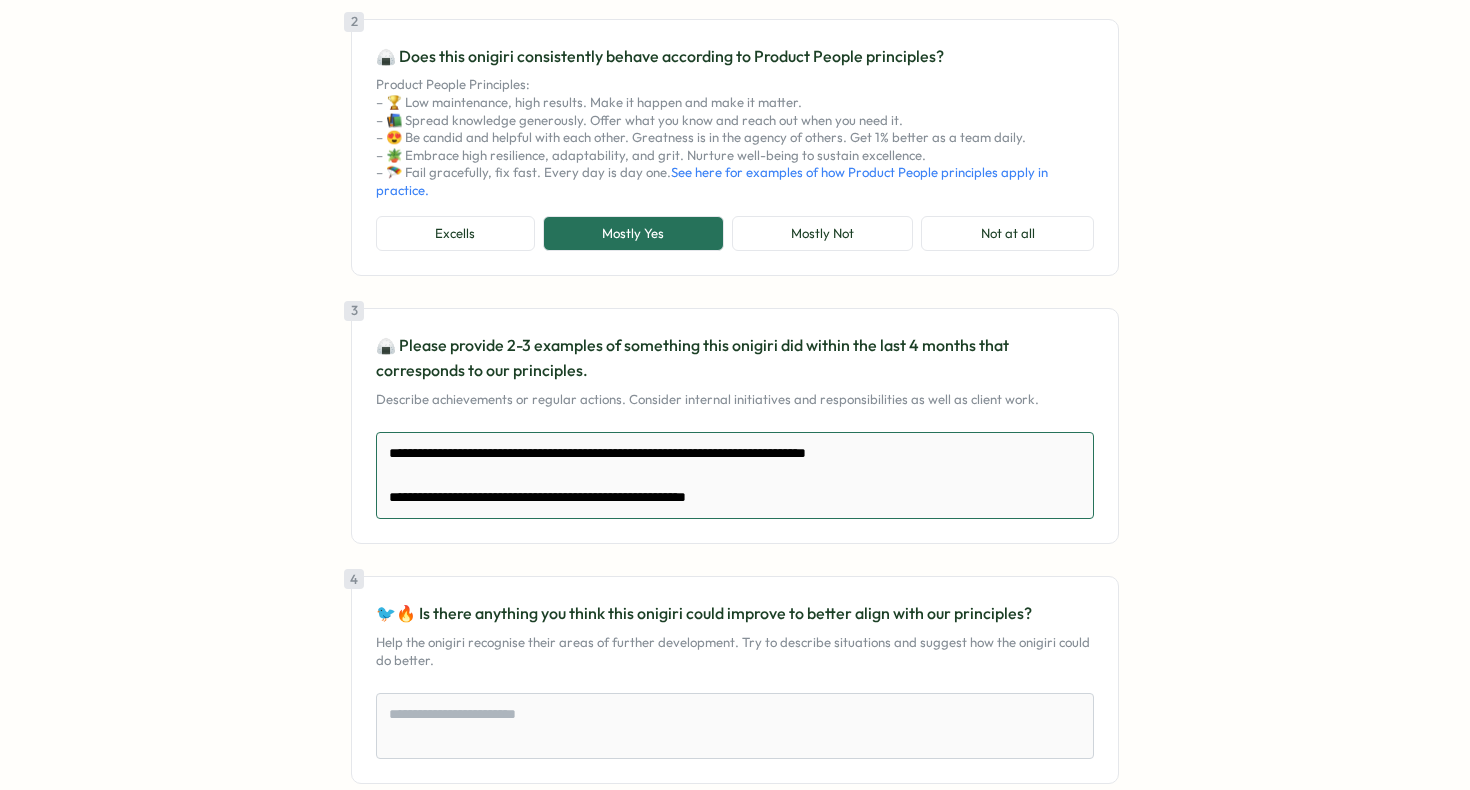 type on "*" 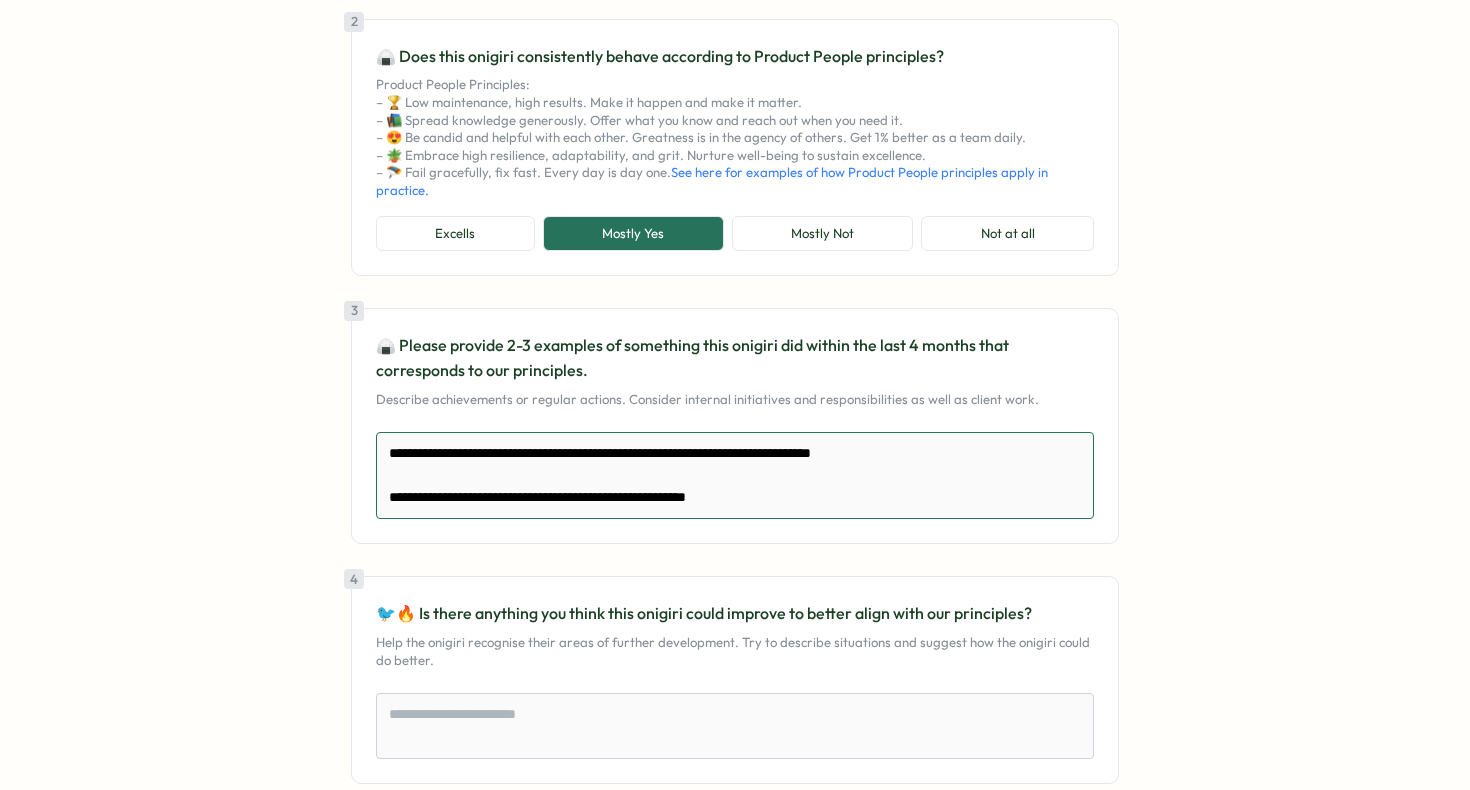 type on "*" 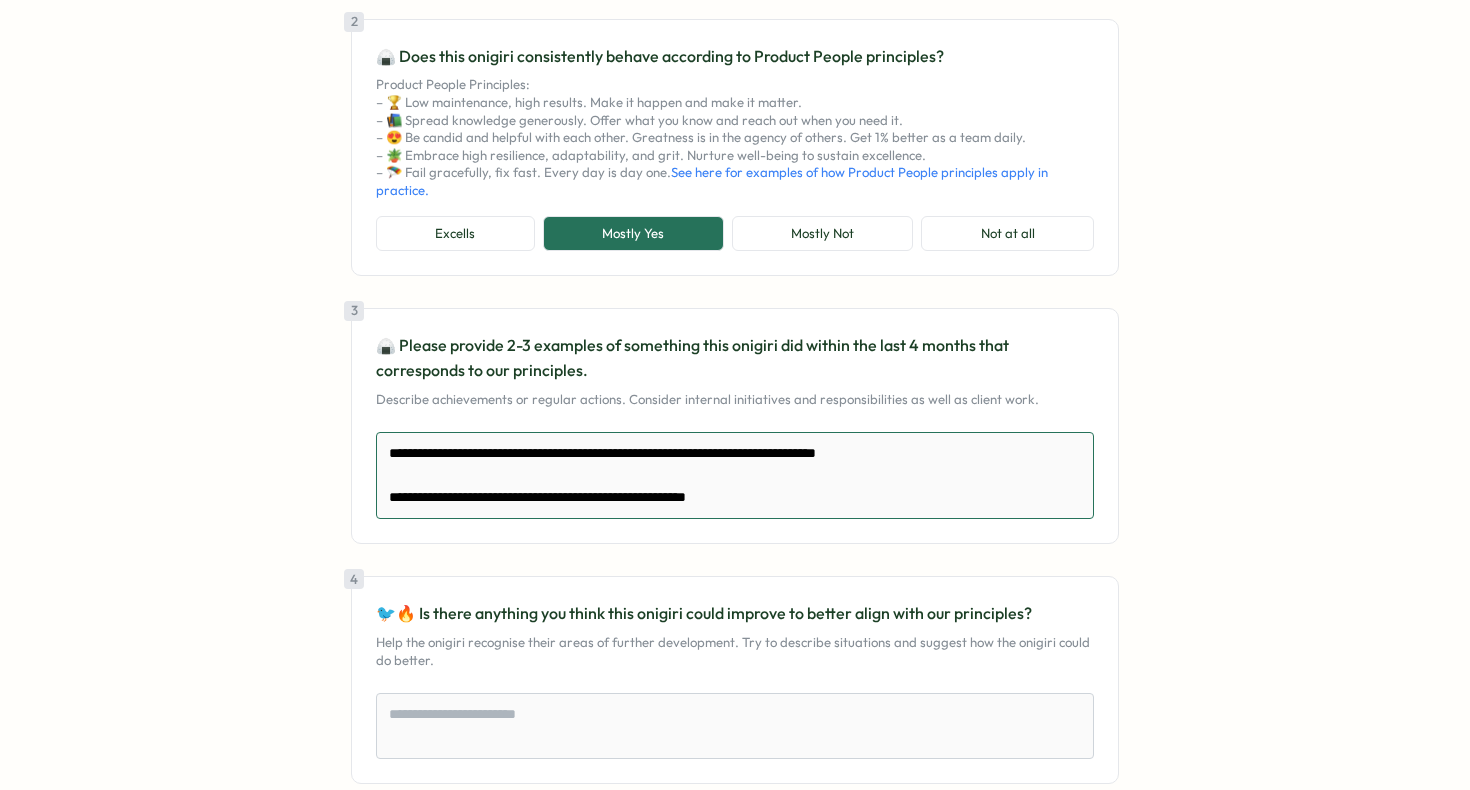 type on "*" 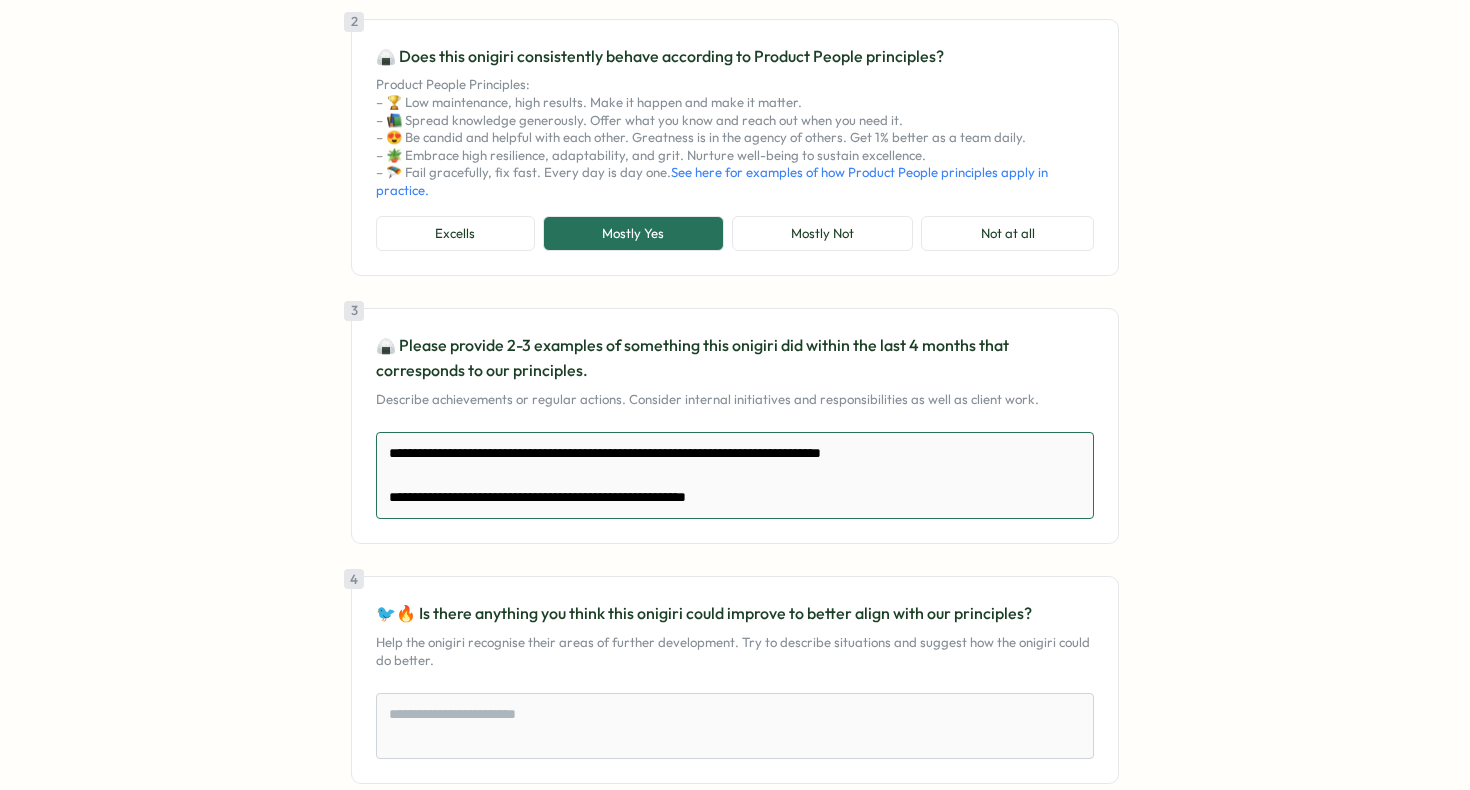 type on "*" 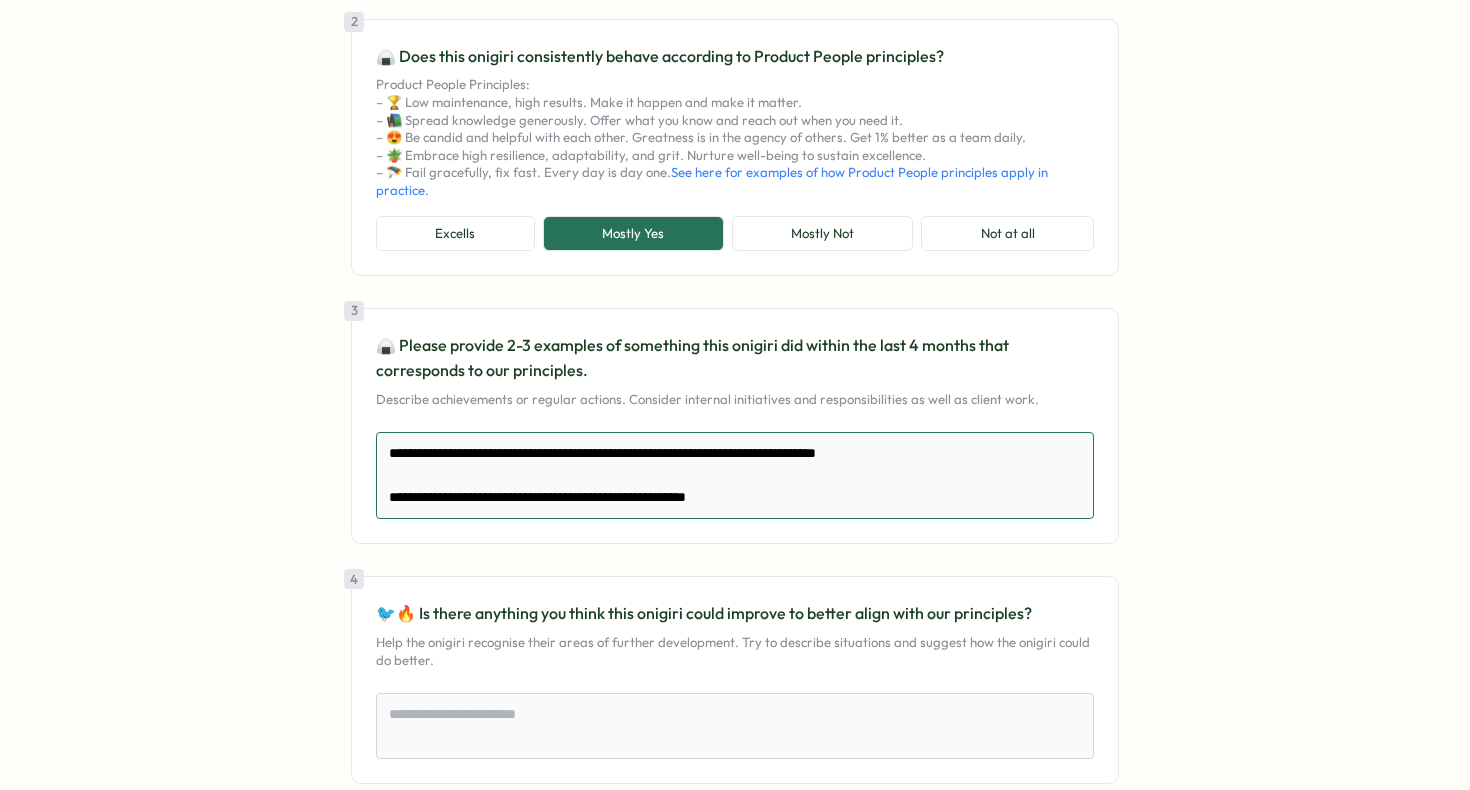 type on "*" 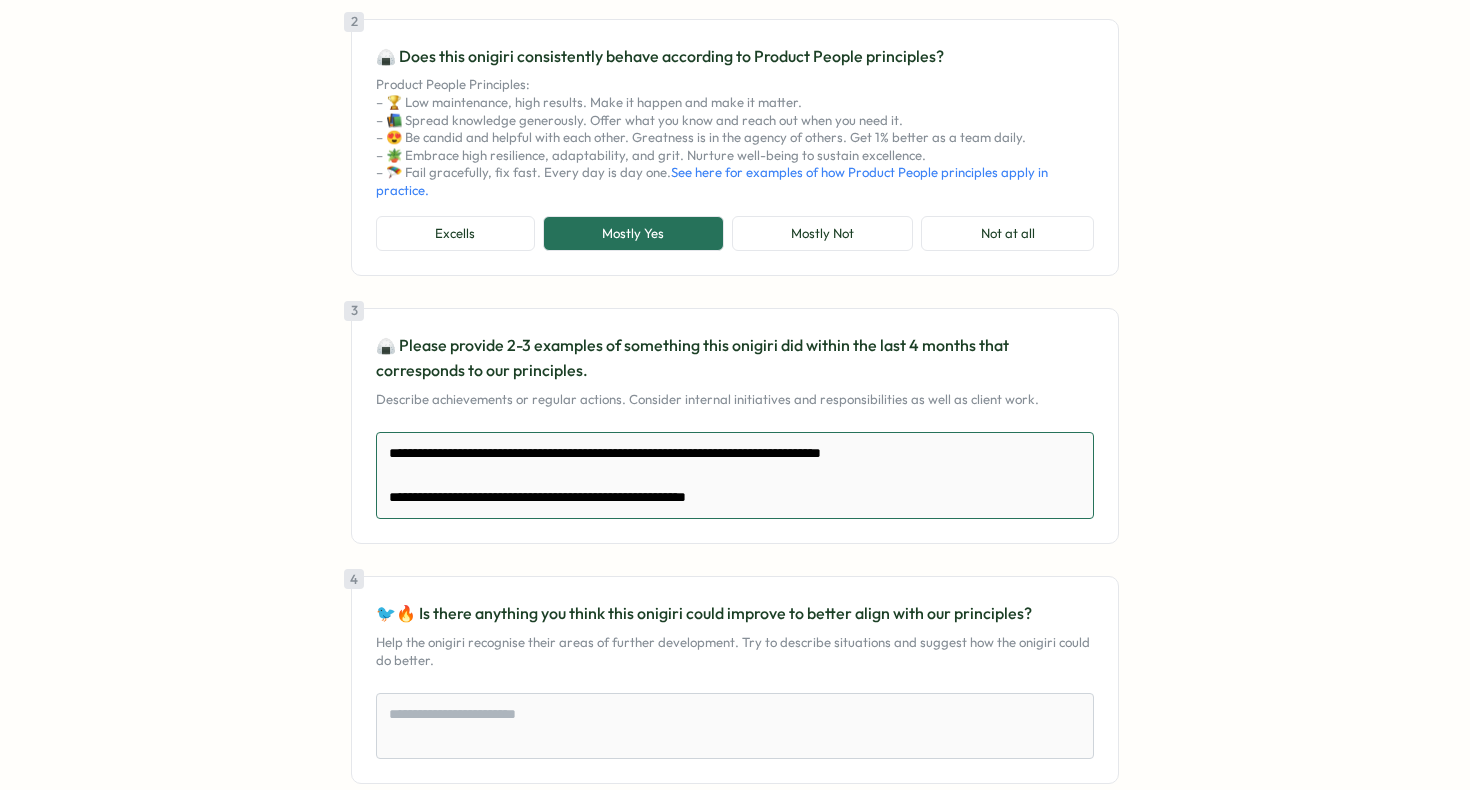 type on "*" 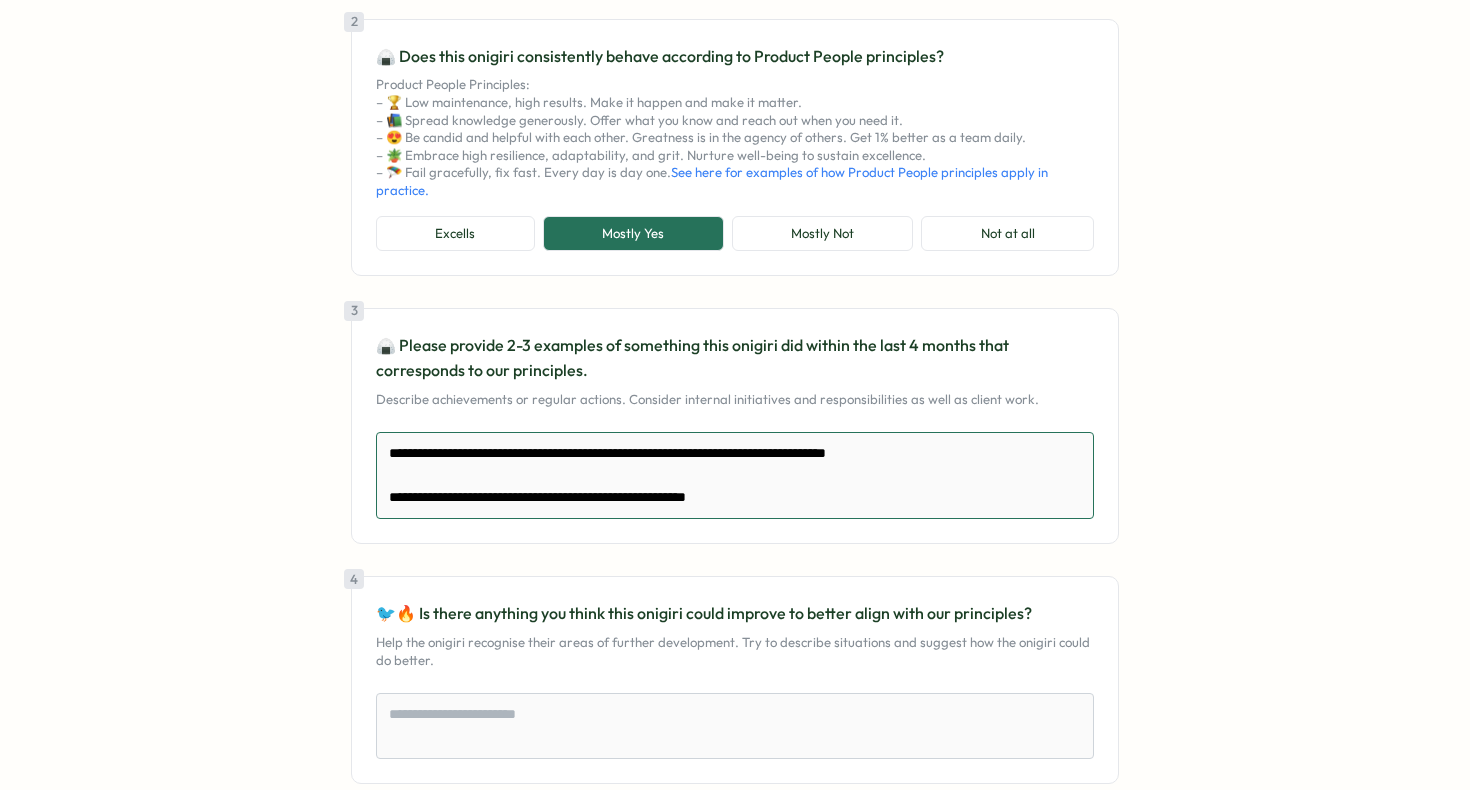 type on "*" 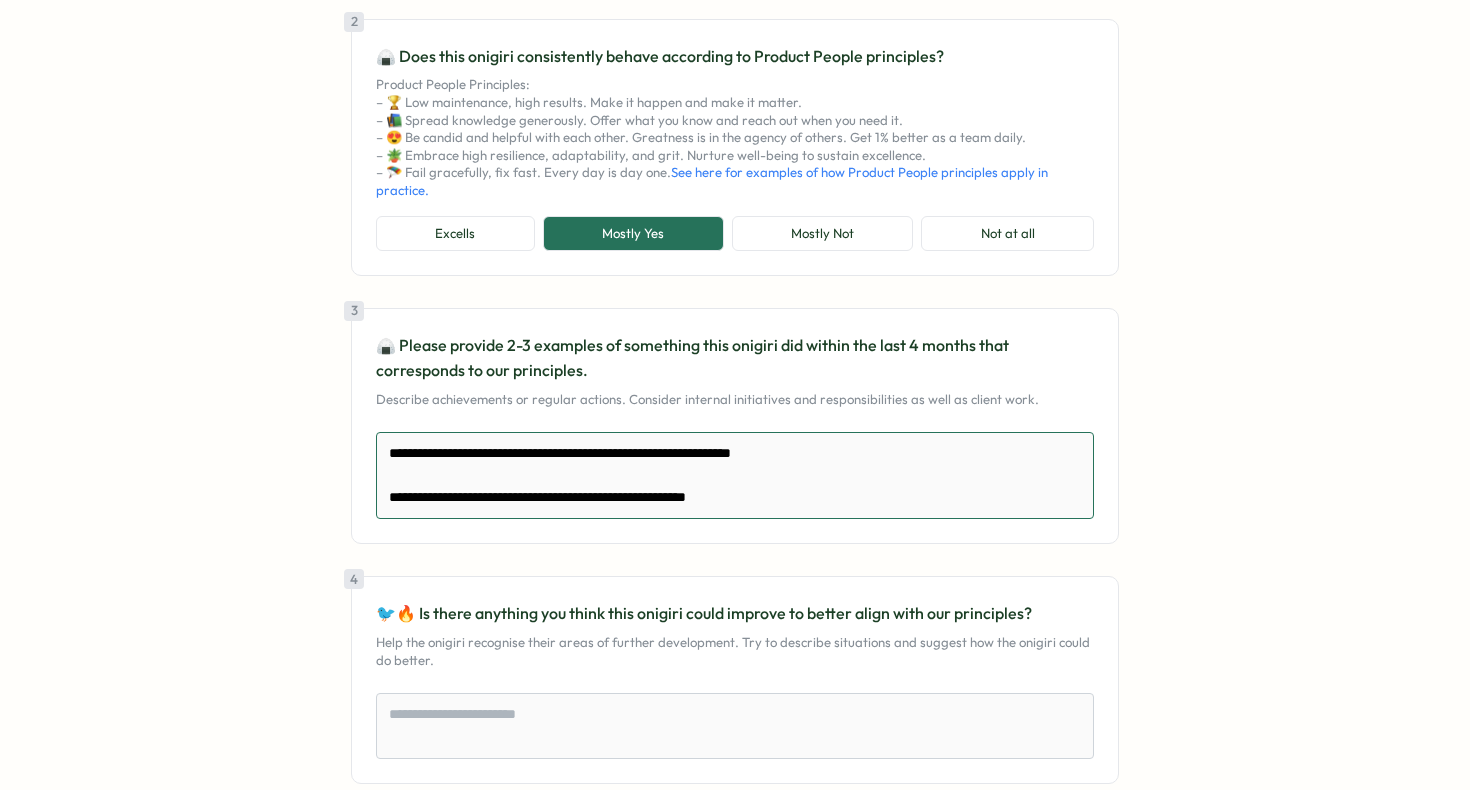 type on "*" 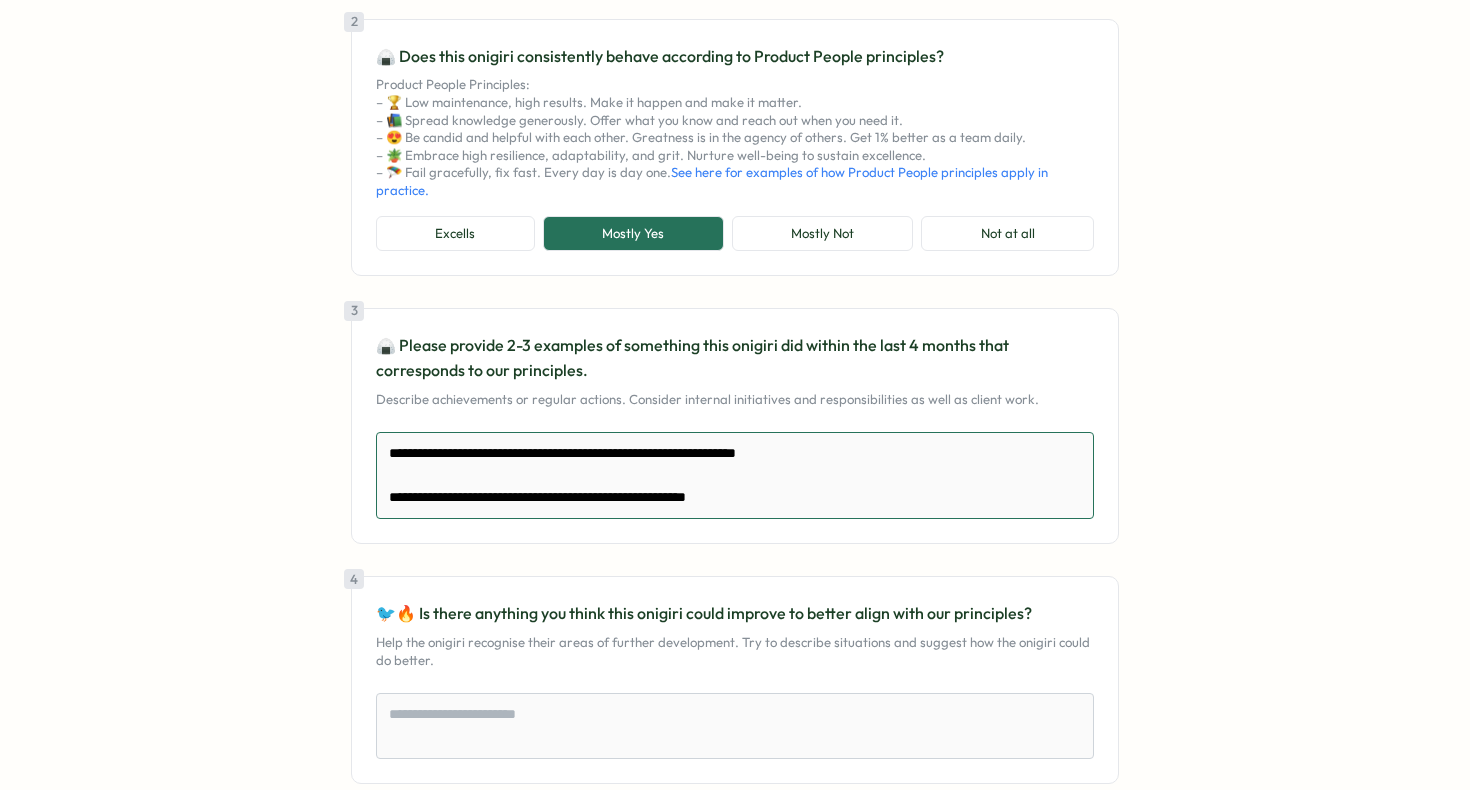 type on "*" 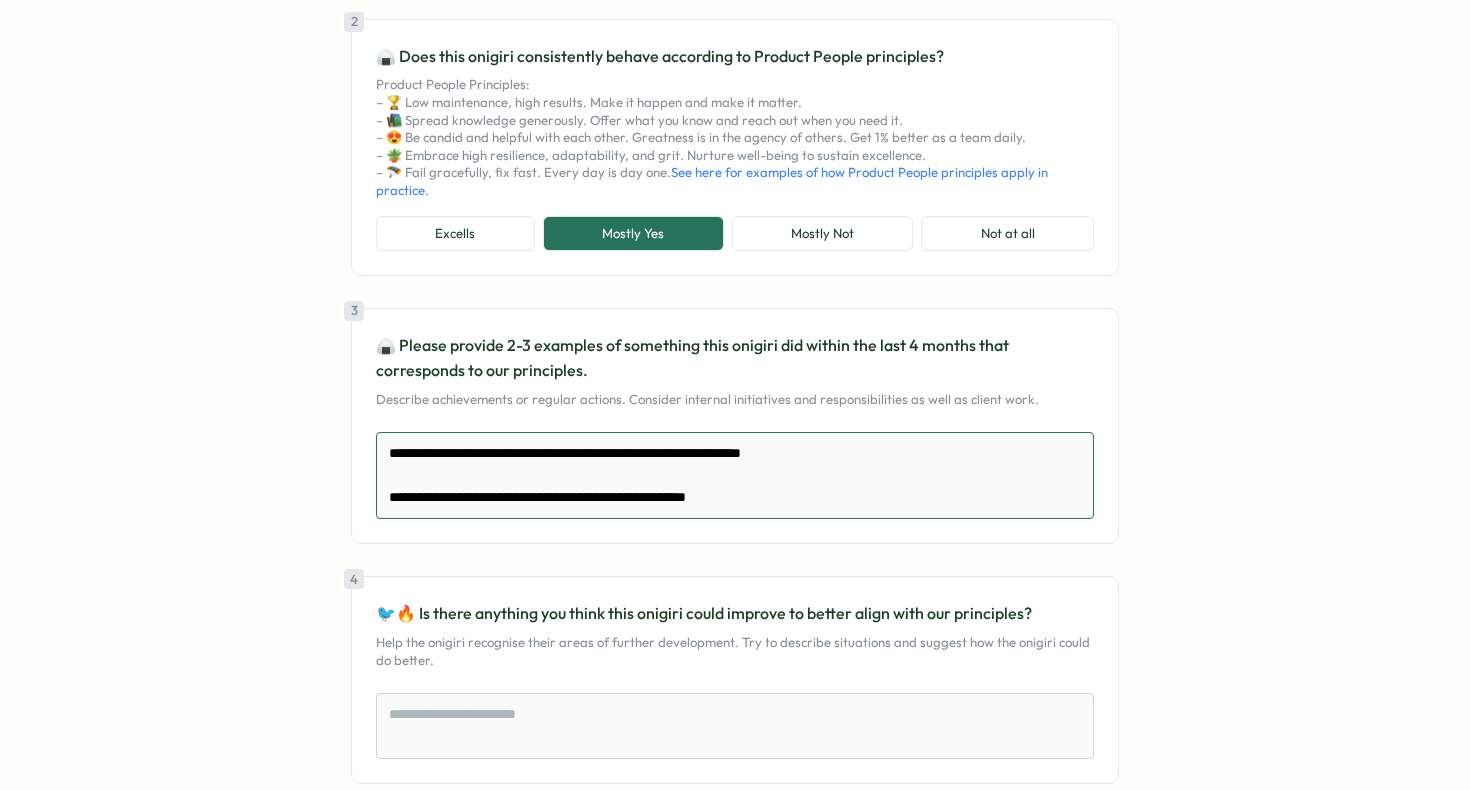 type on "*" 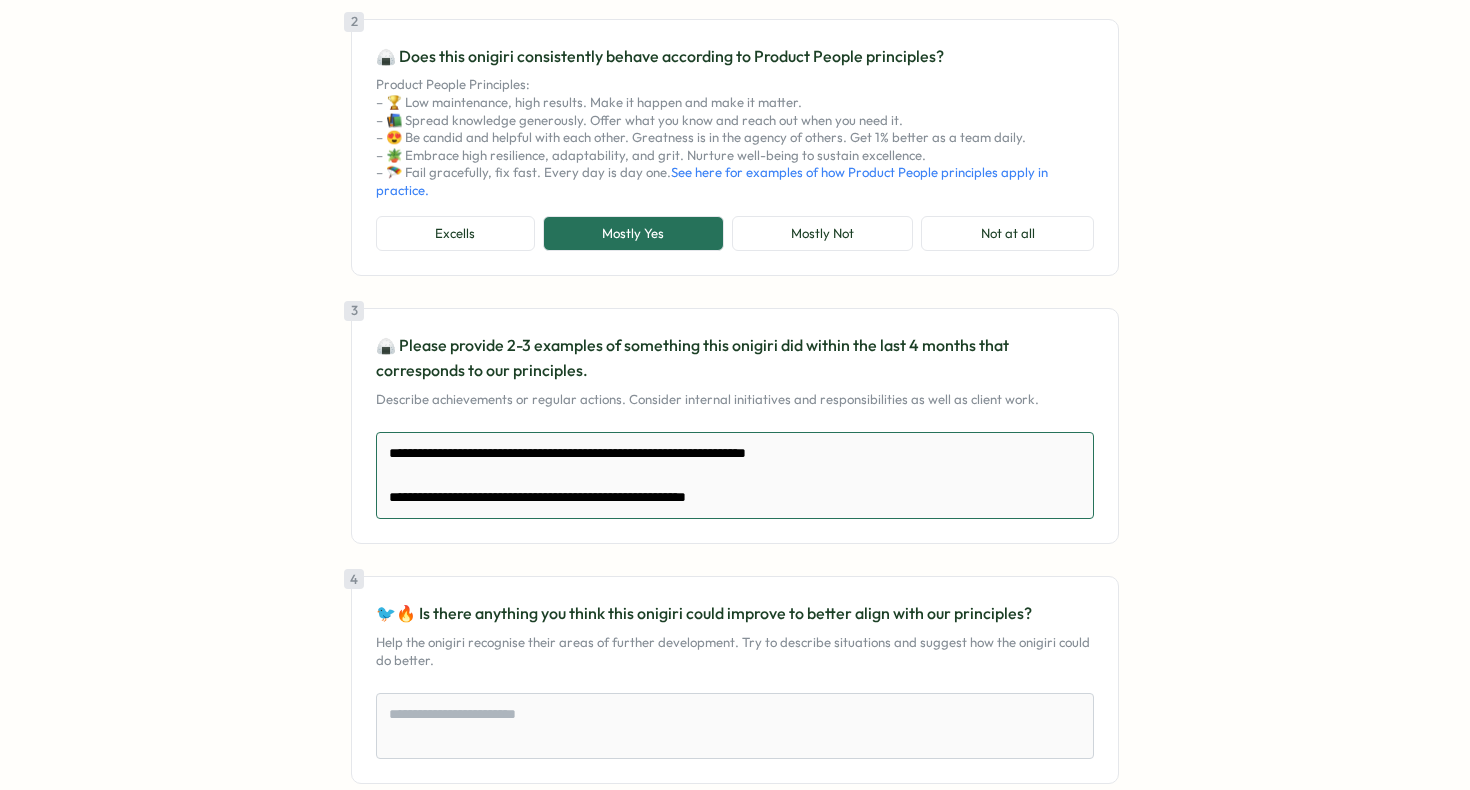 type on "*" 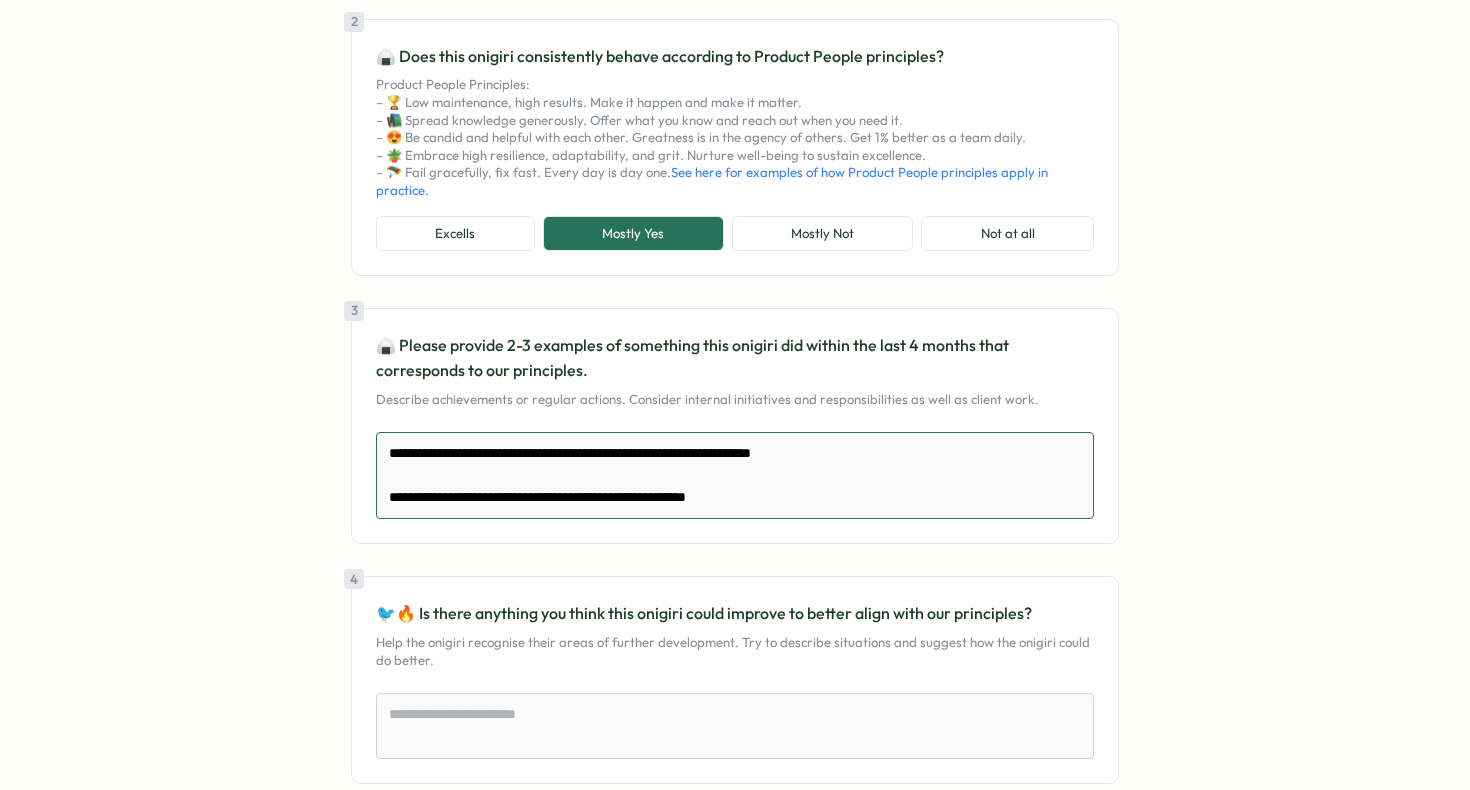 type on "*" 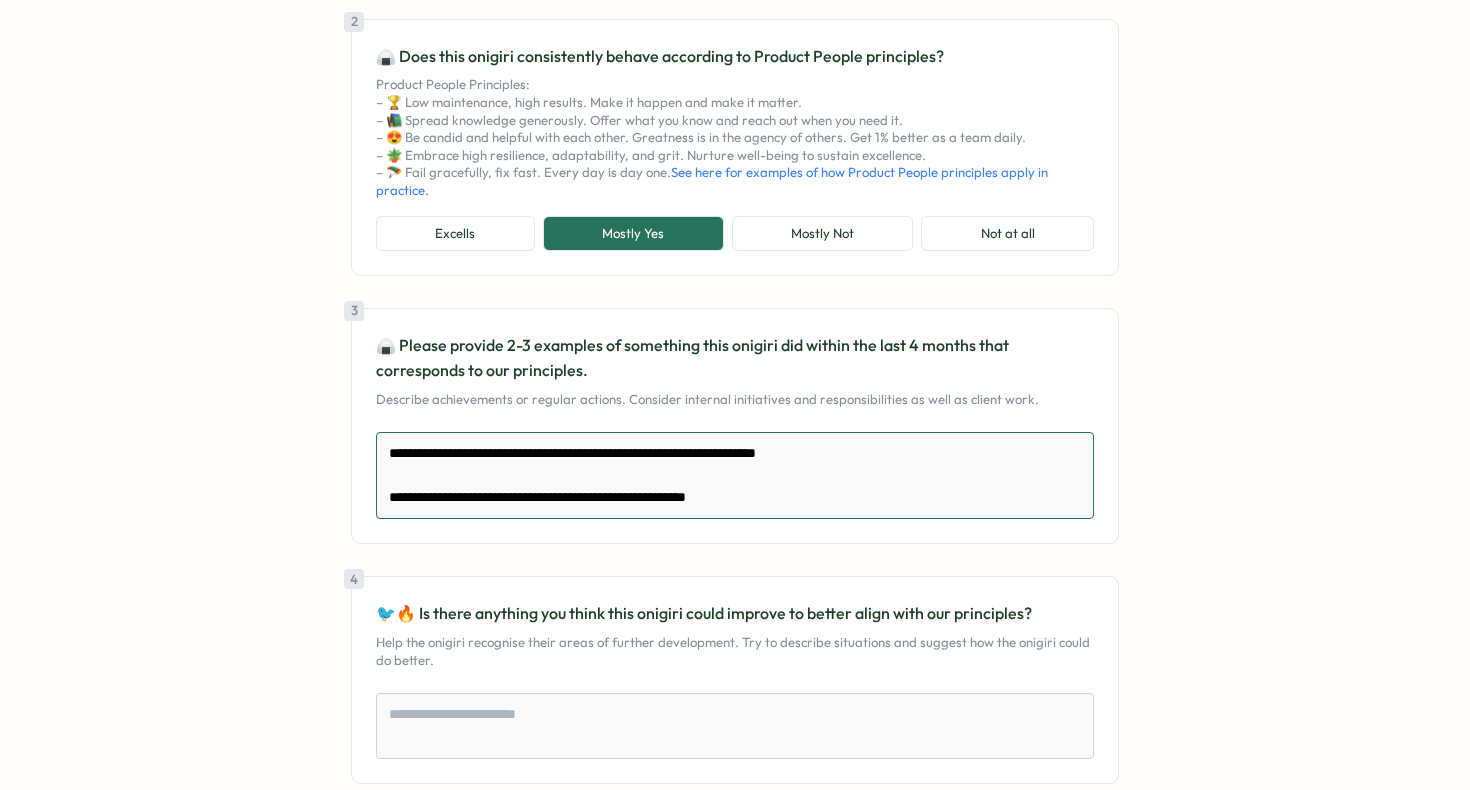 type on "*" 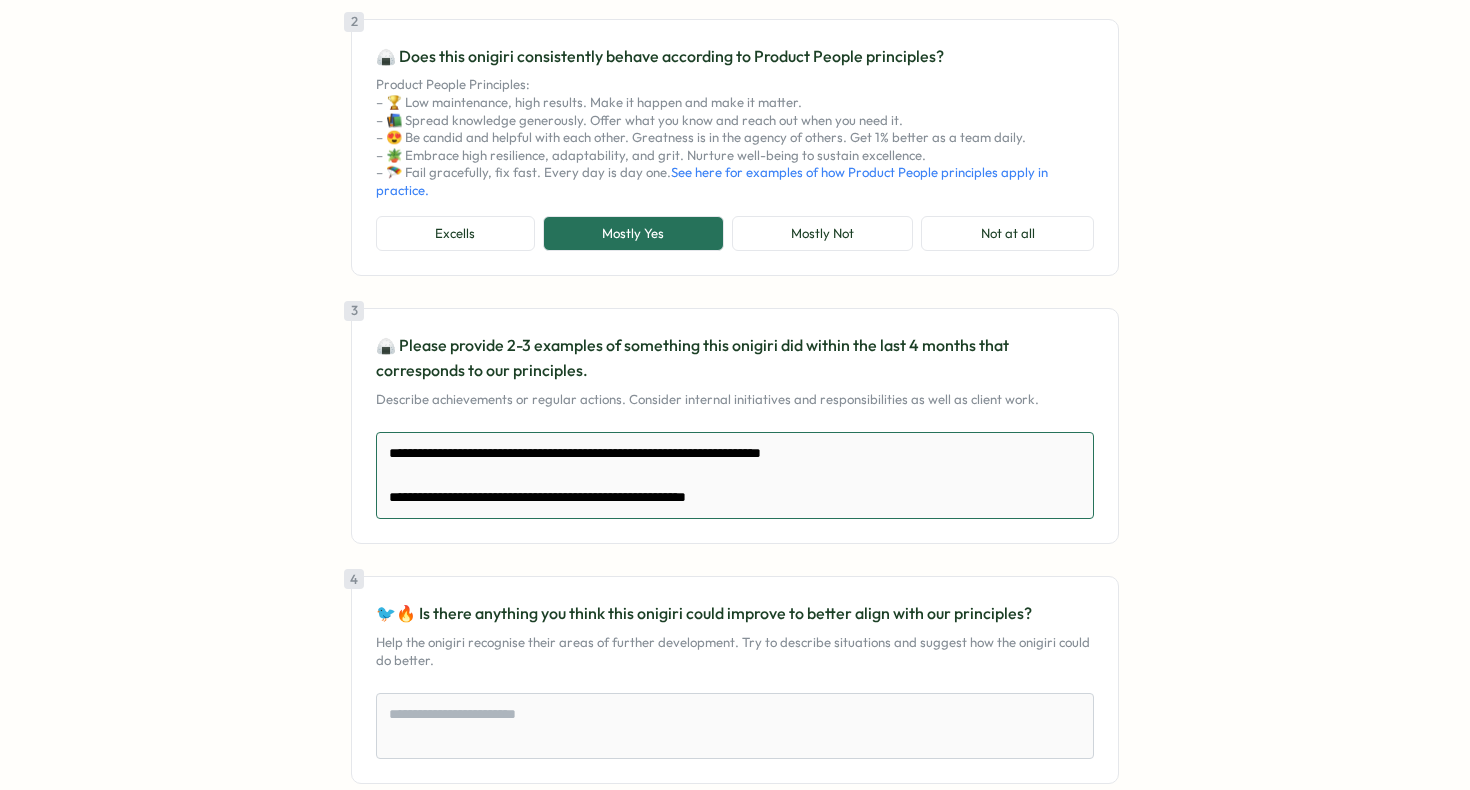 type on "**********" 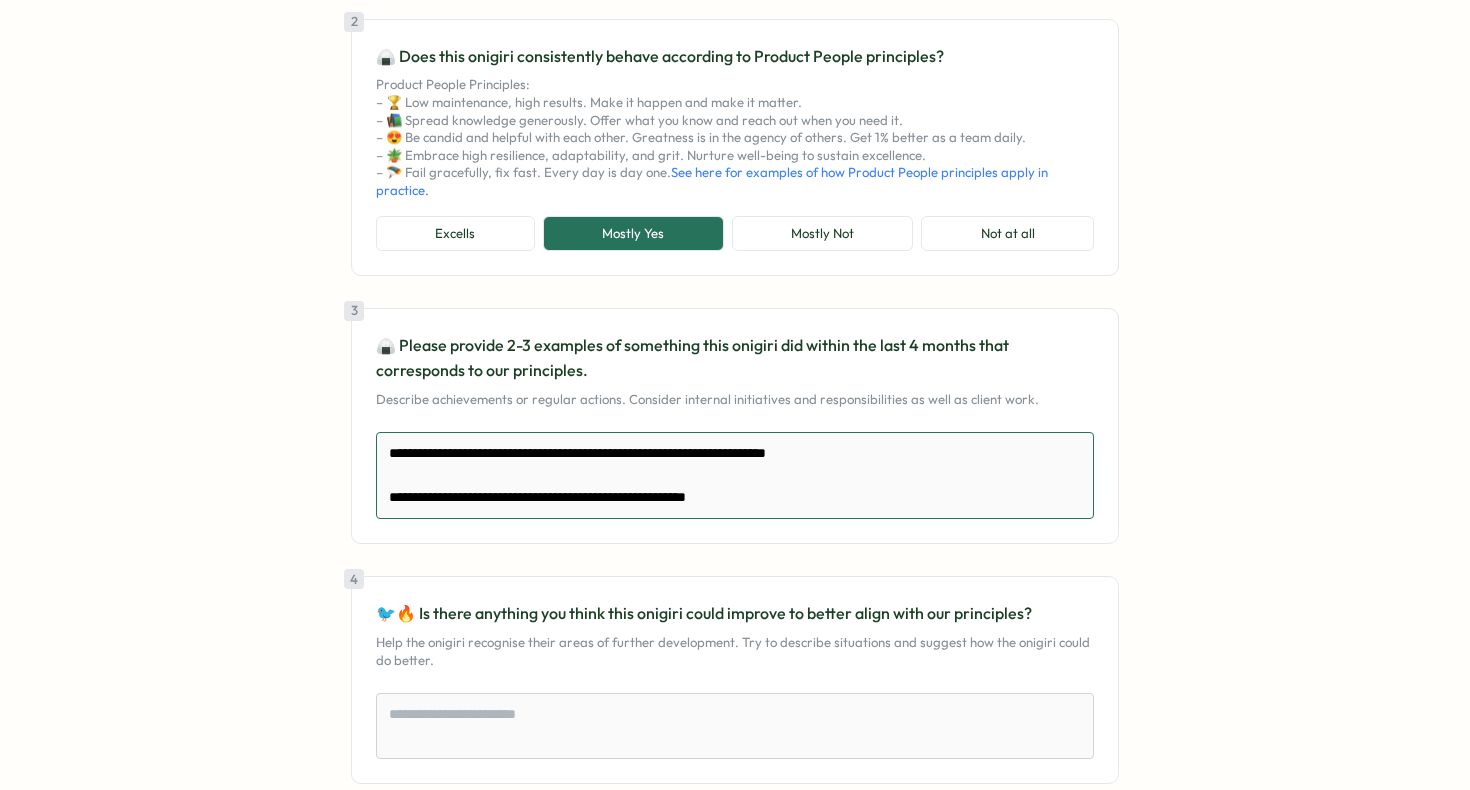 type on "*" 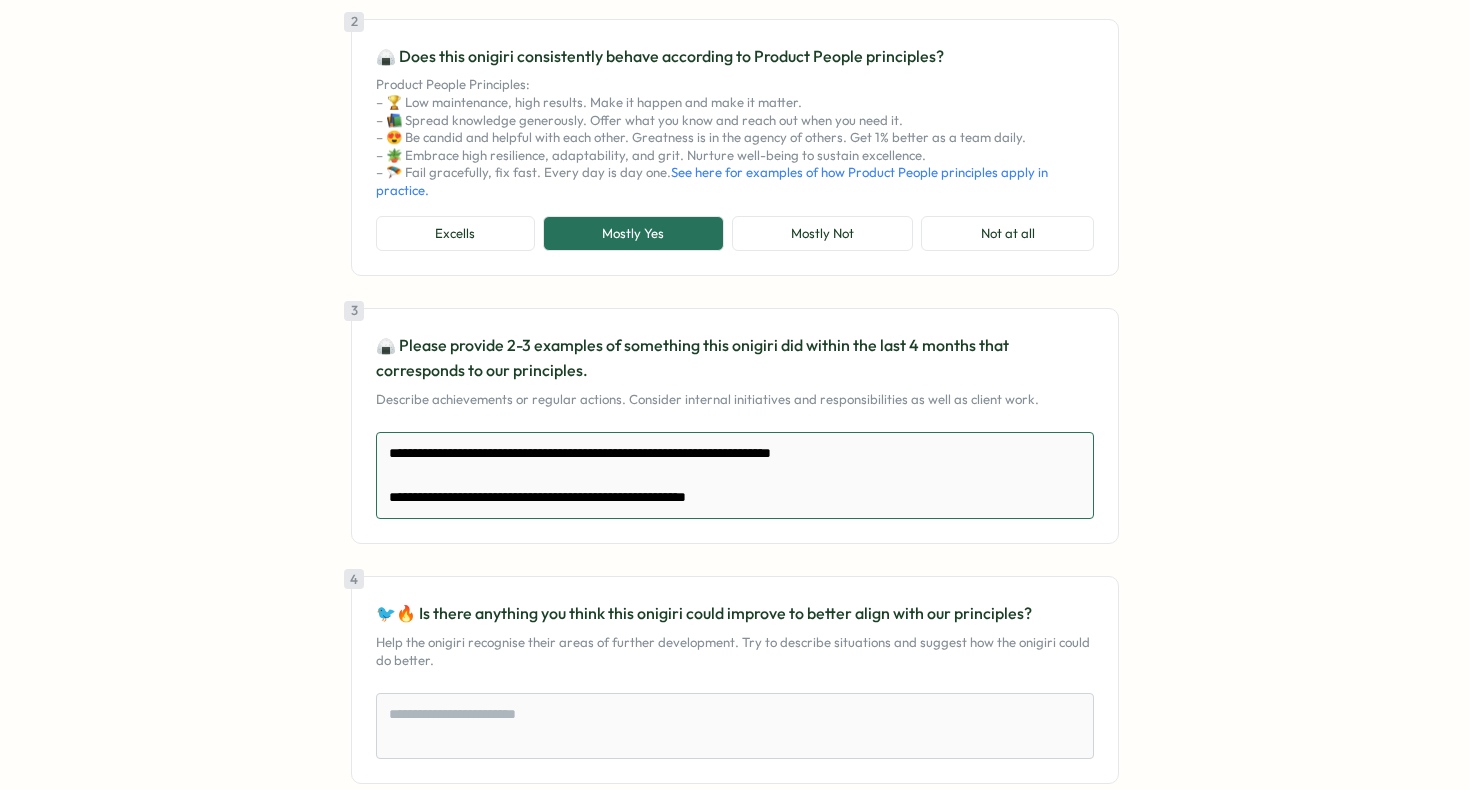 type on "*" 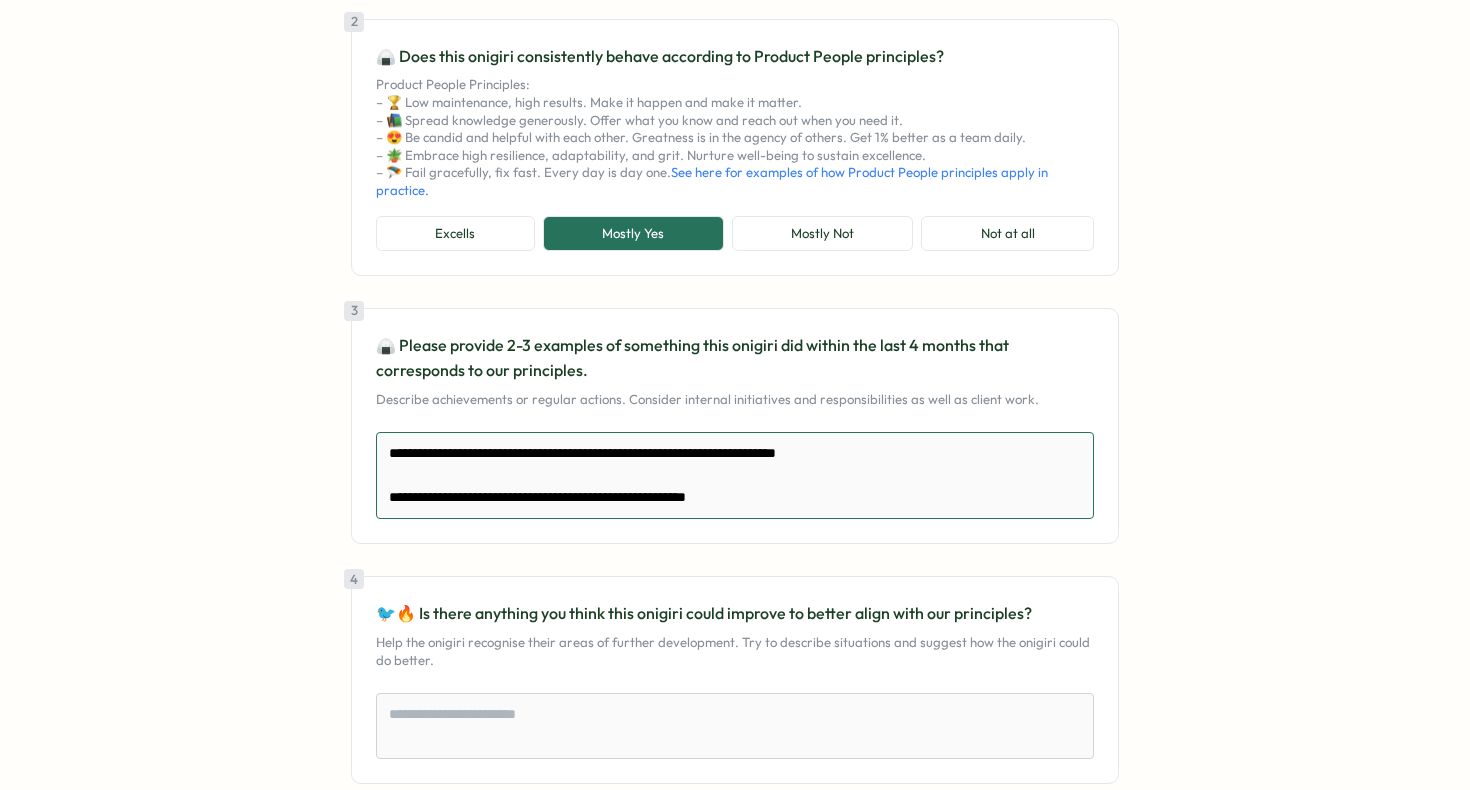 type on "*" 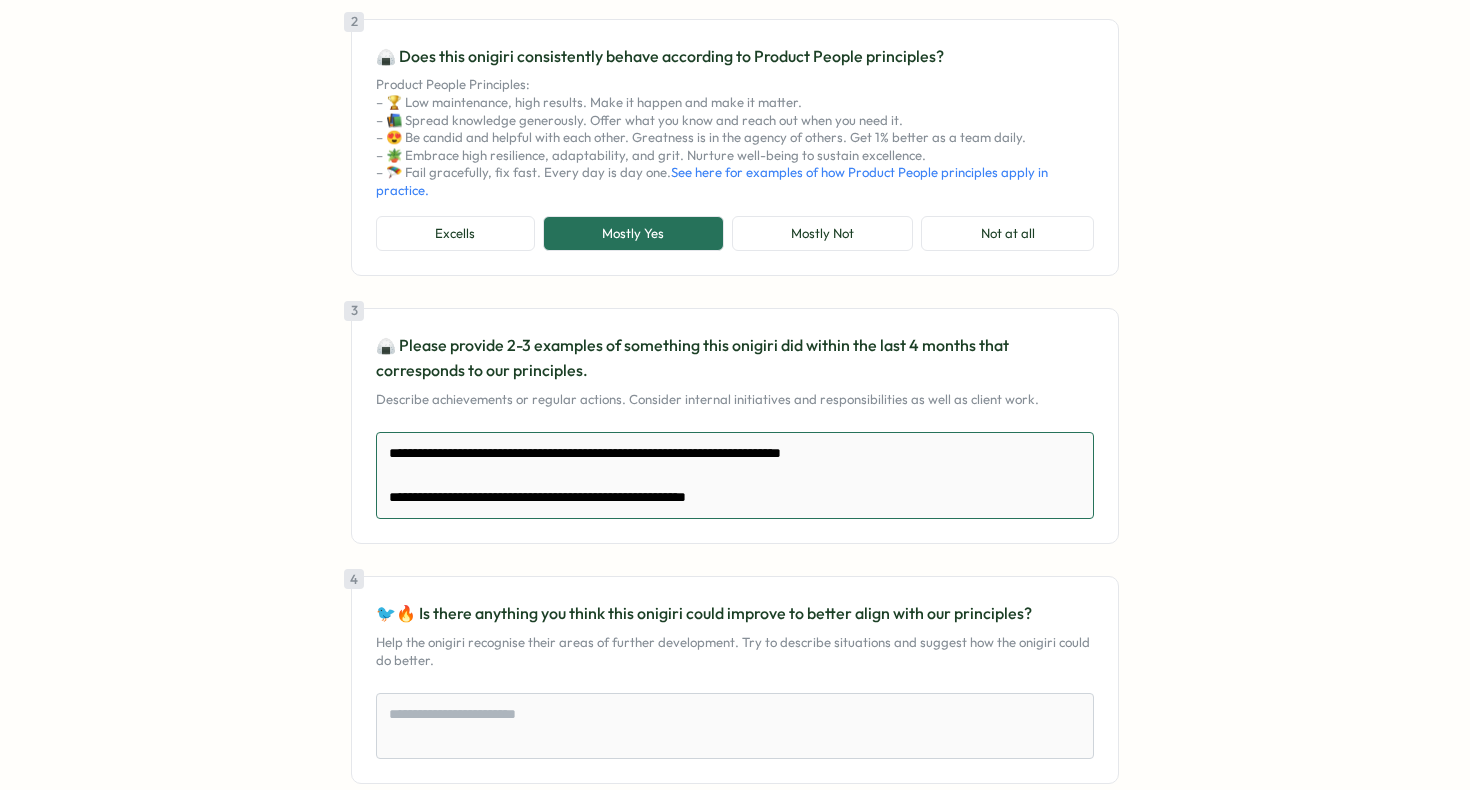 type on "*" 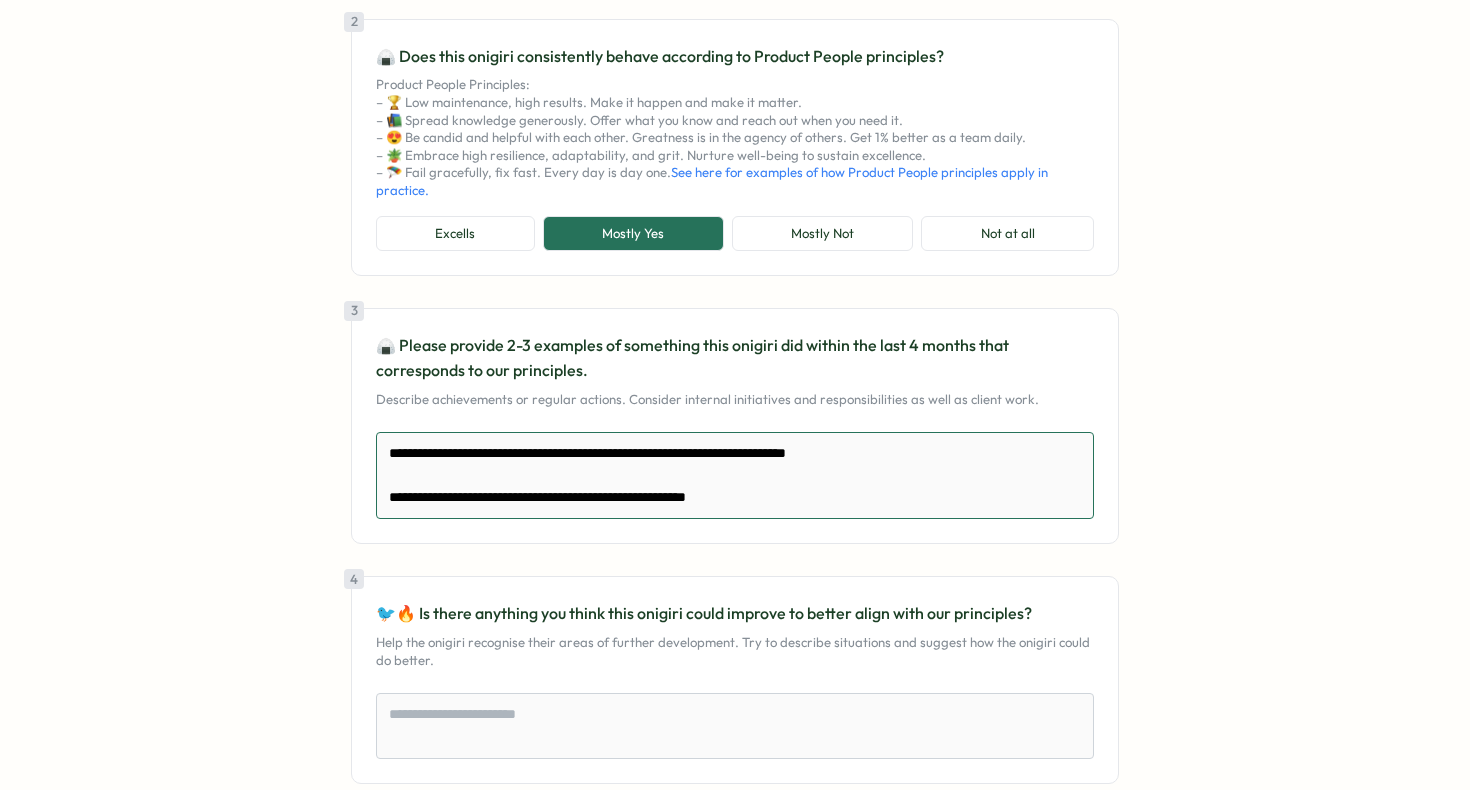 type on "*" 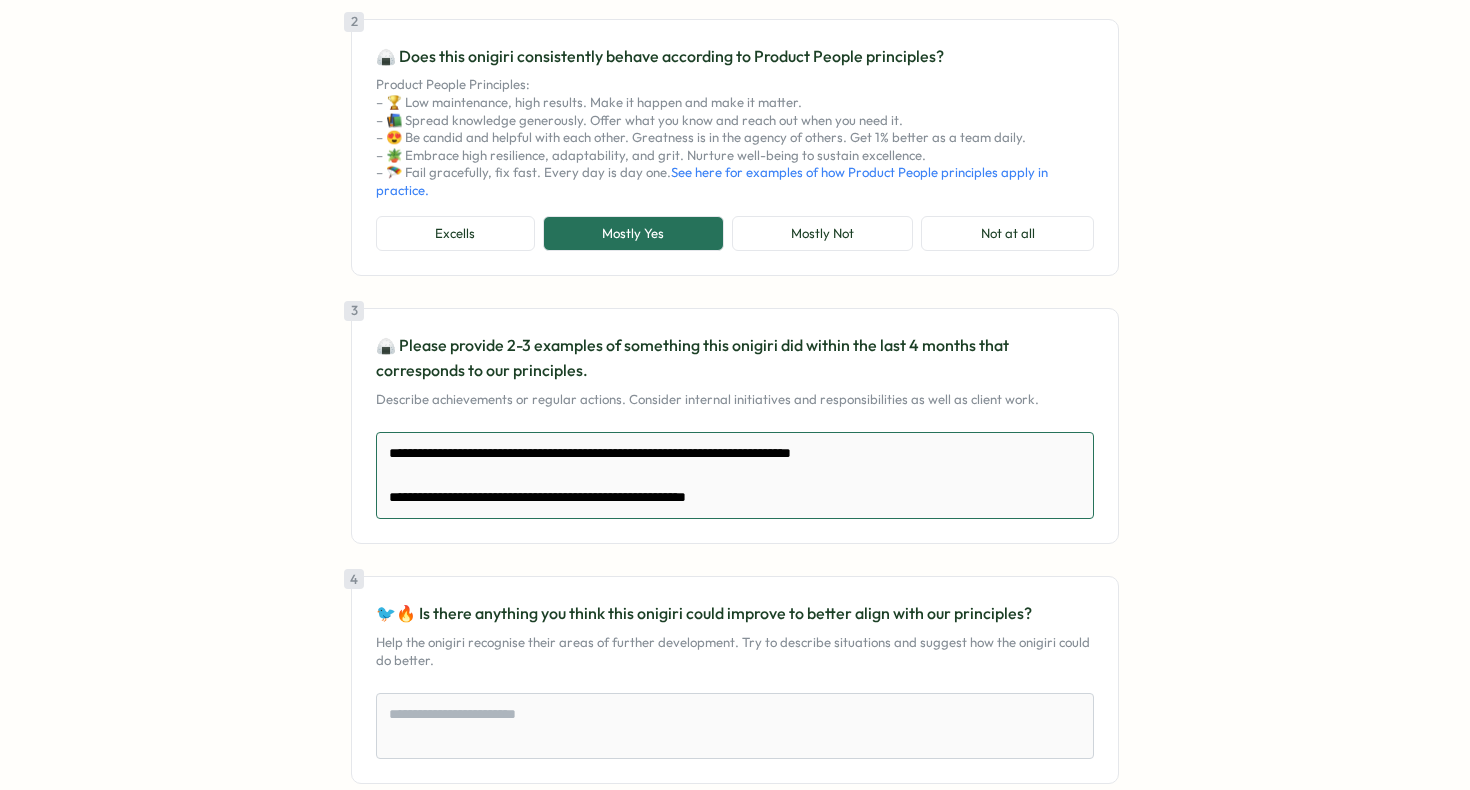 type on "*" 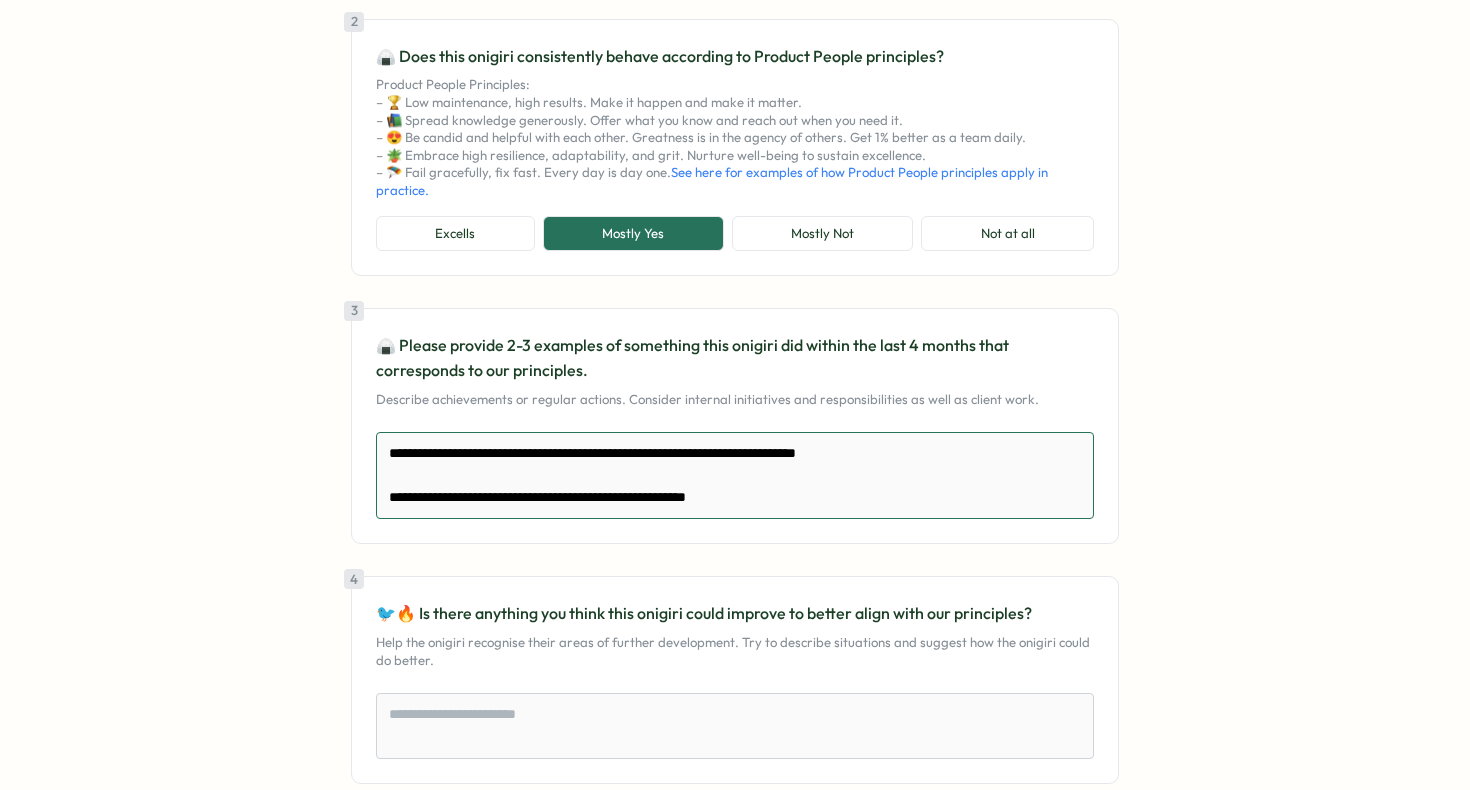 type on "*" 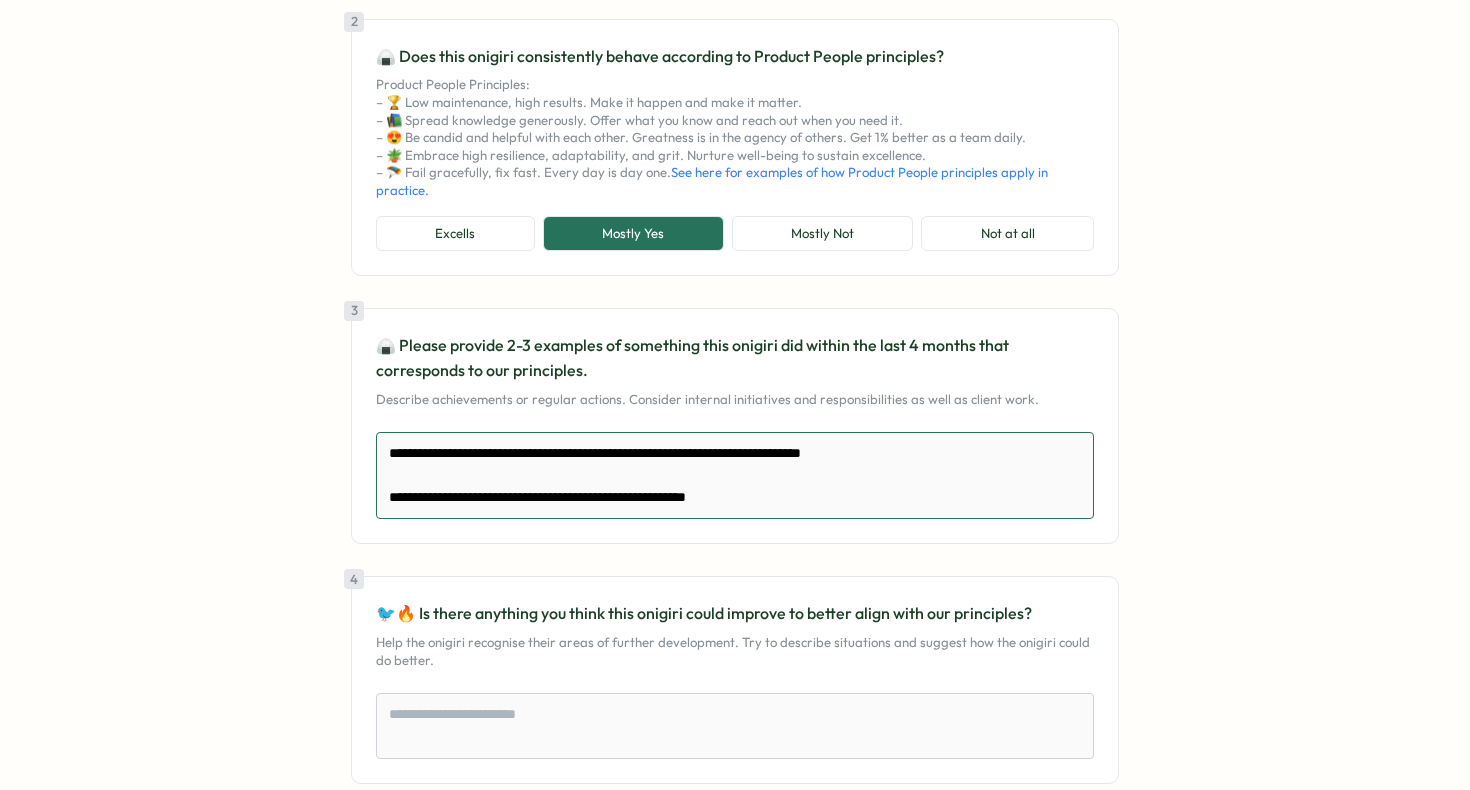 type on "**********" 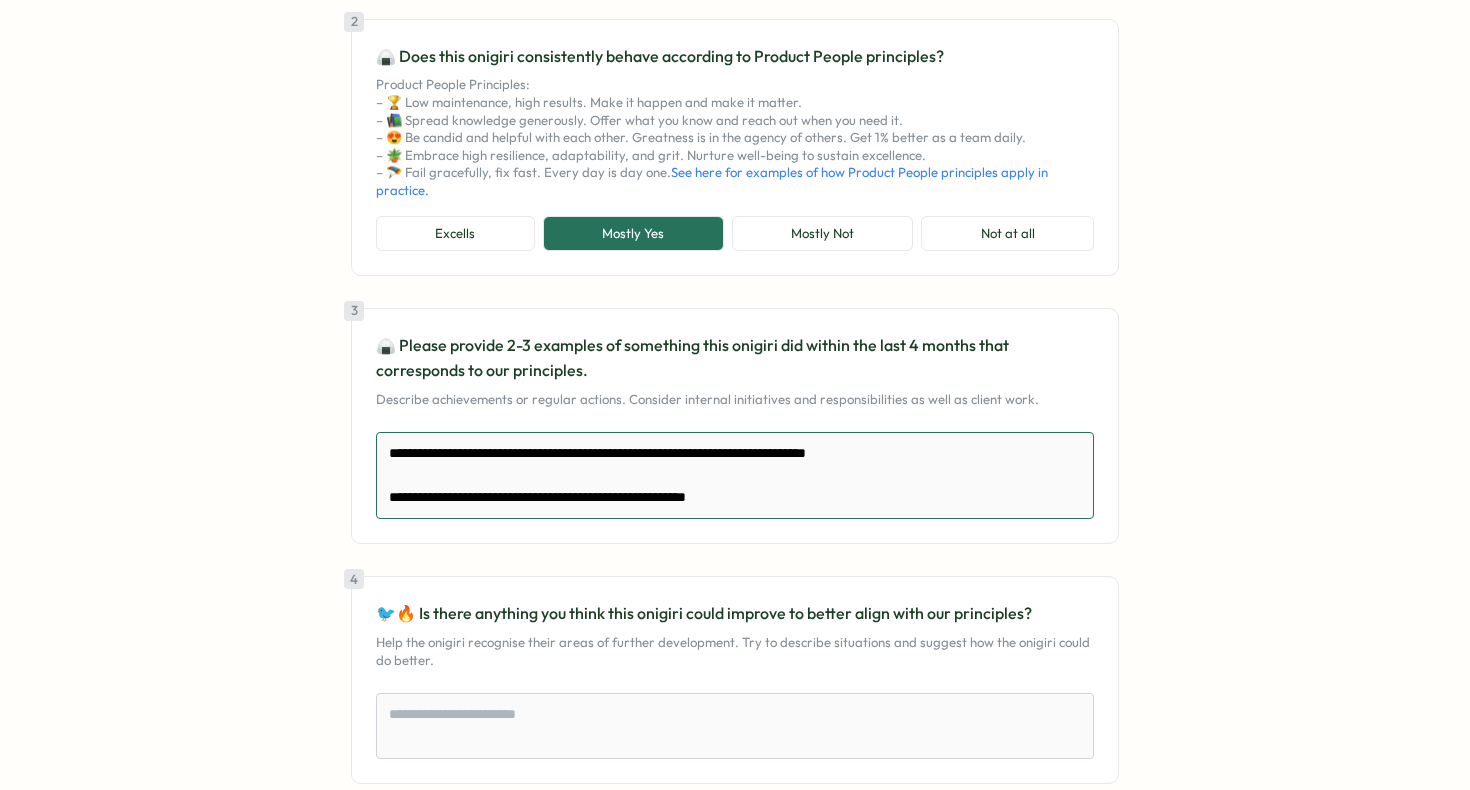 type on "*" 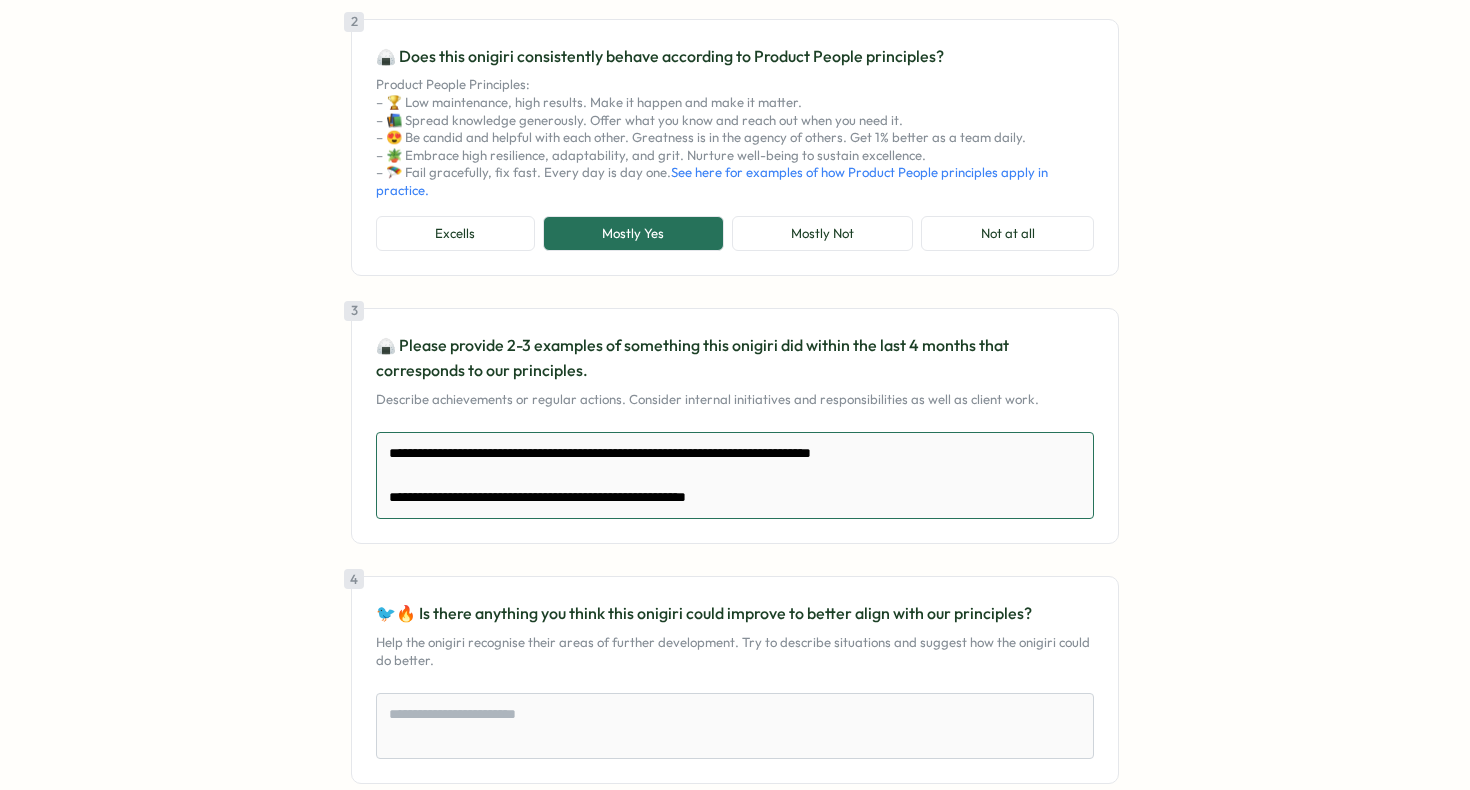type on "*" 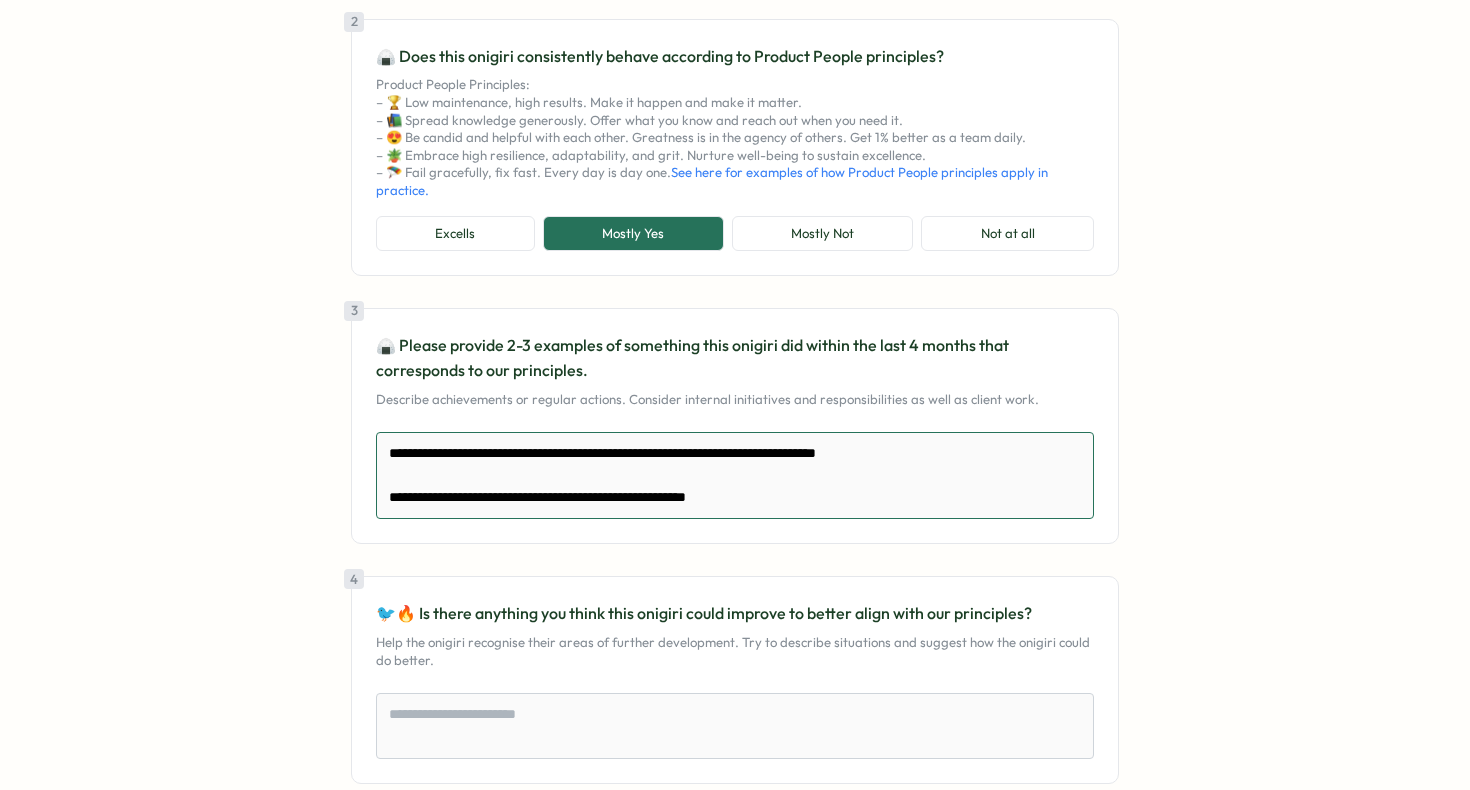 type on "*" 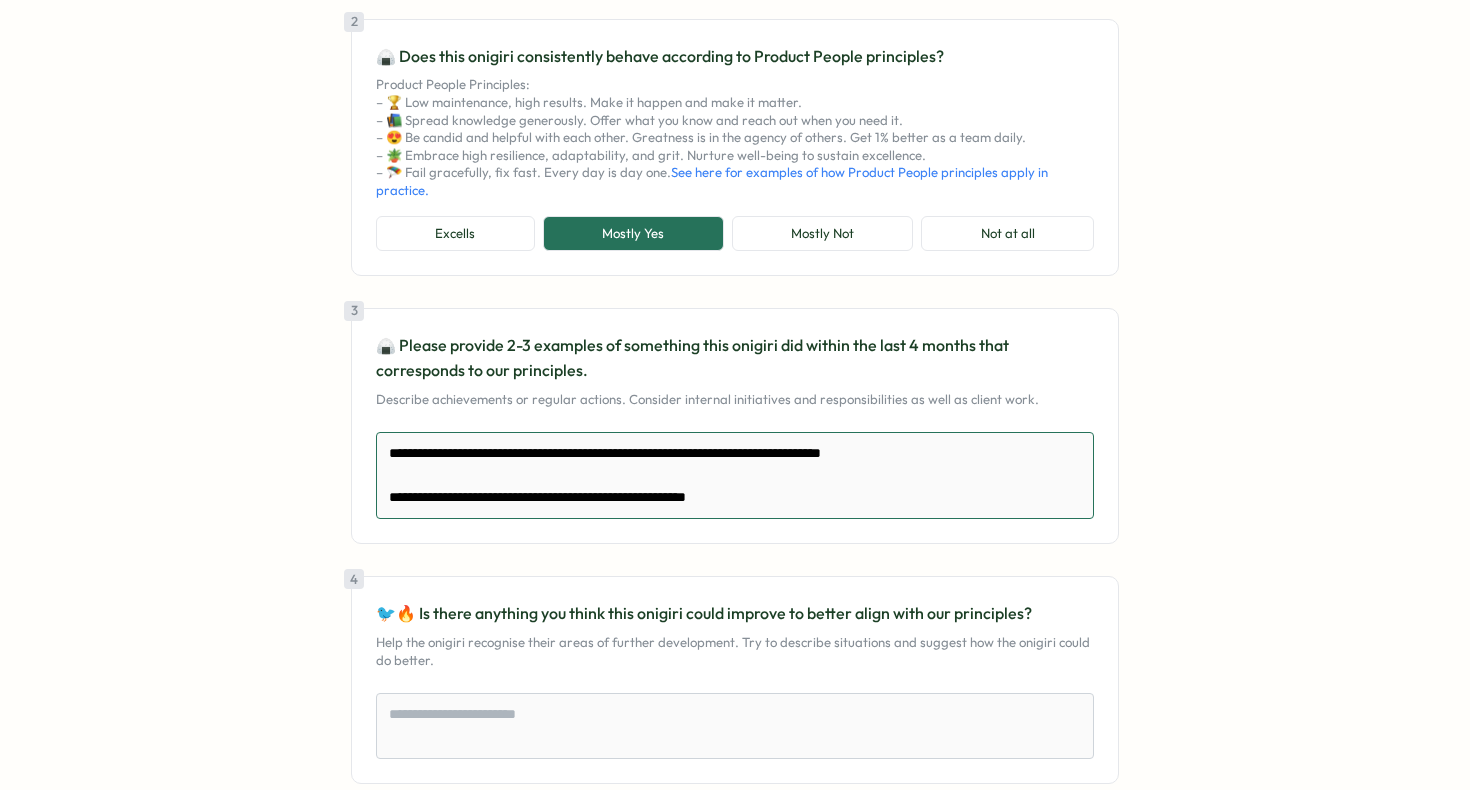 type on "**********" 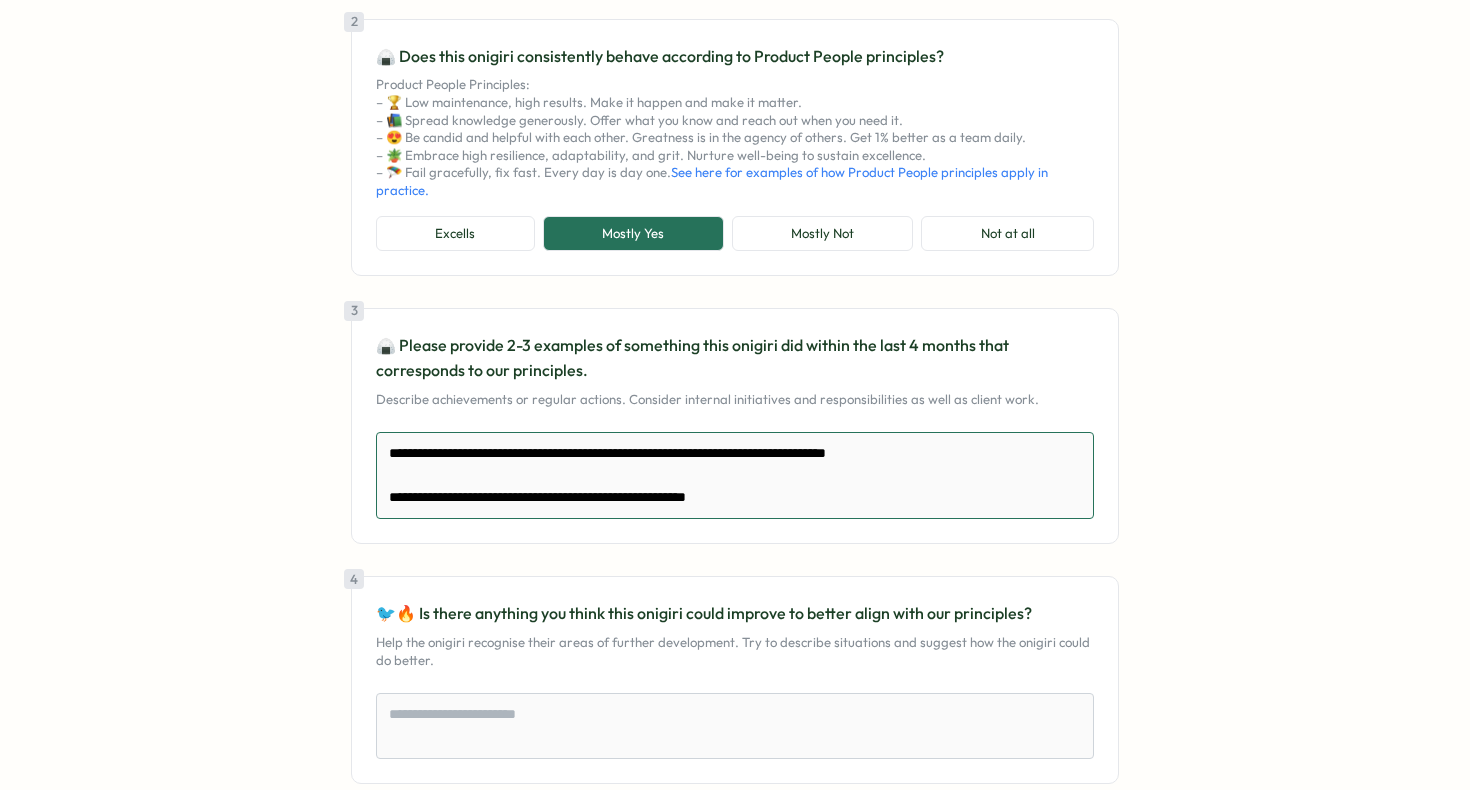 type on "*" 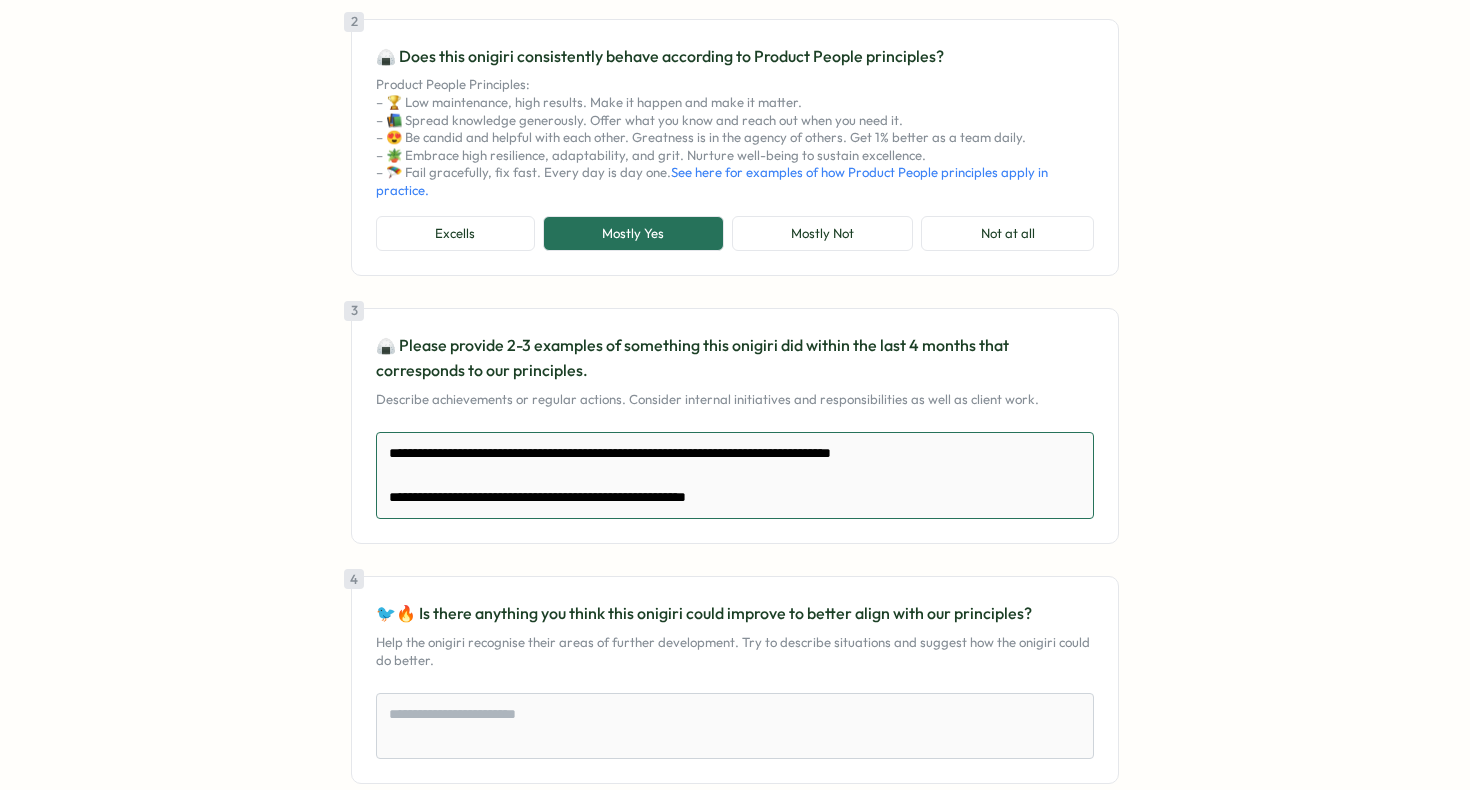 type on "*" 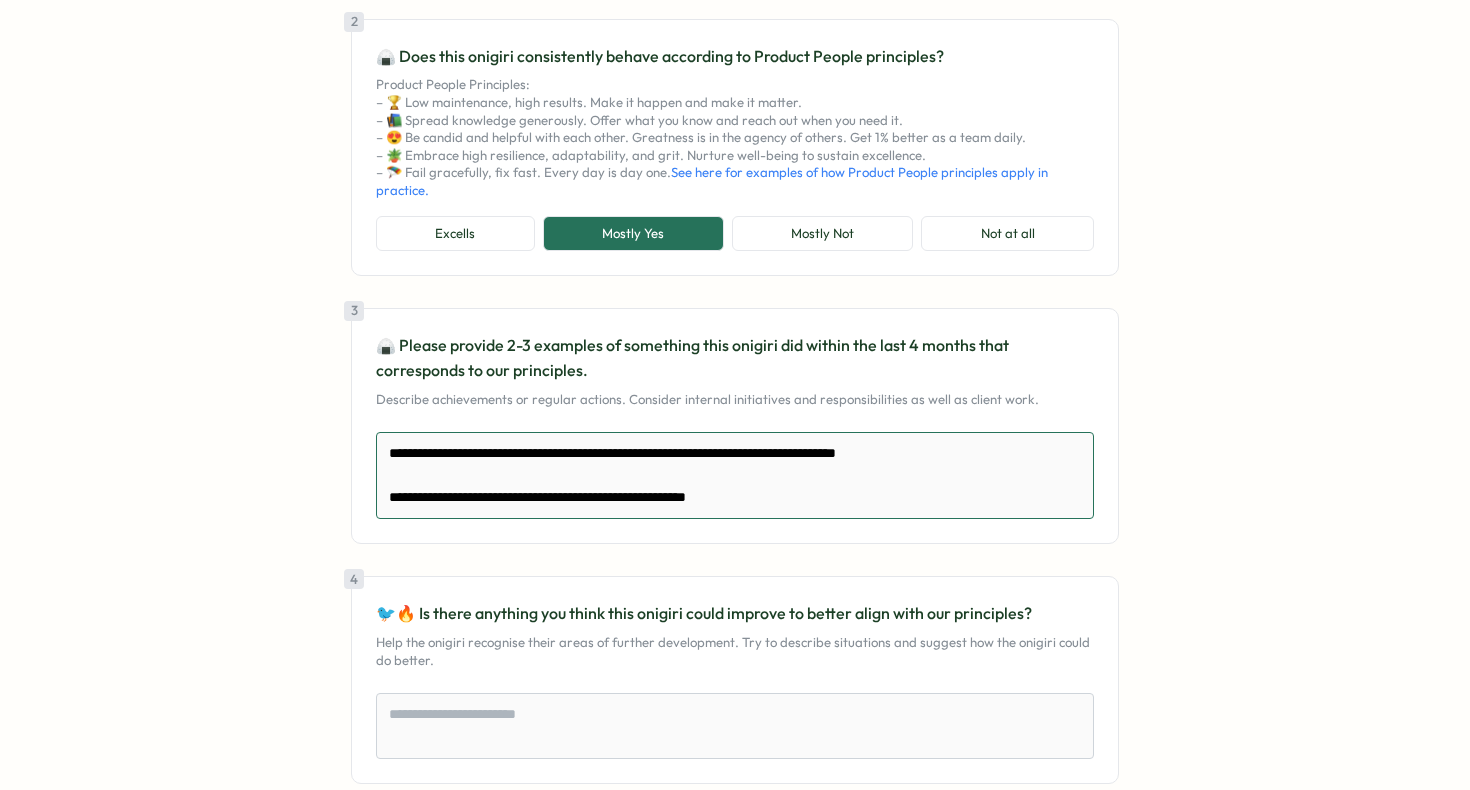 type on "*" 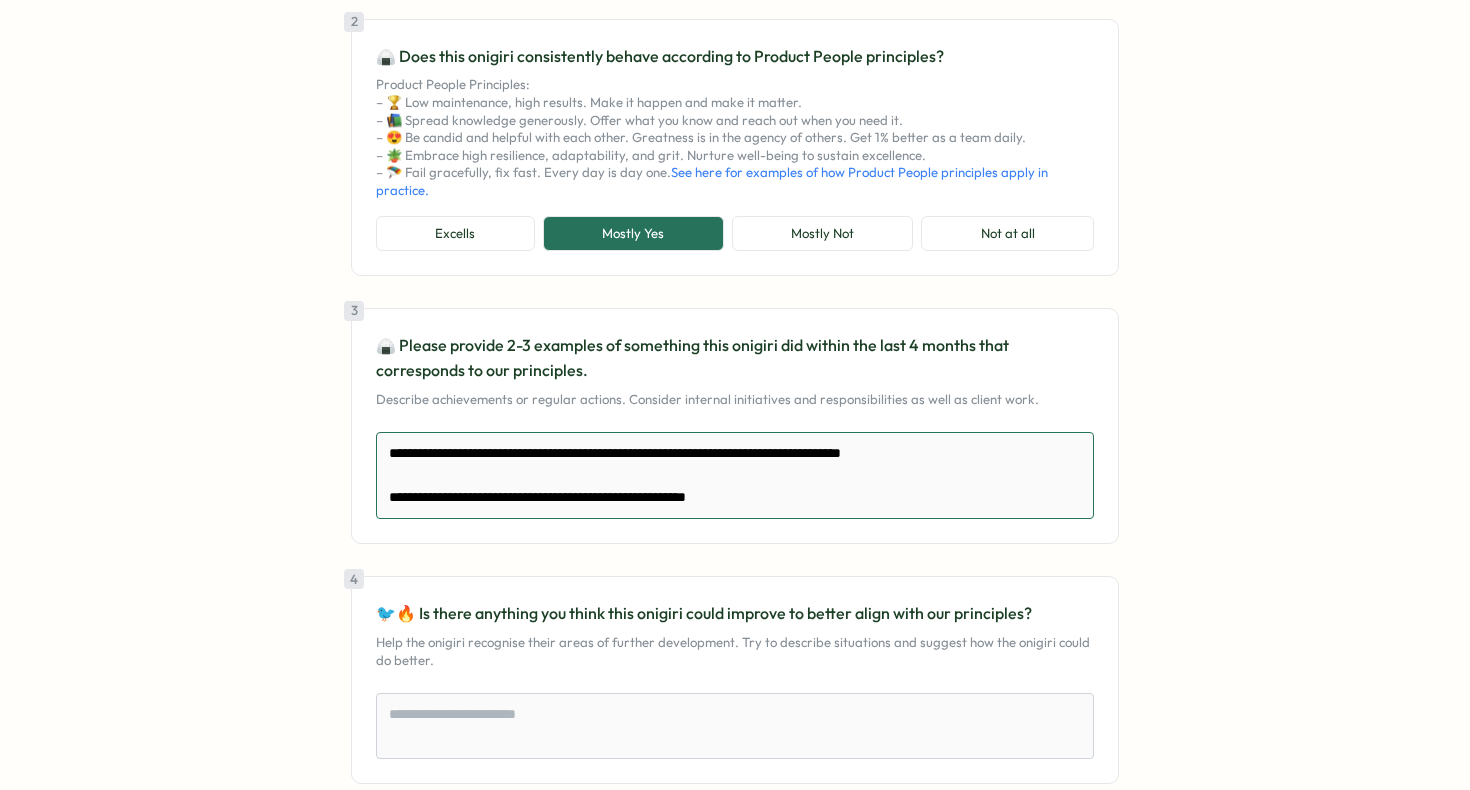 type on "*" 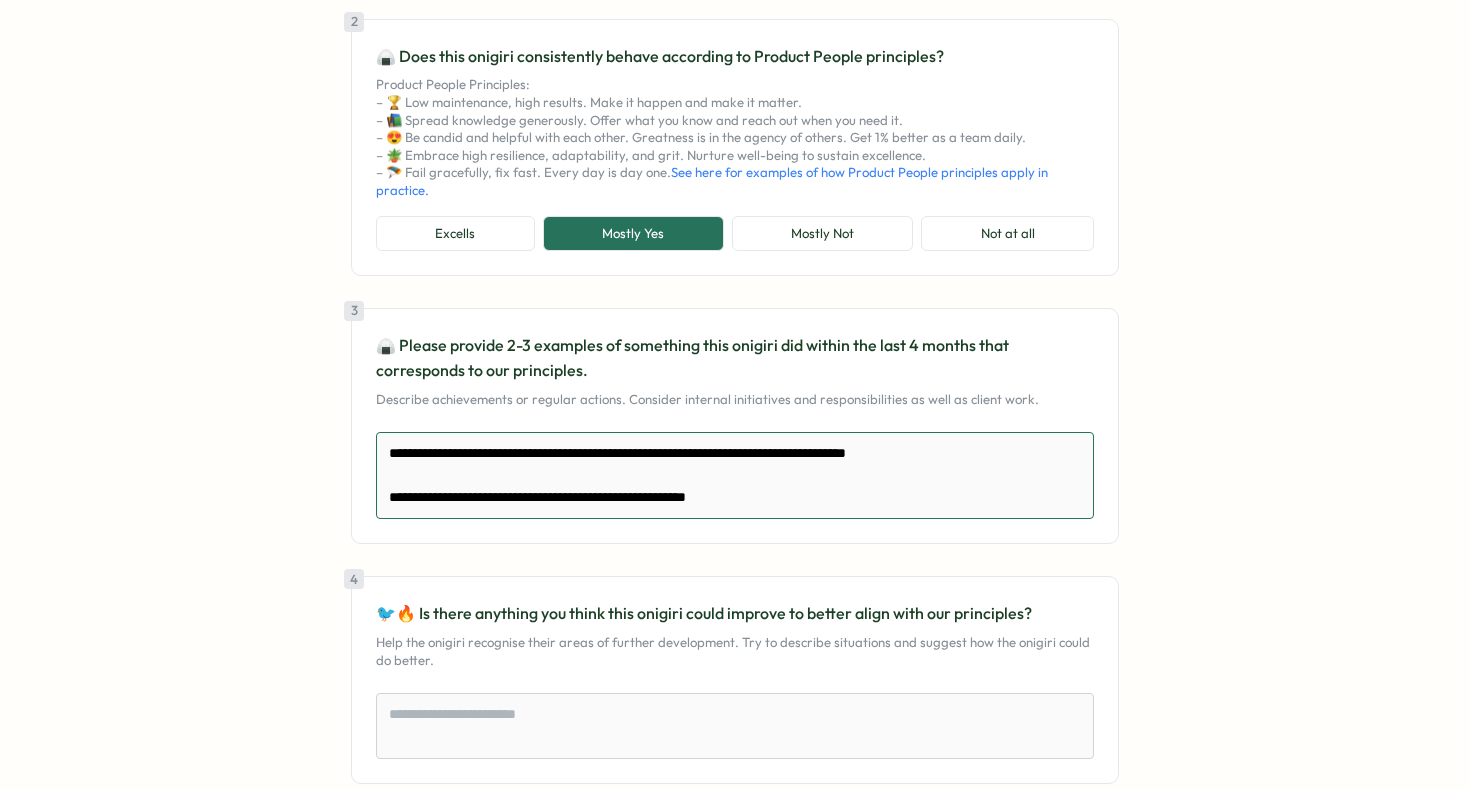 type on "*" 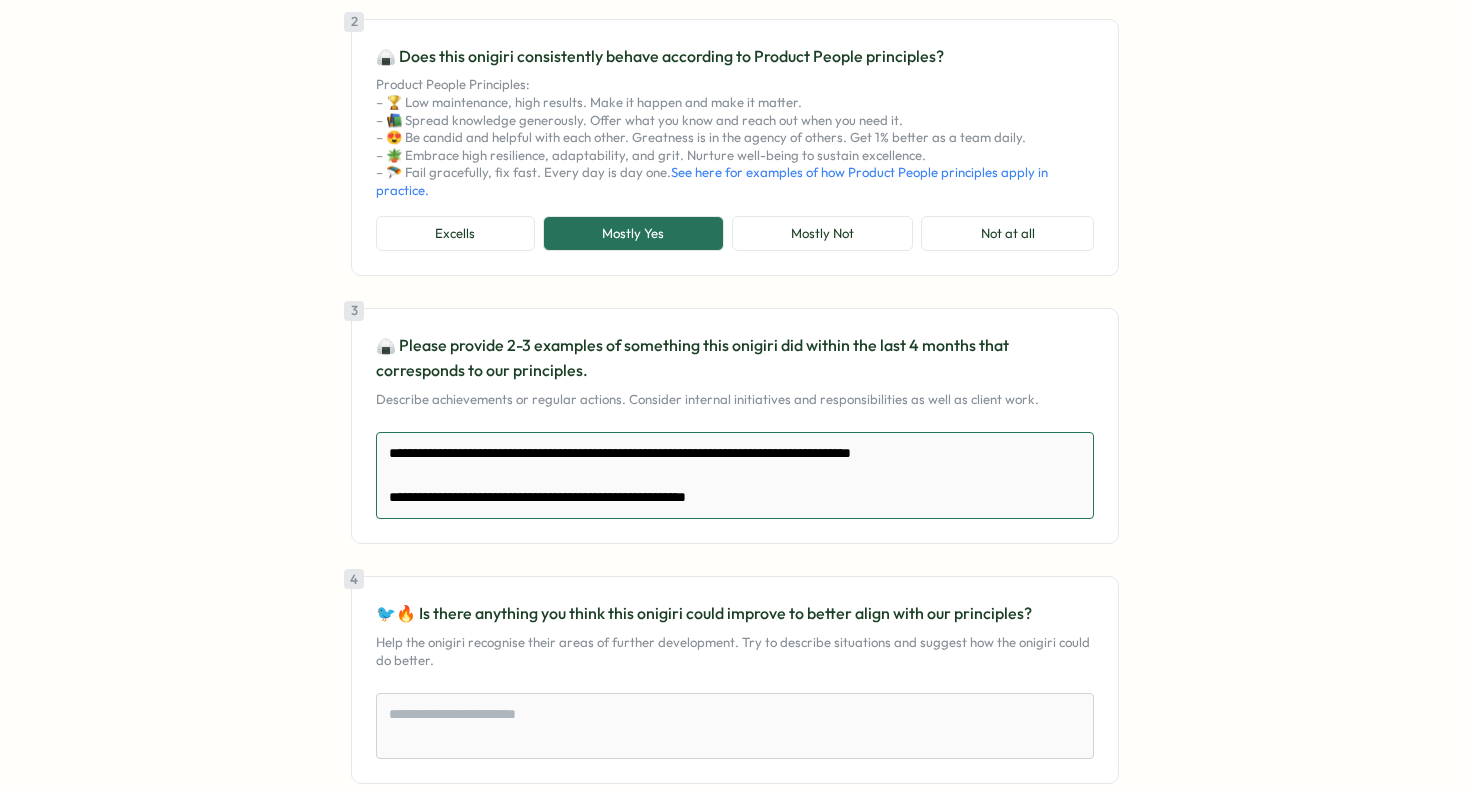 type on "**********" 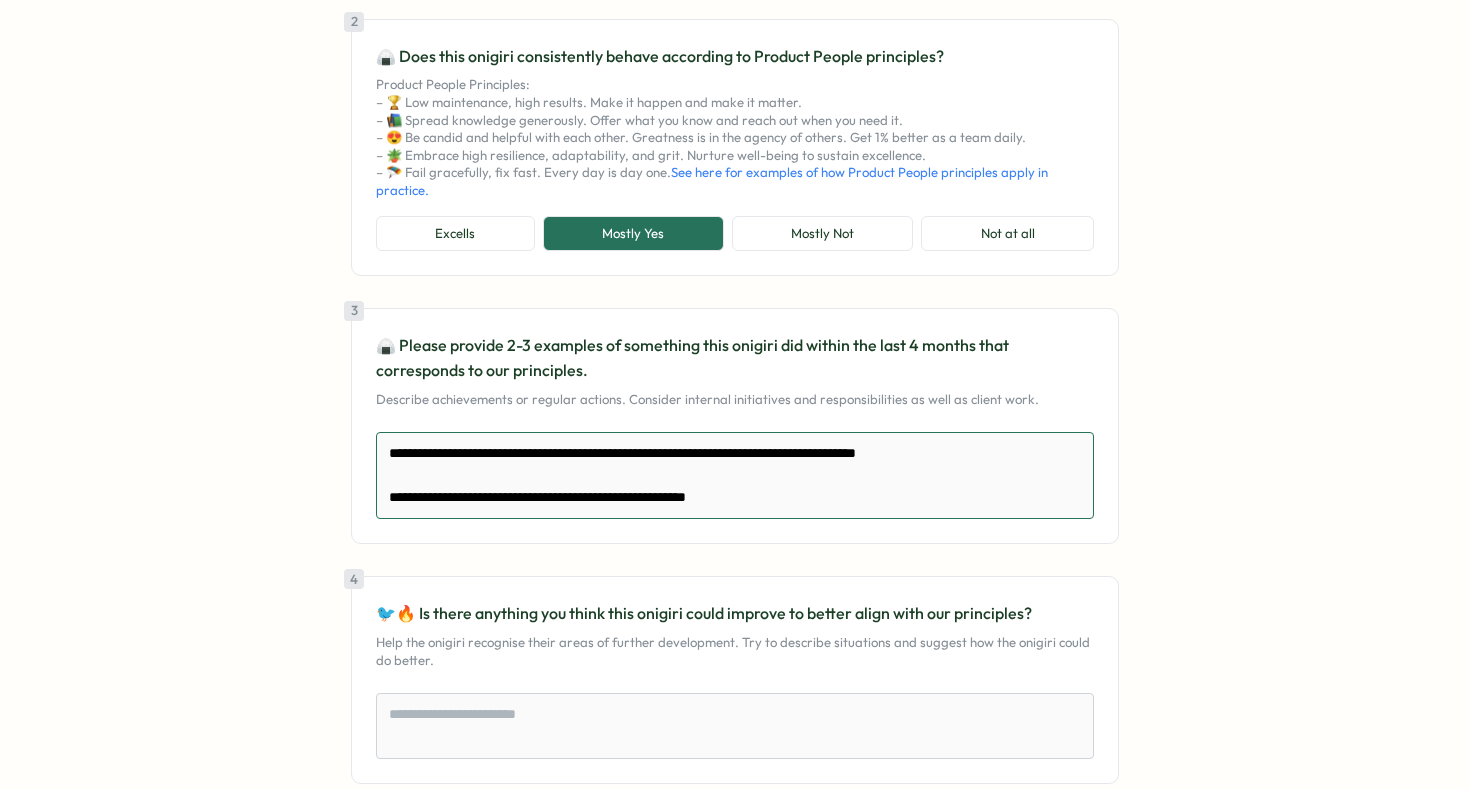 type on "*" 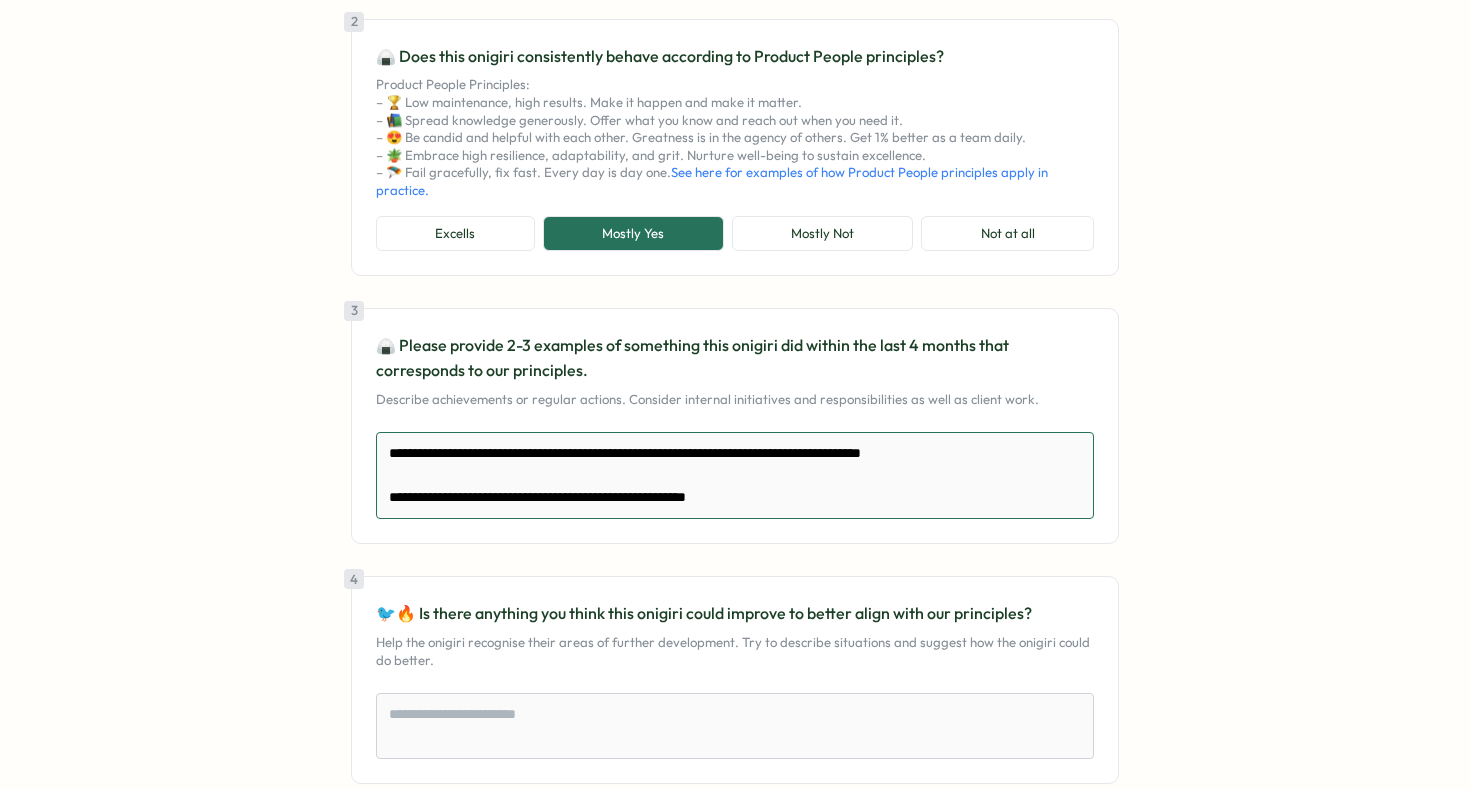 type on "**********" 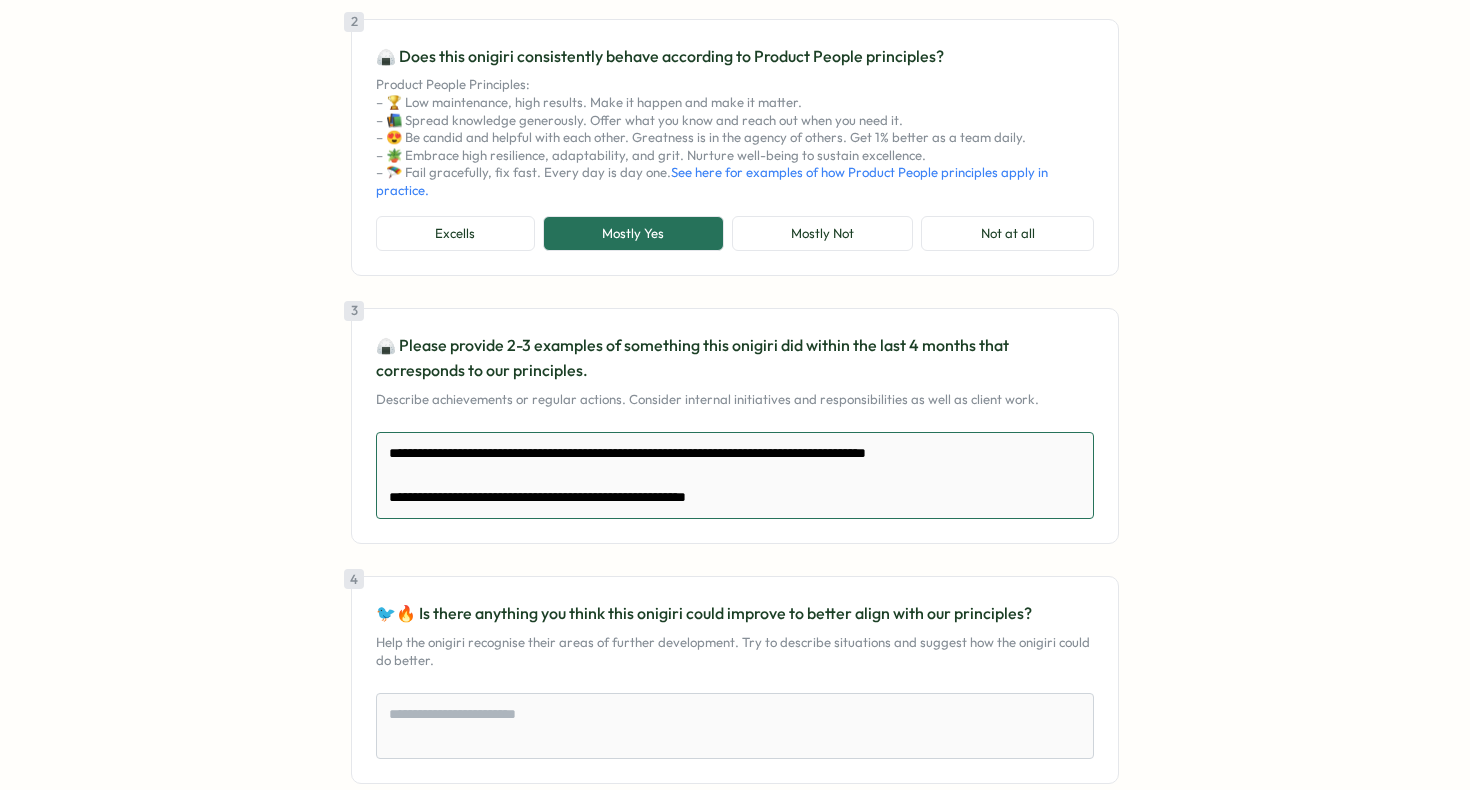 type on "*" 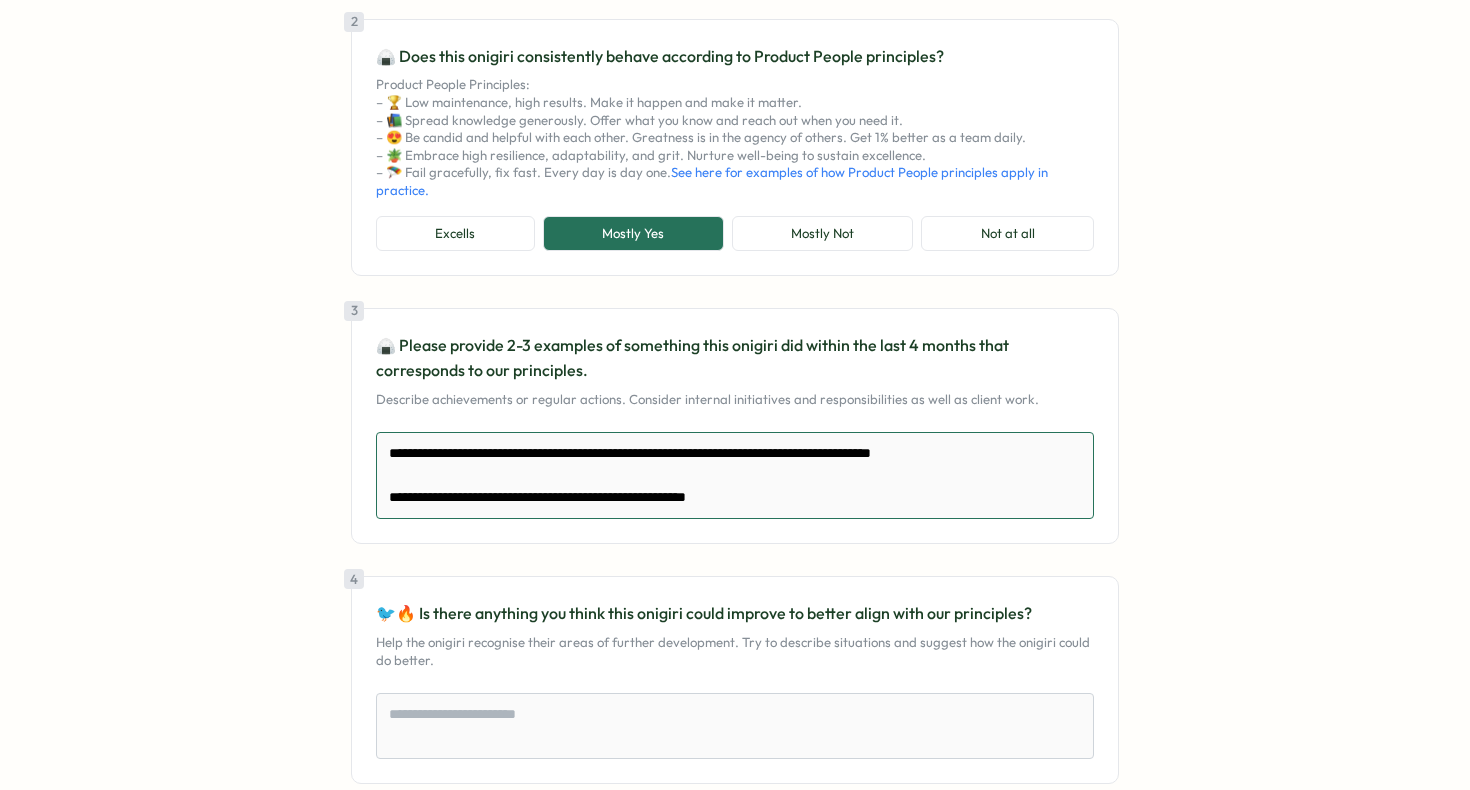 type on "*" 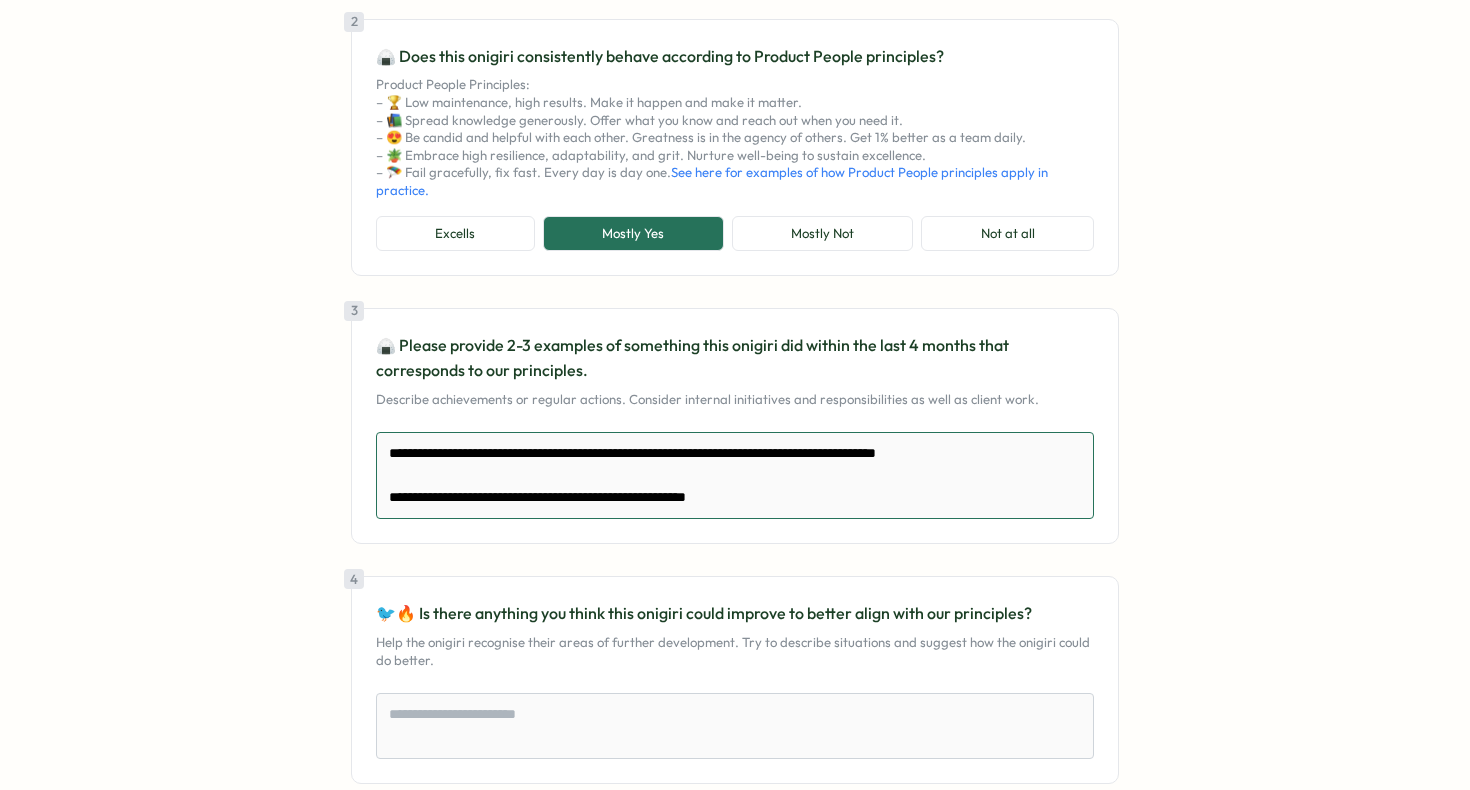 type on "*" 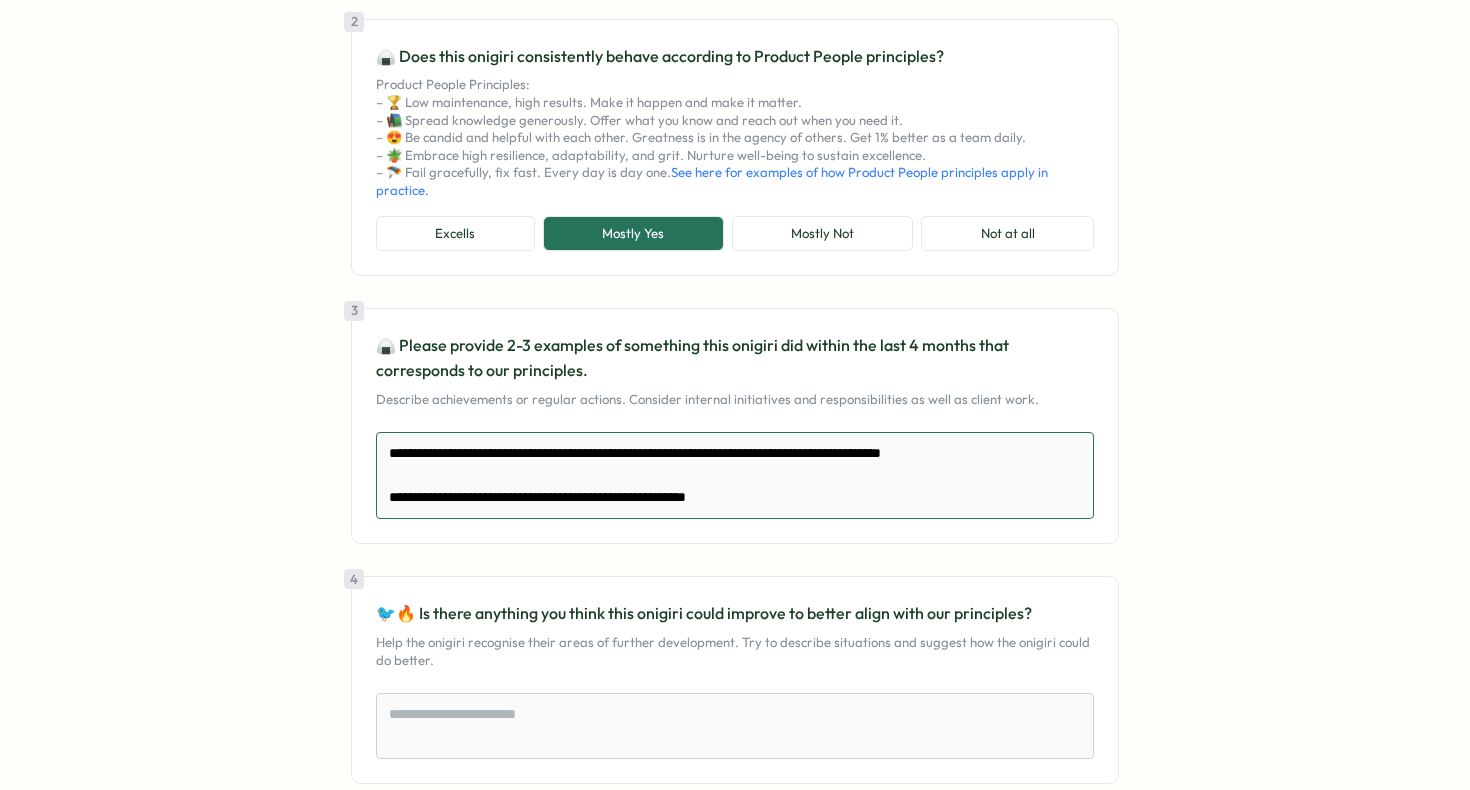 type on "*" 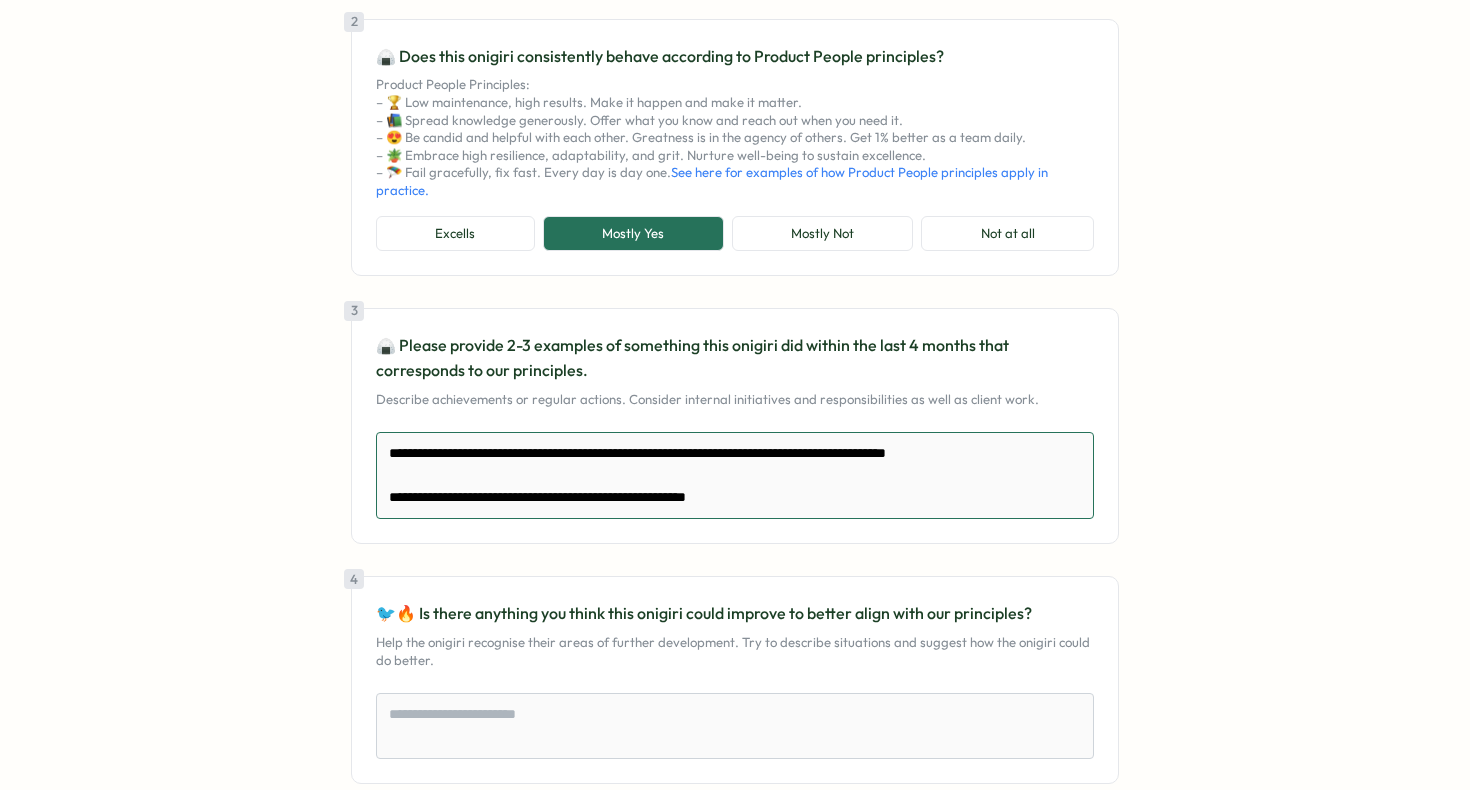 type on "**********" 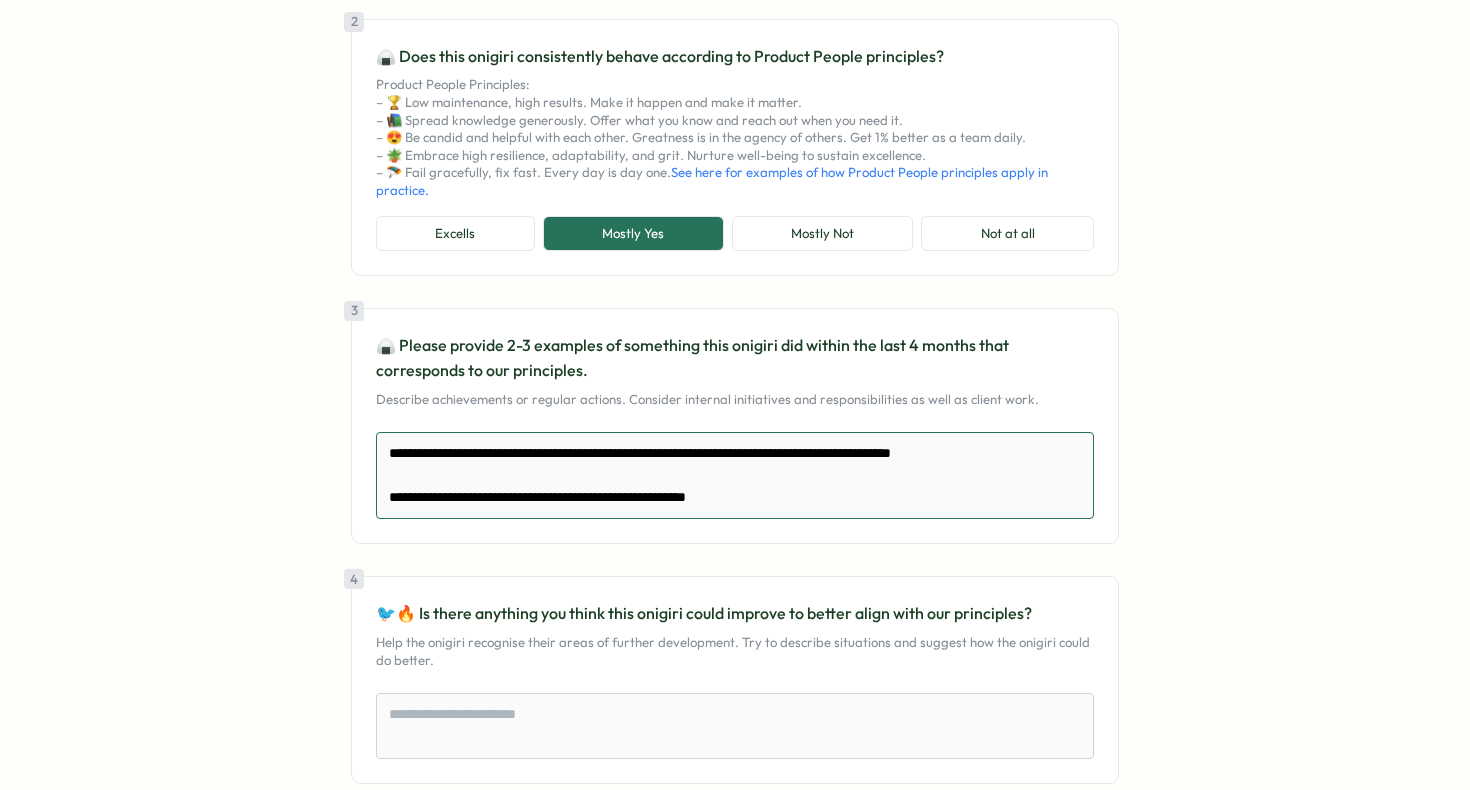 type on "*" 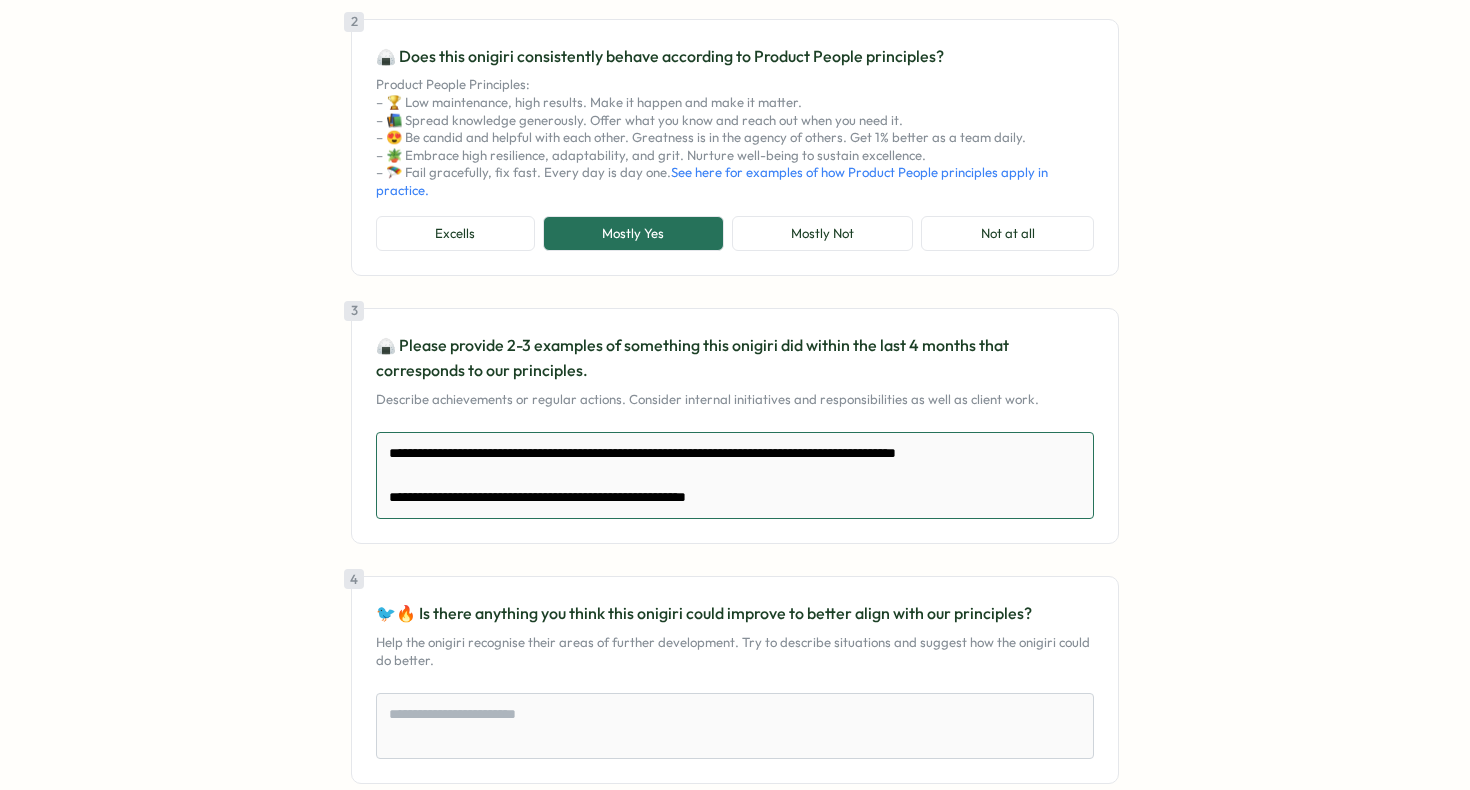 type on "**********" 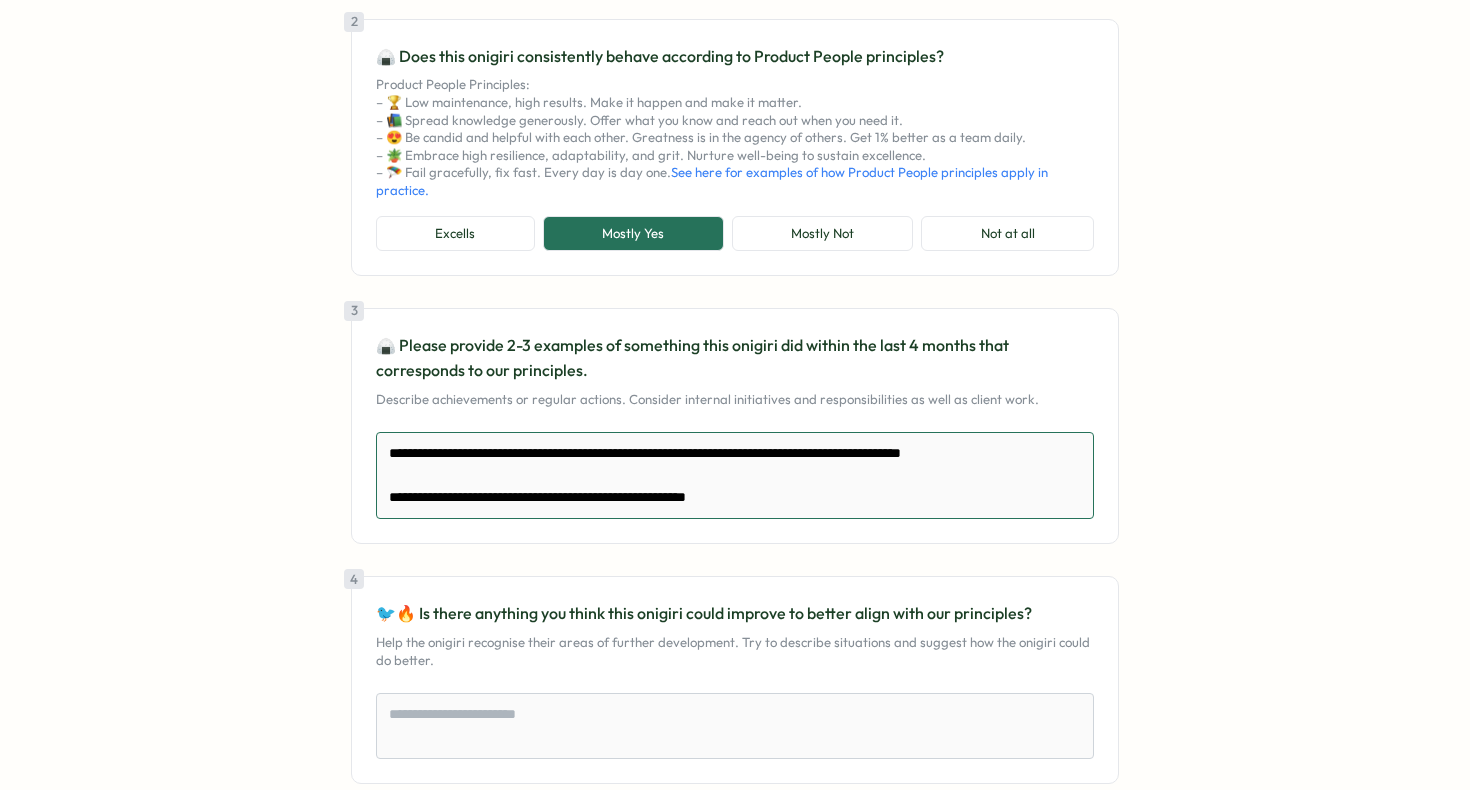 type on "*" 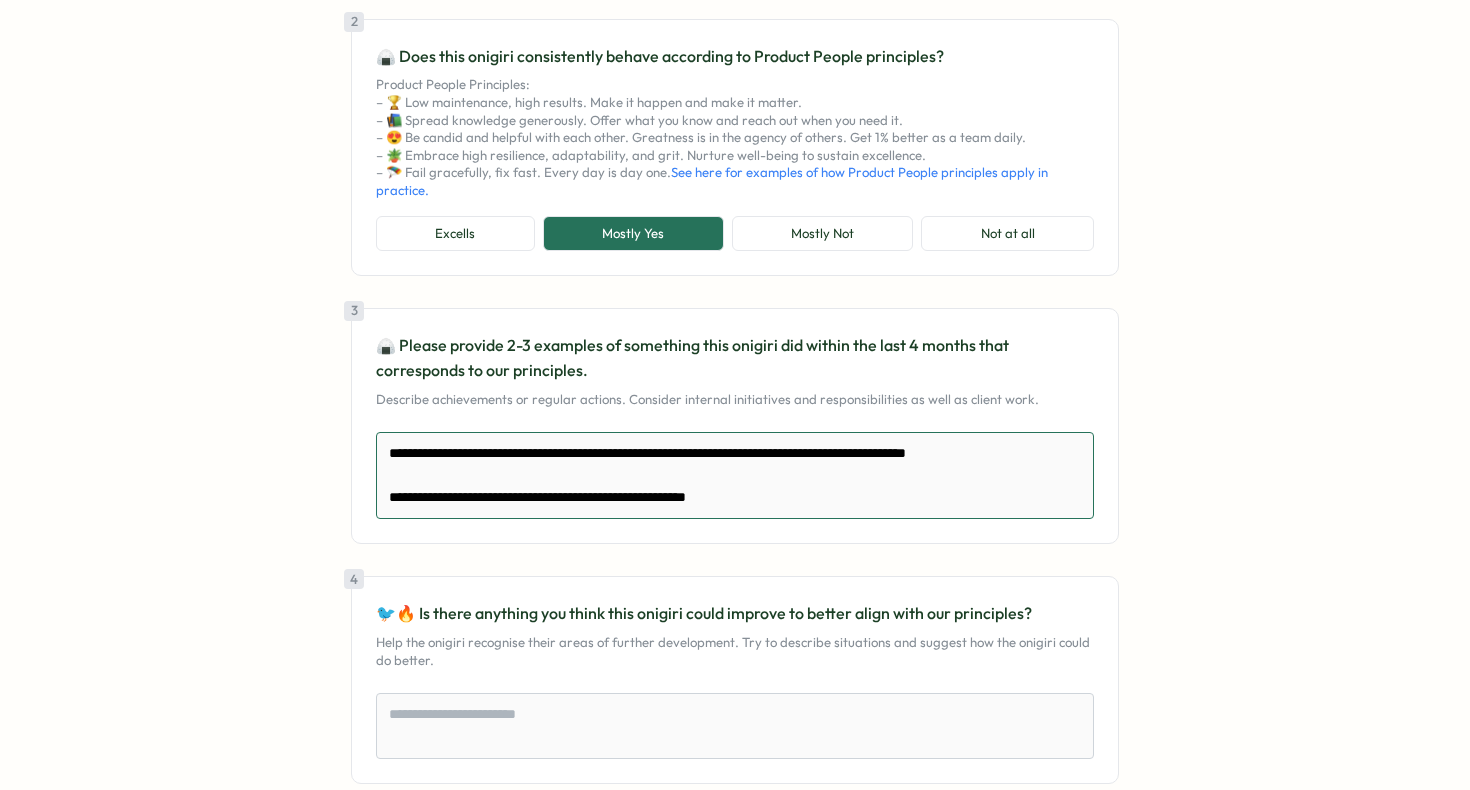 type on "*" 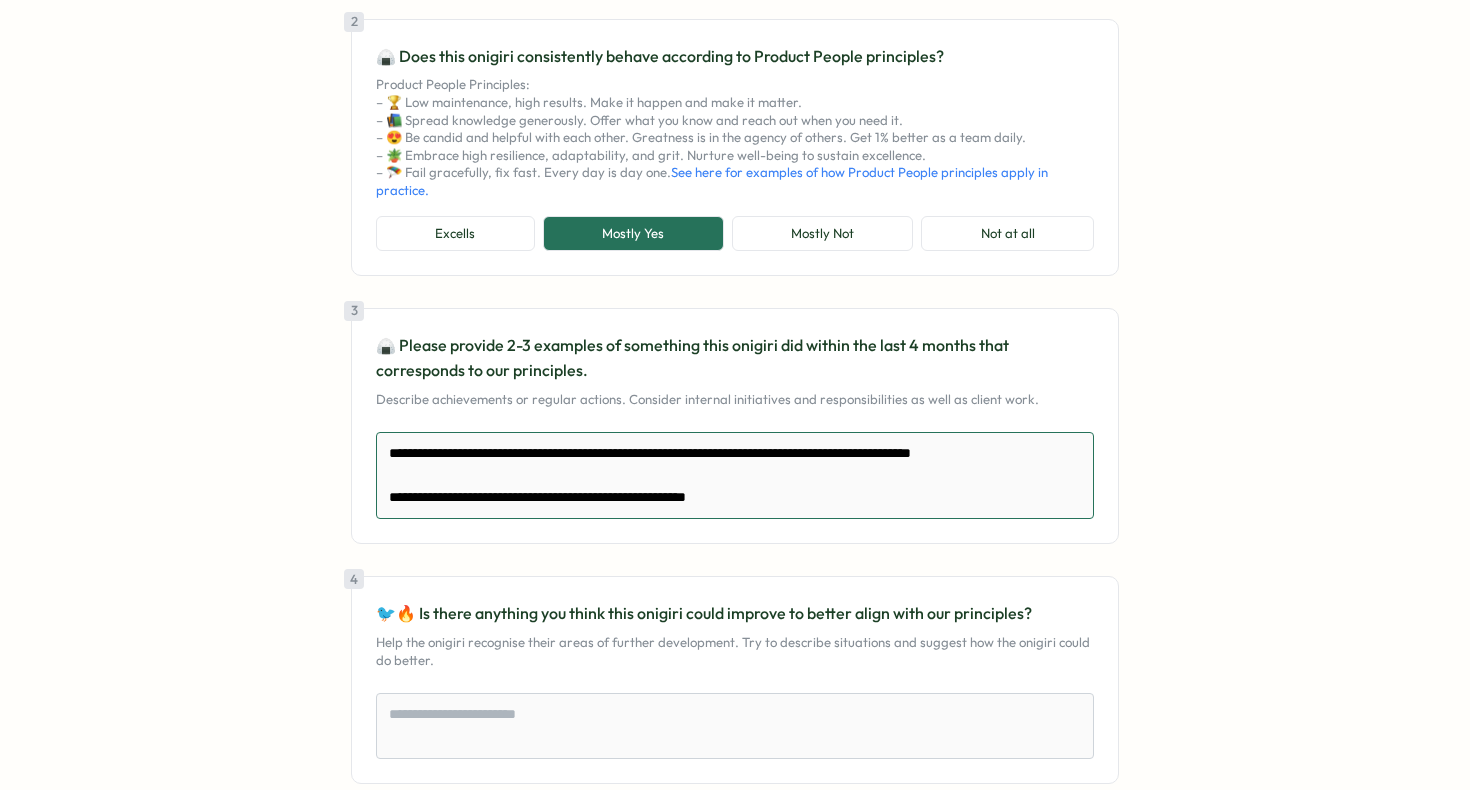 type on "*" 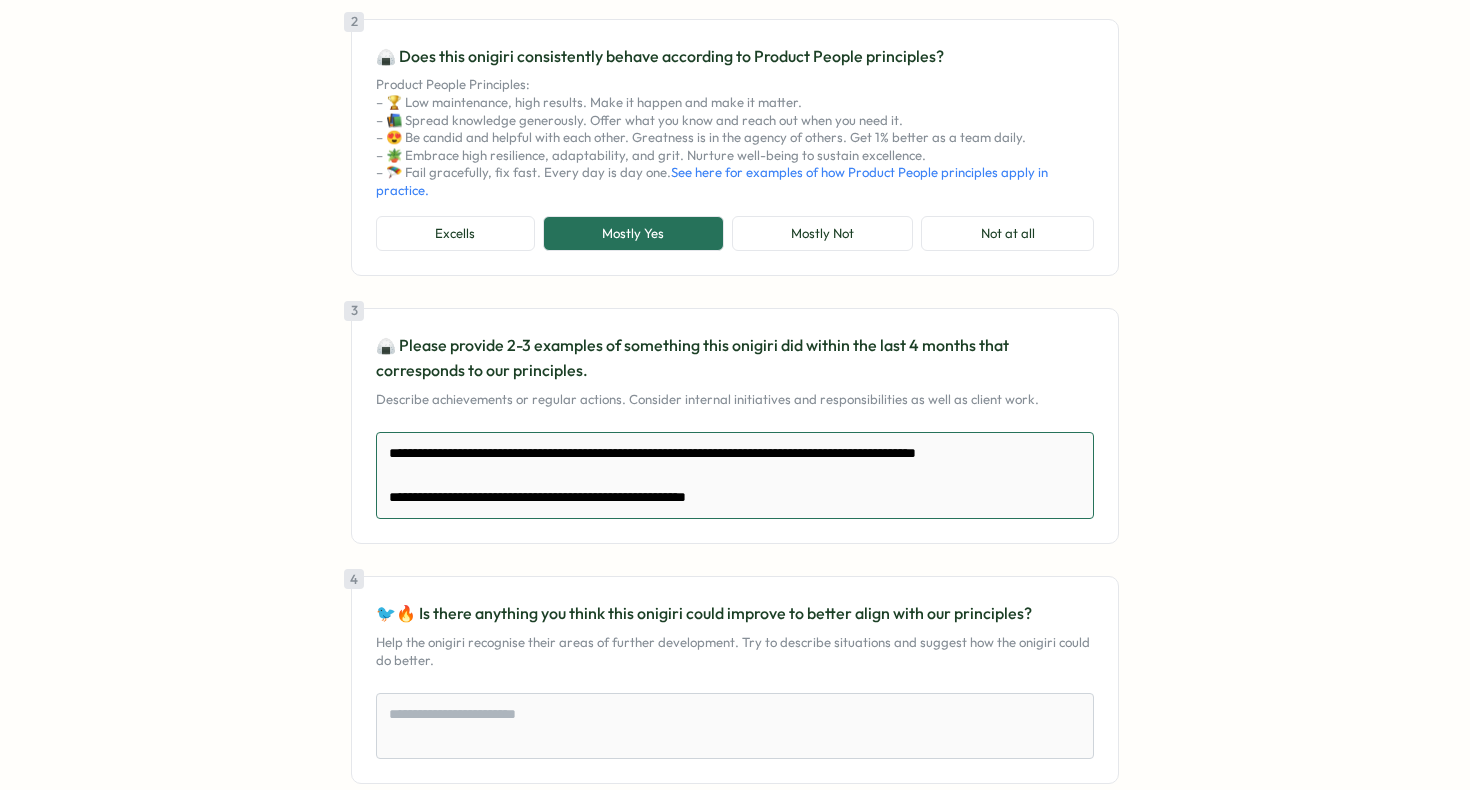 type on "*" 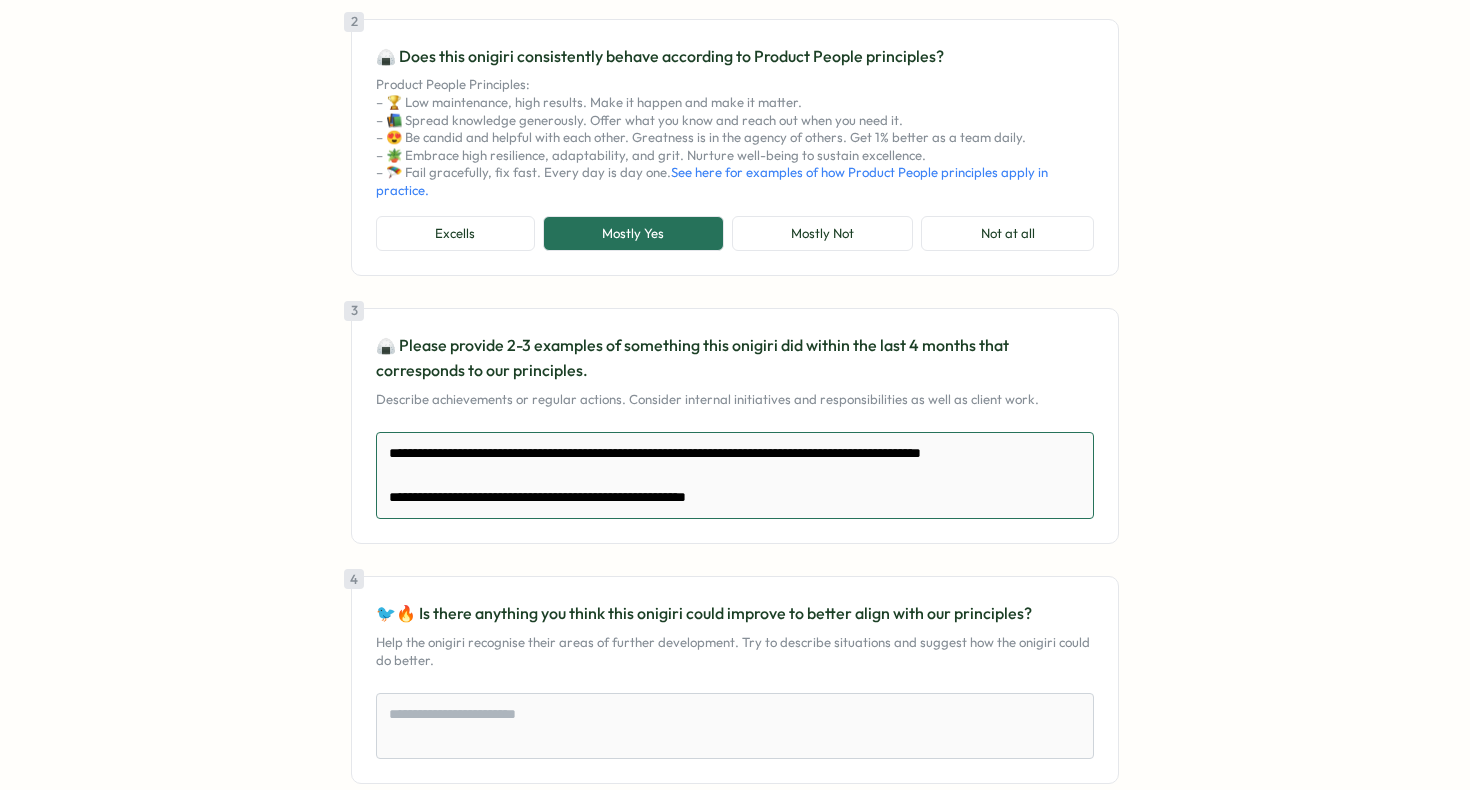 type on "*" 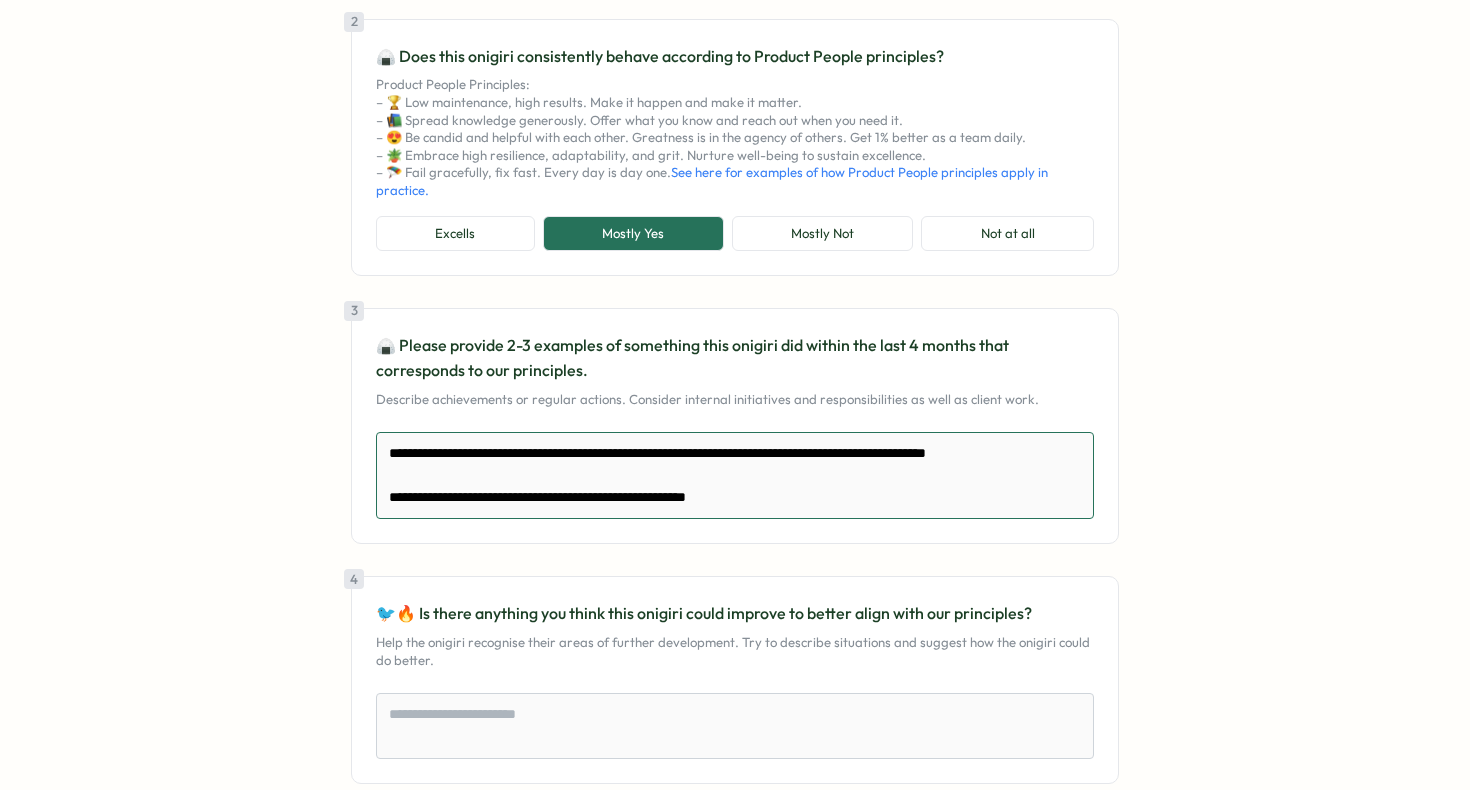 type 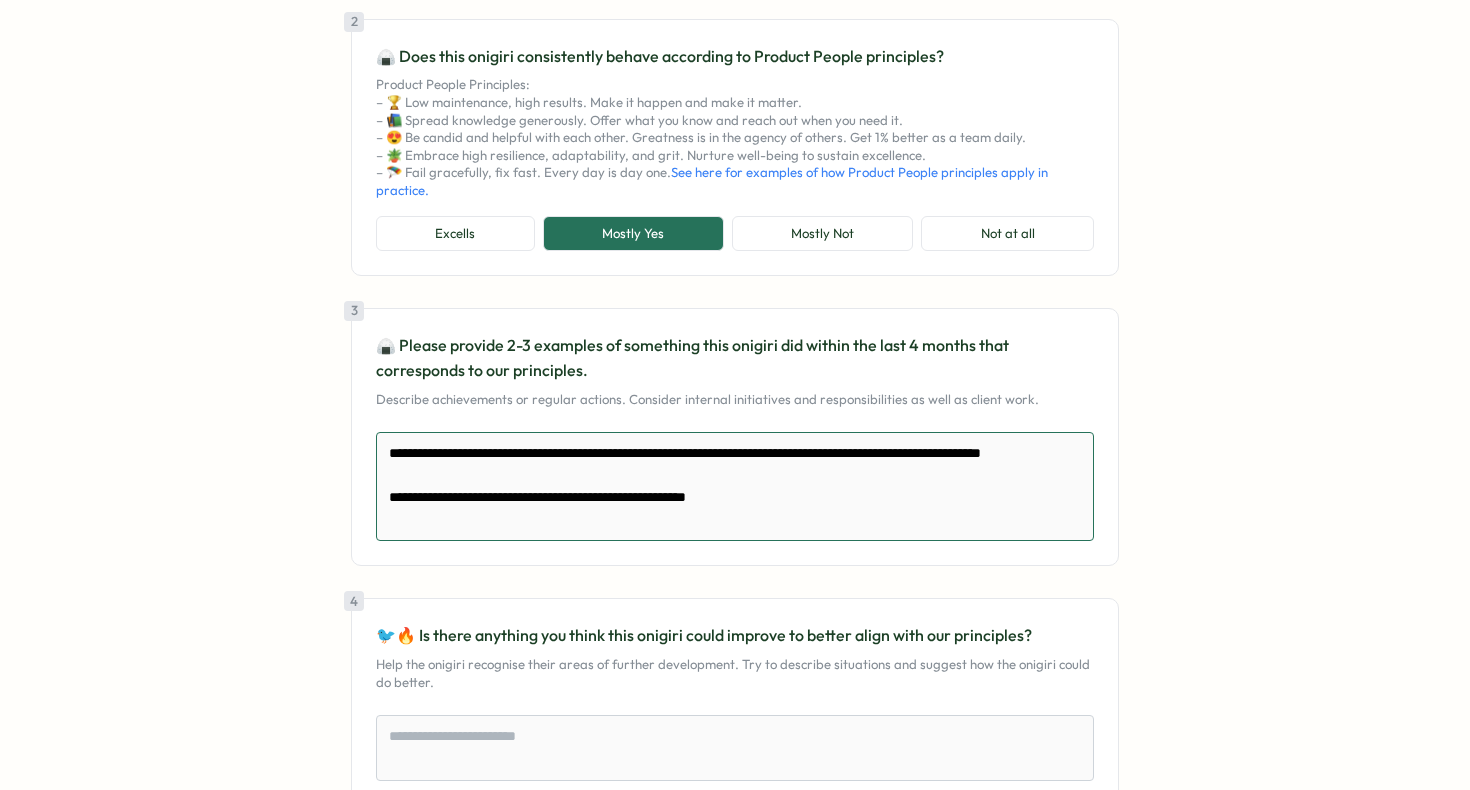 click on "**********" at bounding box center (735, 486) 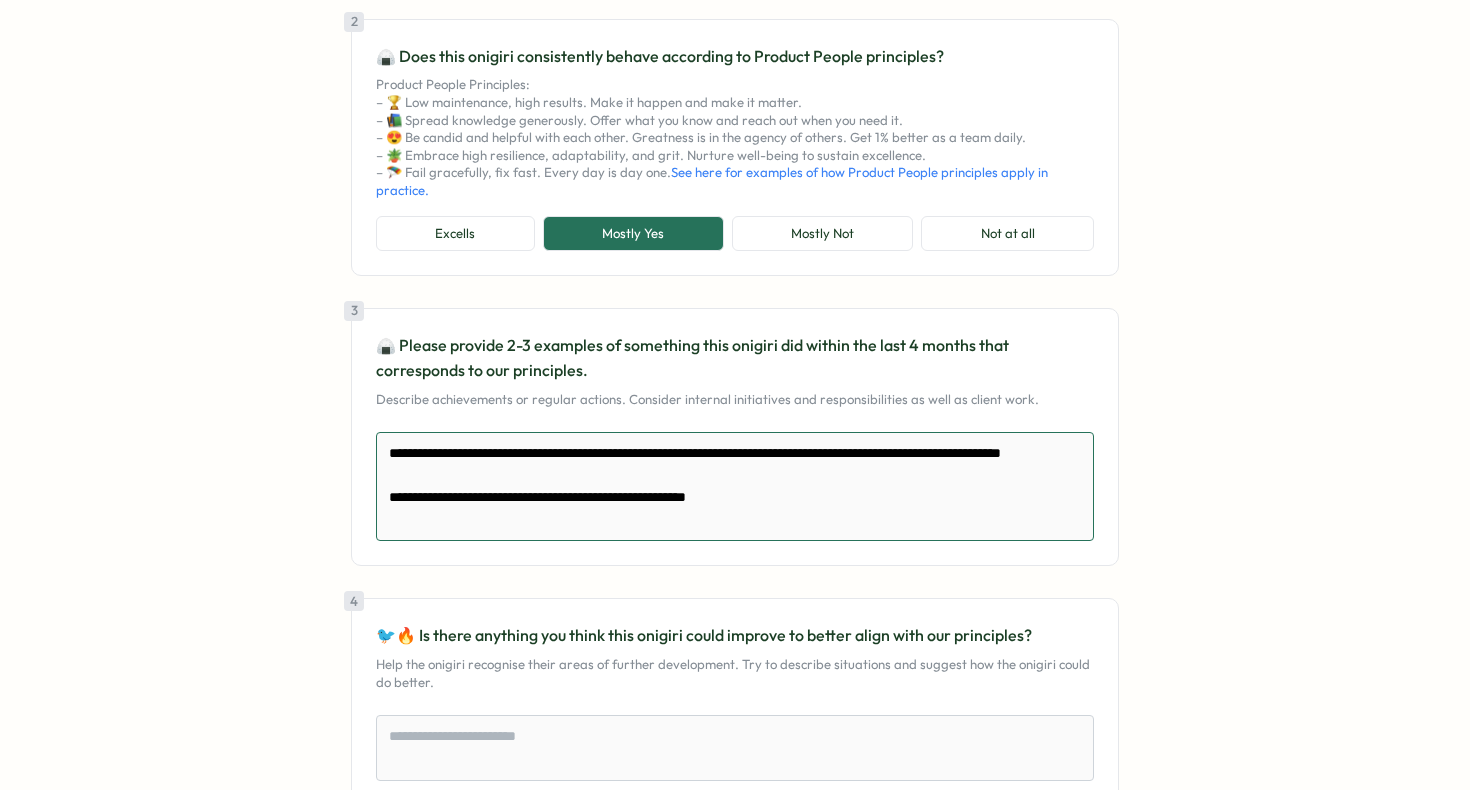 click on "**********" at bounding box center [735, 486] 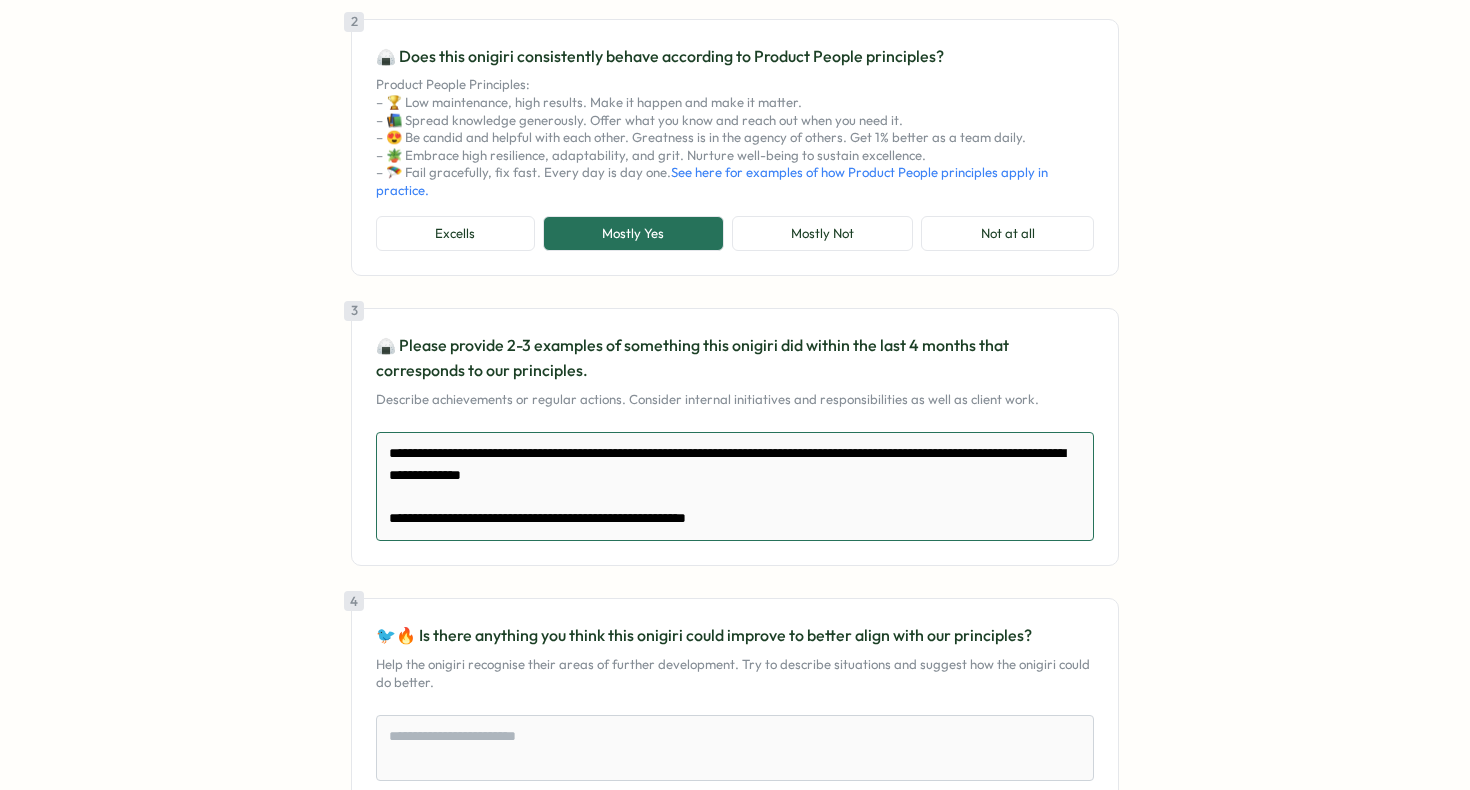 click on "**********" at bounding box center (735, 486) 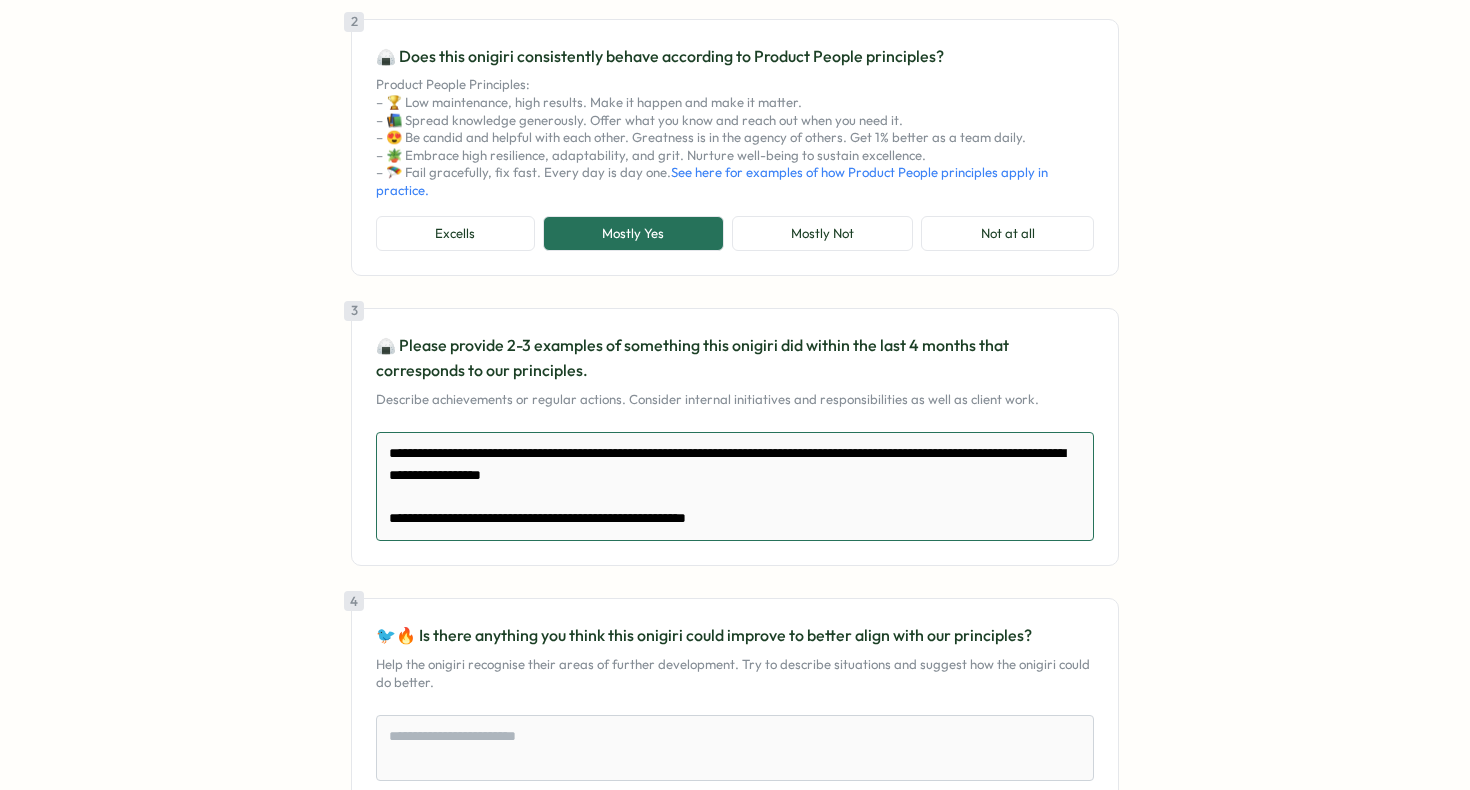click on "**********" at bounding box center (735, 486) 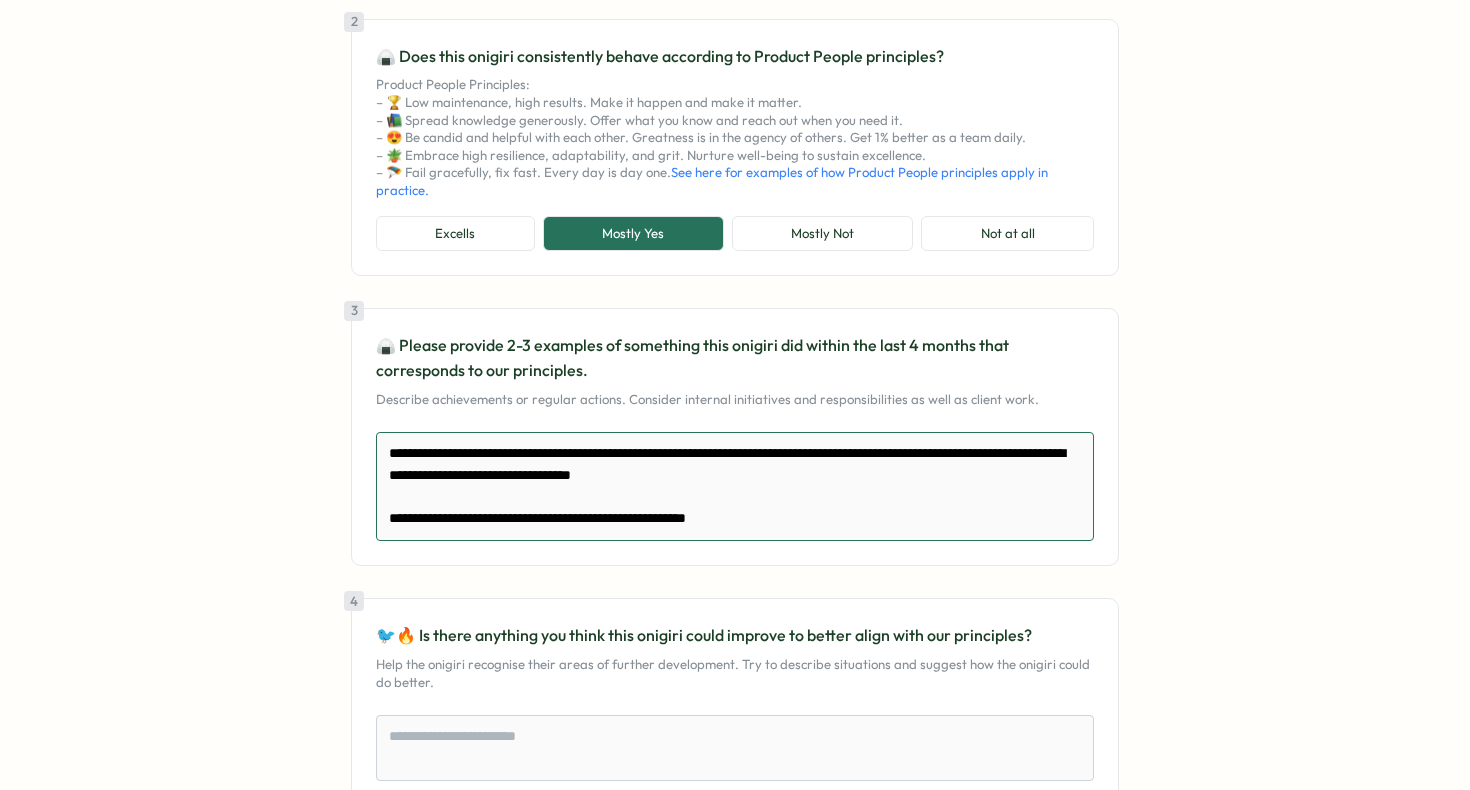 click on "**********" at bounding box center [735, 486] 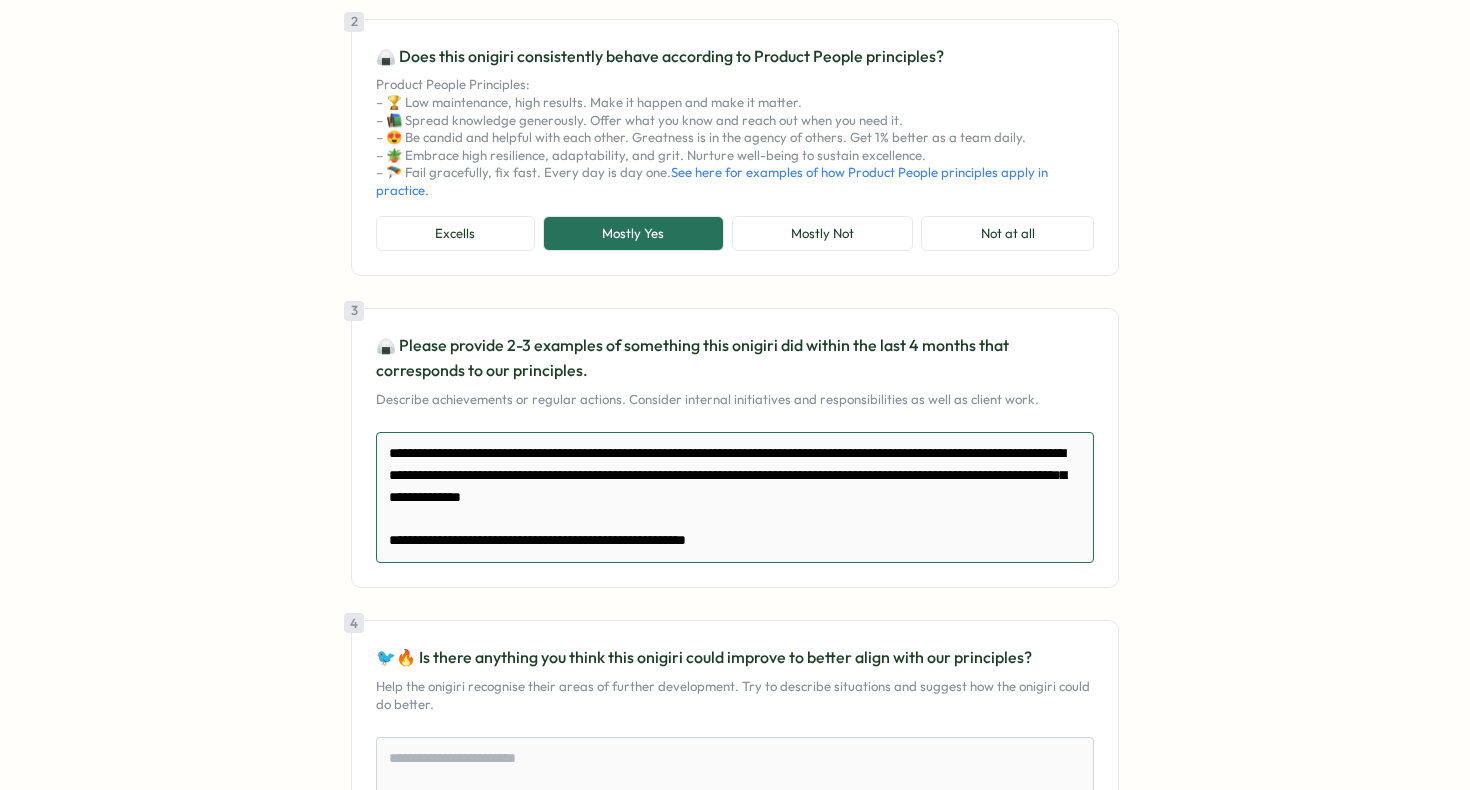 click on "**********" at bounding box center (735, 497) 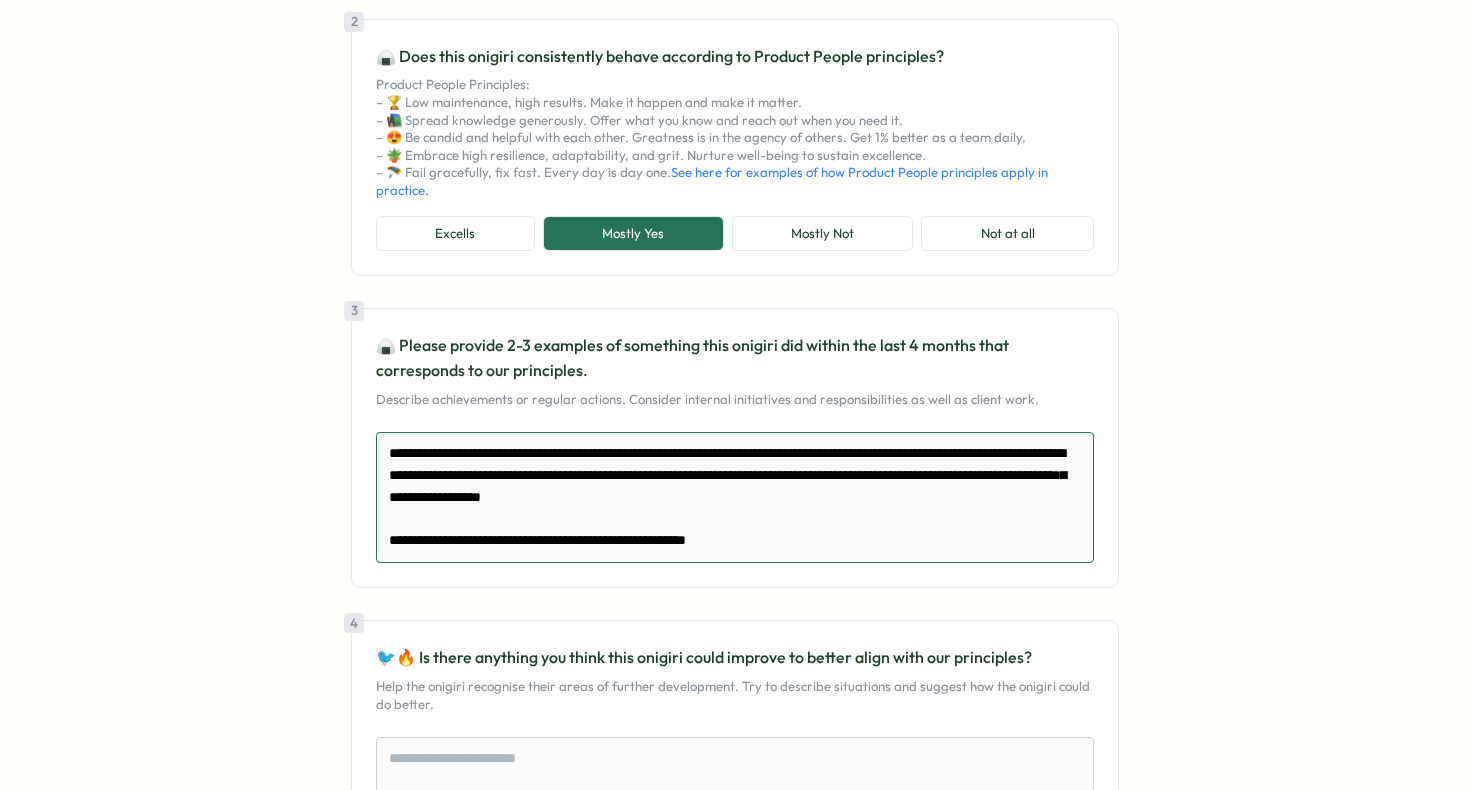 click on "**********" at bounding box center [735, 497] 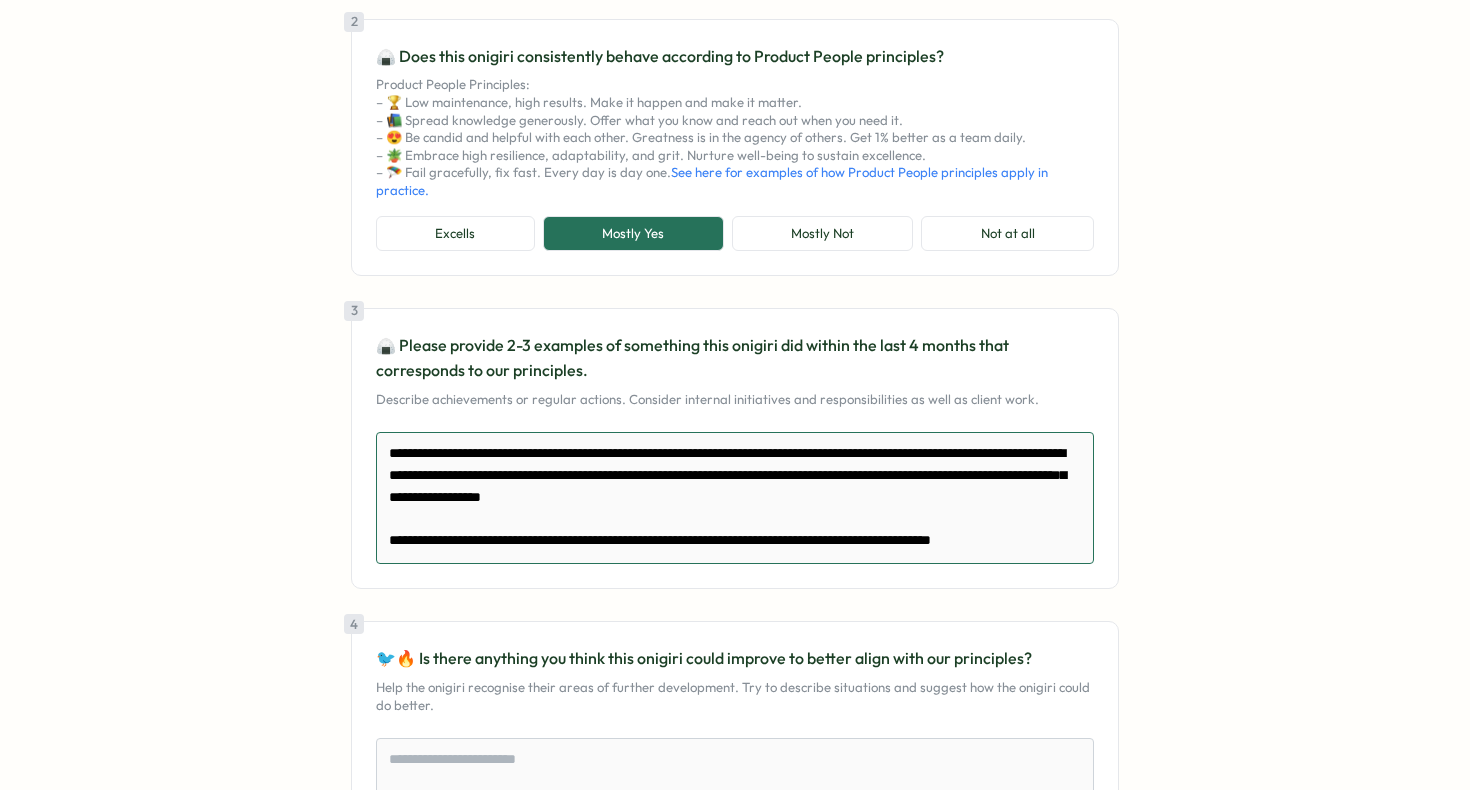 scroll, scrollTop: 7, scrollLeft: 0, axis: vertical 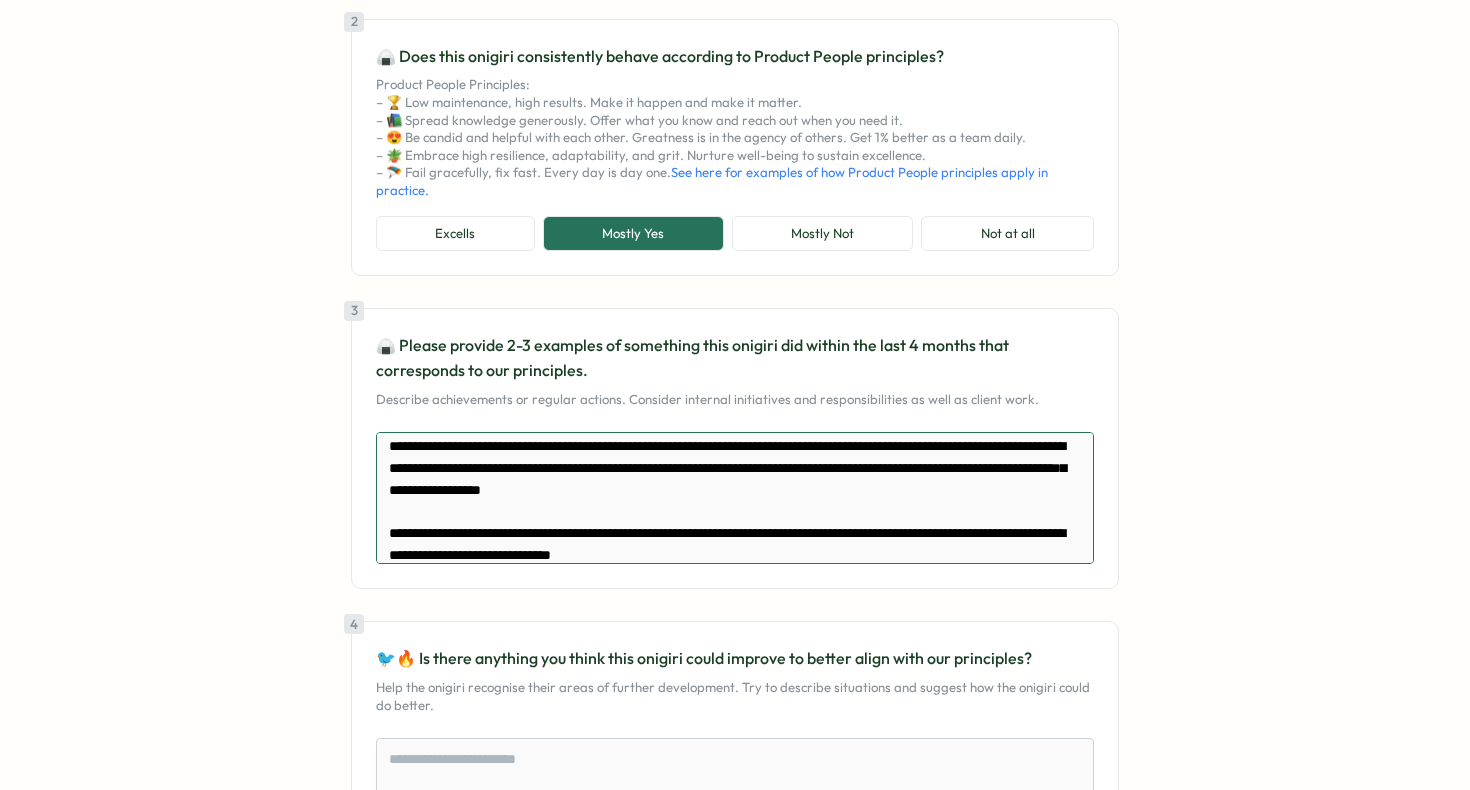 click on "**********" at bounding box center [735, 498] 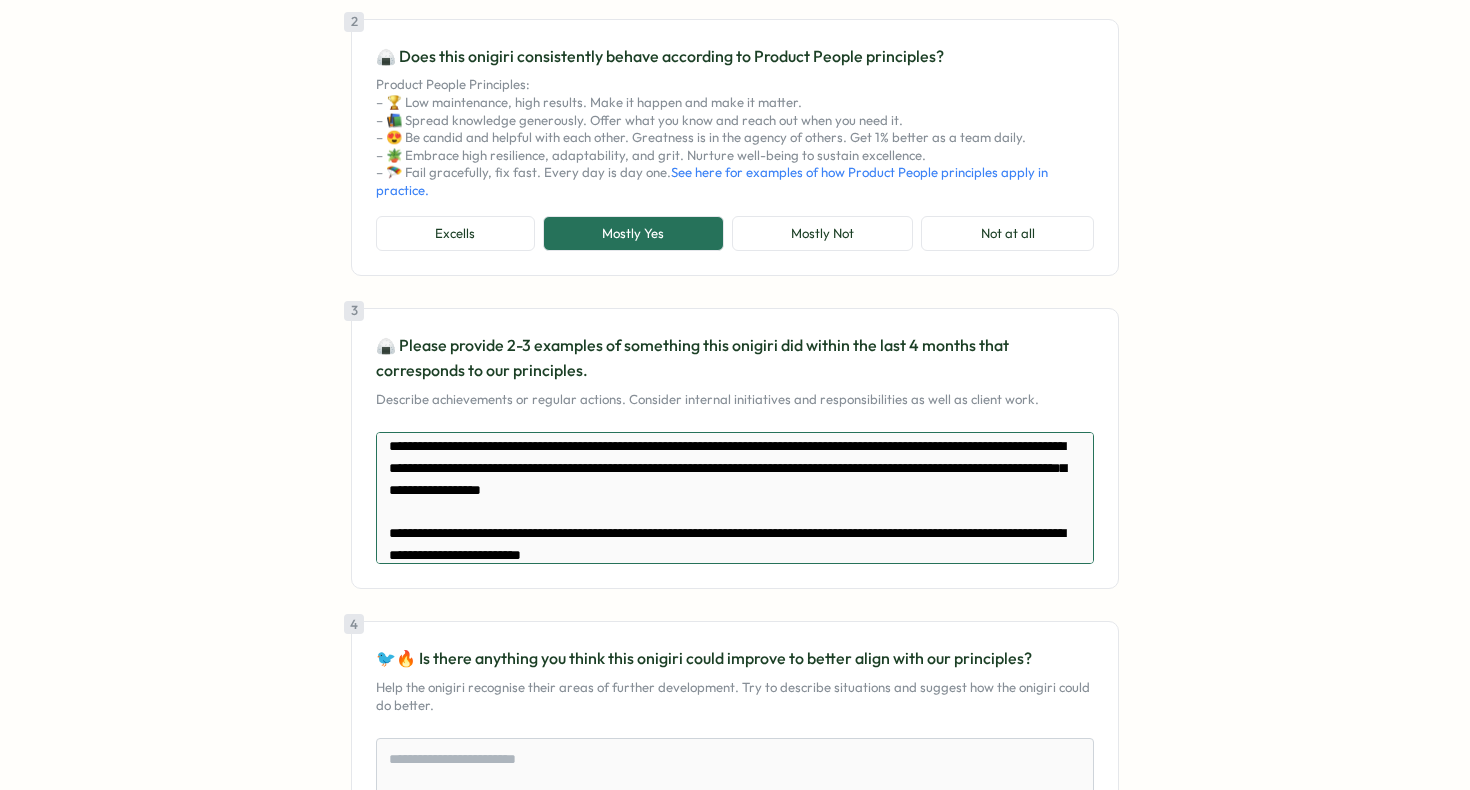 click on "**********" at bounding box center (735, 498) 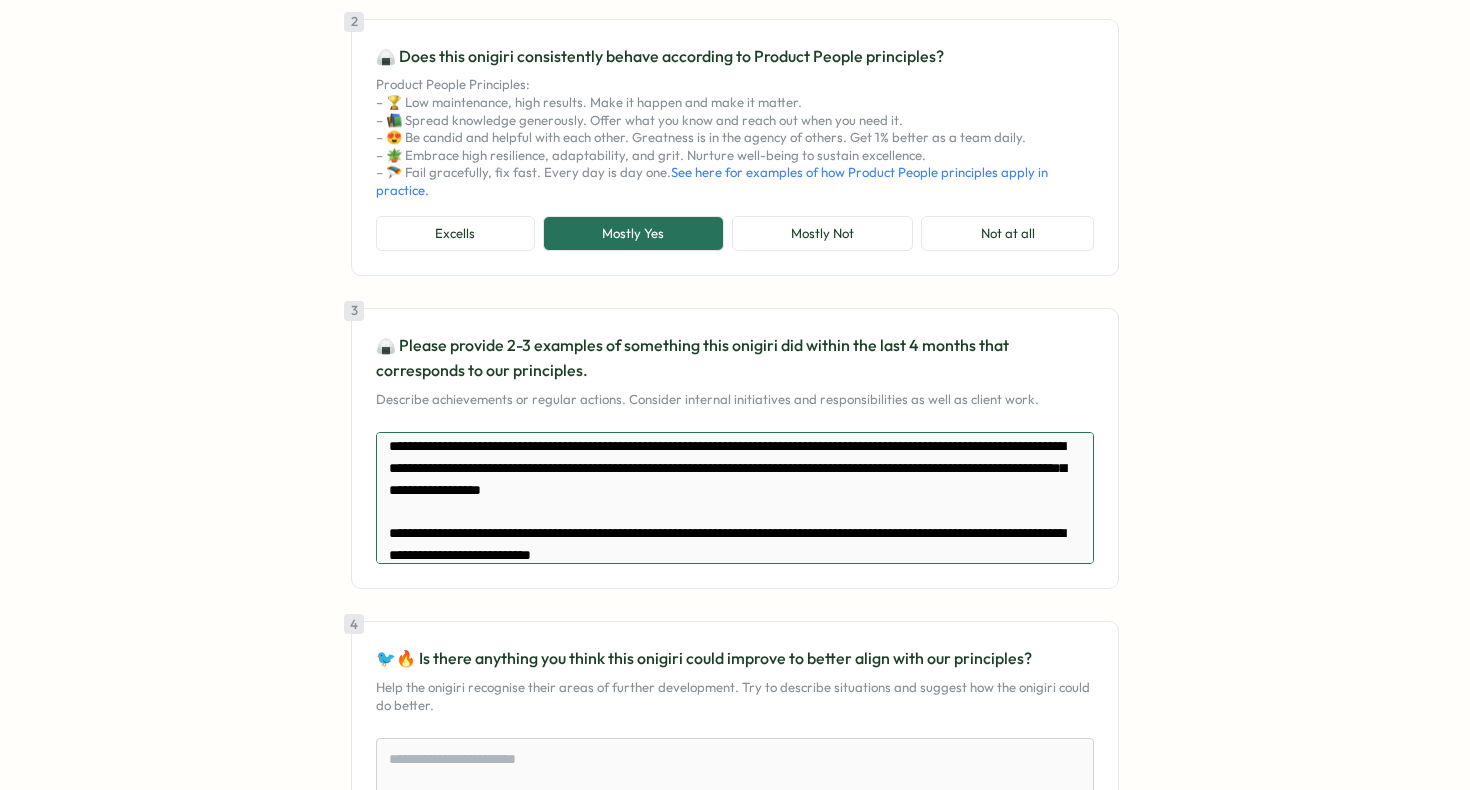 click on "**********" at bounding box center (735, 498) 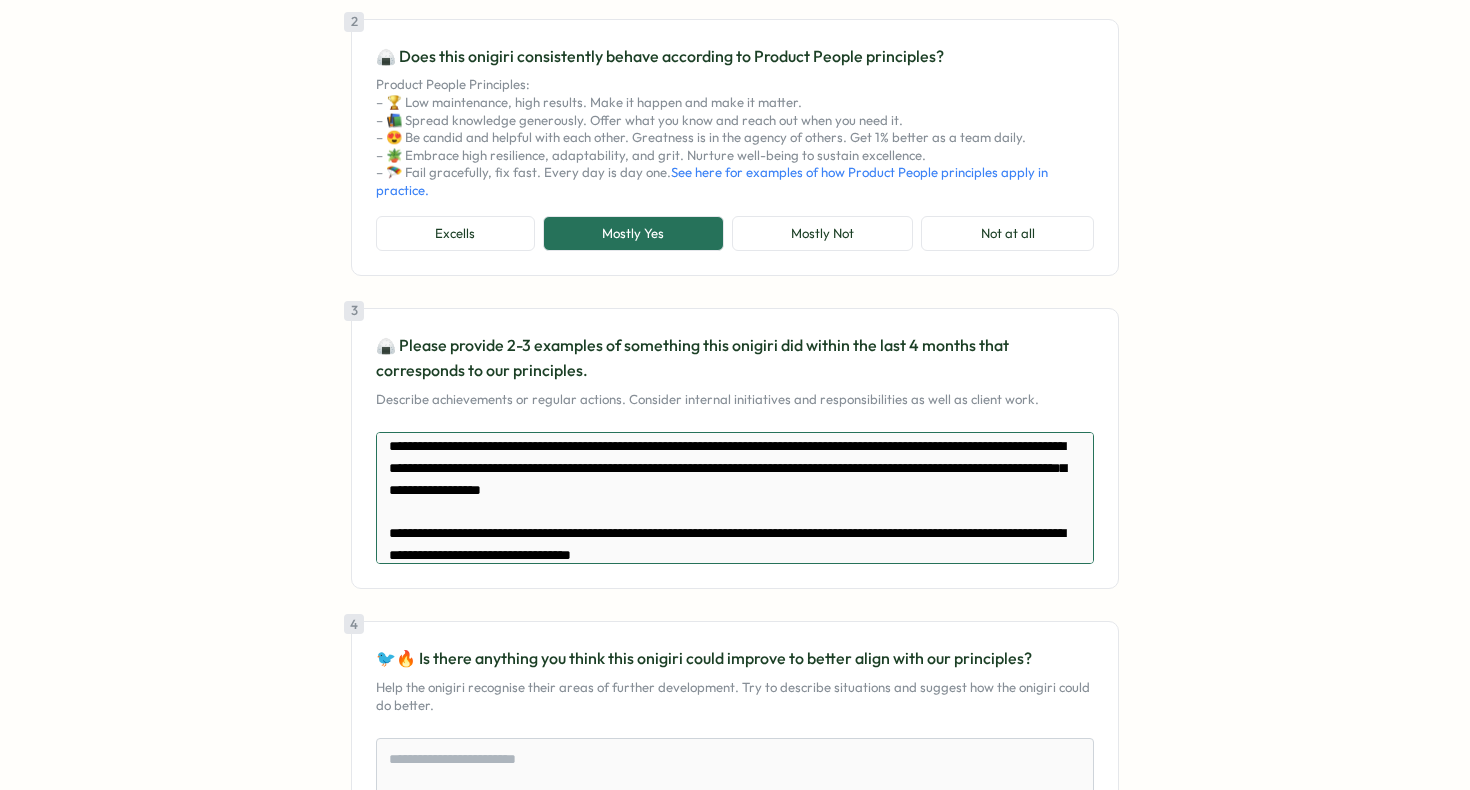 click on "**********" at bounding box center [735, 498] 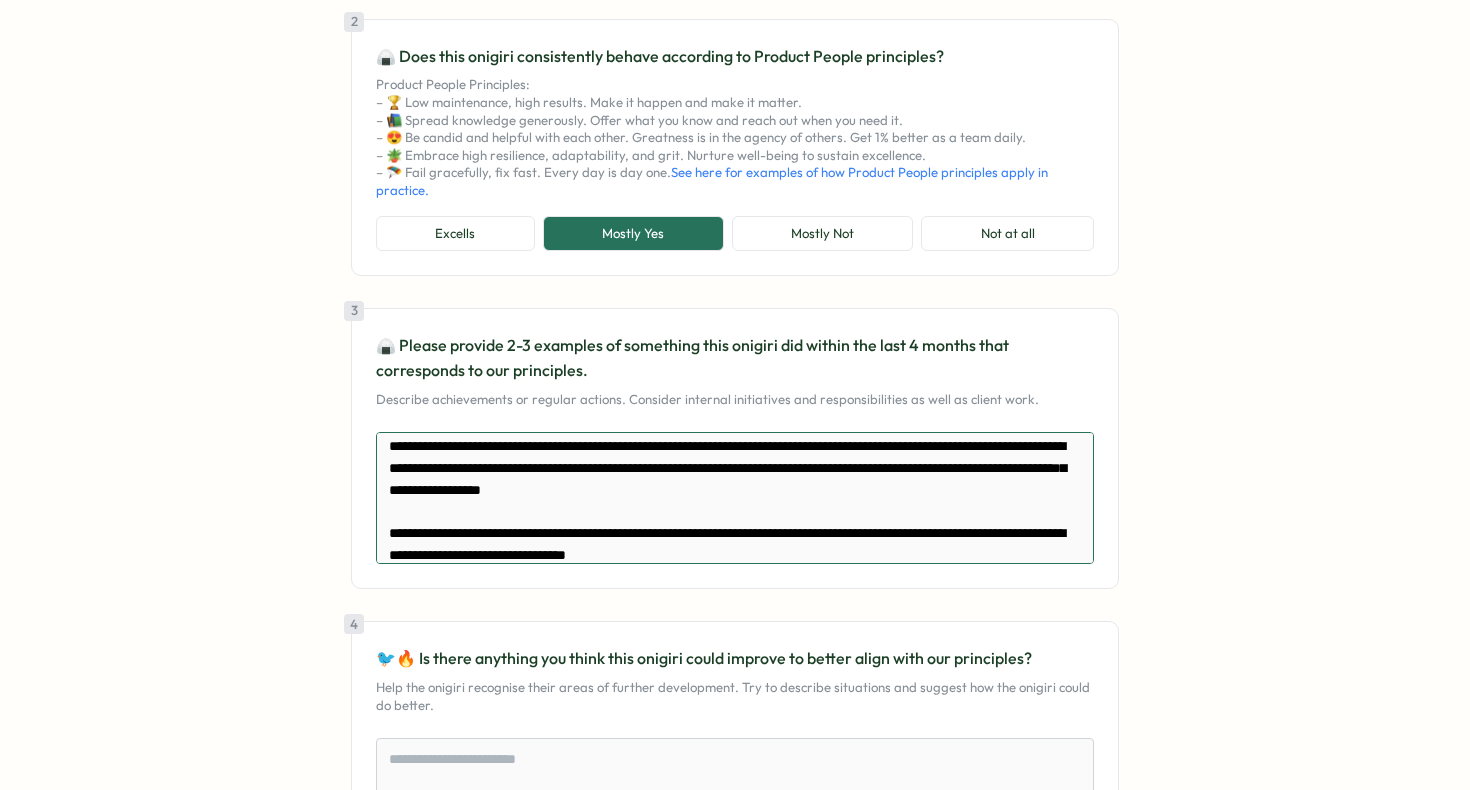scroll, scrollTop: 20, scrollLeft: 0, axis: vertical 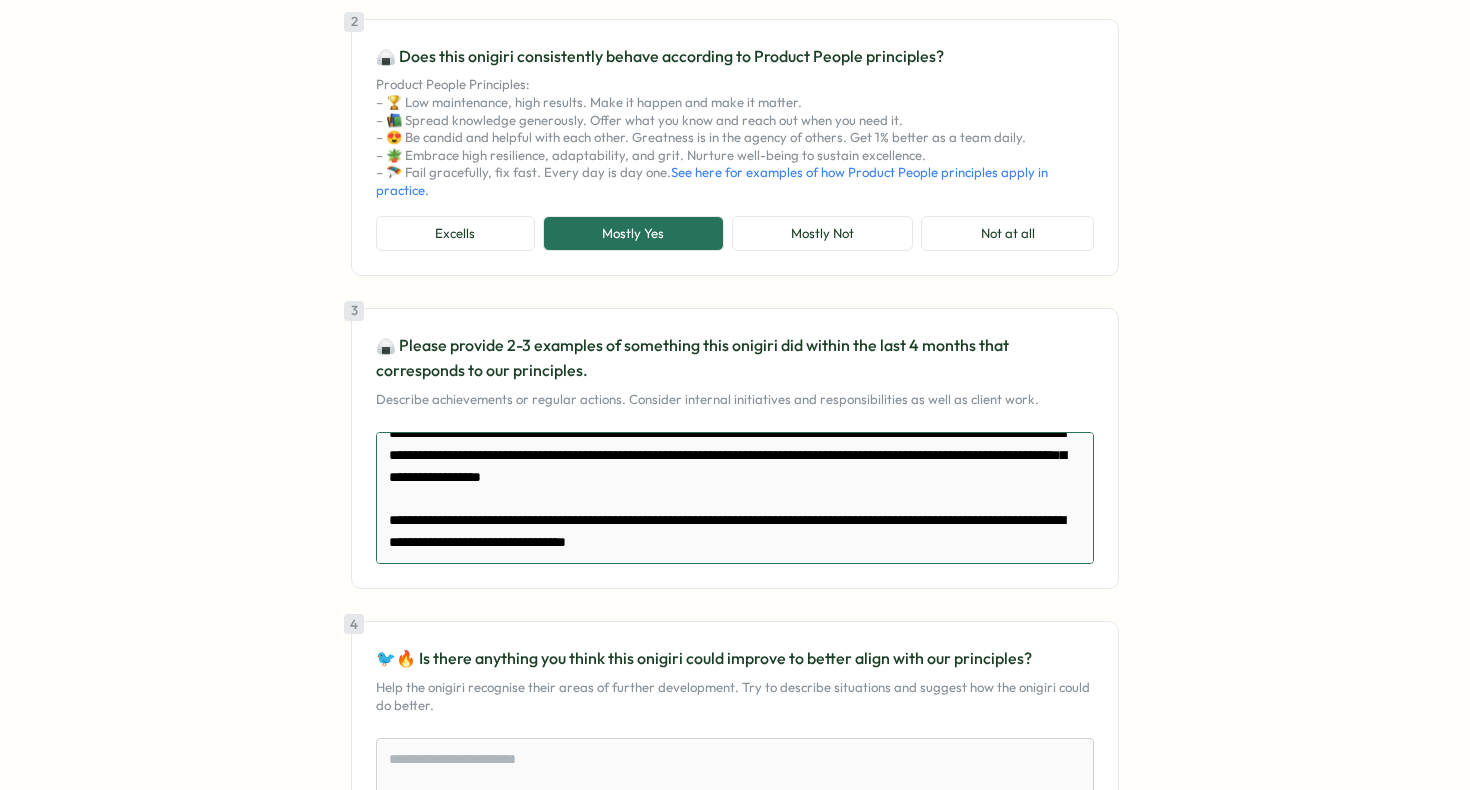drag, startPoint x: 703, startPoint y: 557, endPoint x: 920, endPoint y: 557, distance: 217 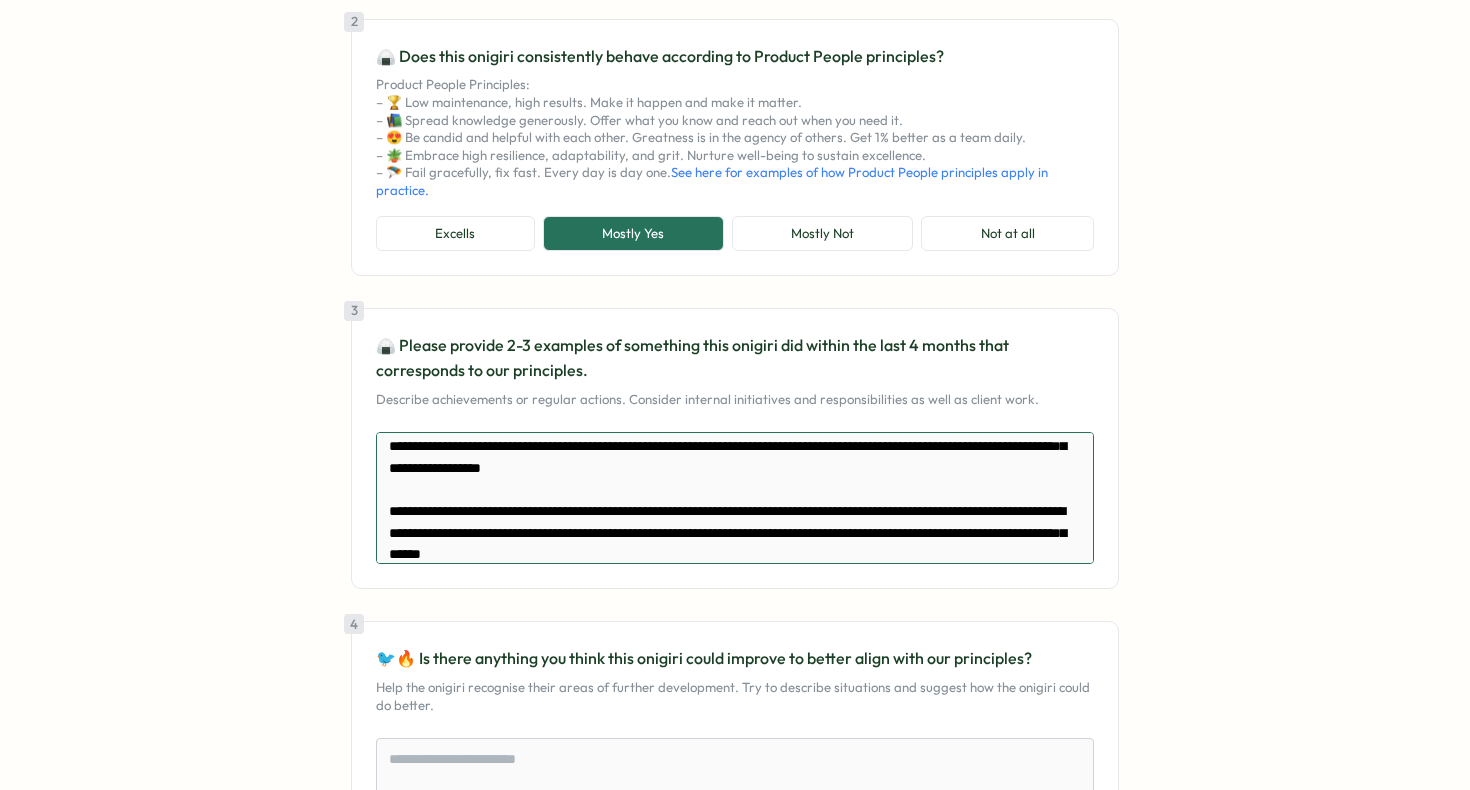scroll, scrollTop: 0, scrollLeft: 0, axis: both 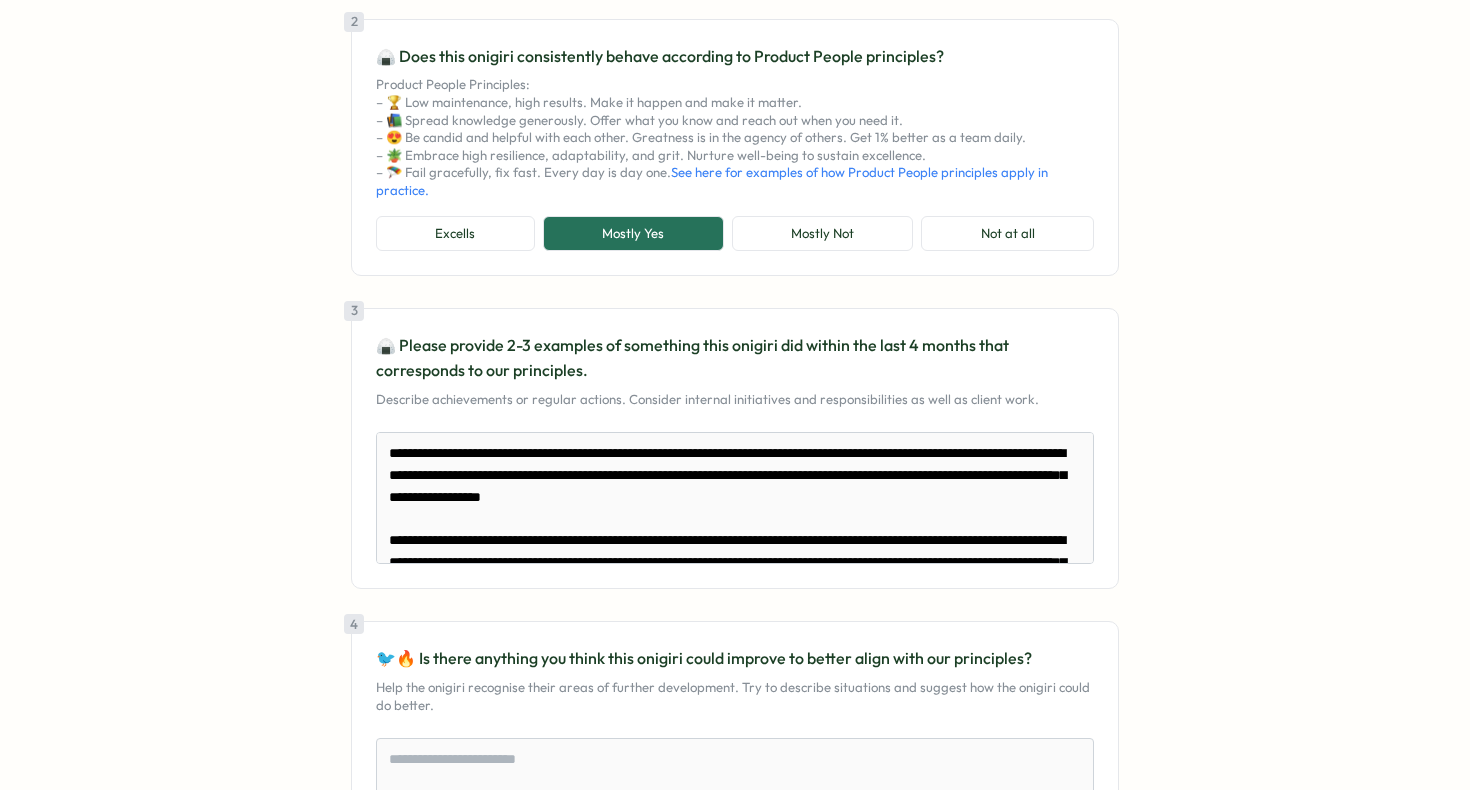 click on "🍙 Please provide 2-3 examples of something this onigiri did within the last 4 months that corresponds to our principles." at bounding box center (735, 358) 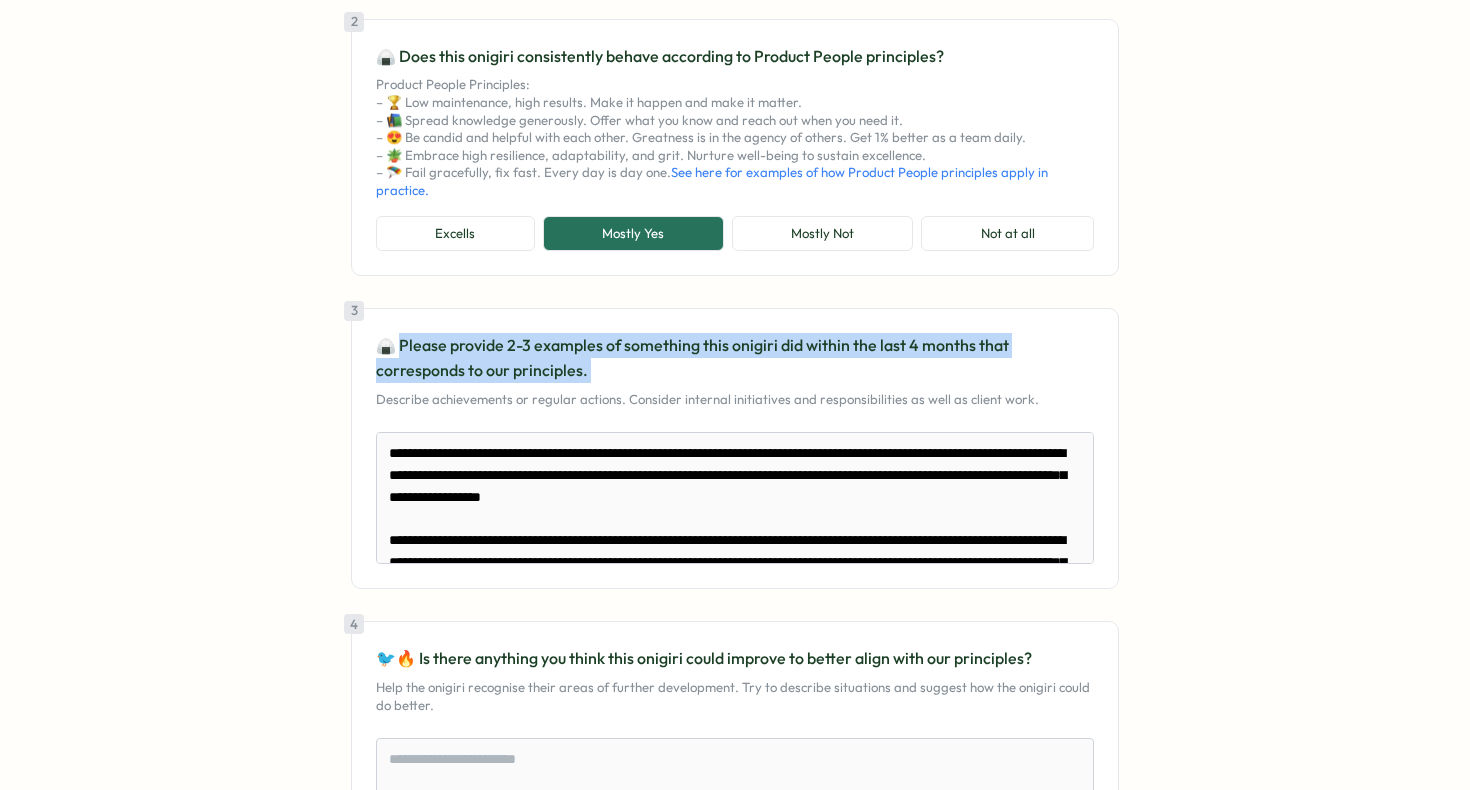 drag, startPoint x: 412, startPoint y: 346, endPoint x: 512, endPoint y: 367, distance: 102.18121 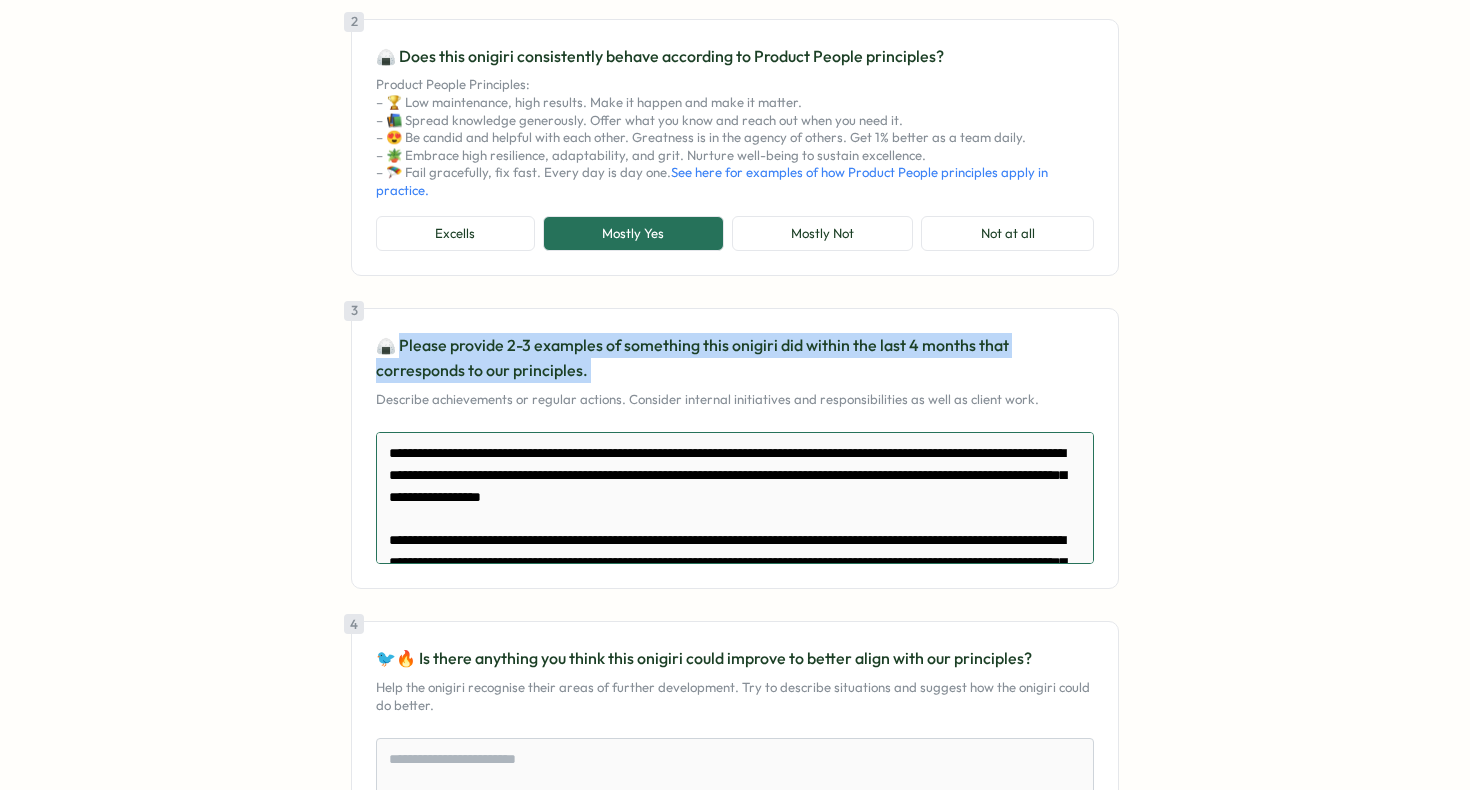 click on "**********" at bounding box center [735, 498] 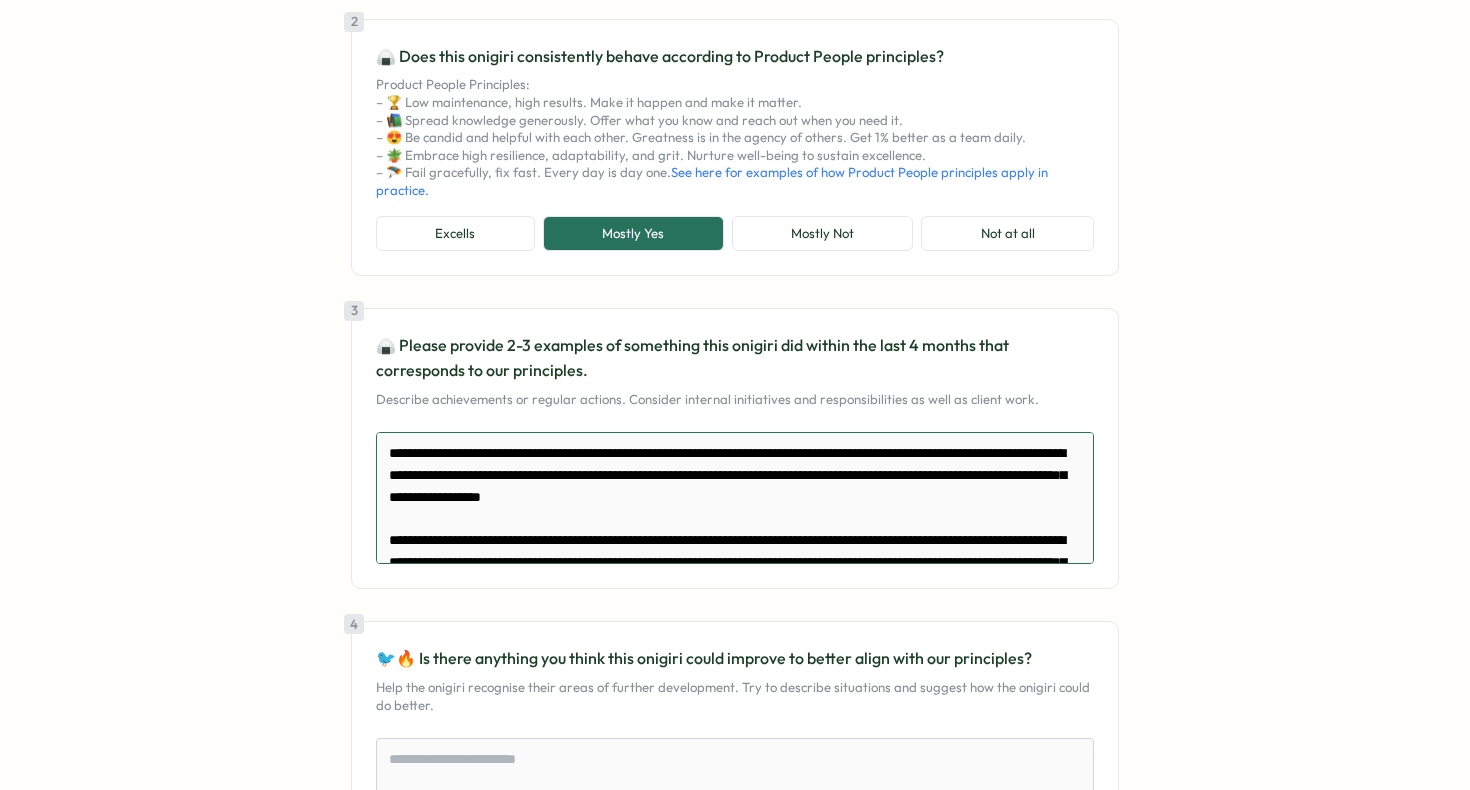 drag, startPoint x: 614, startPoint y: 457, endPoint x: 843, endPoint y: 508, distance: 234.61032 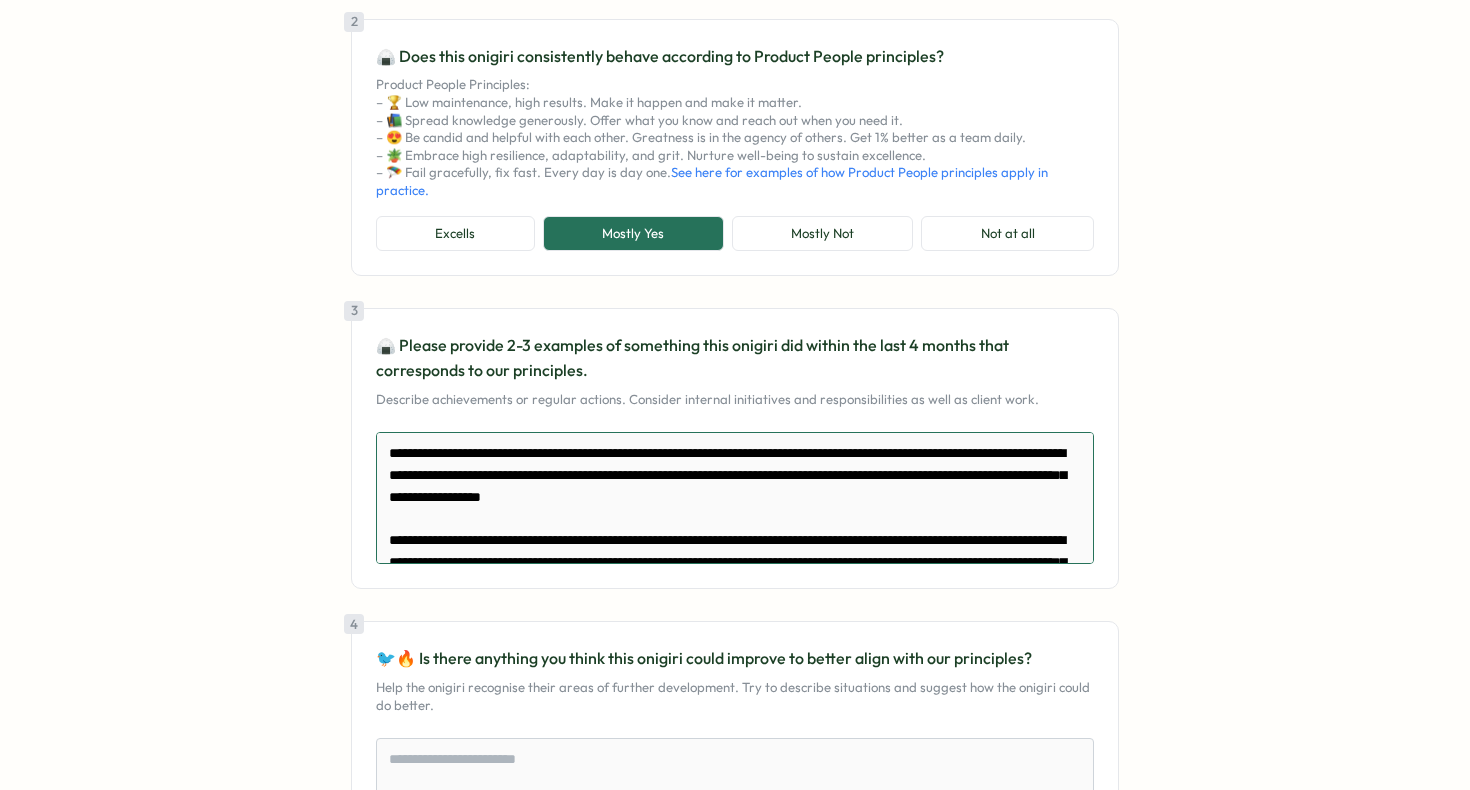 drag, startPoint x: 863, startPoint y: 498, endPoint x: 617, endPoint y: 450, distance: 250.63918 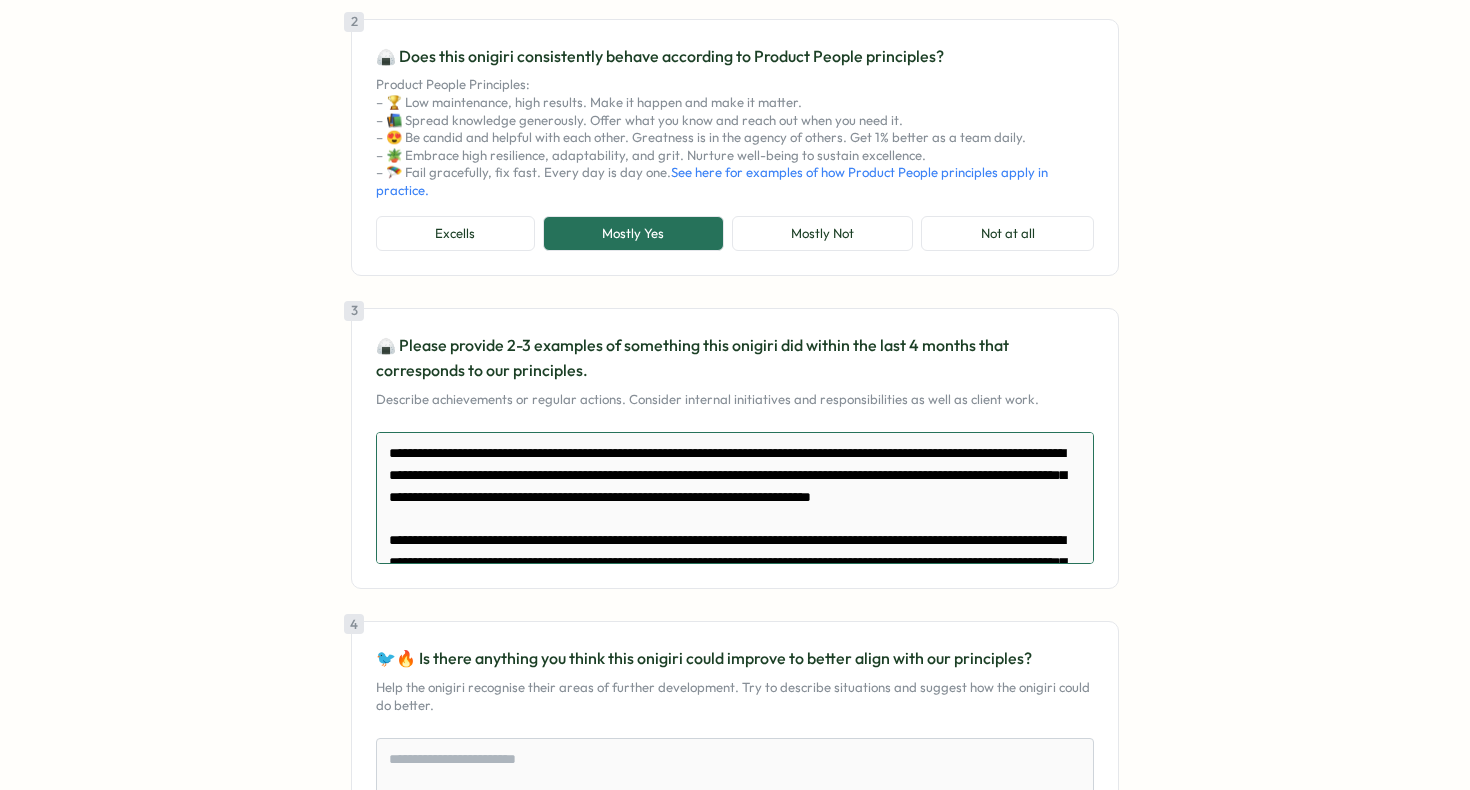 scroll, scrollTop: 63, scrollLeft: 0, axis: vertical 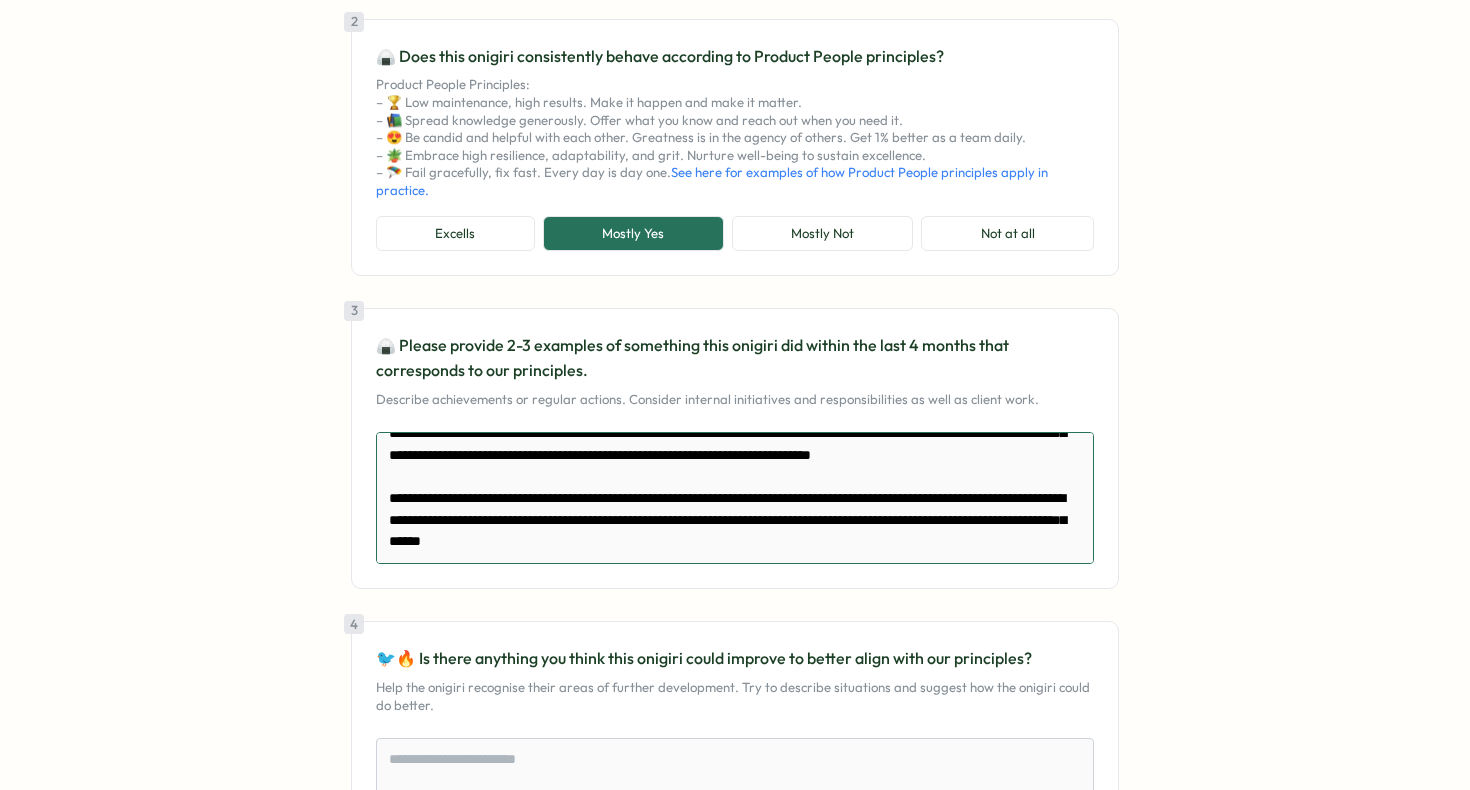 click on "**********" at bounding box center [735, 498] 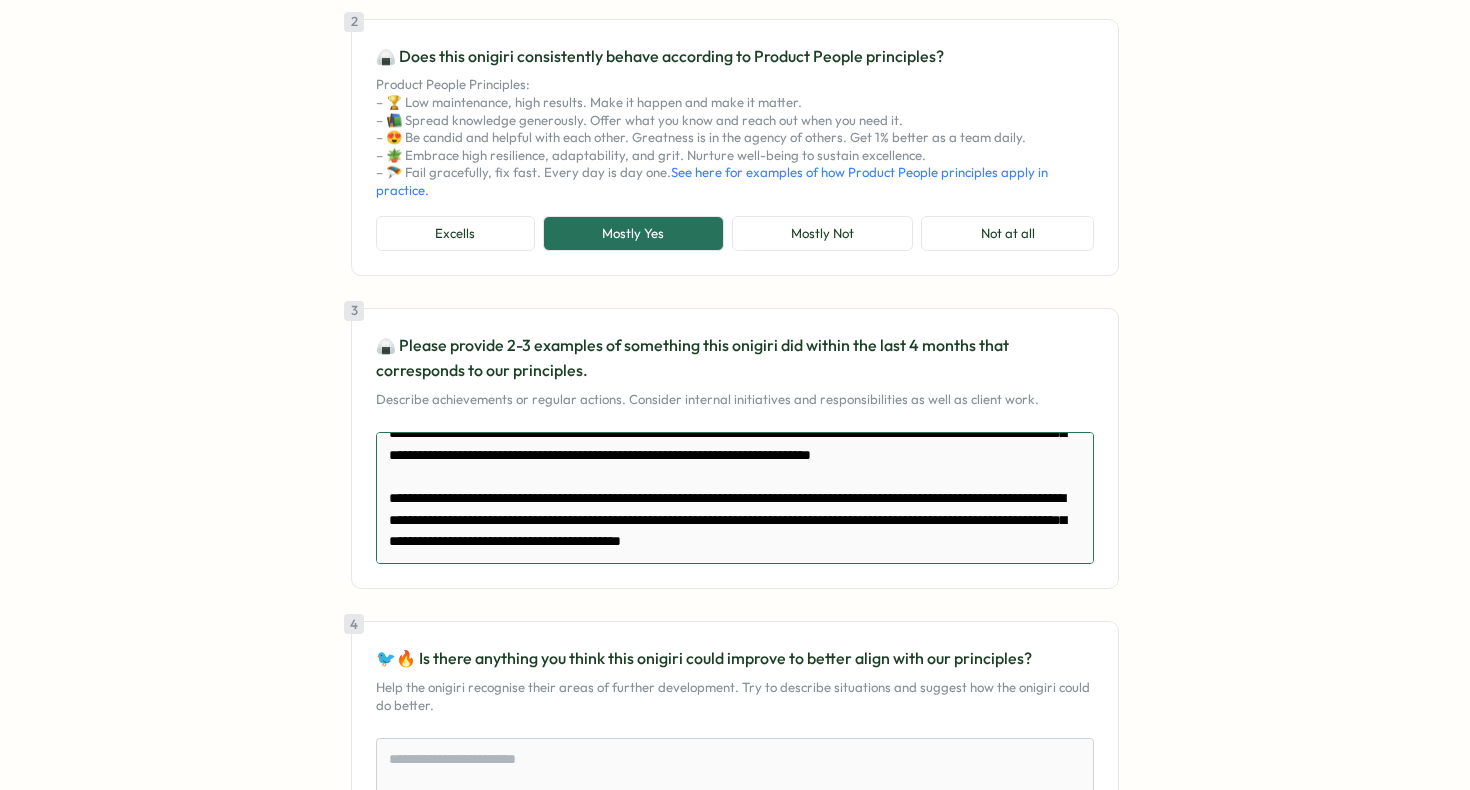 scroll, scrollTop: 72, scrollLeft: 0, axis: vertical 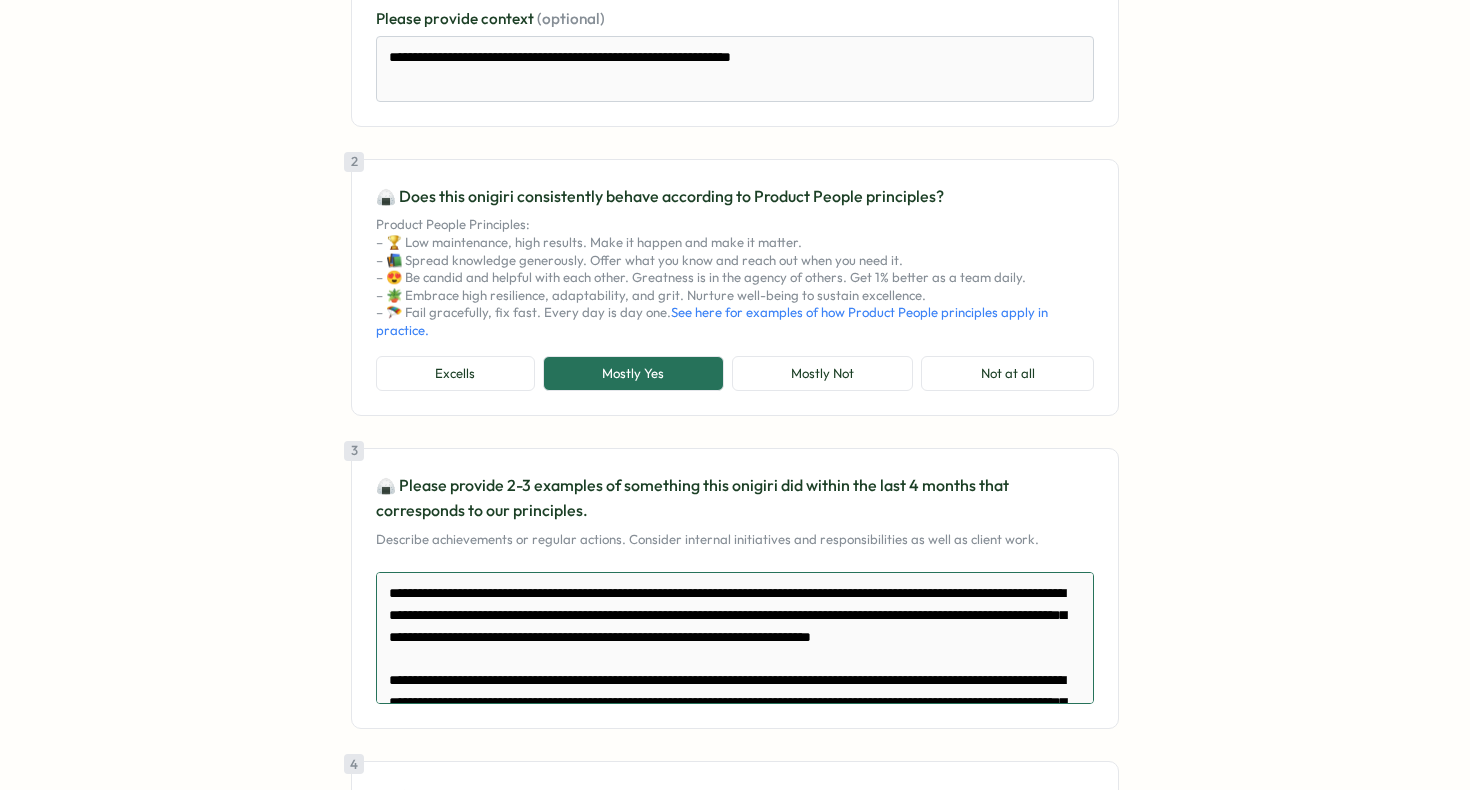 click on "**********" at bounding box center (735, 638) 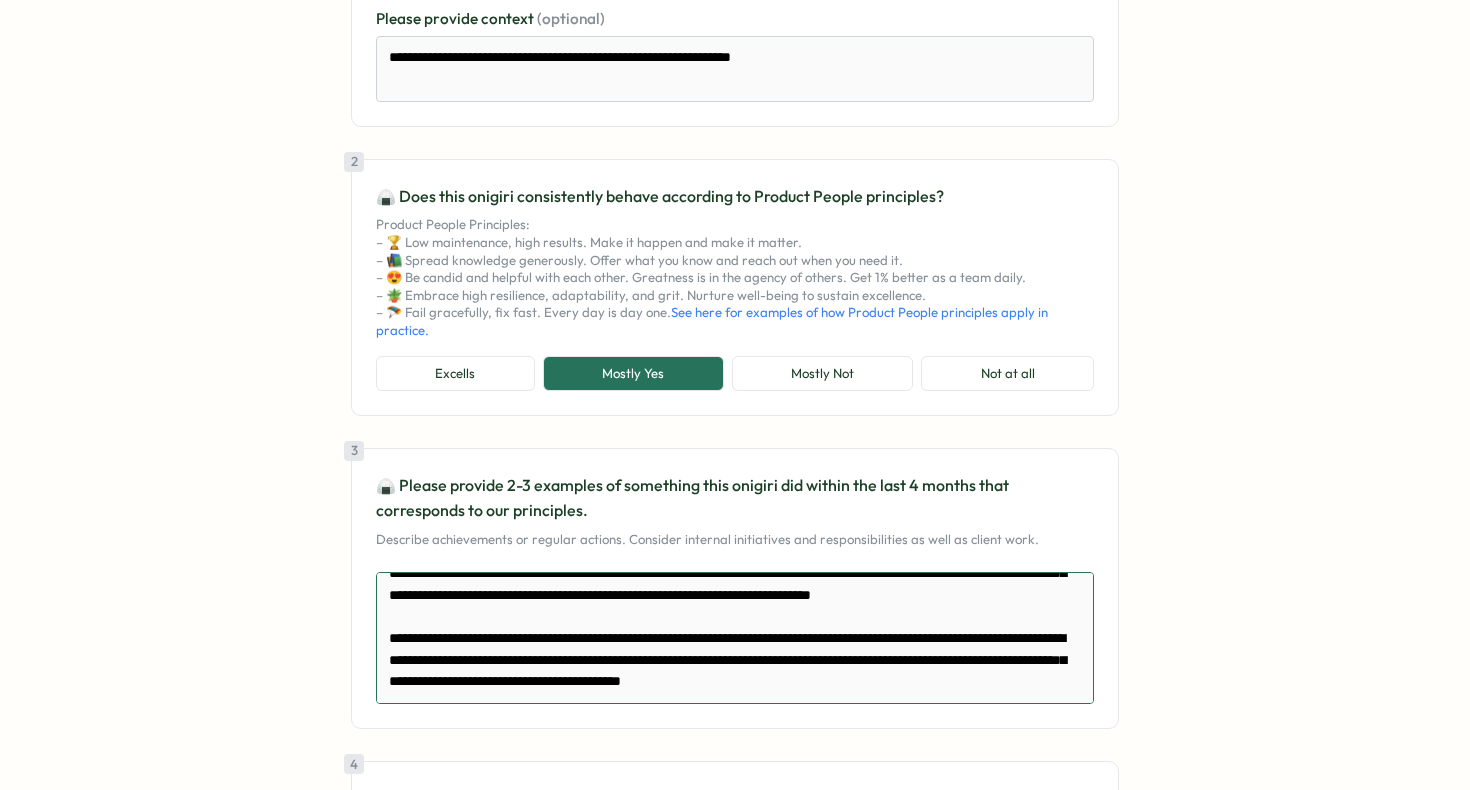 scroll, scrollTop: 0, scrollLeft: 0, axis: both 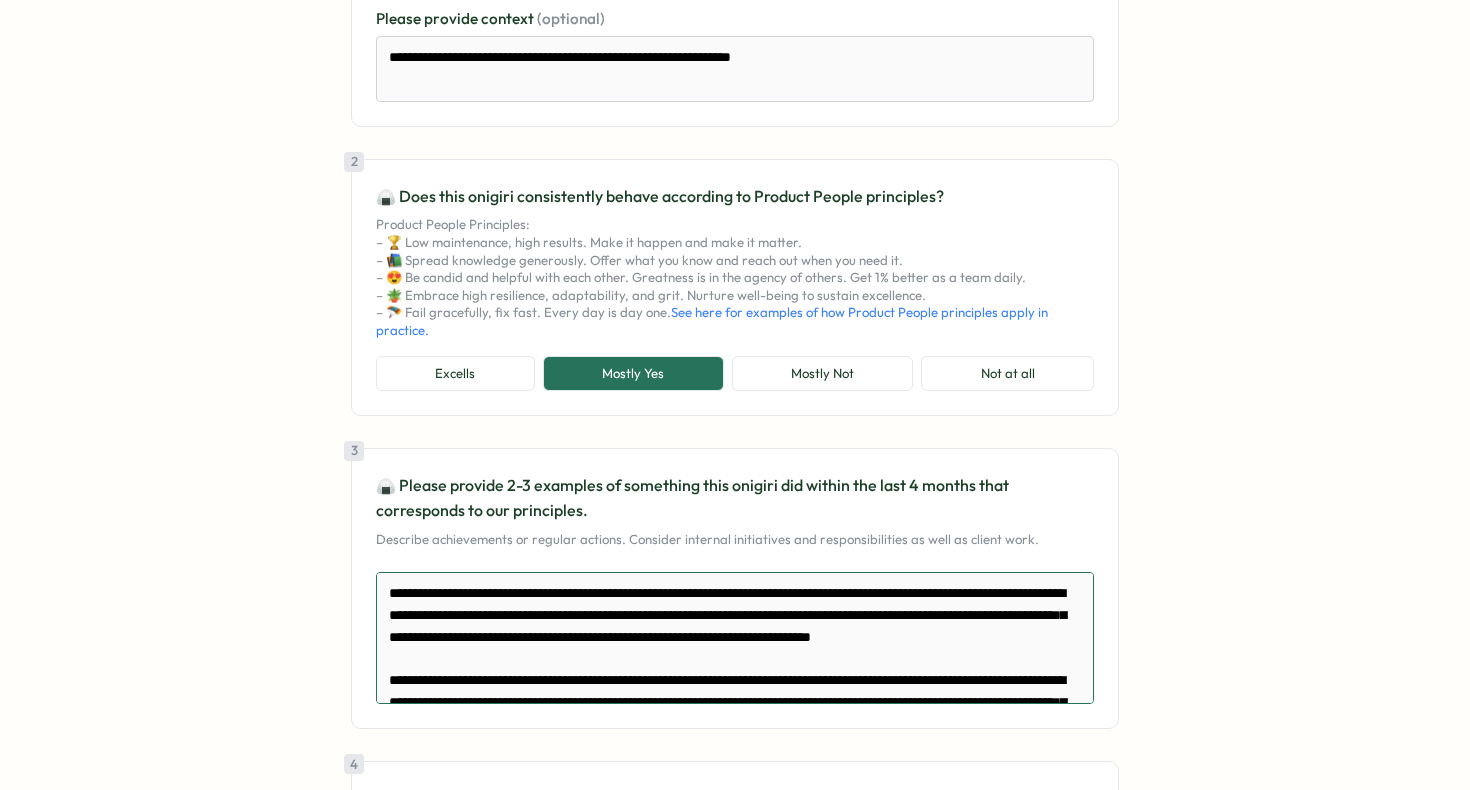 click on "**********" at bounding box center (735, 638) 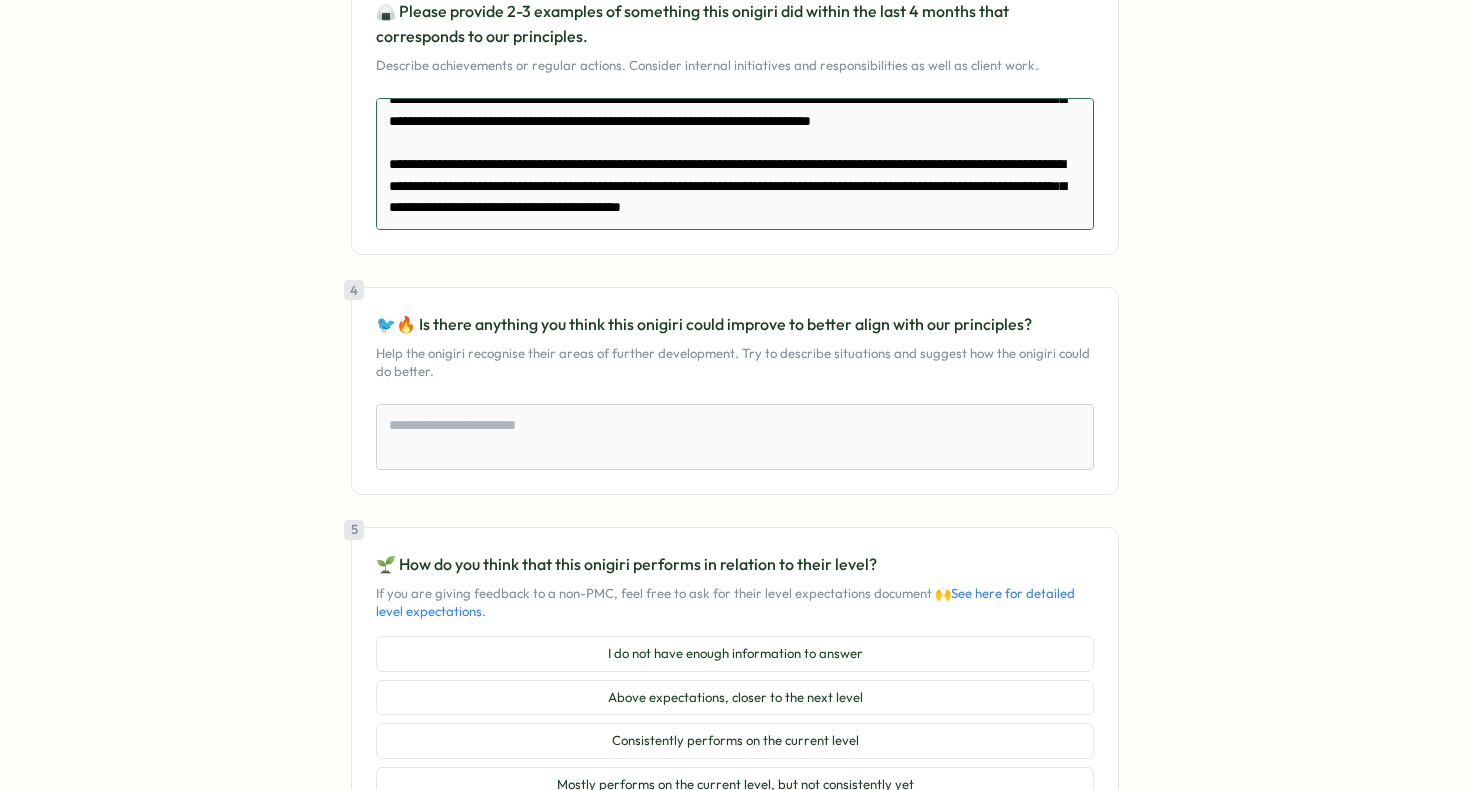 scroll, scrollTop: 893, scrollLeft: 0, axis: vertical 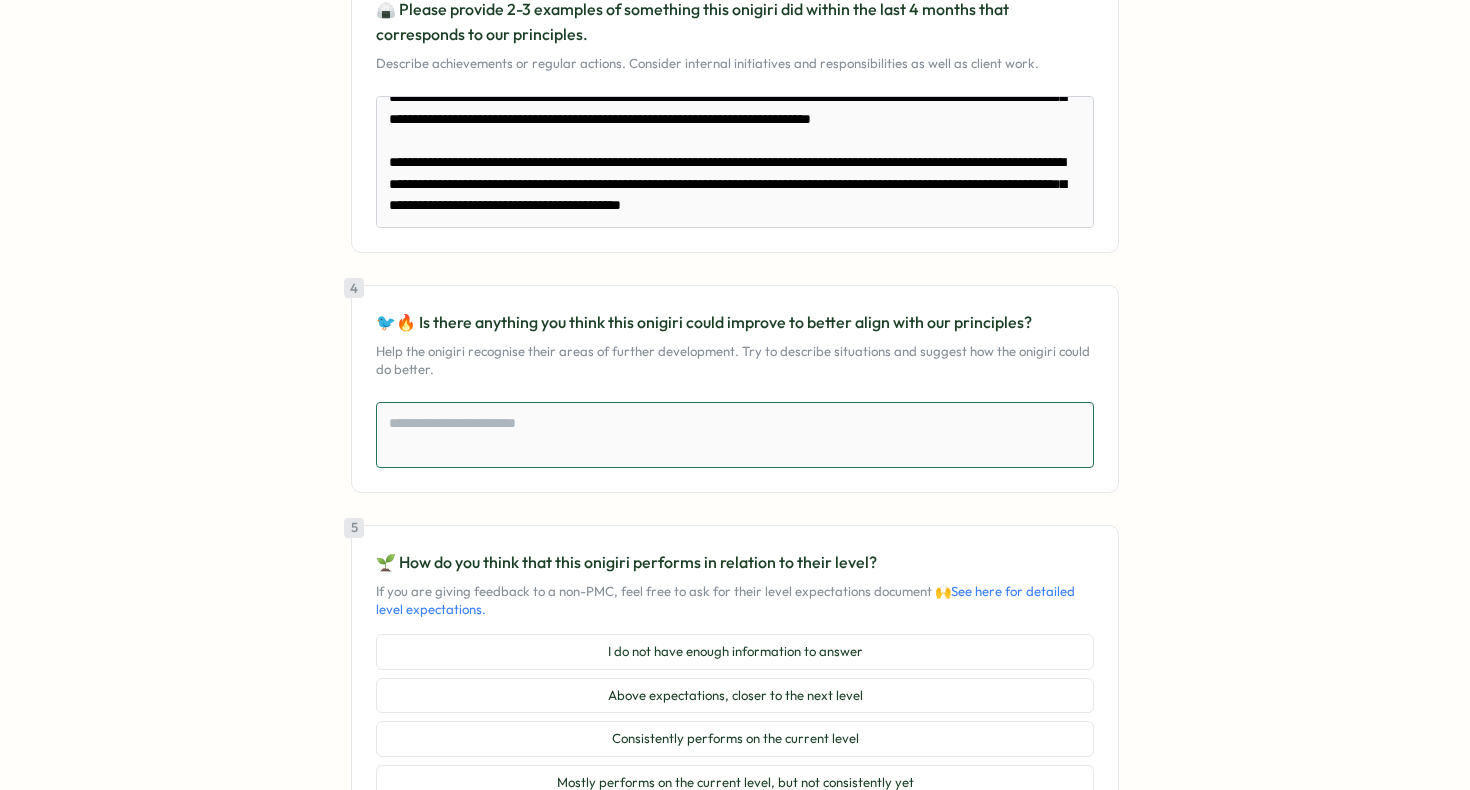 click at bounding box center (735, 435) 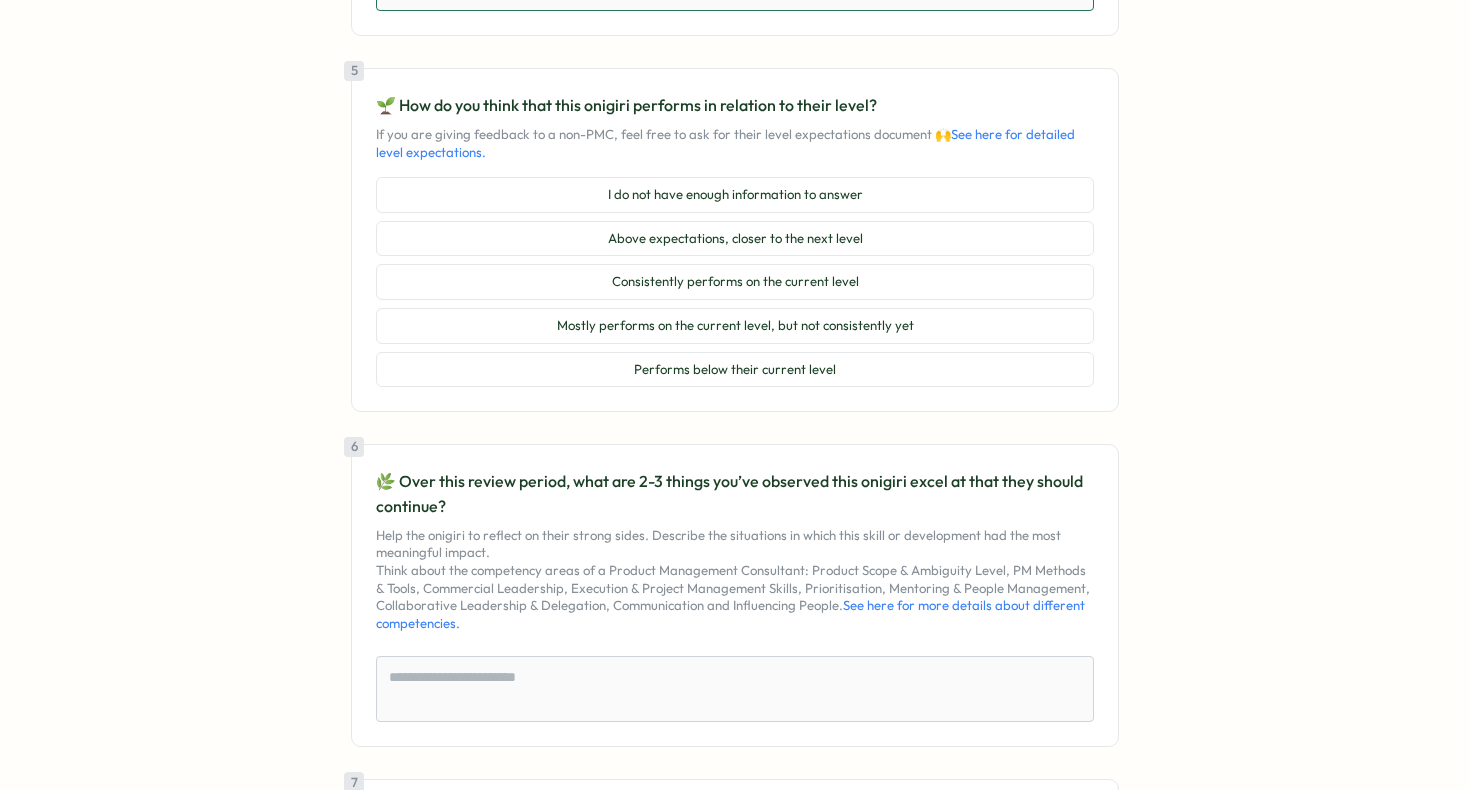 scroll, scrollTop: 1351, scrollLeft: 0, axis: vertical 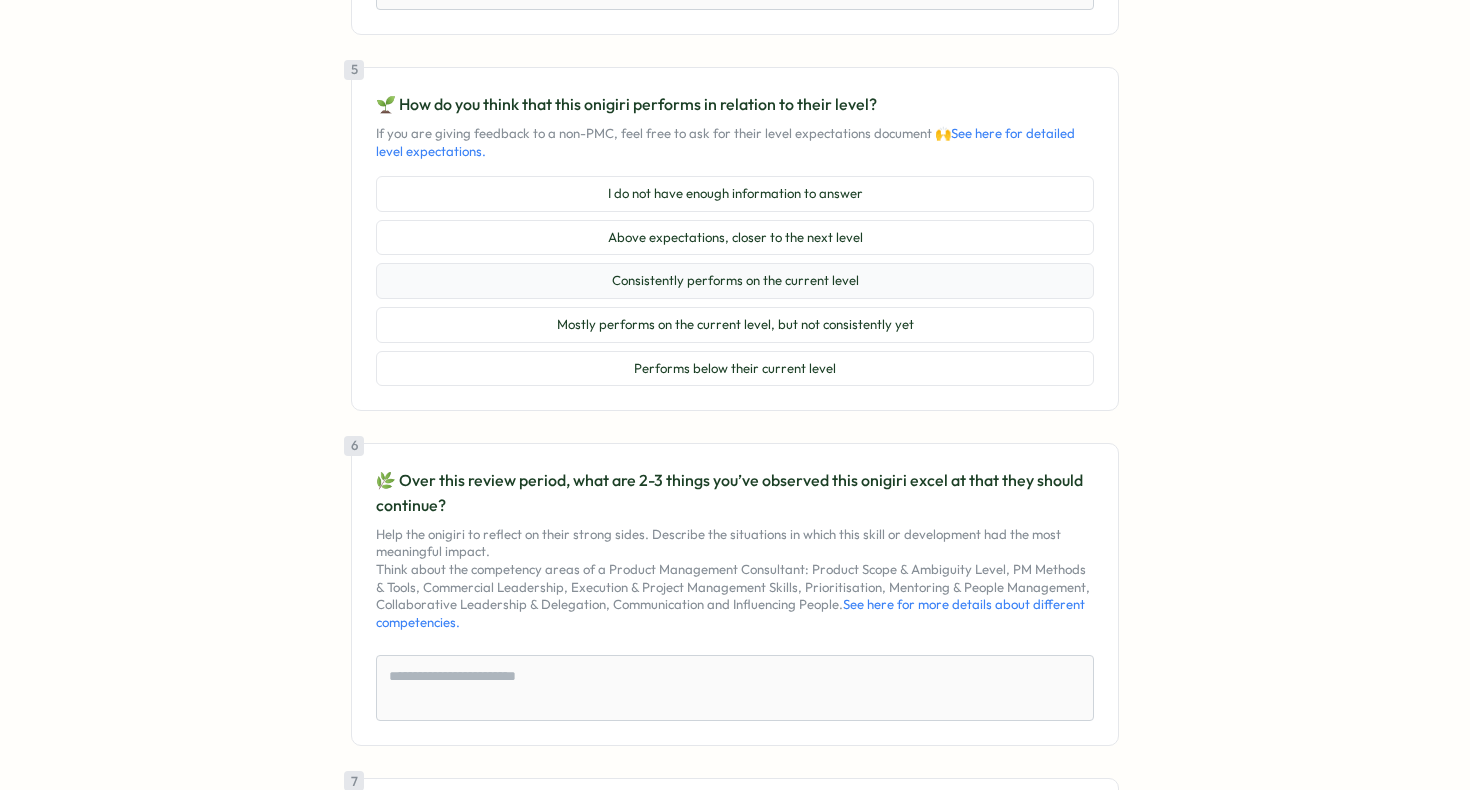 click on "Consistently performs on the current level" at bounding box center [735, 281] 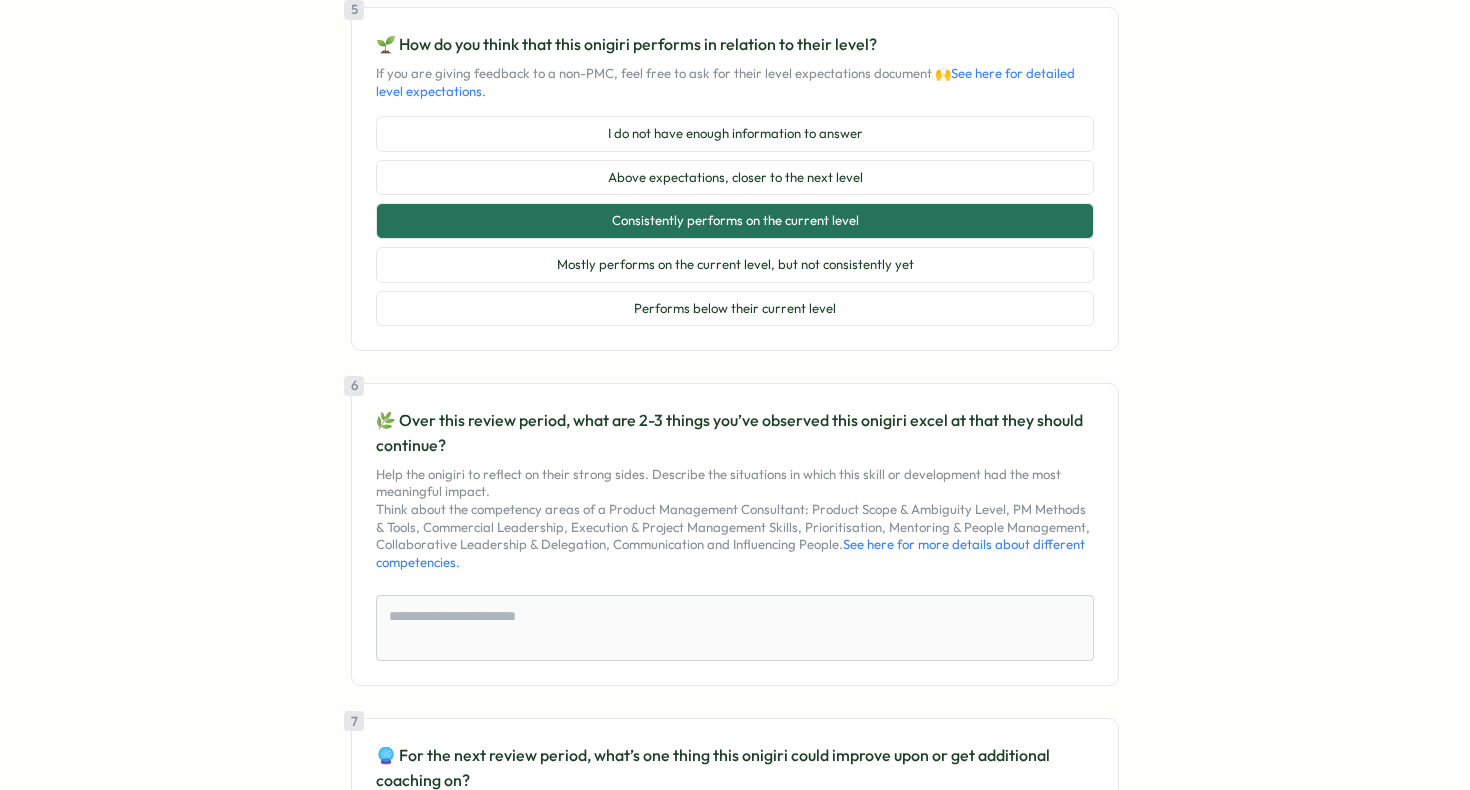 scroll, scrollTop: 1440, scrollLeft: 0, axis: vertical 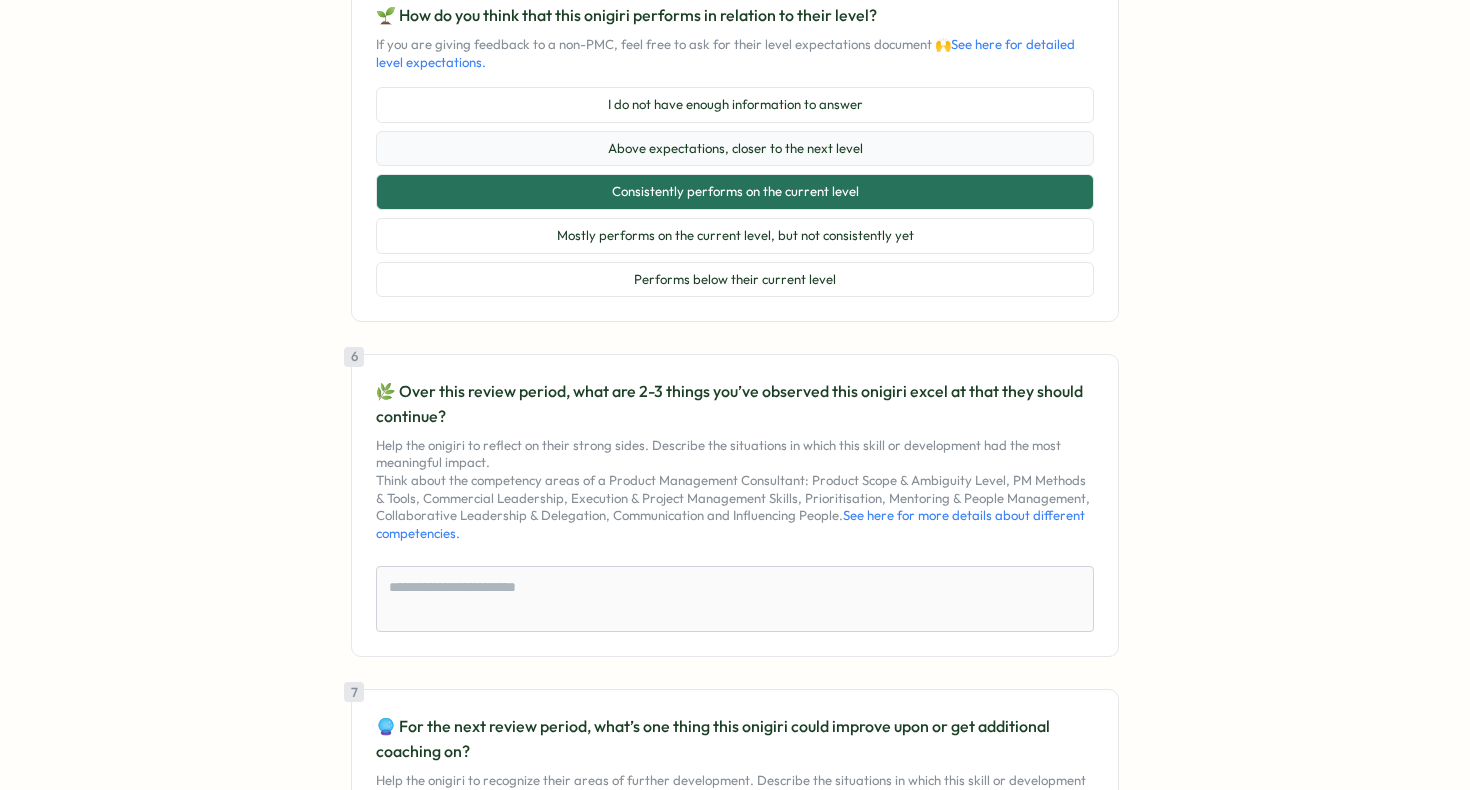 click on "Above expectations, closer to the next level" at bounding box center [735, 149] 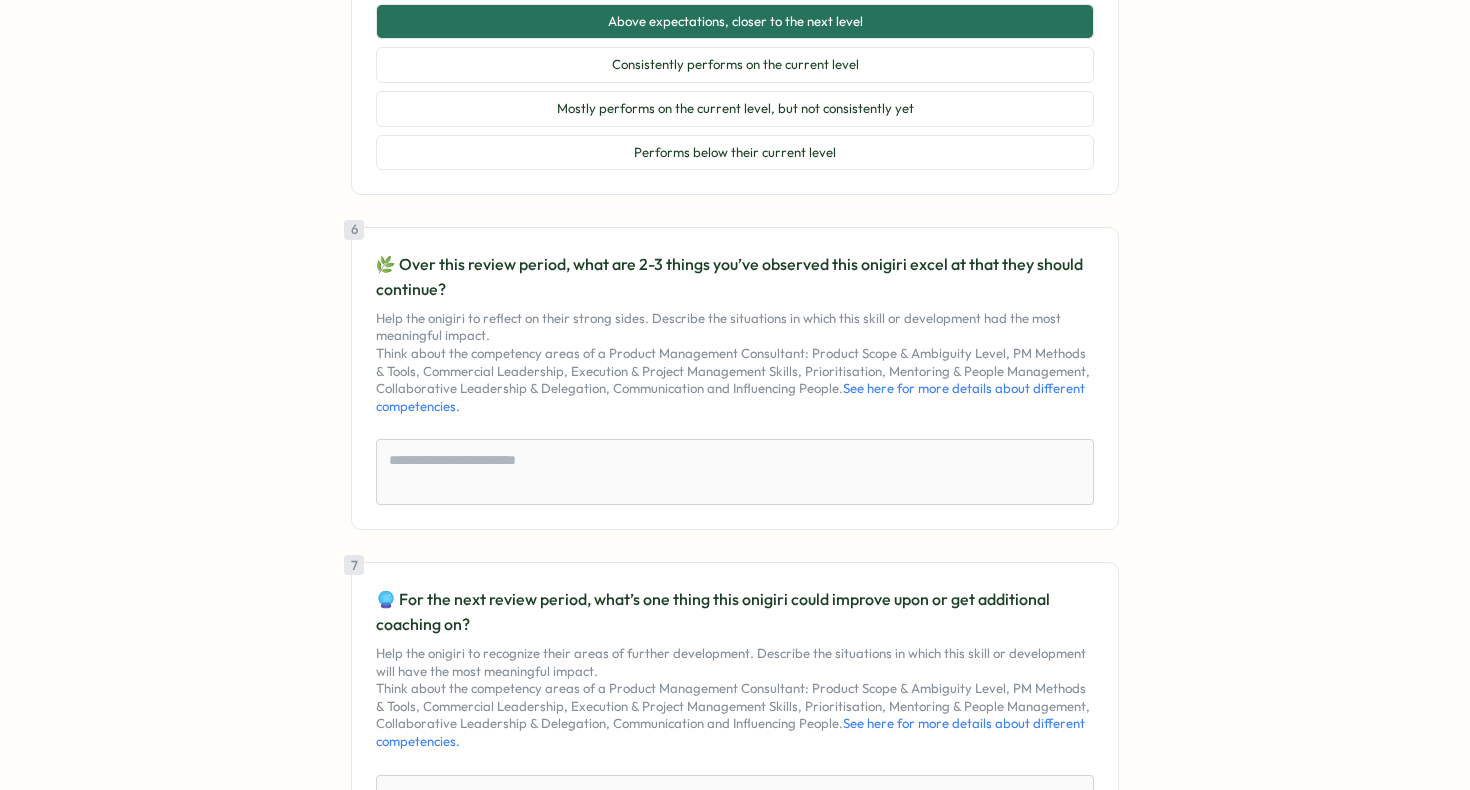 scroll, scrollTop: 1573, scrollLeft: 0, axis: vertical 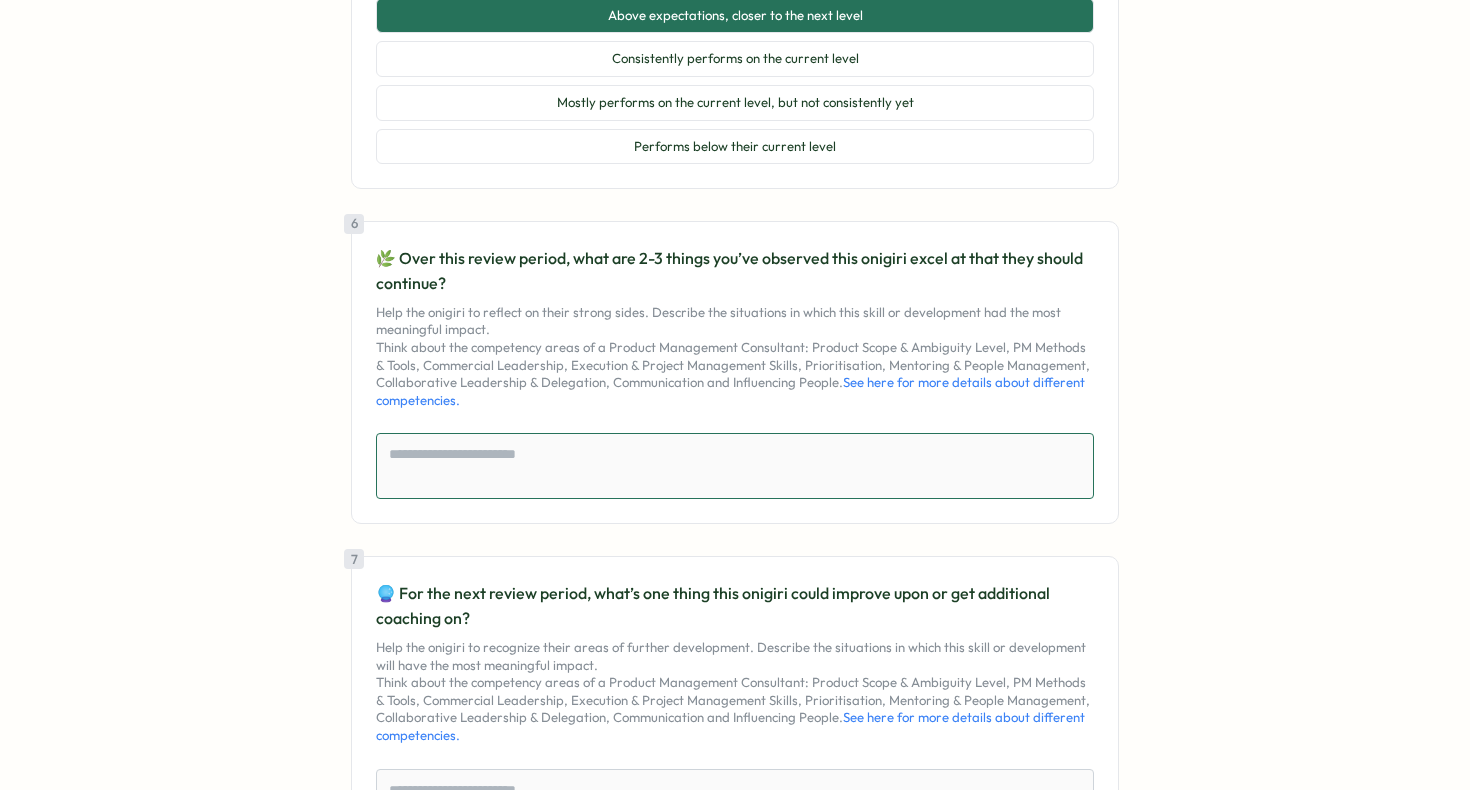 click at bounding box center (735, 466) 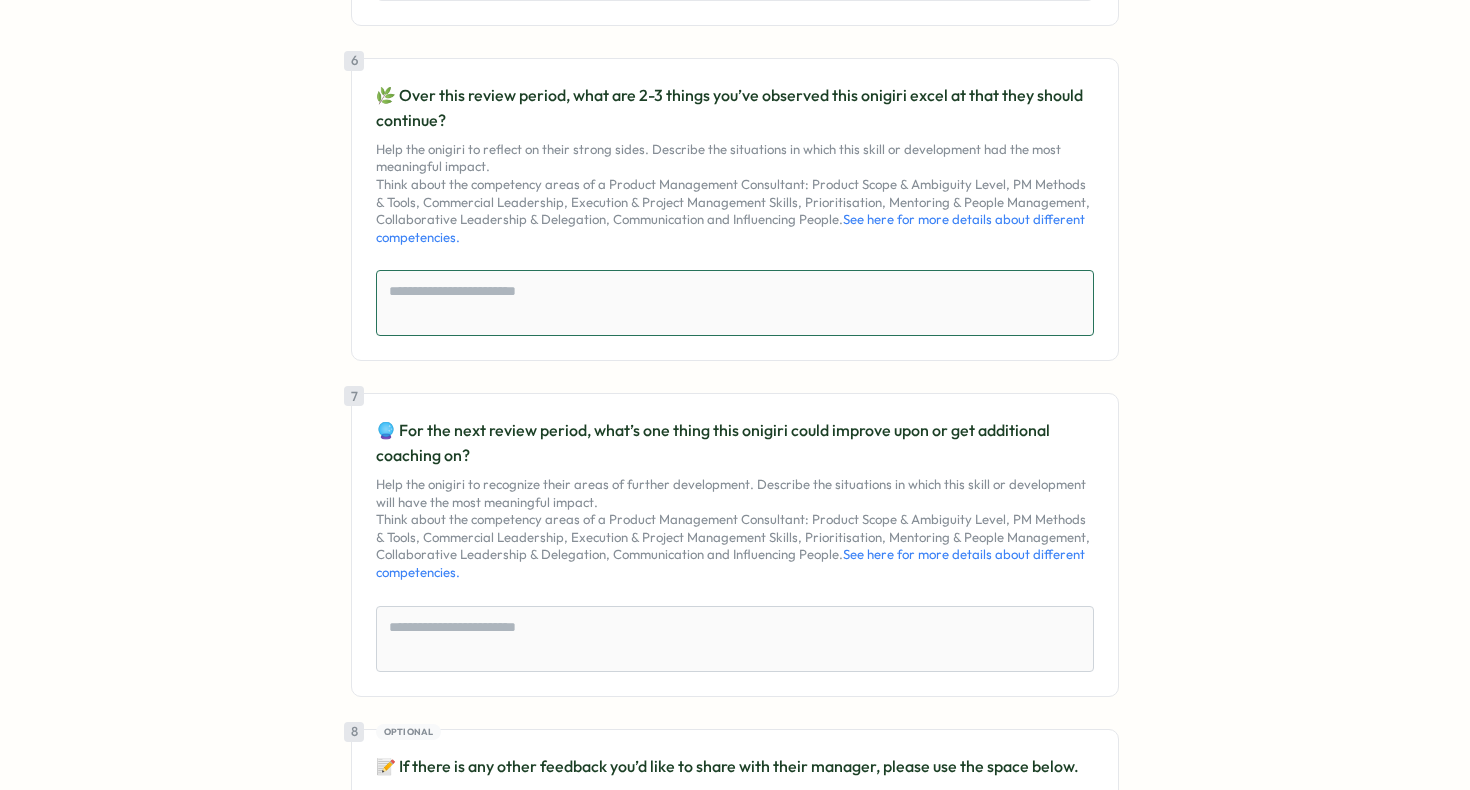 scroll, scrollTop: 1687, scrollLeft: 0, axis: vertical 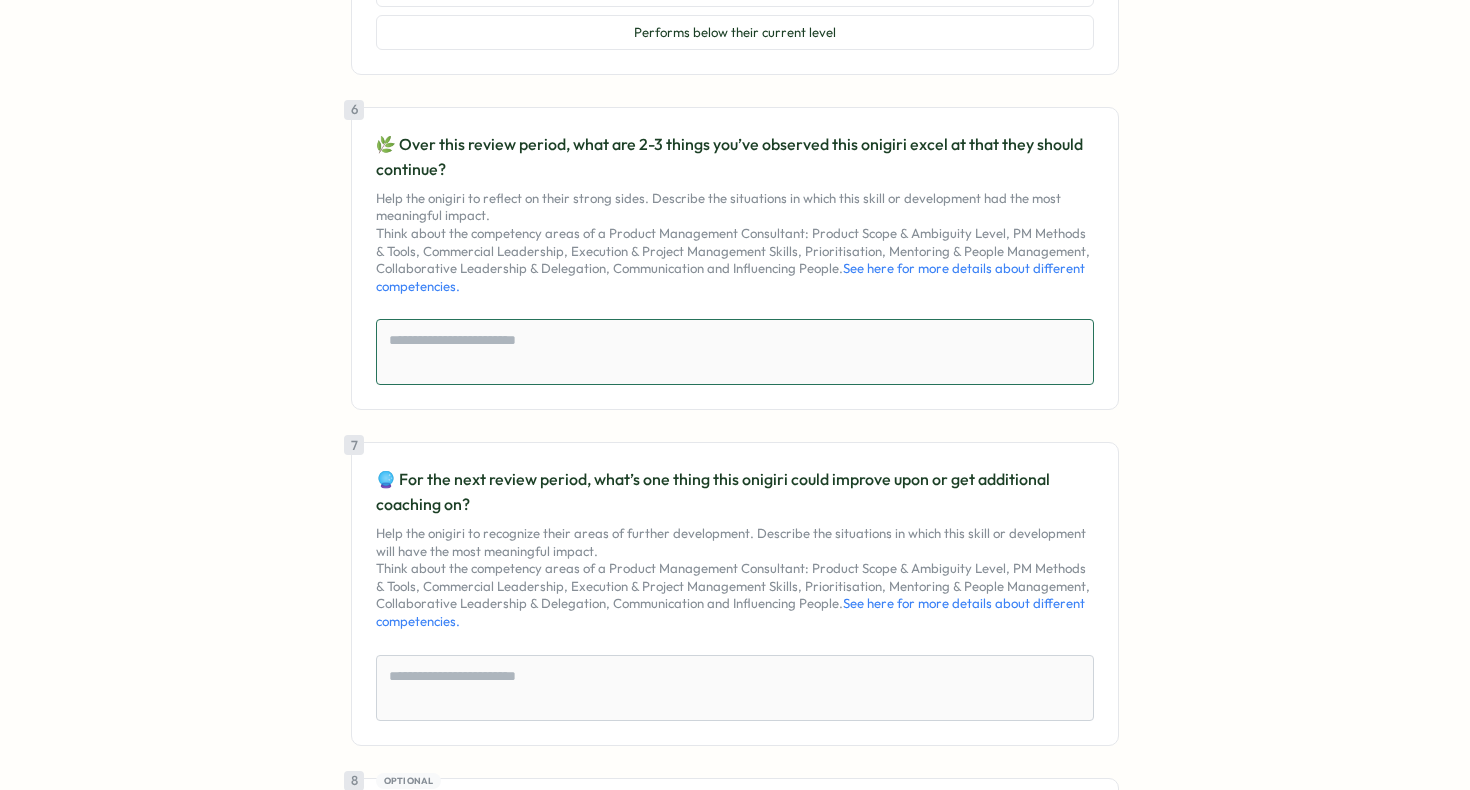 click at bounding box center [735, 352] 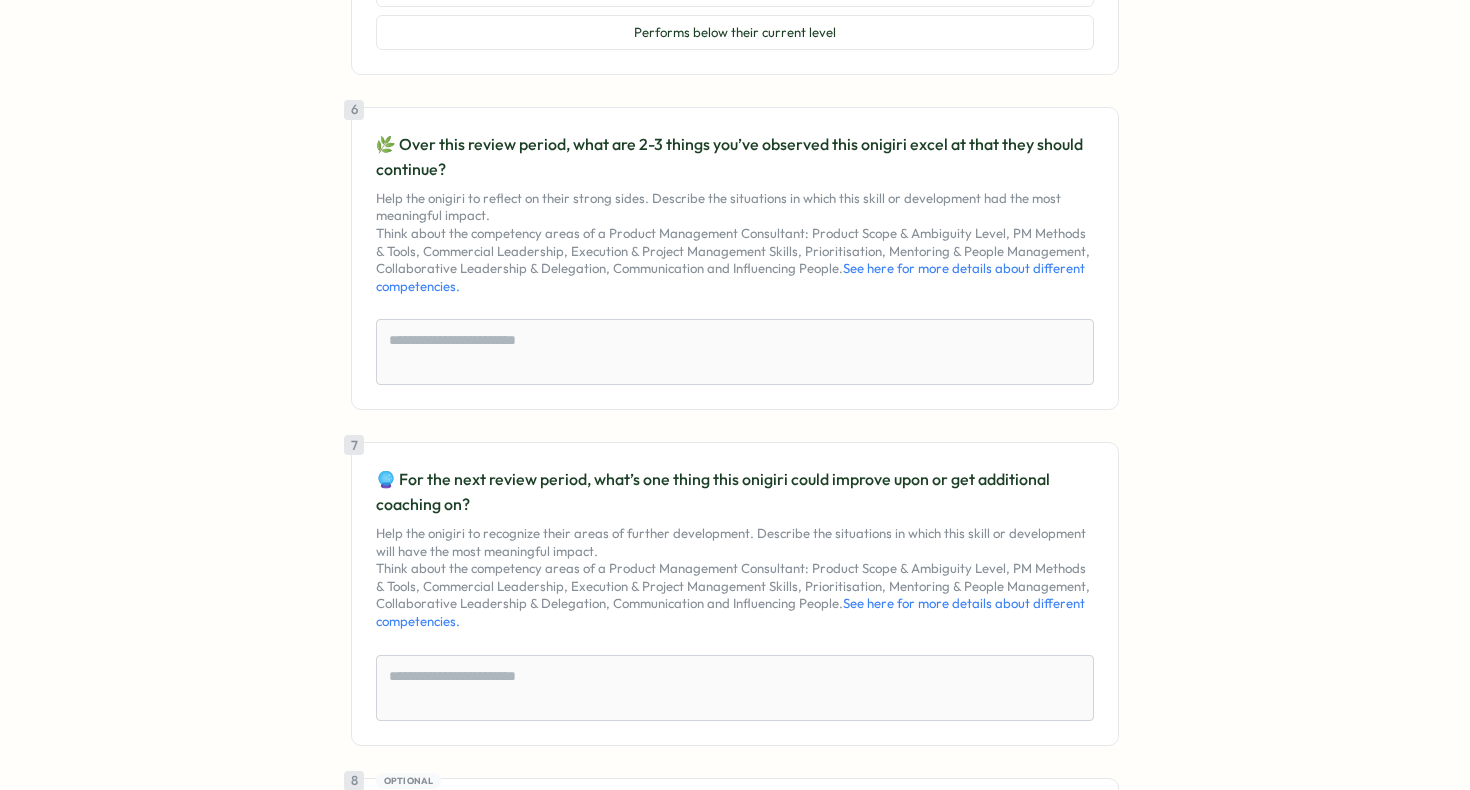 click on "Help the onigiri to reflect on their strong sides. Describe the situations in which this skill or development had the most meaningful impact.
Think about the competency areas of a Product Management Consultant: Product Scope & Ambiguity Level, PM Methods & Tools, Commercial Leadership, Execution & Project Management Skills, Prioritisation, Mentoring & People Management, Collaborative Leadership & Delegation, Communication and Influencing People.
See here for more details about different competencies." at bounding box center (735, 243) 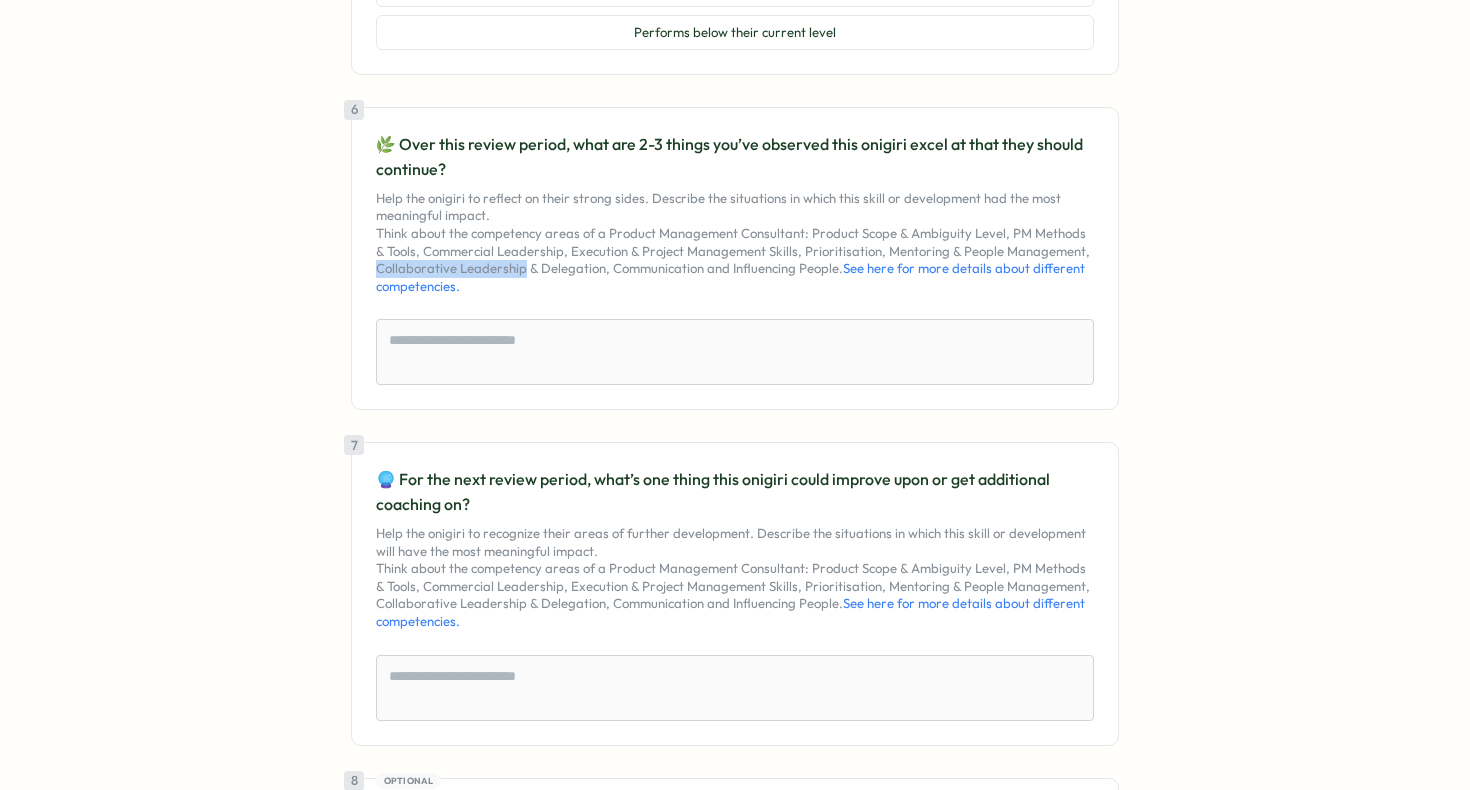 drag, startPoint x: 415, startPoint y: 267, endPoint x: 510, endPoint y: 266, distance: 95.005264 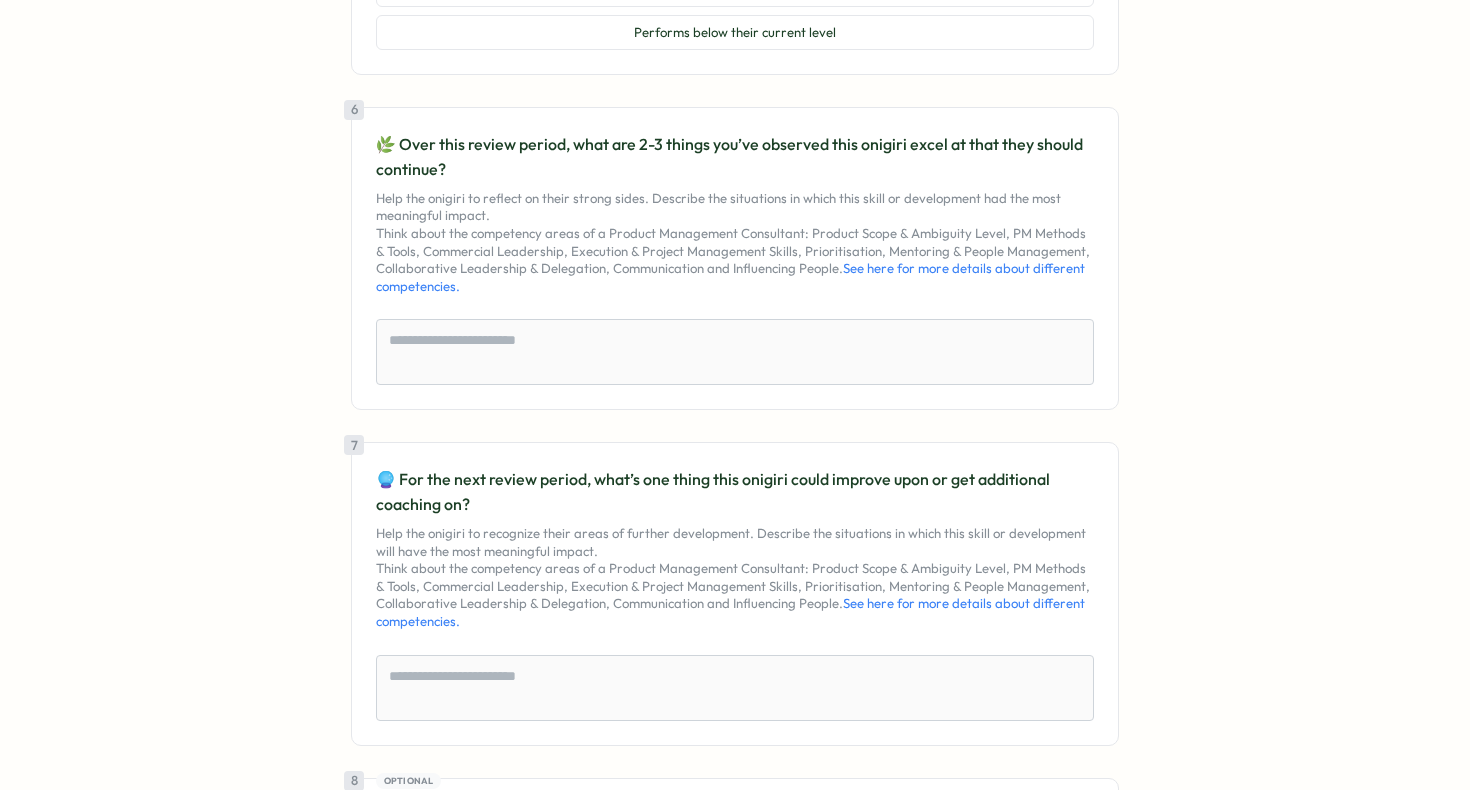 click on "🌿 Over this review period, what are 2-3 things you’ve observed this onigiri excel at that they should continue?" at bounding box center (735, 157) 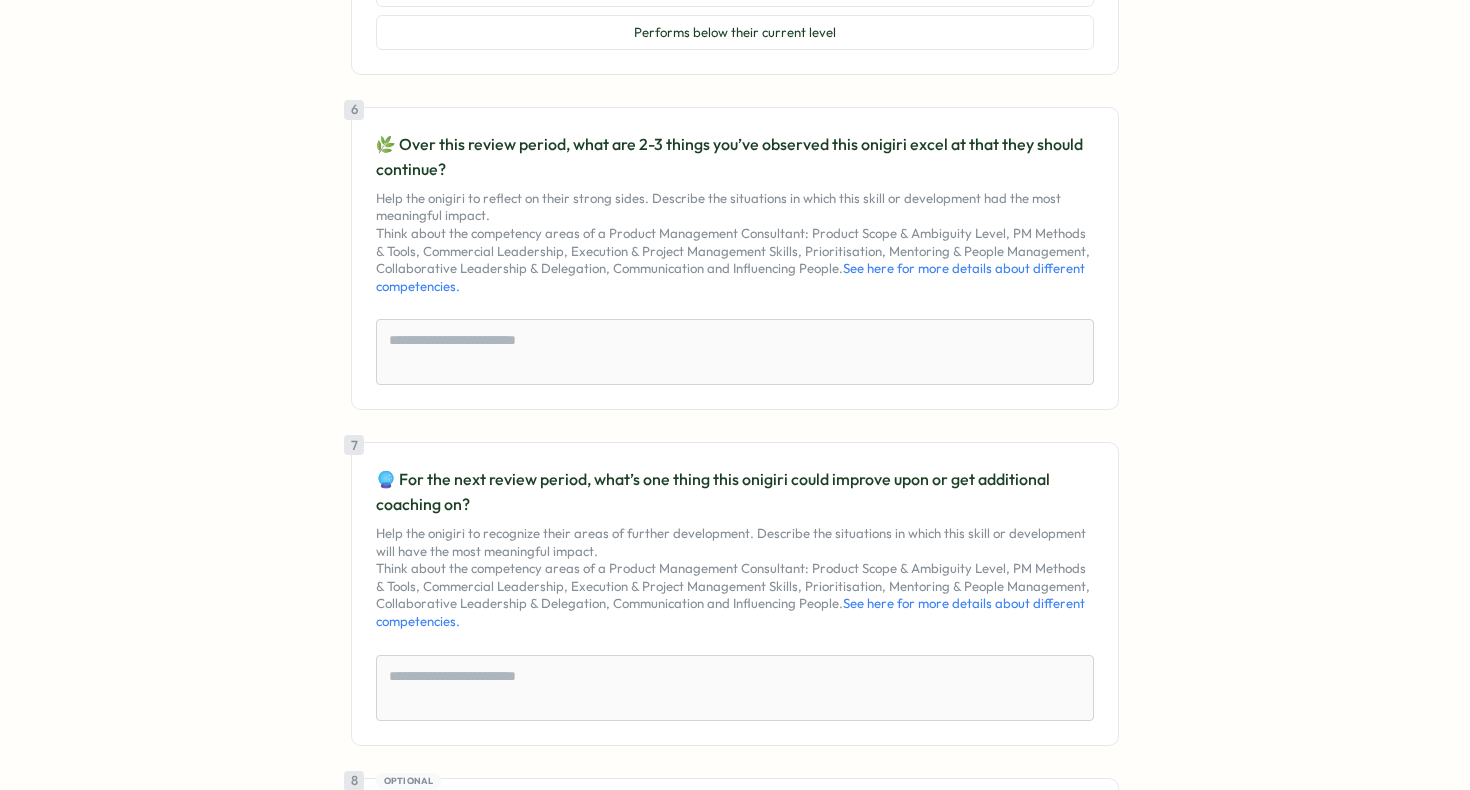 drag, startPoint x: 405, startPoint y: 143, endPoint x: 856, endPoint y: 273, distance: 469.36234 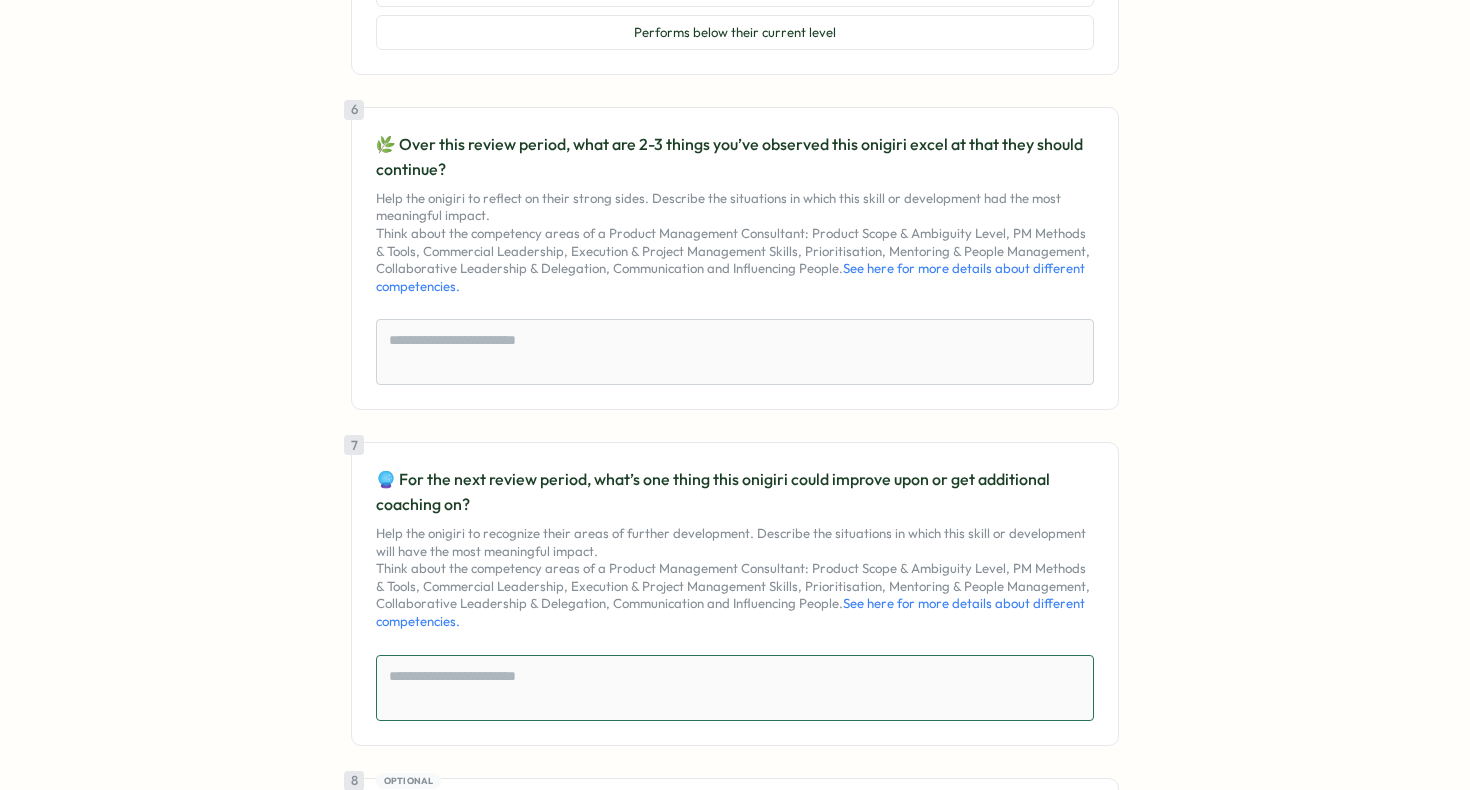 click at bounding box center [735, 688] 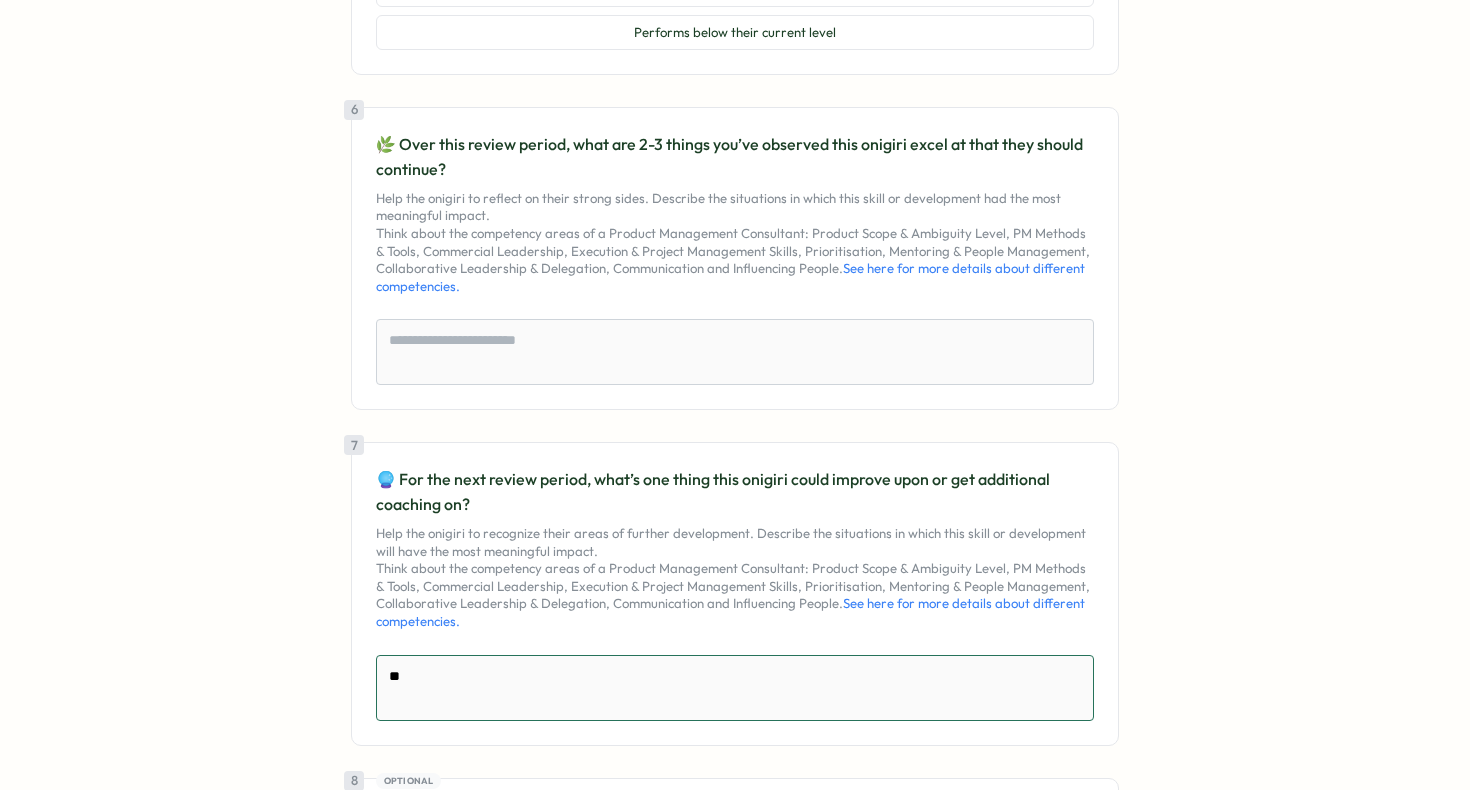paste on "**********" 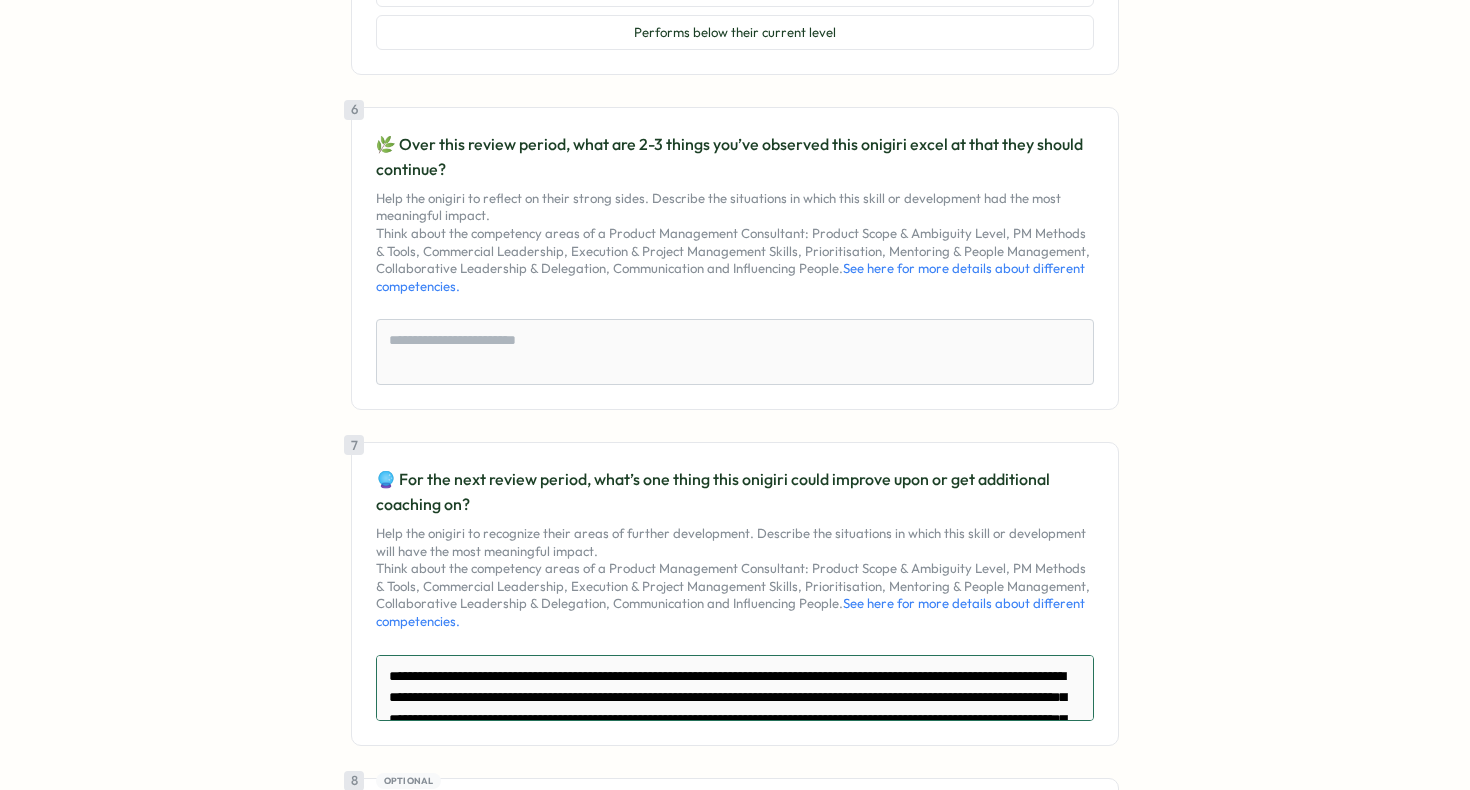 scroll, scrollTop: 7, scrollLeft: 0, axis: vertical 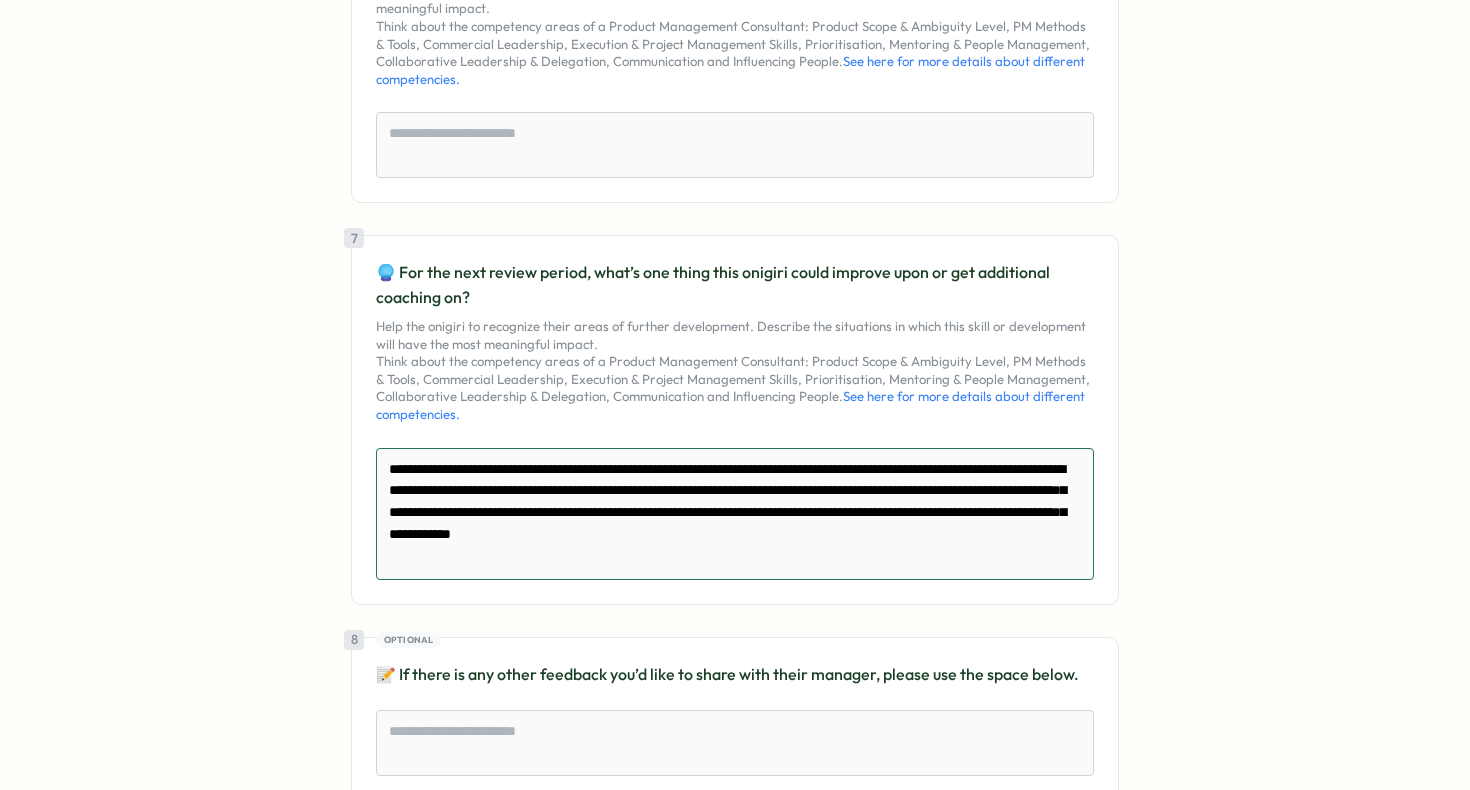 drag, startPoint x: 485, startPoint y: 559, endPoint x: 366, endPoint y: 461, distance: 154.15901 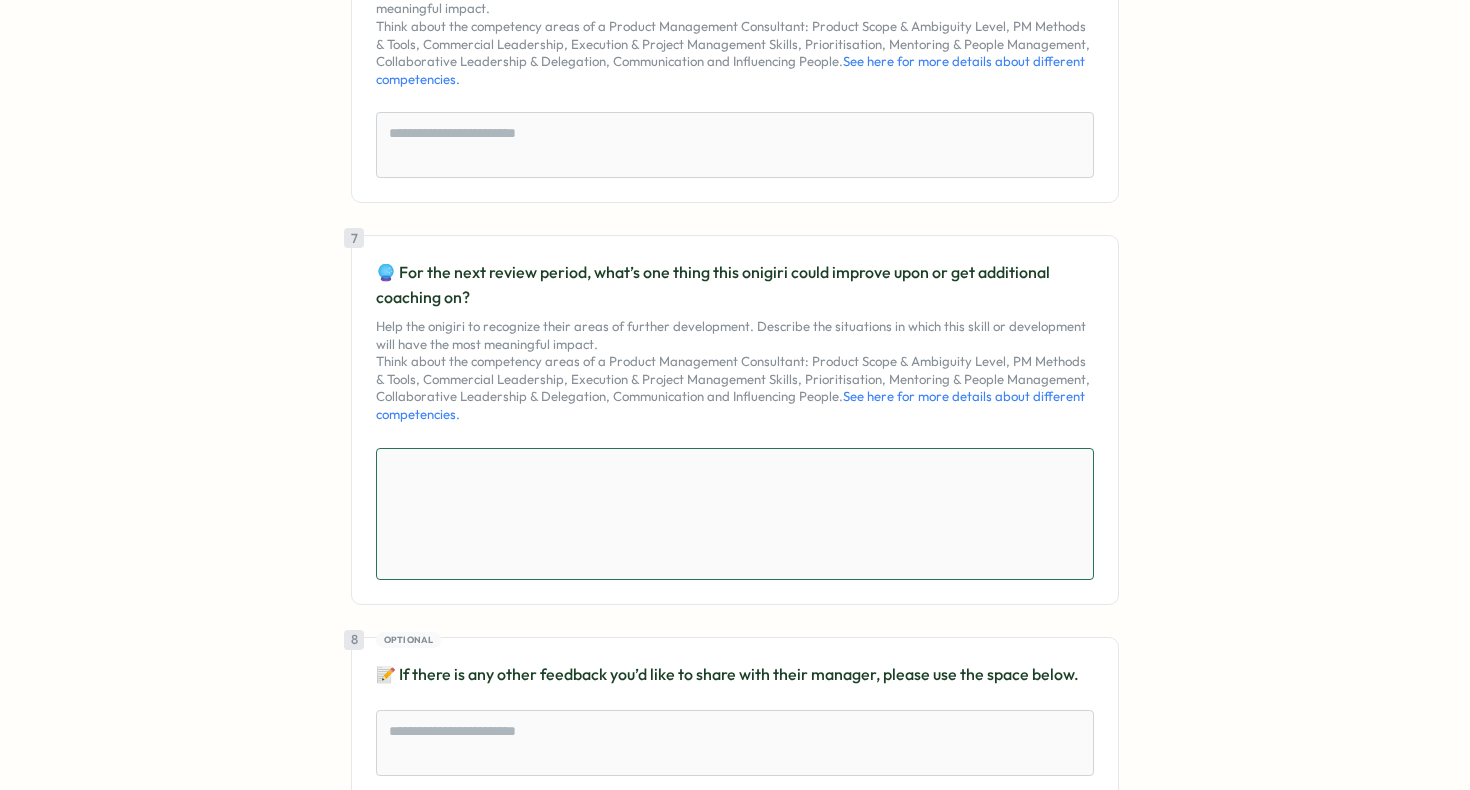 scroll, scrollTop: 0, scrollLeft: 0, axis: both 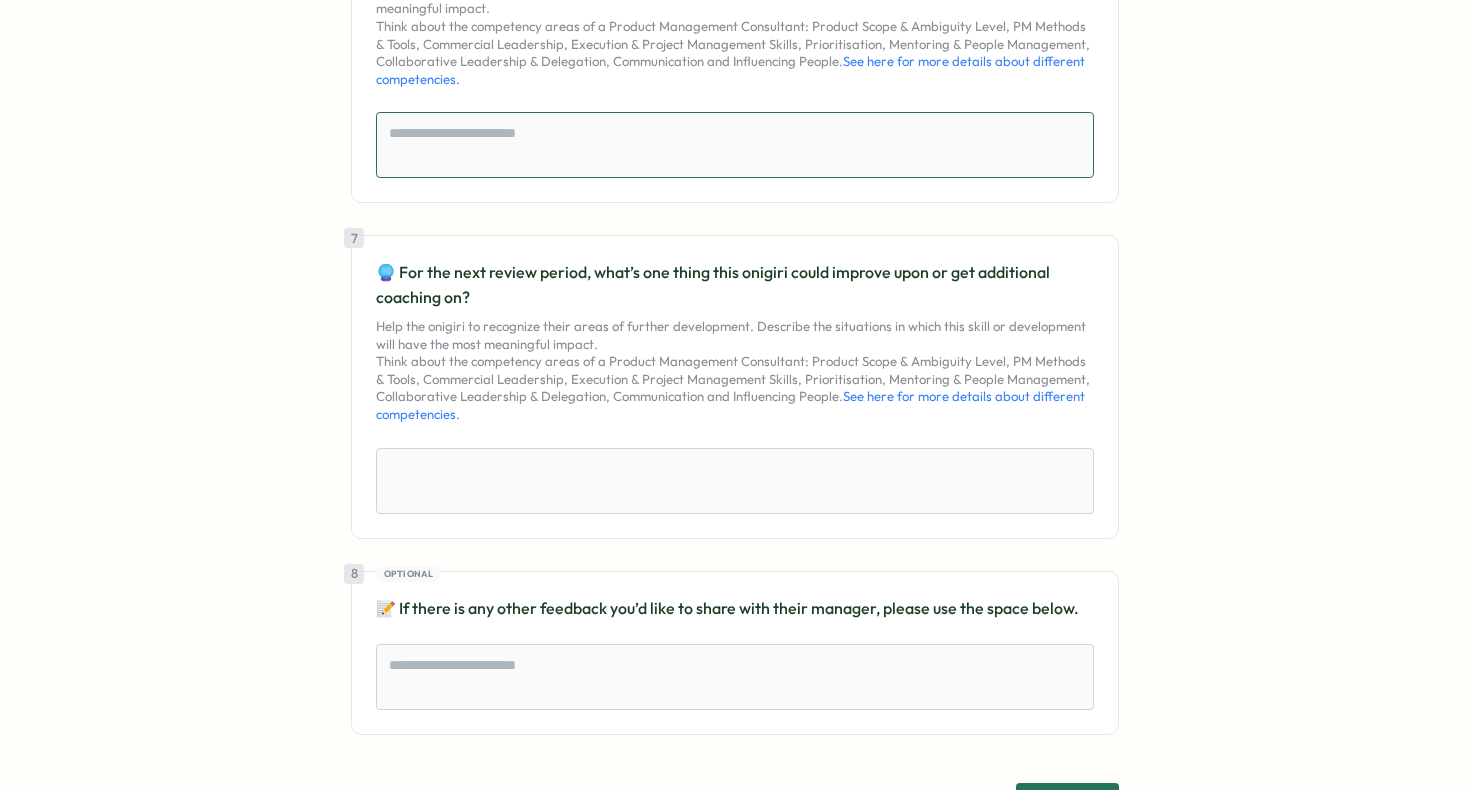 click at bounding box center (735, 145) 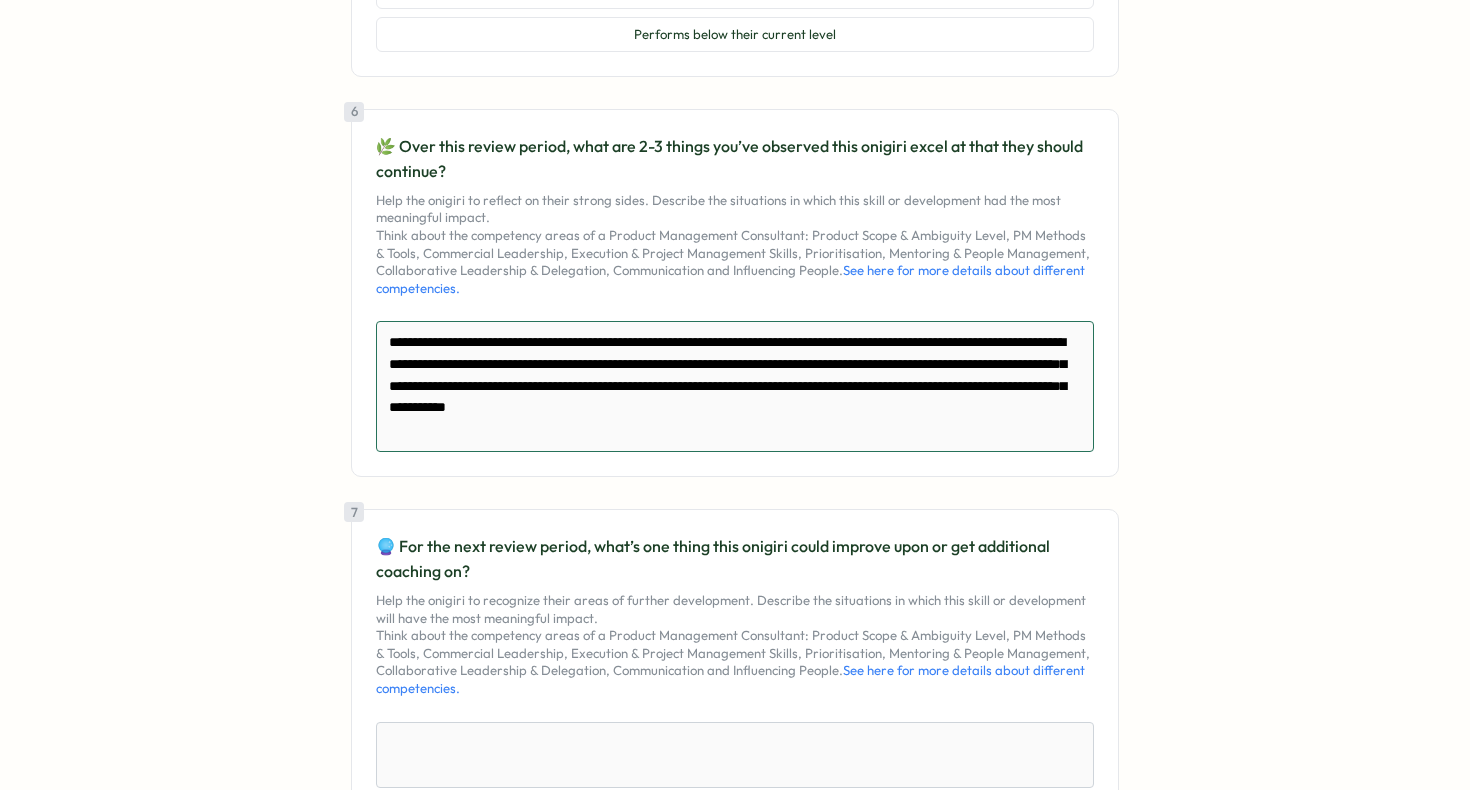 scroll, scrollTop: 1730, scrollLeft: 0, axis: vertical 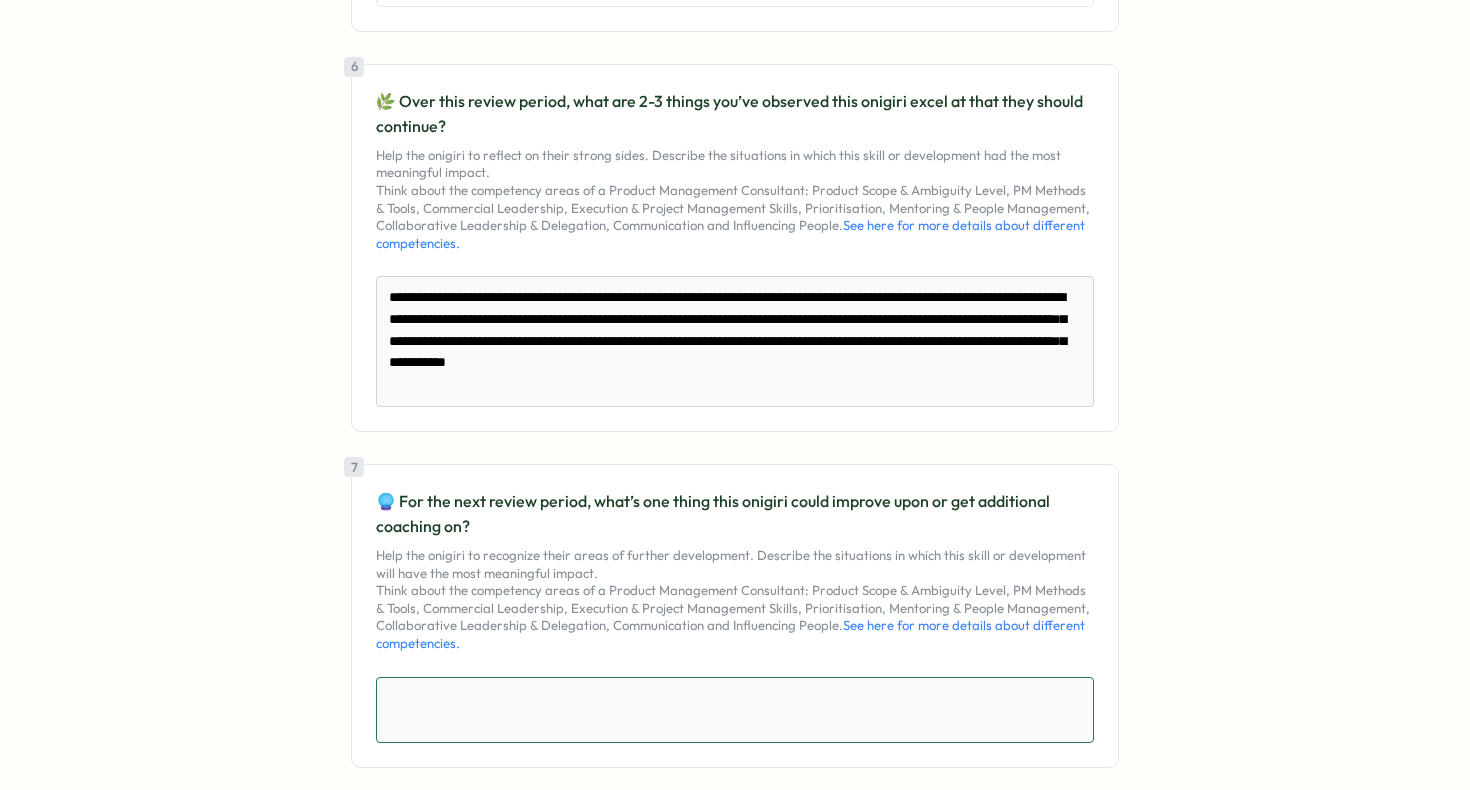 click at bounding box center [735, 710] 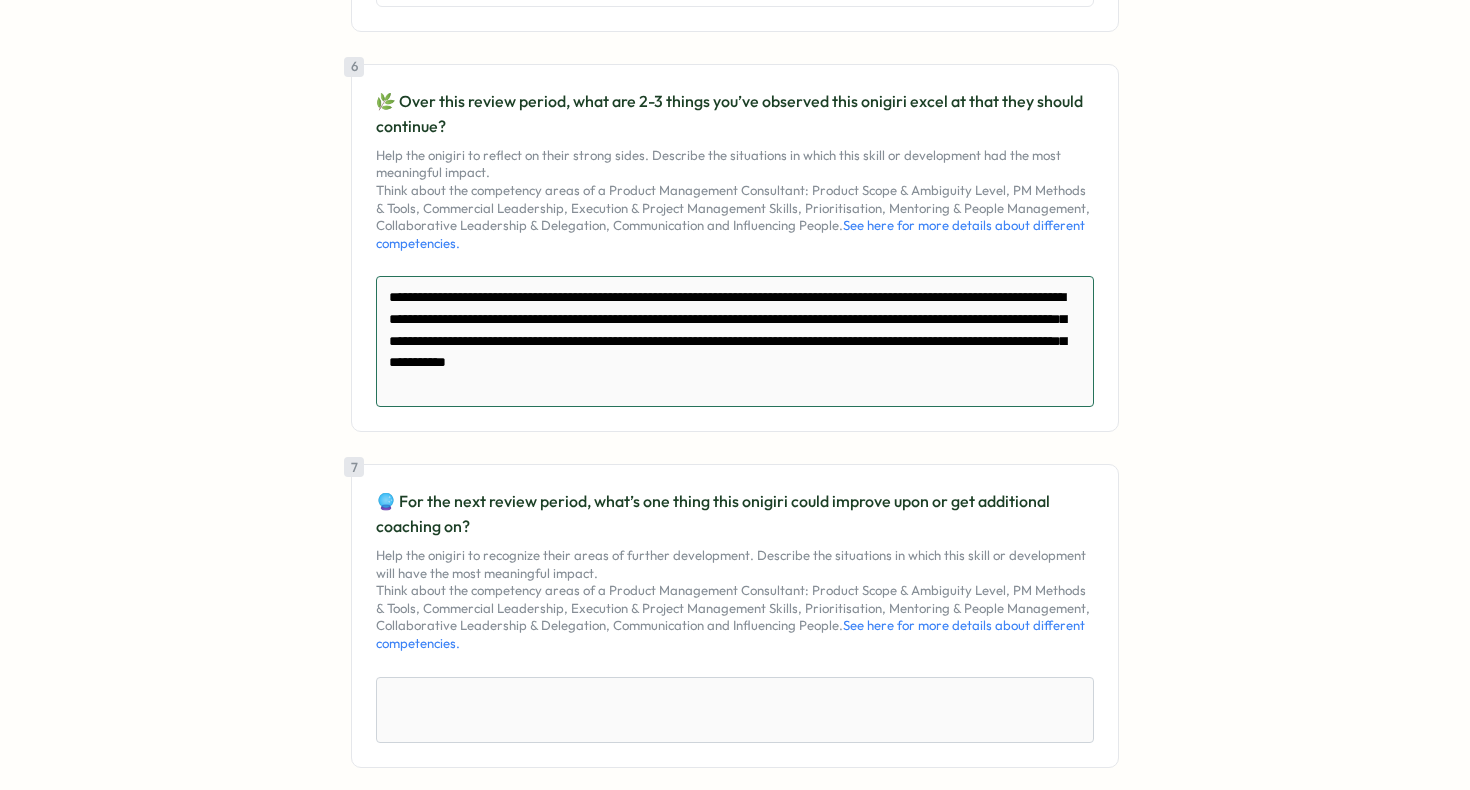 click on "**********" at bounding box center [735, 341] 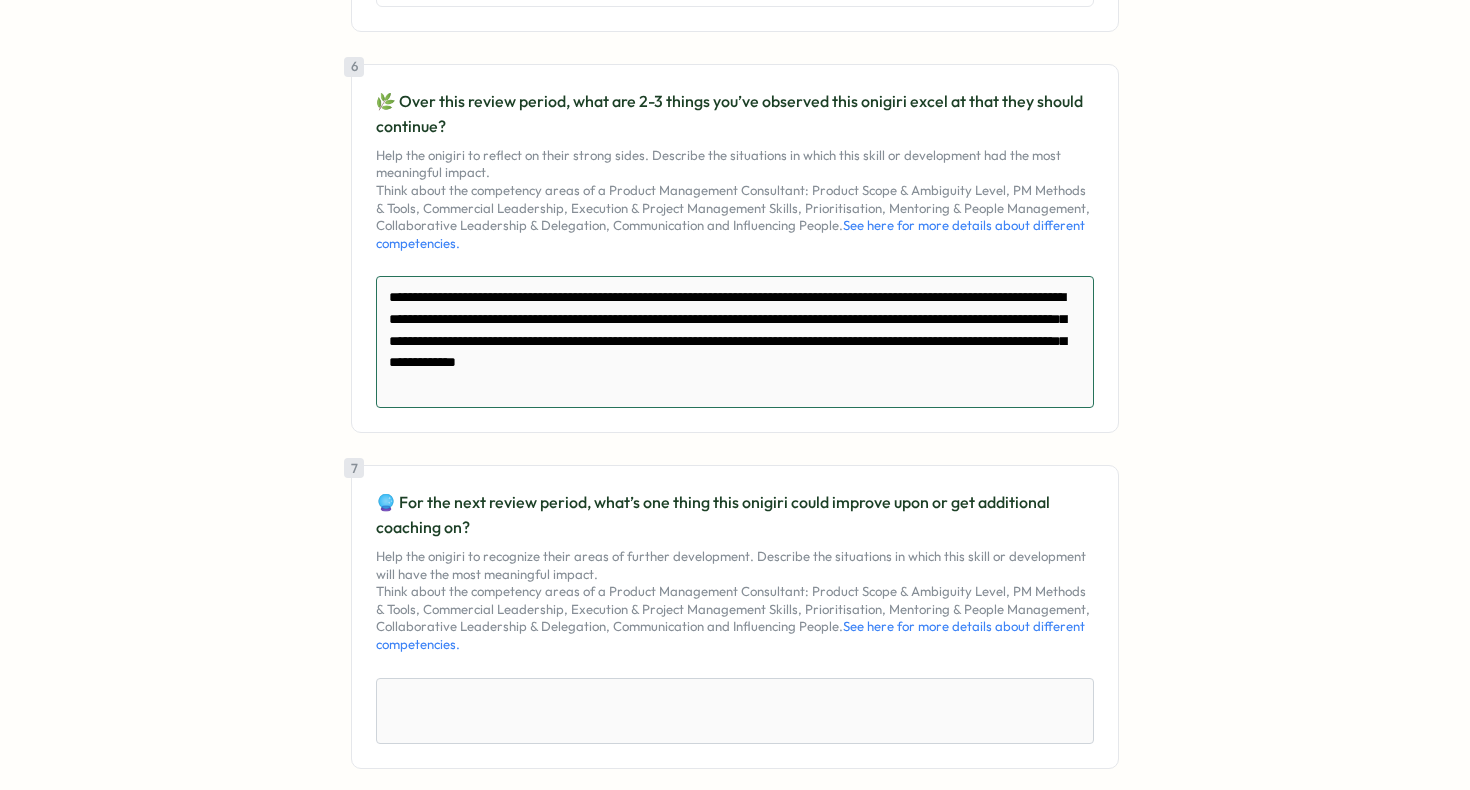 scroll, scrollTop: 8, scrollLeft: 0, axis: vertical 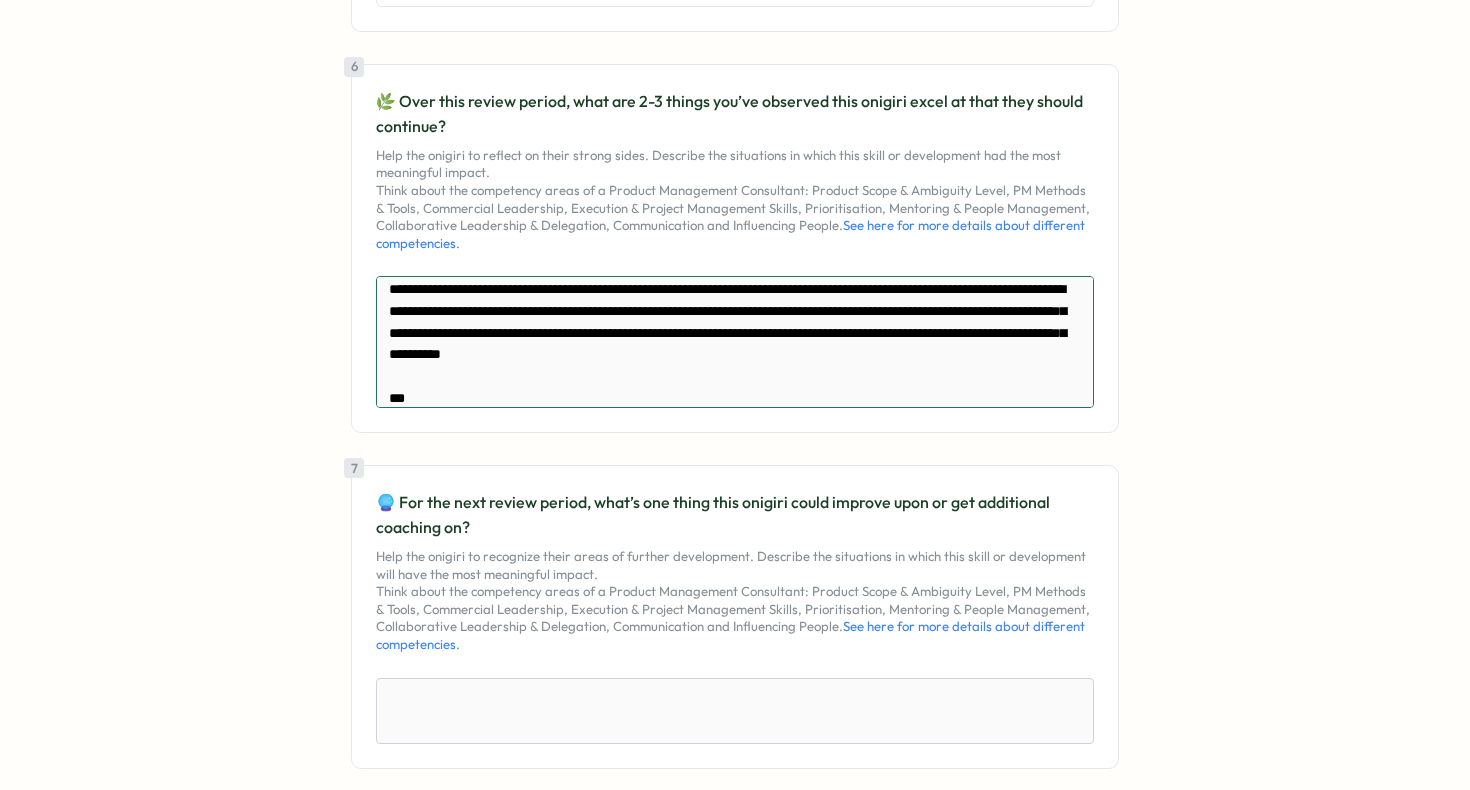 paste on "**********" 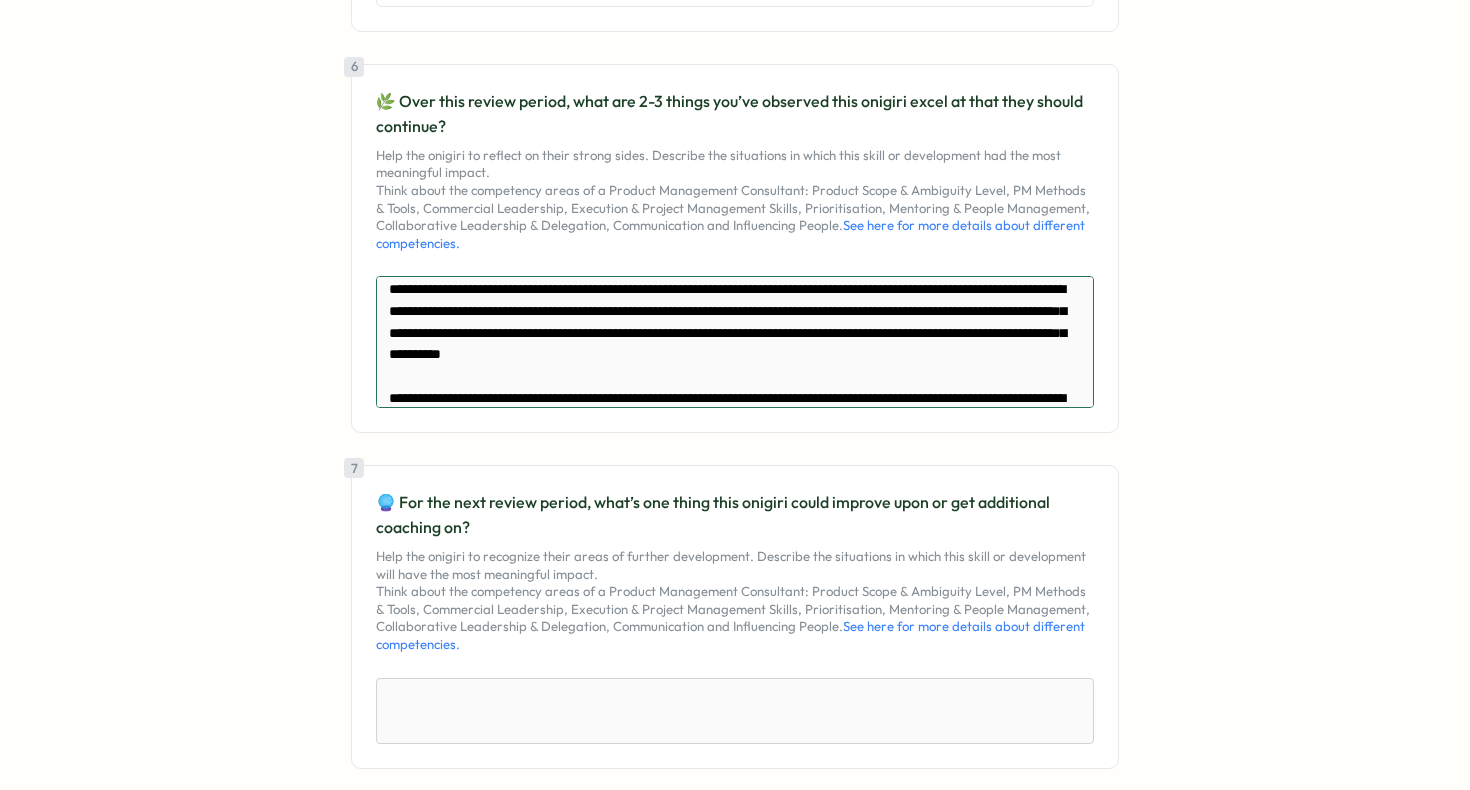 scroll, scrollTop: 116, scrollLeft: 0, axis: vertical 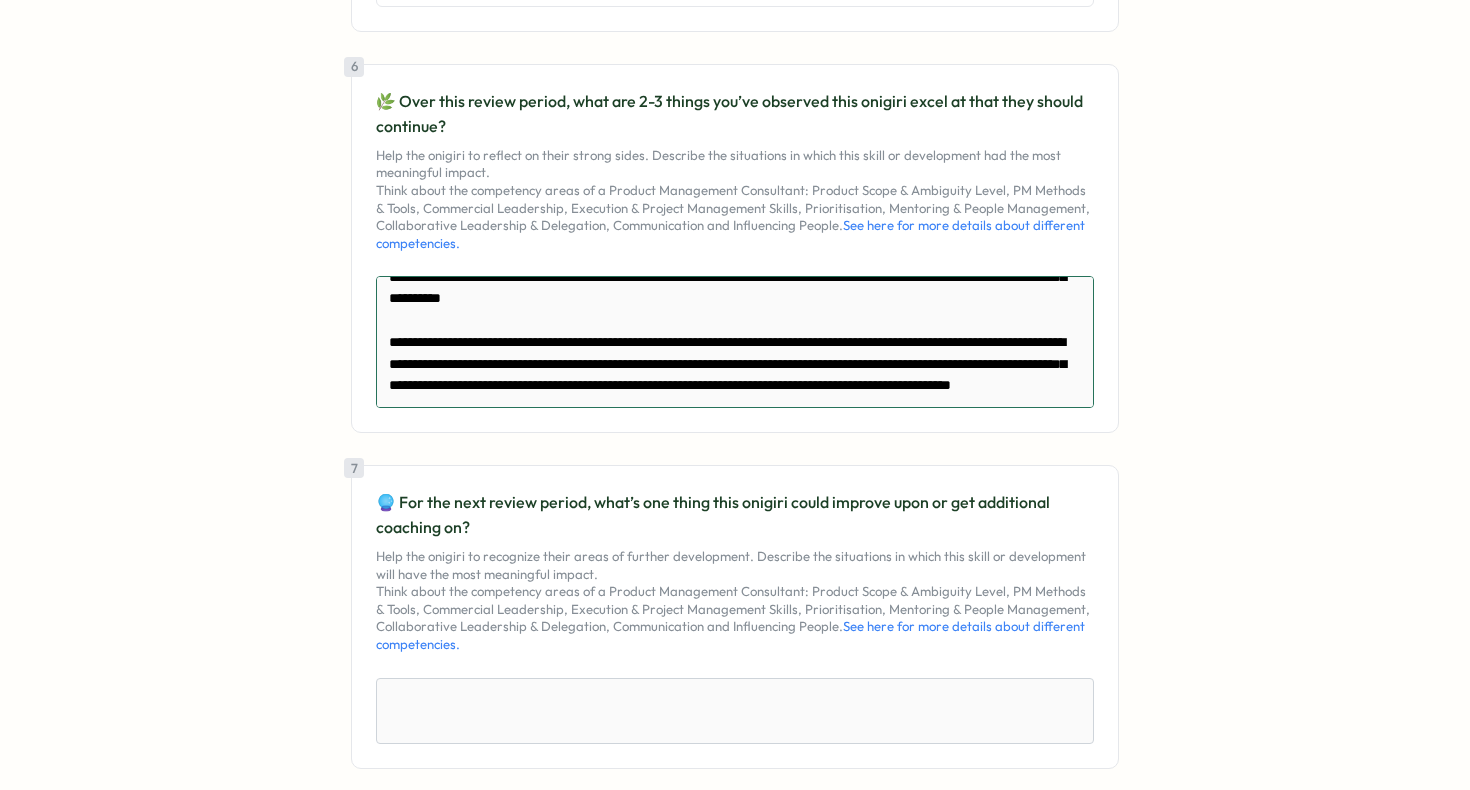 click on "**********" at bounding box center (735, 342) 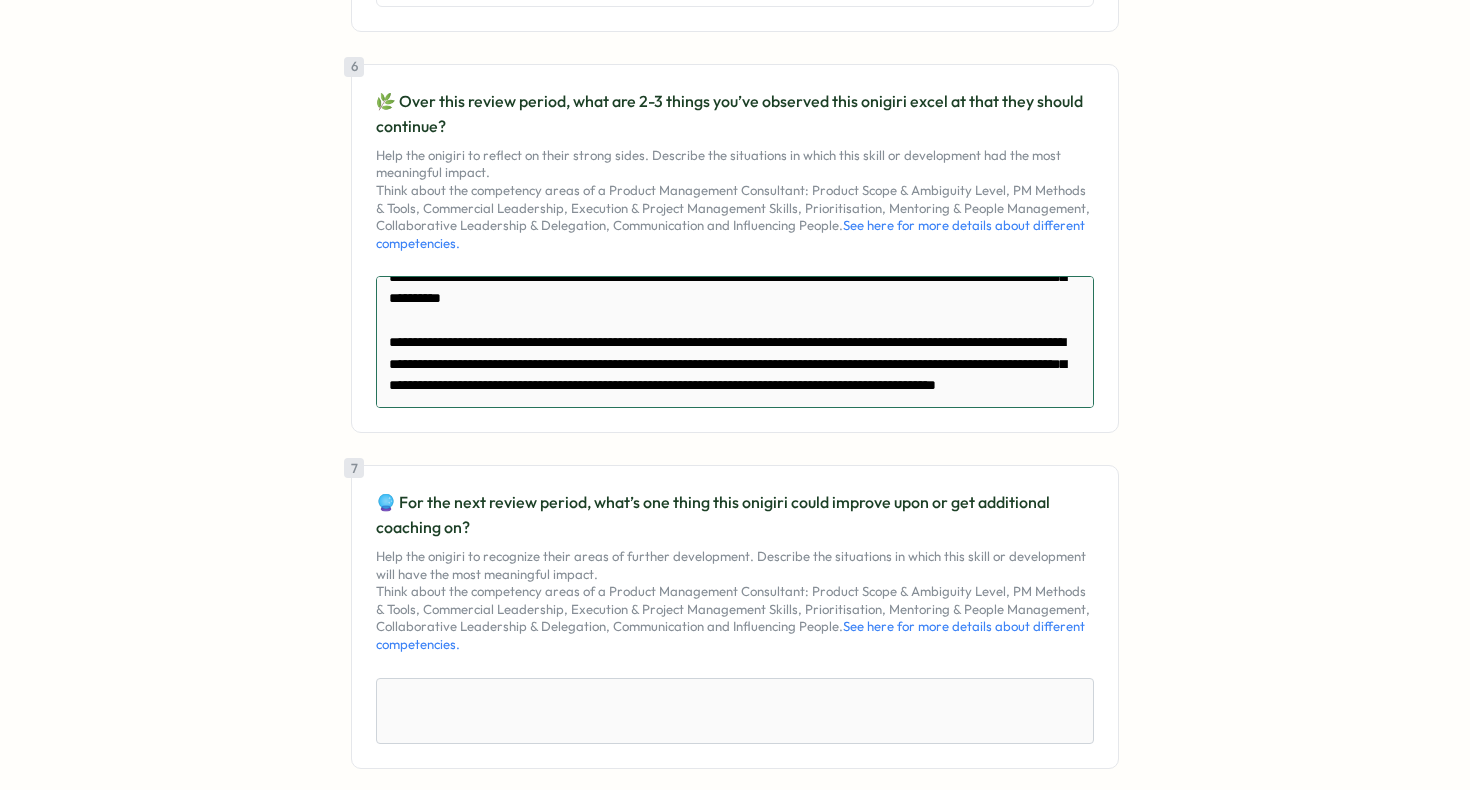 click on "**********" at bounding box center [735, 342] 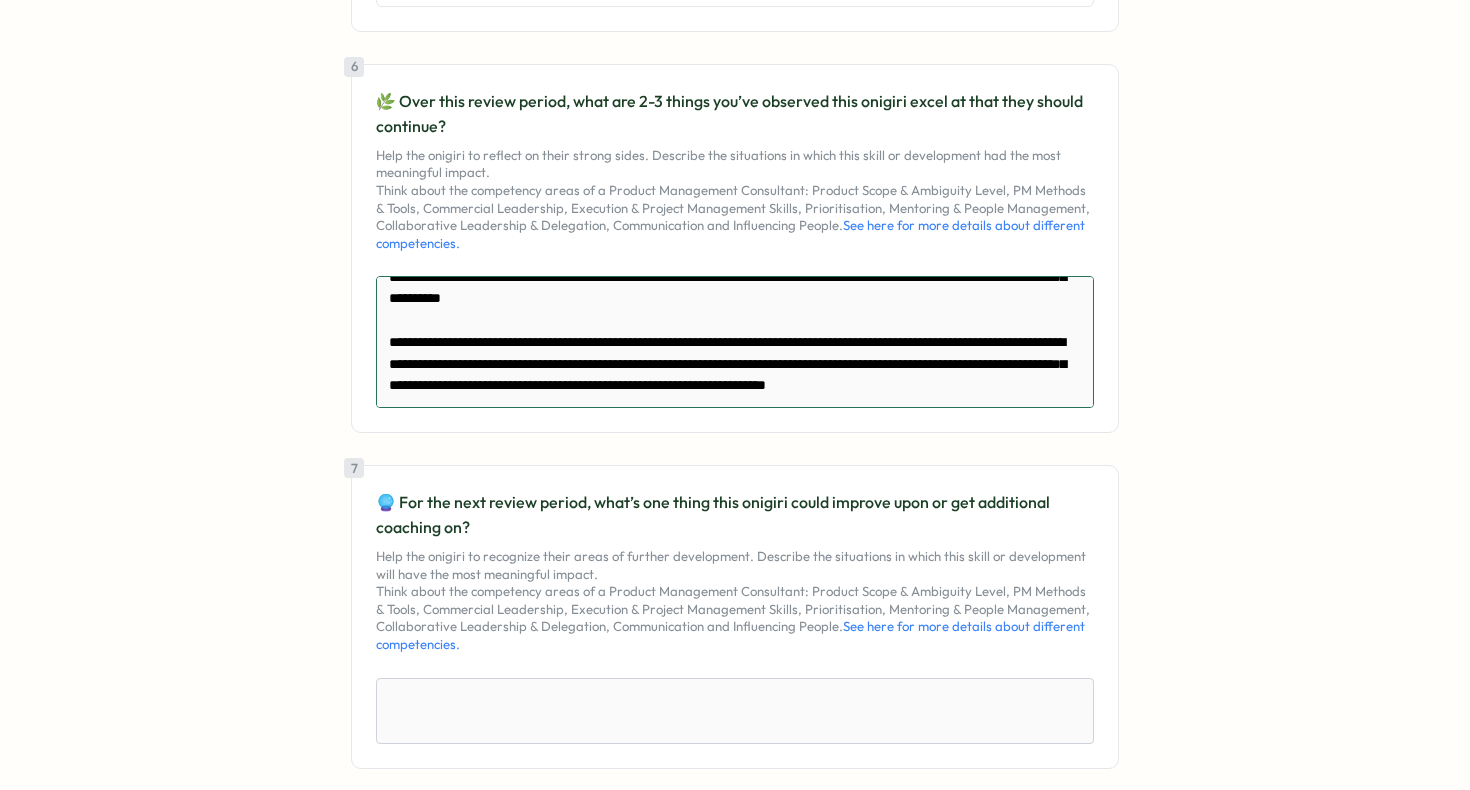 click on "**********" at bounding box center [735, 342] 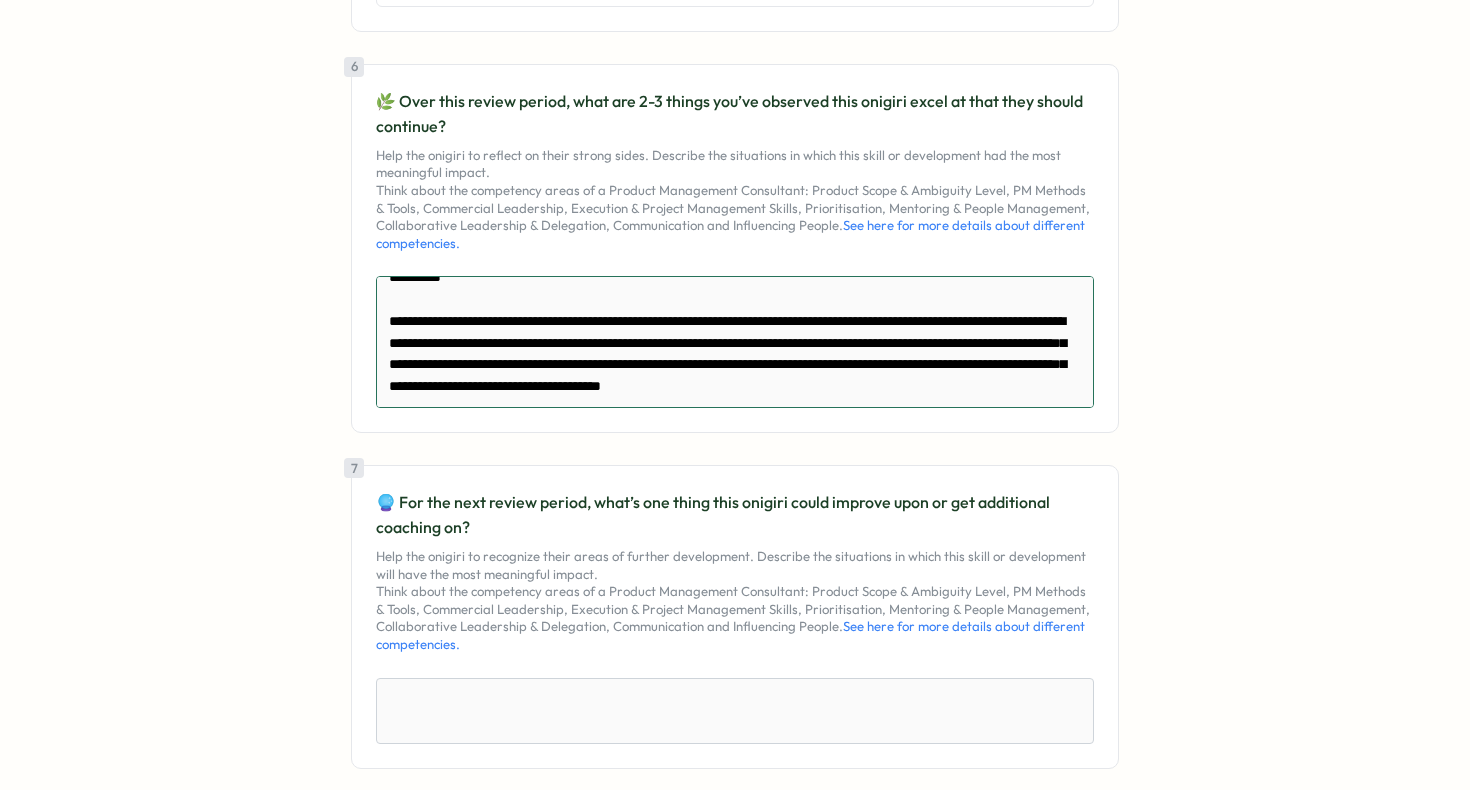 scroll, scrollTop: 120, scrollLeft: 0, axis: vertical 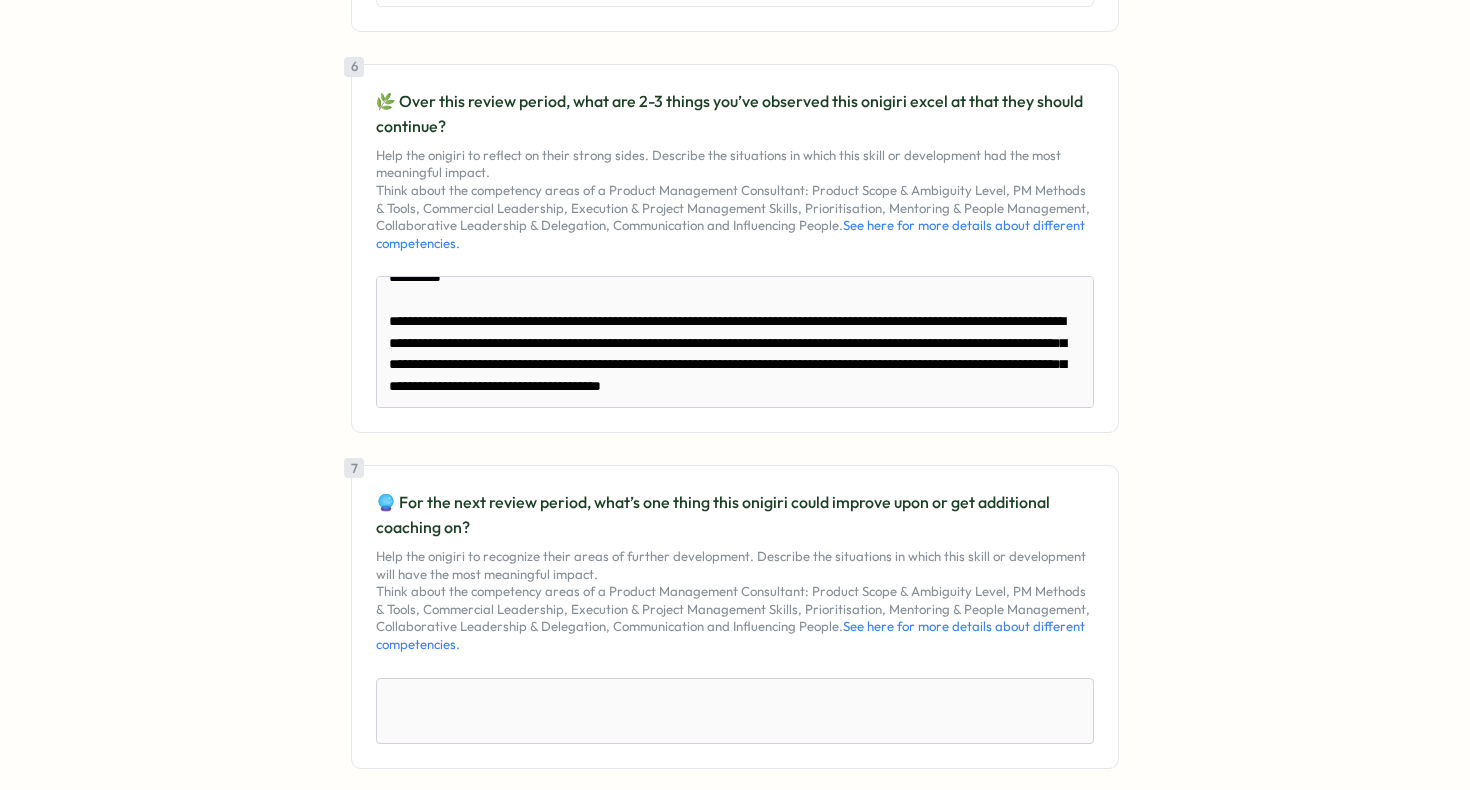 click on "**********" at bounding box center (735, -298) 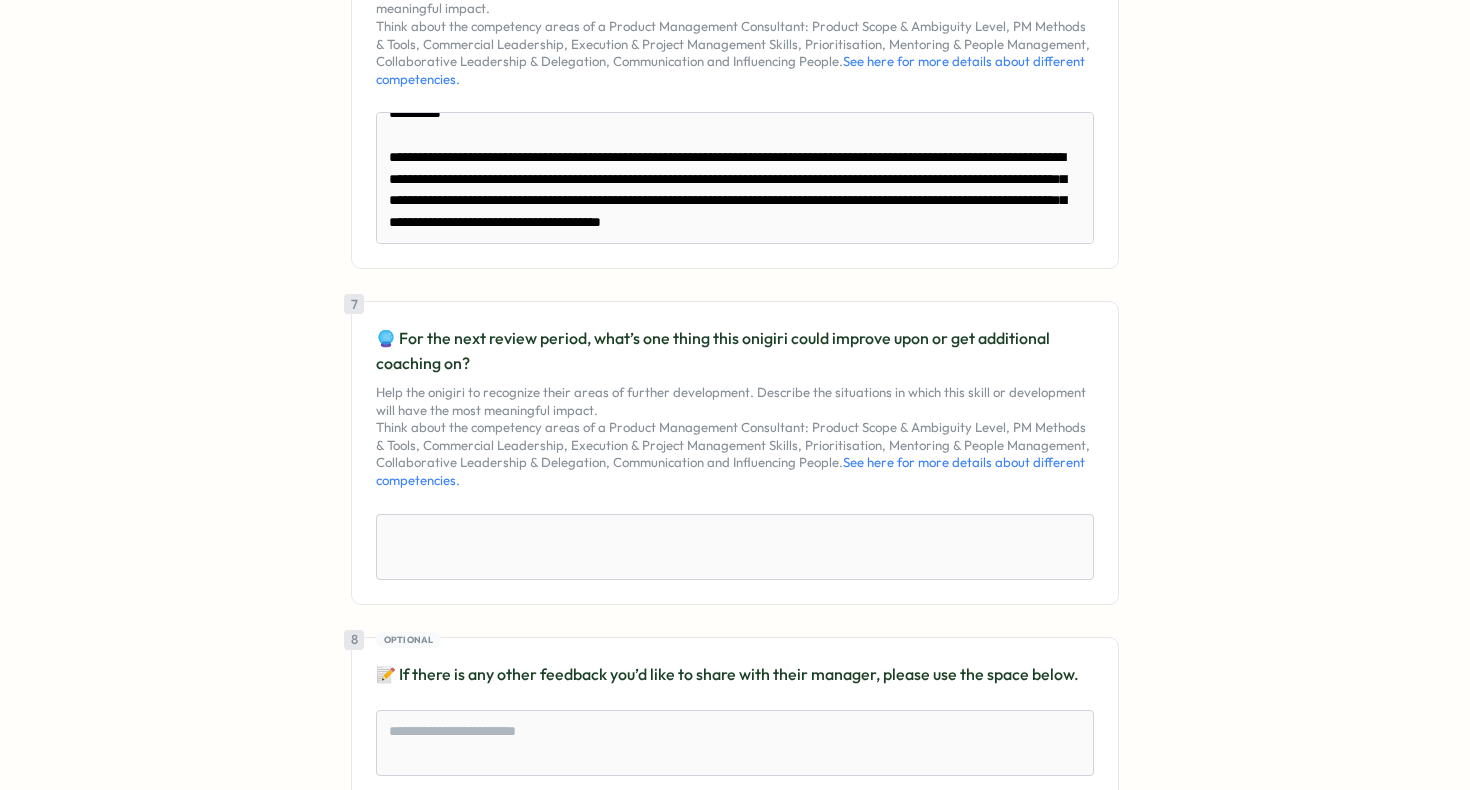 scroll, scrollTop: 1874, scrollLeft: 0, axis: vertical 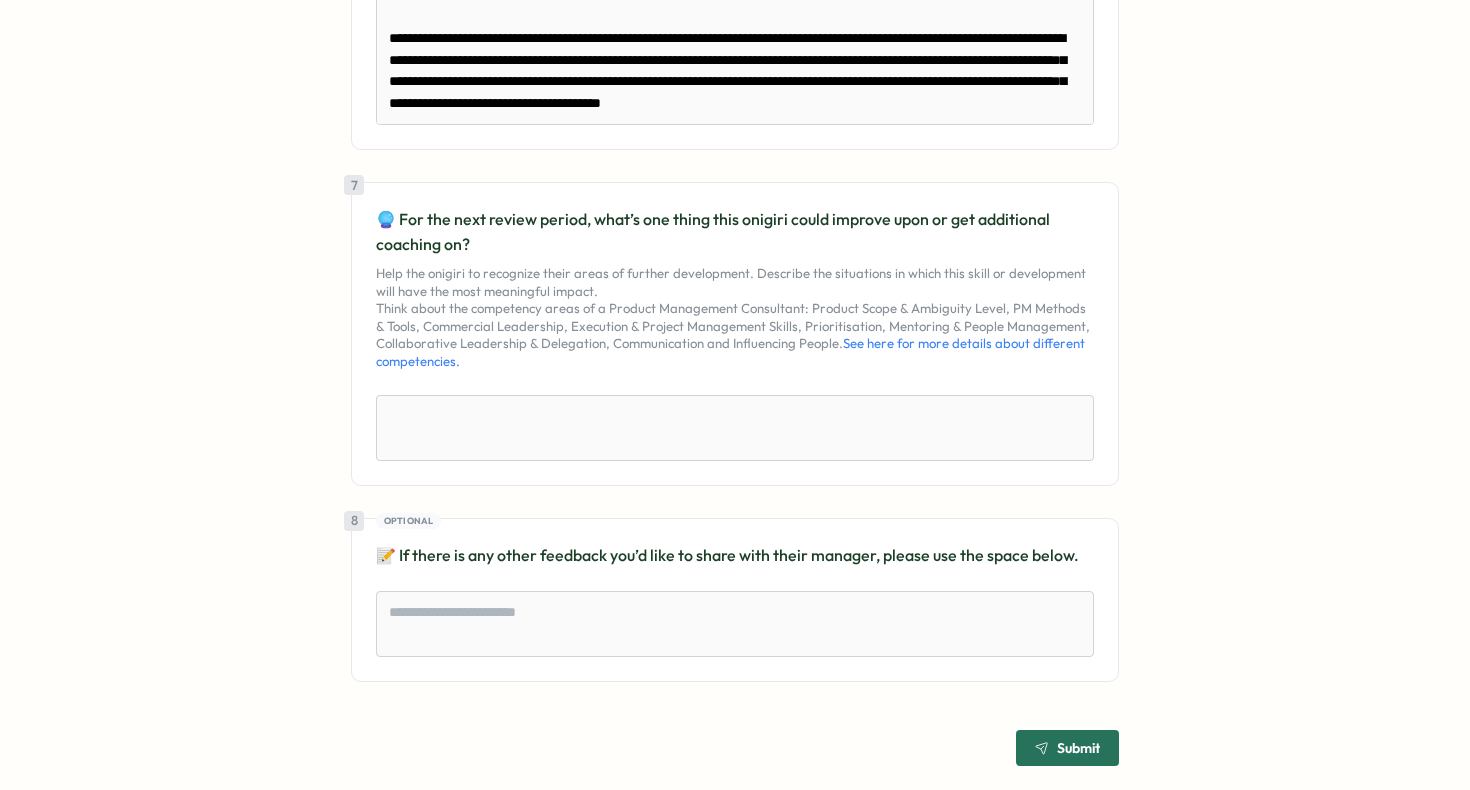 click on "🔮 For the next review period, what’s one thing this onigiri could improve upon or get additional coaching on?" at bounding box center (735, 232) 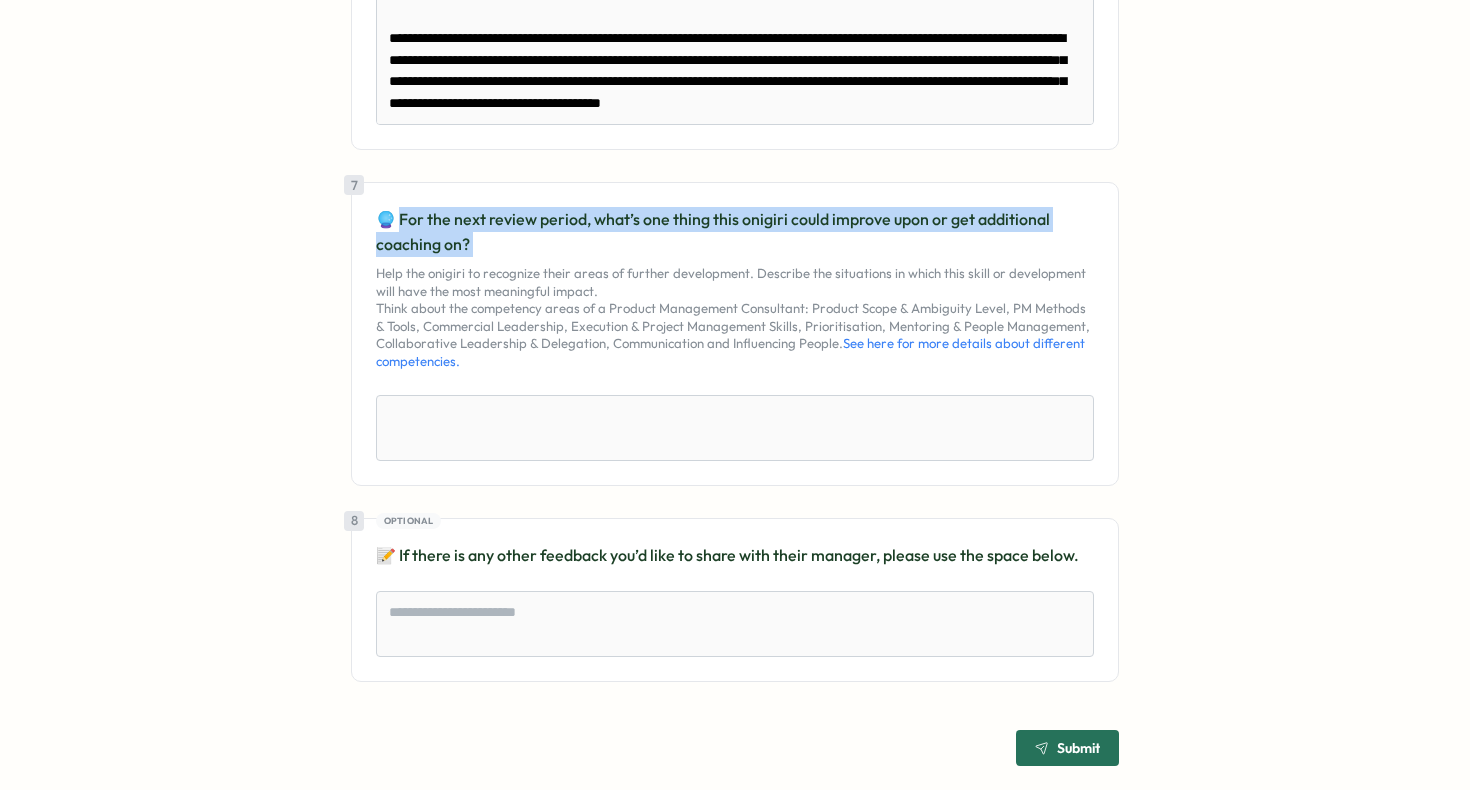 drag, startPoint x: 394, startPoint y: 217, endPoint x: 474, endPoint y: 233, distance: 81.58431 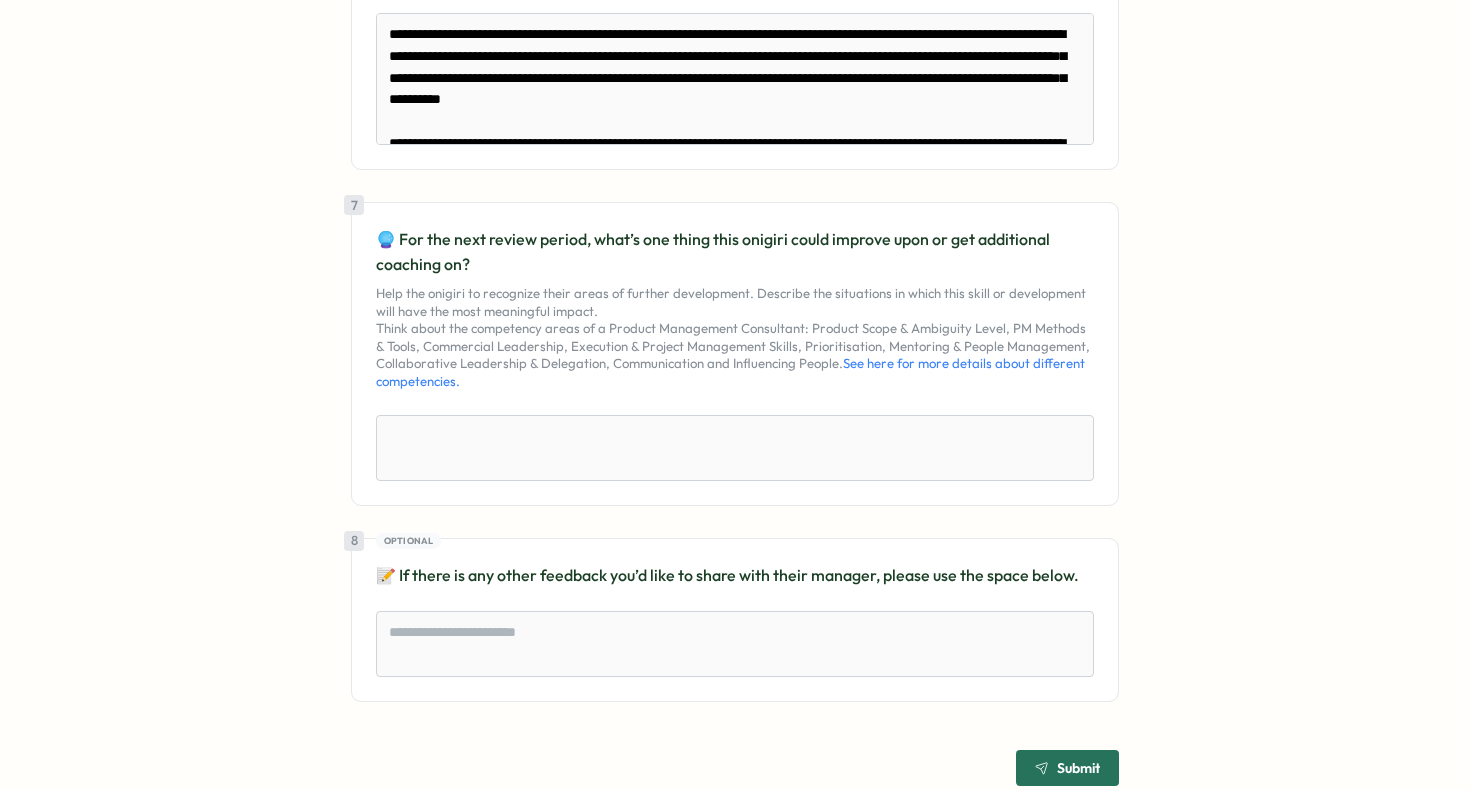 scroll, scrollTop: 2013, scrollLeft: 0, axis: vertical 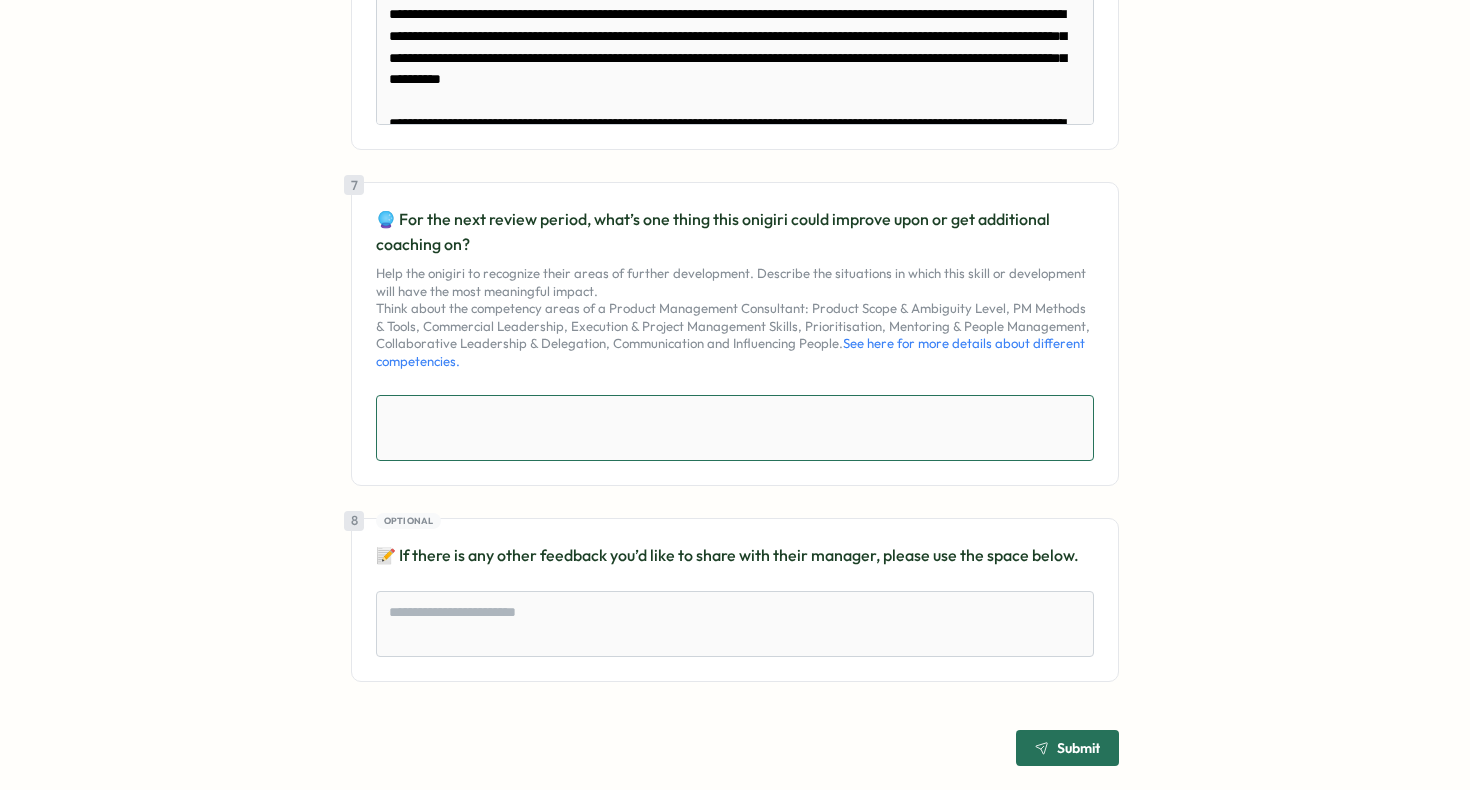 click at bounding box center (735, 428) 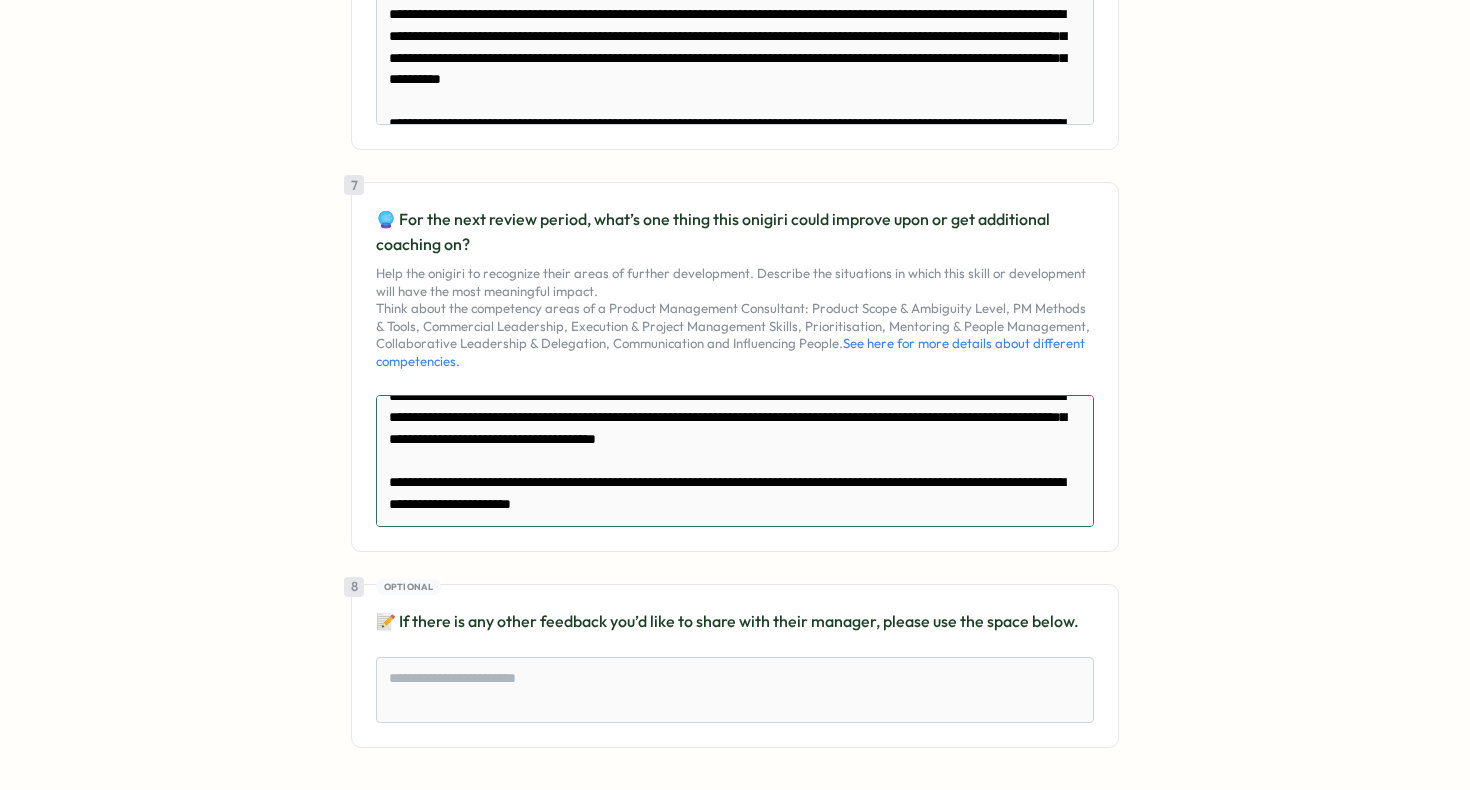 scroll, scrollTop: 0, scrollLeft: 0, axis: both 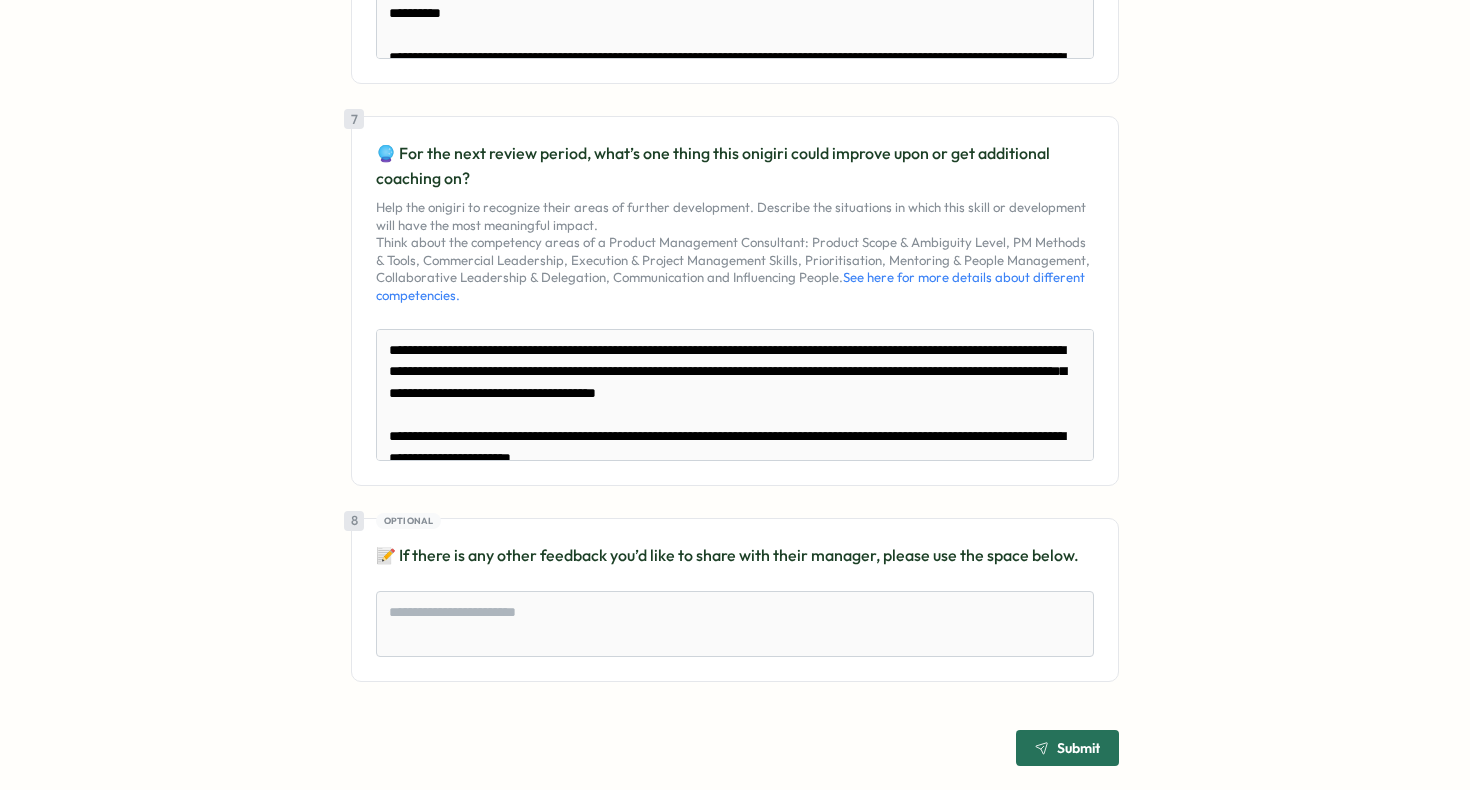 click on "Submit" at bounding box center [1078, 748] 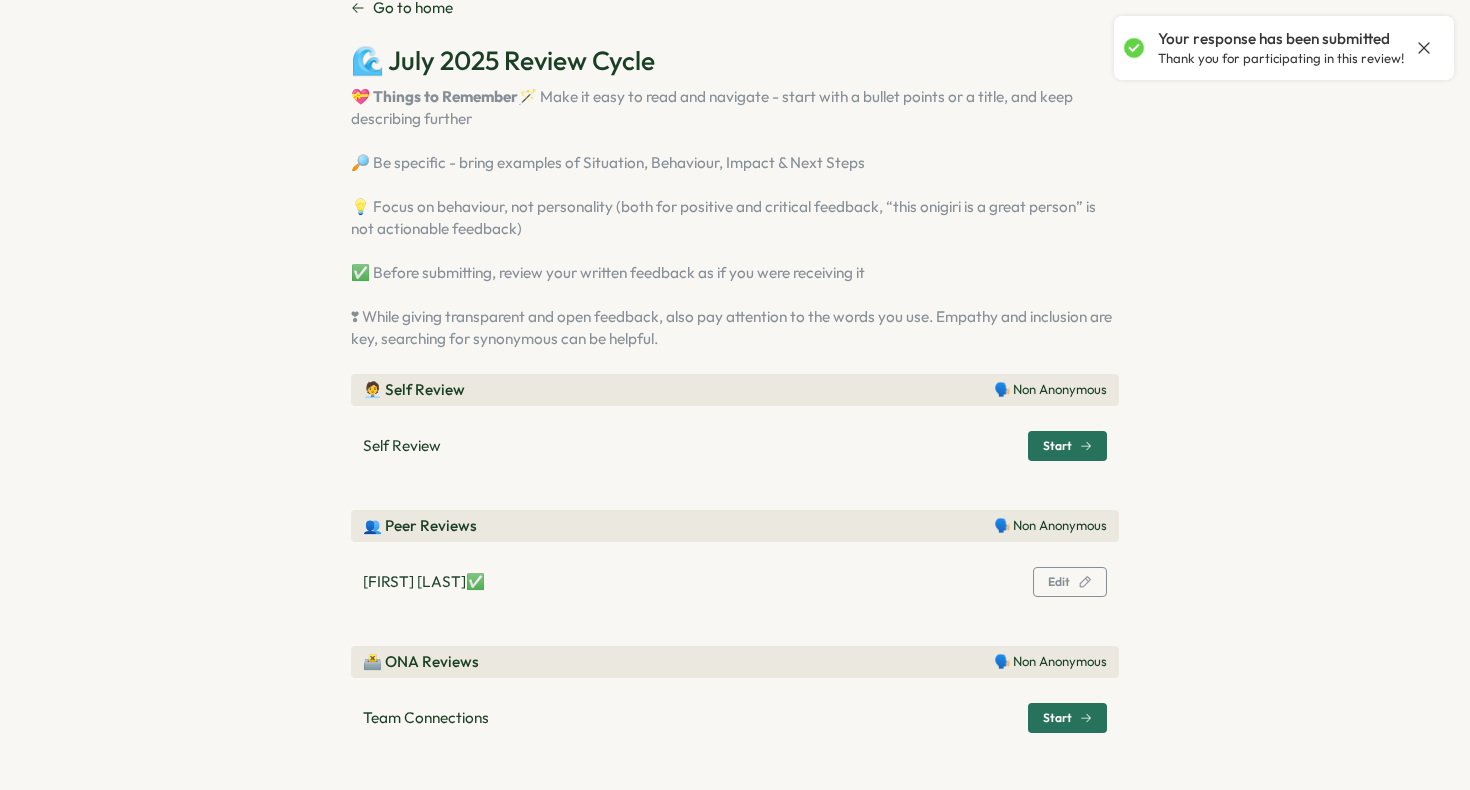scroll, scrollTop: 73, scrollLeft: 0, axis: vertical 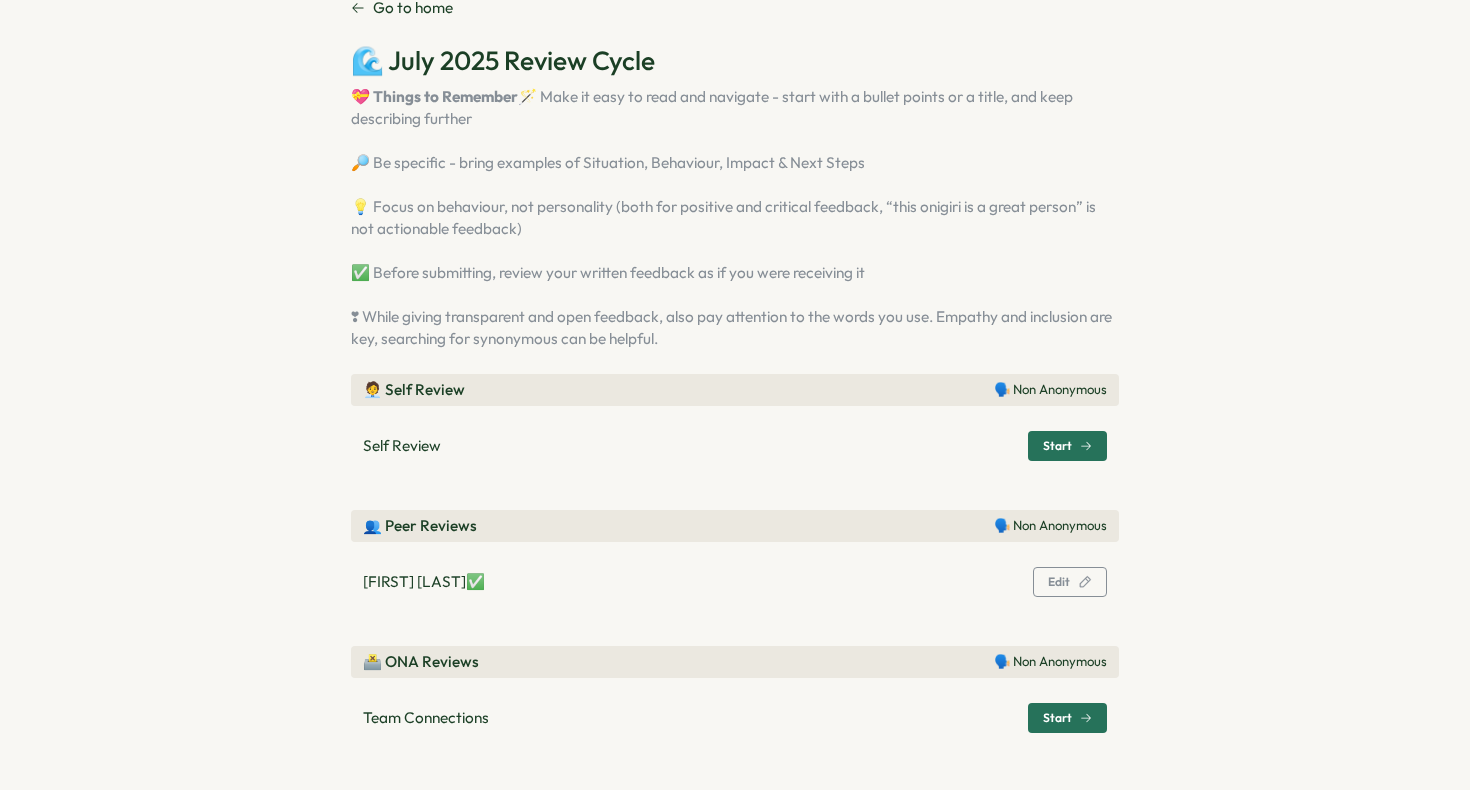 click on "Start" at bounding box center [1067, 718] 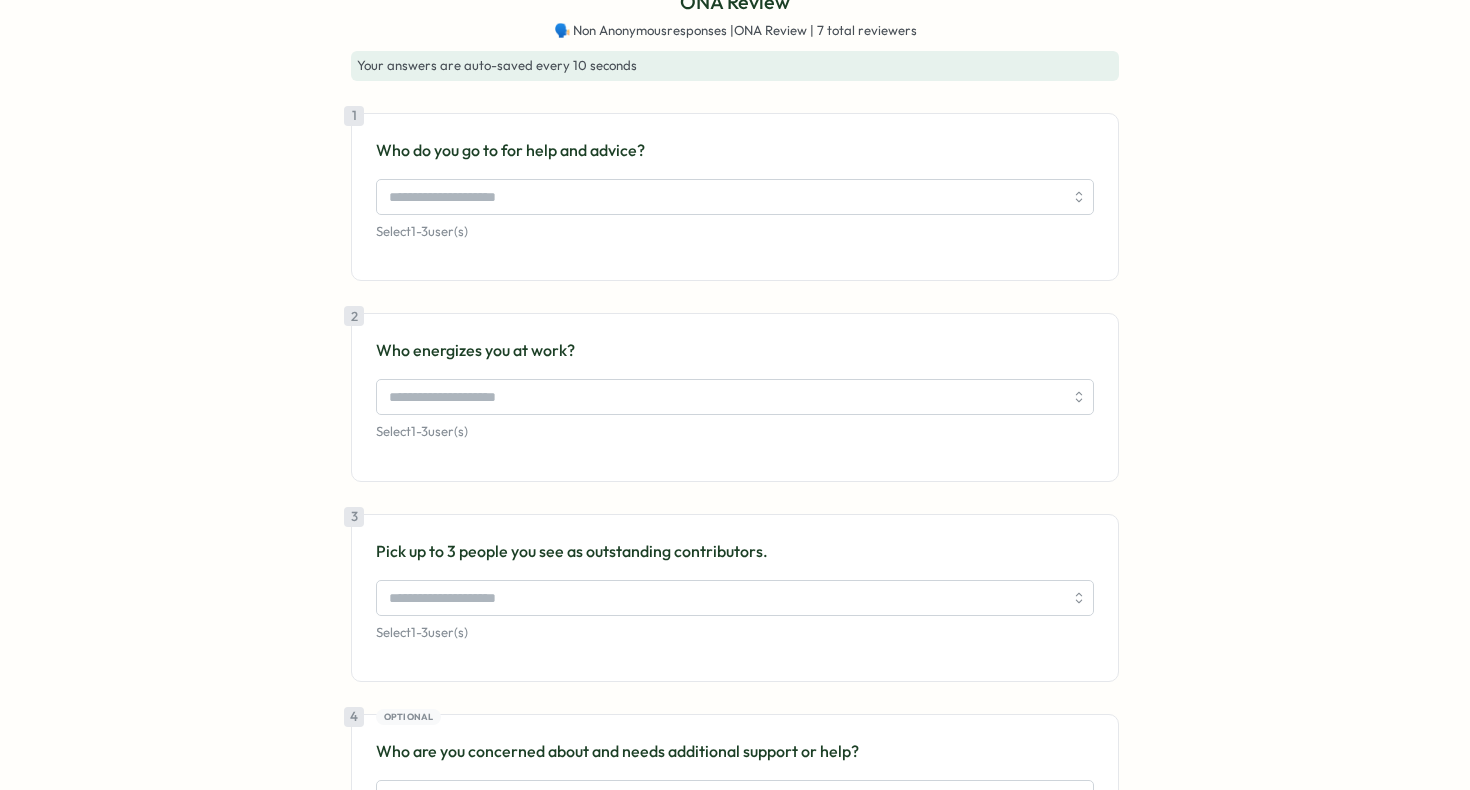 scroll, scrollTop: 100, scrollLeft: 0, axis: vertical 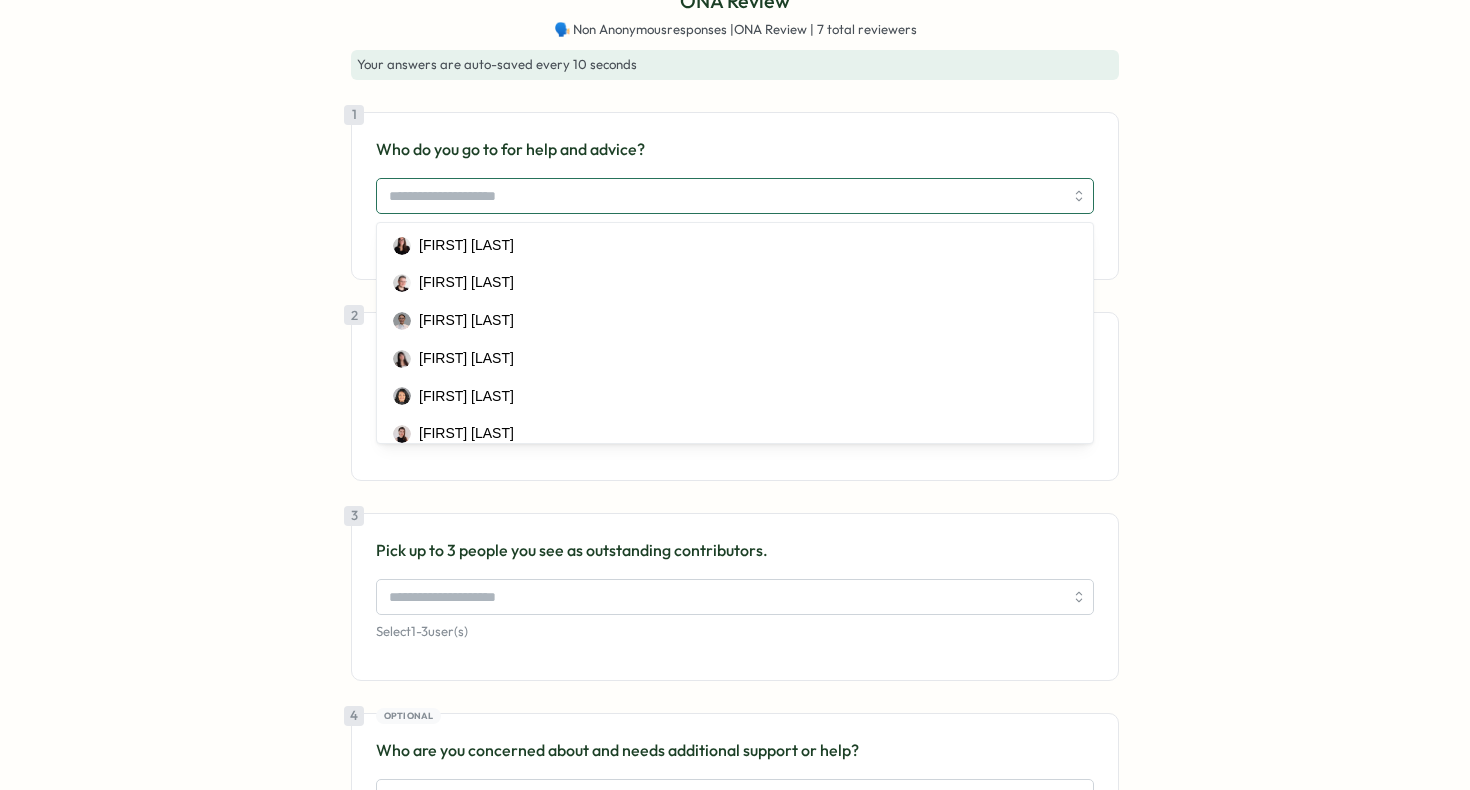 click at bounding box center (726, 196) 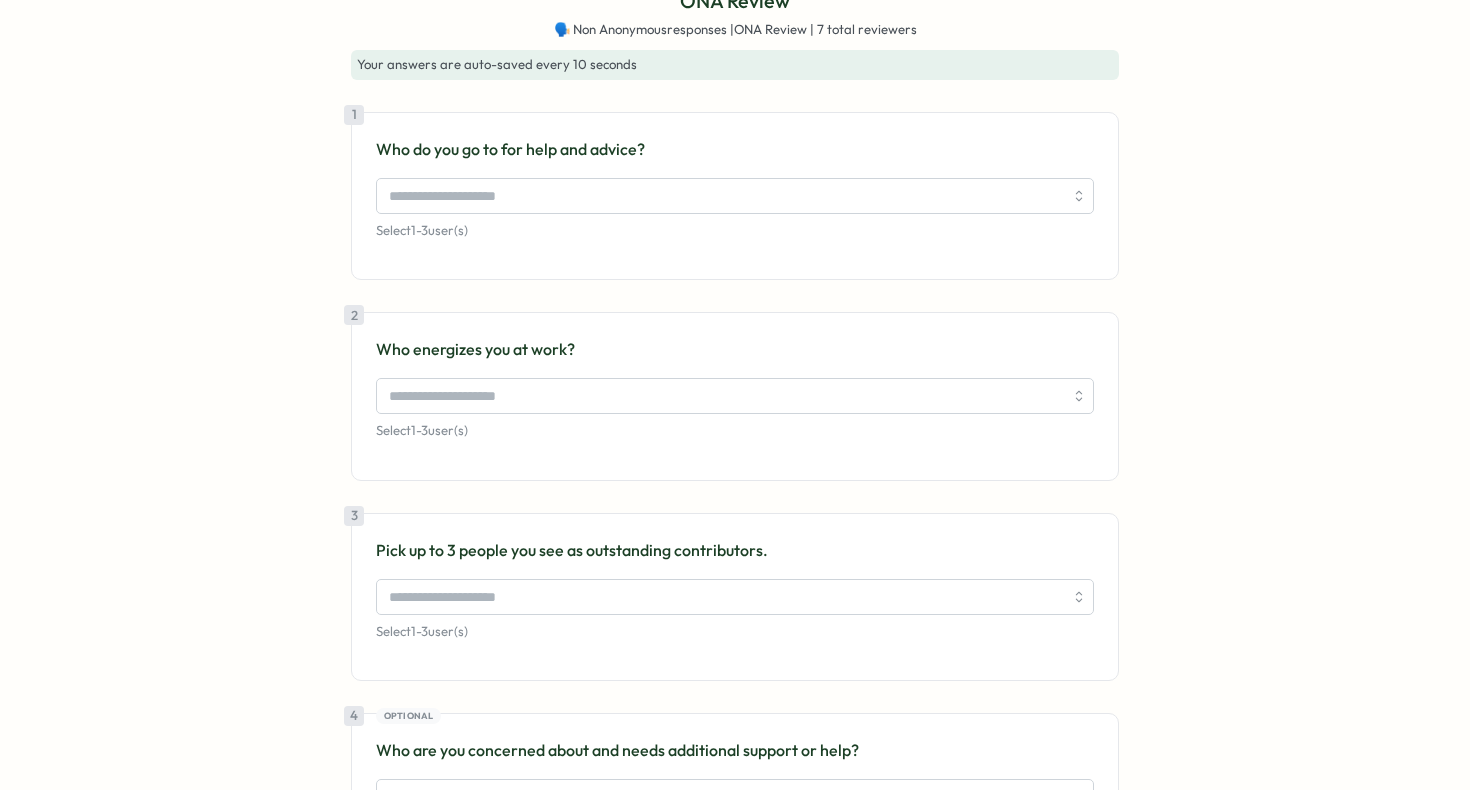 click on "ONA Review 🗣️ Non Anonymous  responses |  ONA Review   | 7 total reviewers Your answers are auto-saved every 10 seconds 1 Who do you go to for help and advice? Select  1  -  3  user(s) 2 Who energizes you at work? Select  1  -  3  user(s) 3 Pick up to 3 people you see as outstanding contributors. Select  1  -  3  user(s) 4 Optional Who are you concerned about and needs additional support or help? Select  1  -  3  user(s) Submit" at bounding box center [735, 476] 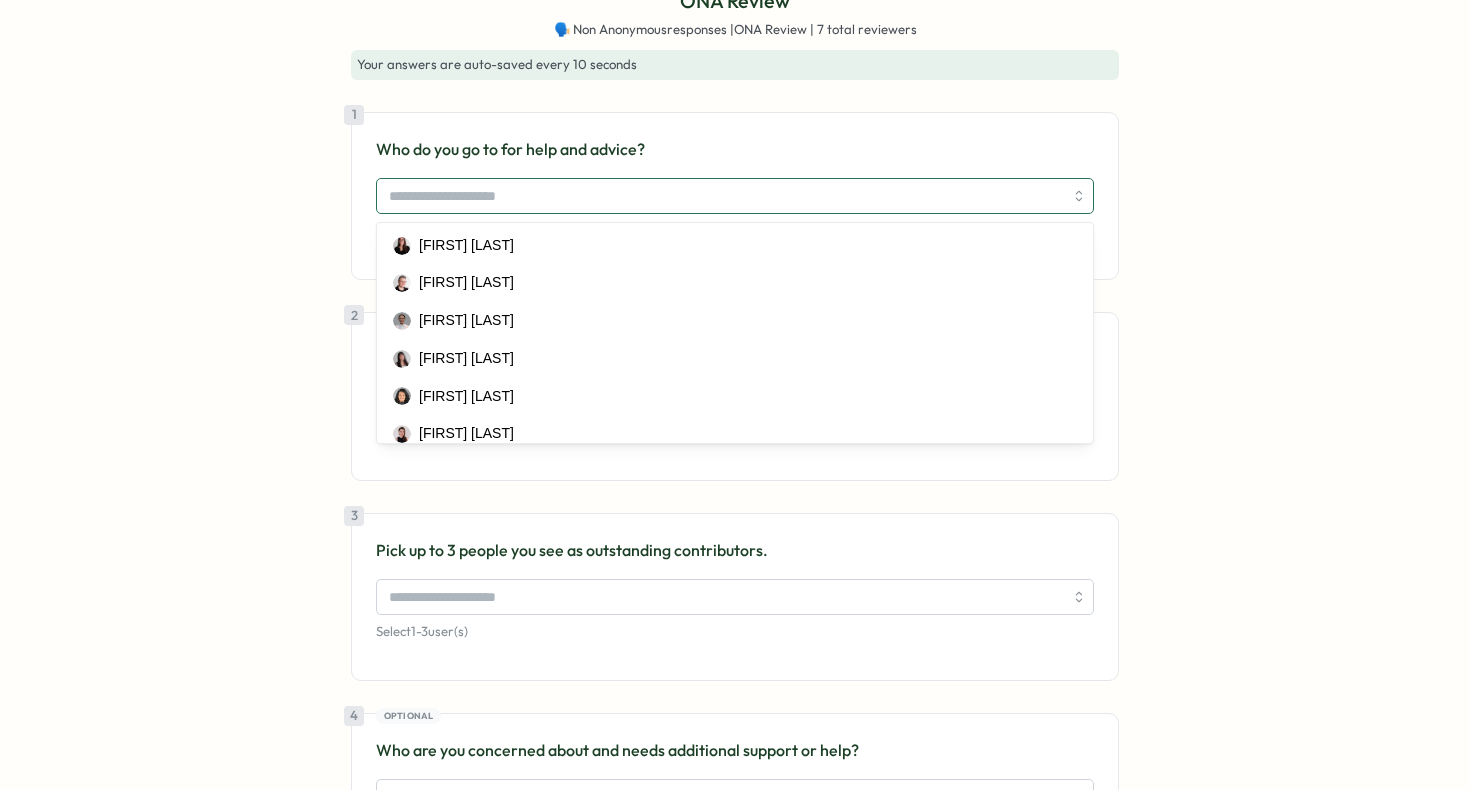 click at bounding box center (726, 196) 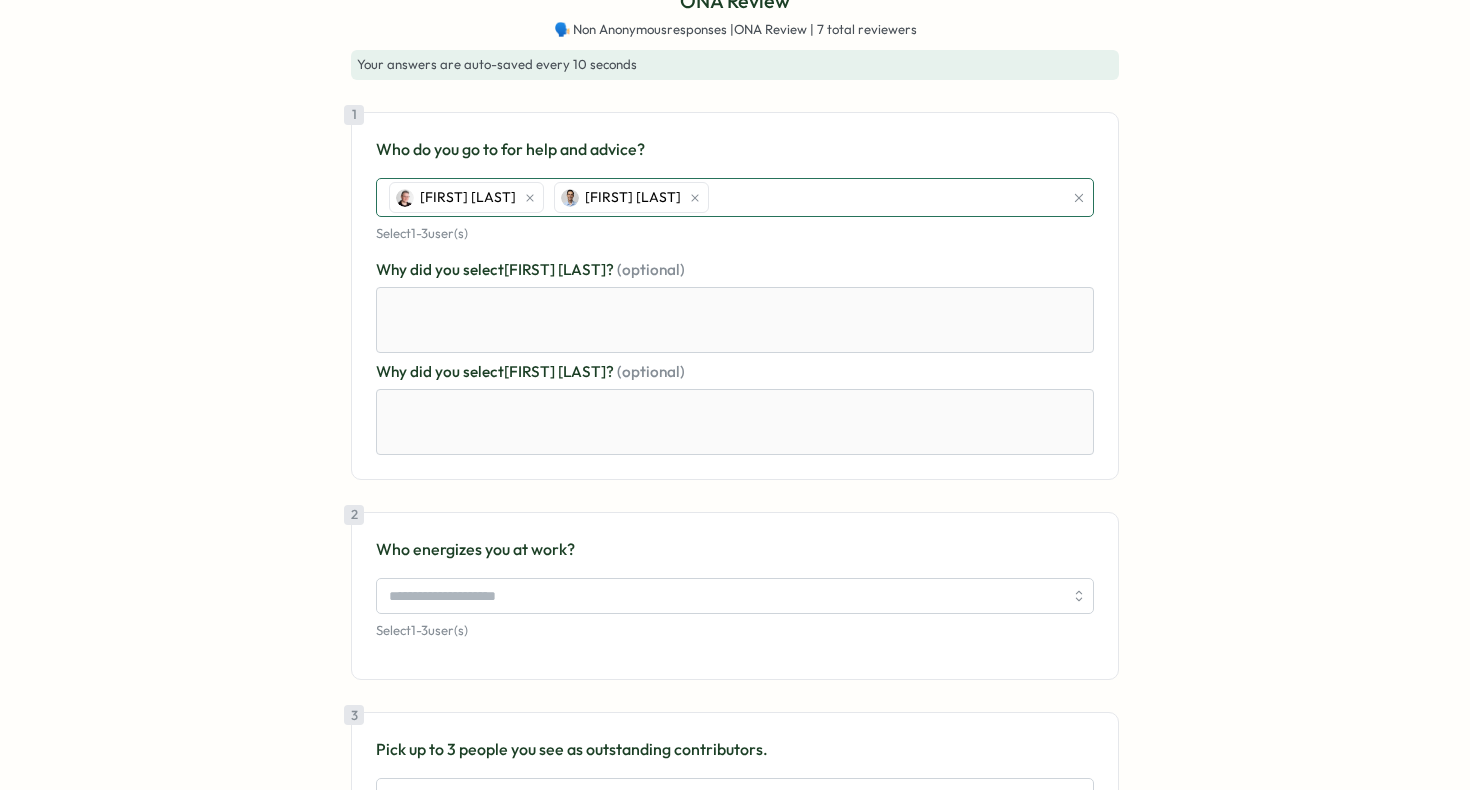 click on "[FIRST] [LAST] [FIRST] [LAST]" at bounding box center [723, 198] 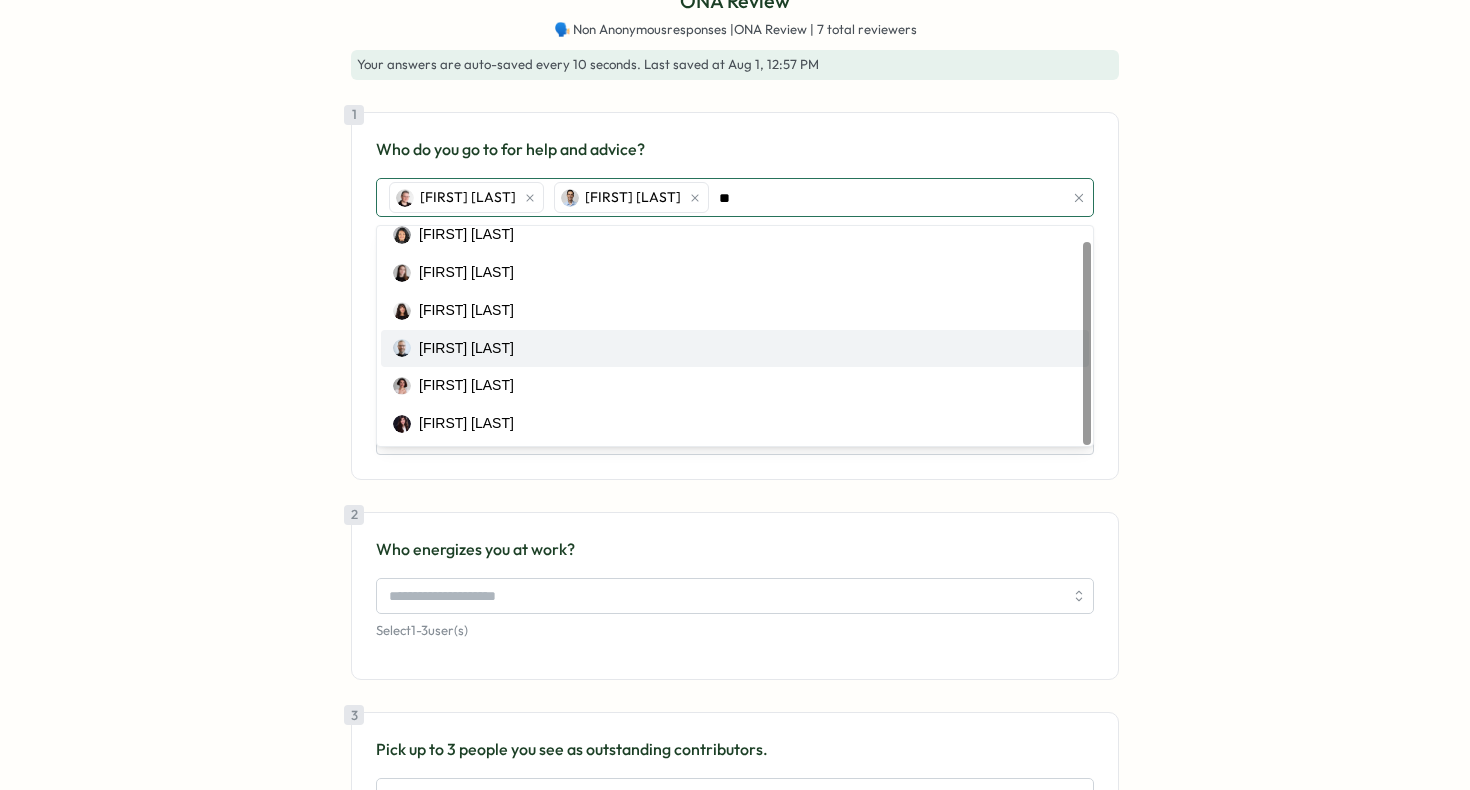 scroll, scrollTop: 0, scrollLeft: 0, axis: both 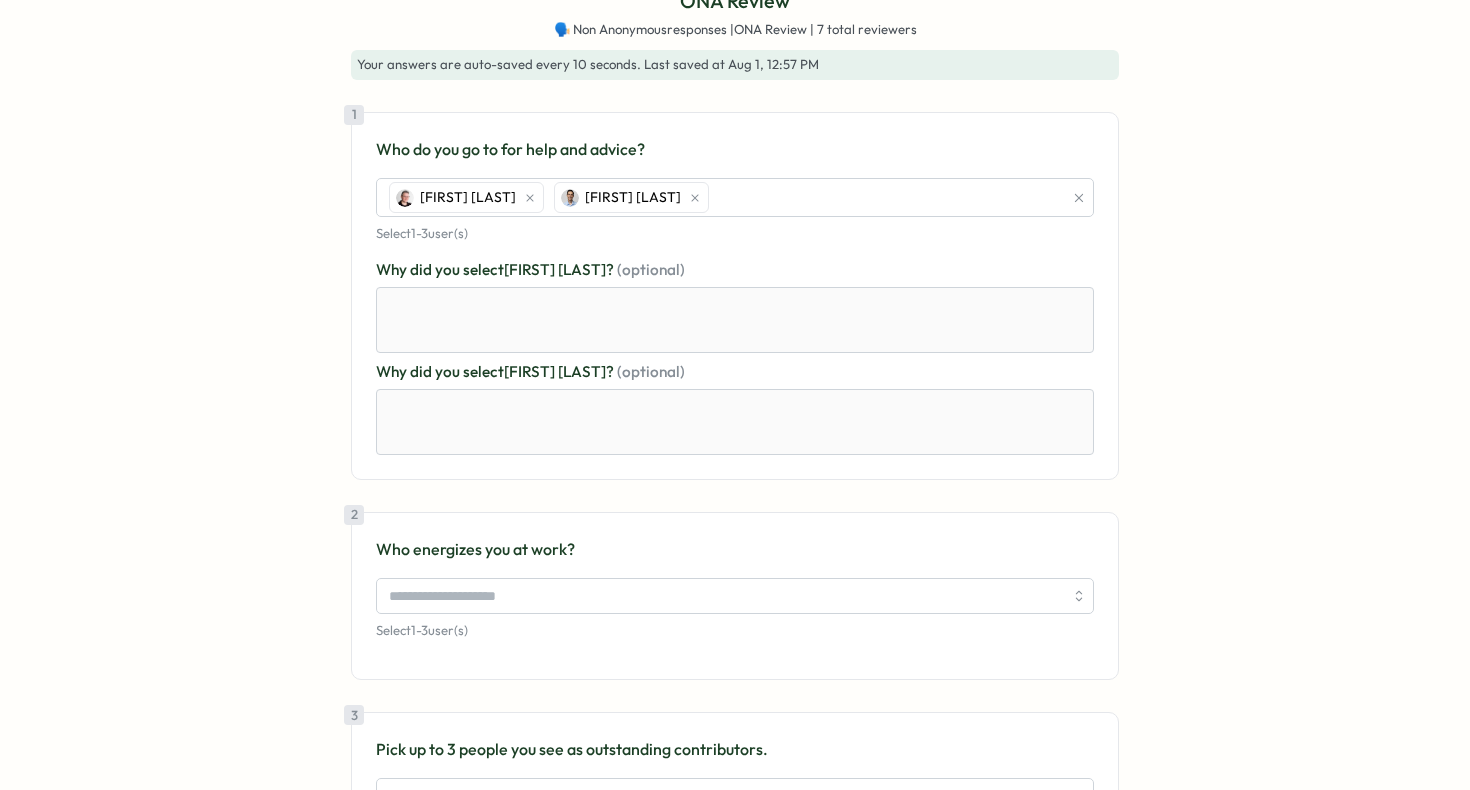 click on "ONA Review 🗣️ Non Anonymous  responses |  ONA Review   | 7 total reviewers Your answers are auto-saved every 10 seconds . Last saved at Aug 1, 12:57 PM 1 Who do you go to for help and advice? [FIRST] [LAST] [FIRST] [LAST] Select  1  -  3  user(s) Why did you select  [FIRST] [LAST] ?   (optional) Why did you select  [FIRST] [LAST] ?   (optional) 2 Who energizes you at work? Select  1  -  3  user(s) 3 Pick up to 3 people you see as outstanding contributors. Select  1  -  3  user(s) 4 Optional Who are you concerned about and needs additional support or help? Select  1  -  3  user(s) Submit" at bounding box center (735, 575) 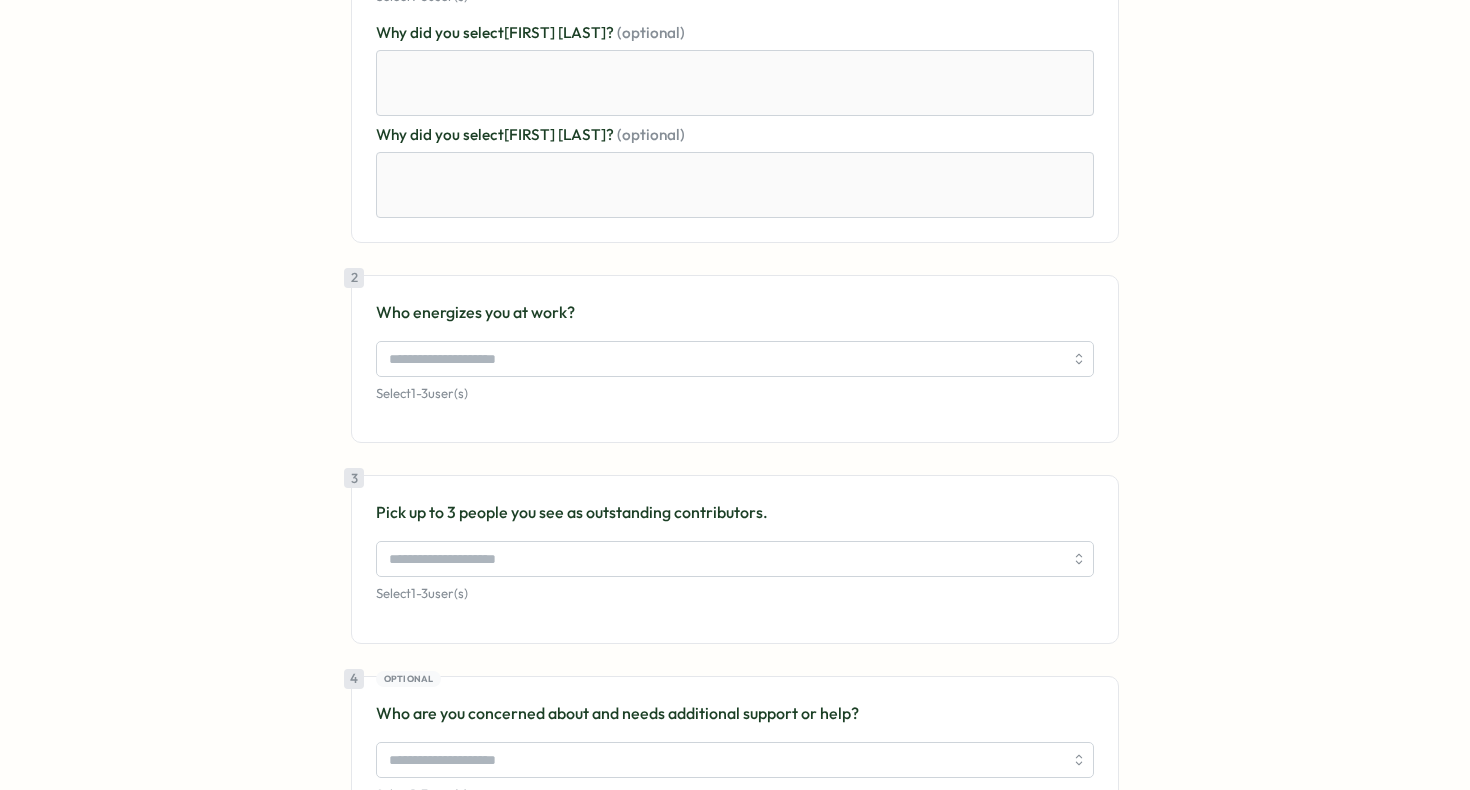 scroll, scrollTop: 335, scrollLeft: 0, axis: vertical 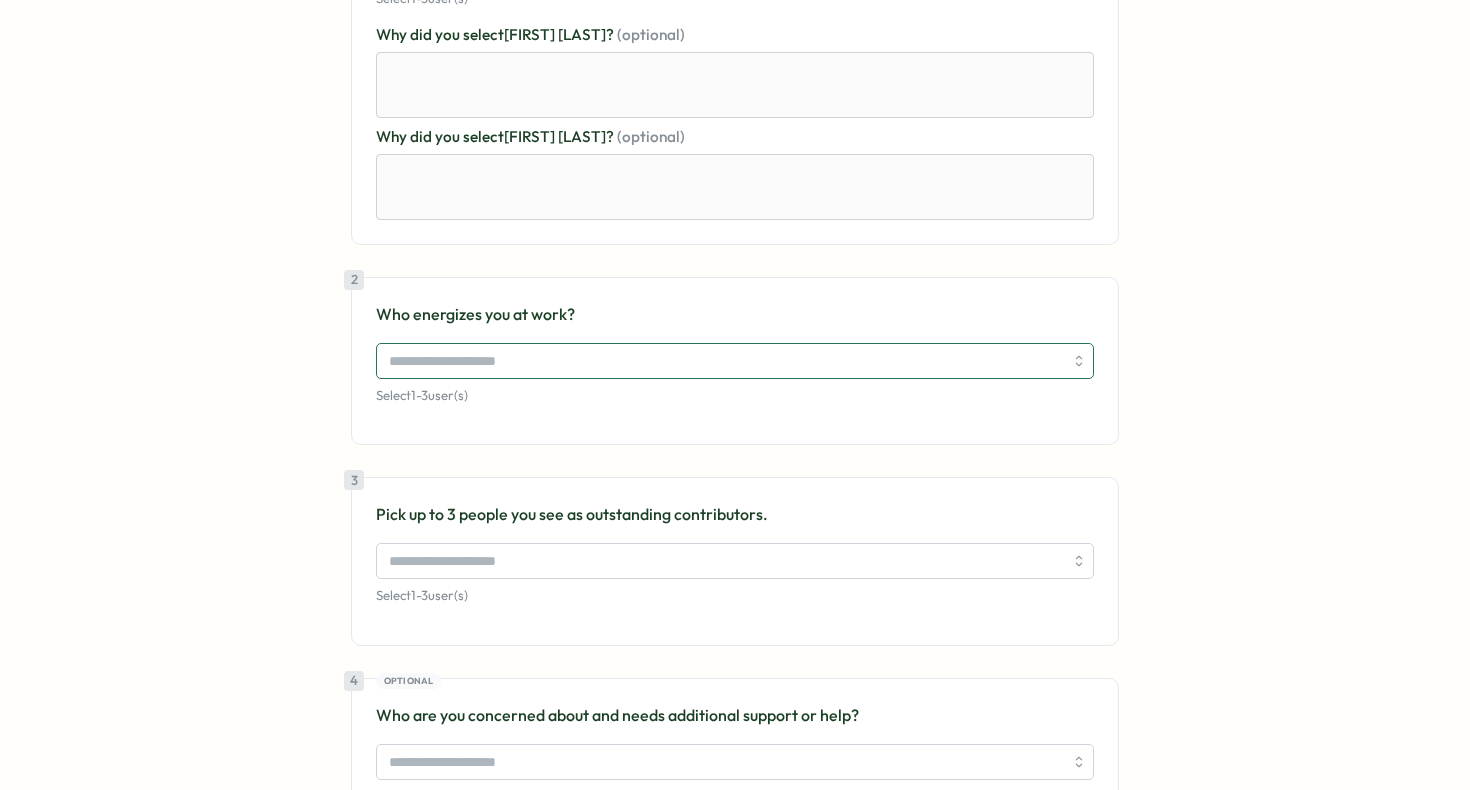 click at bounding box center [735, 361] 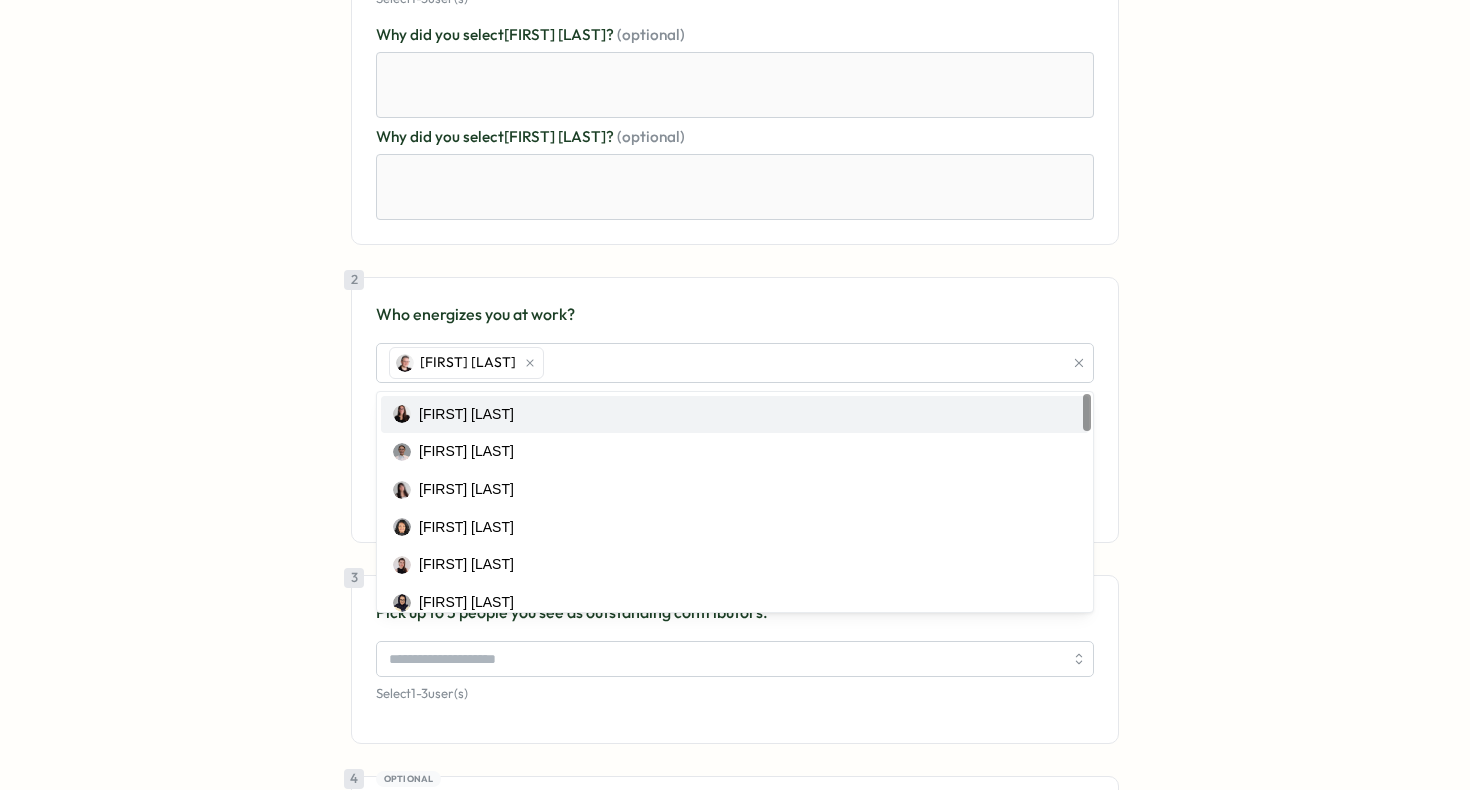 click on "ONA Review 🗣️ Non Anonymous  responses |  ONA Review   | 7 total reviewers Your answers are auto-saved every 10 seconds . Last saved at Aug 1, 12:57 PM 1 Who do you go to for help and advice? [FIRST] [LAST] [FIRST] [LAST] Select  1  -  3  user(s) Why did you select  [FIRST] [LAST] ?   (optional) Why did you select  [FIRST] [LAST] ?   (optional) 2 Who energizes you at work? [FIRST] [LAST] [FIRST] [LAST] [FIRST] [LAST] [FIRST] [LAST] [FIRST] [LAST] [FIRST] [LAST] [FIRST] [LAST] [FIRST] [LAST] [FIRST] [LAST] [FIRST] [LAST] [FIRST] [LAST] [FIRST] [LAST] [FIRST] [LAST] [FIRST] [LAST] [FIRST] [LAST] [FIRST] [LAST] [FIRST] [LAST] [FIRST] [LAST] [FIRST] [LAST] [FIRST] [LAST] [FIRST] [LAST] [FIRST] [LAST] [FIRST] [LAST] [FIRST] [LAST] [FIRST] [LAST] [FIRST] [LAST] [FIRST] [LAST] [FIRST] [LAST] Select  1  -  3  user(s) Why did you select  [FIRST] [LAST] ?   (optional) 3 Select  1  -  3  user(s) 4 Optional Select  1 3" at bounding box center (735, 389) 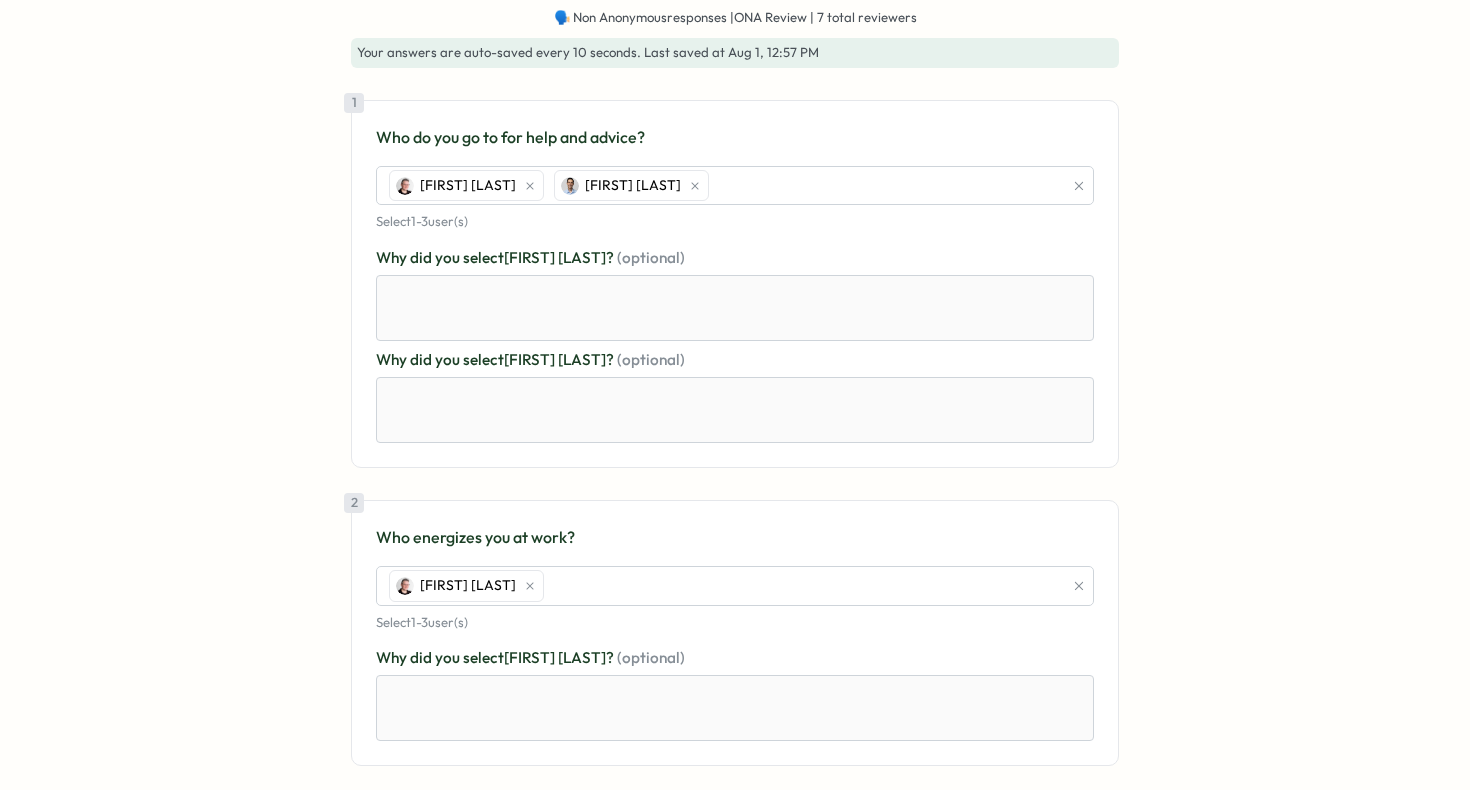 scroll, scrollTop: 0, scrollLeft: 0, axis: both 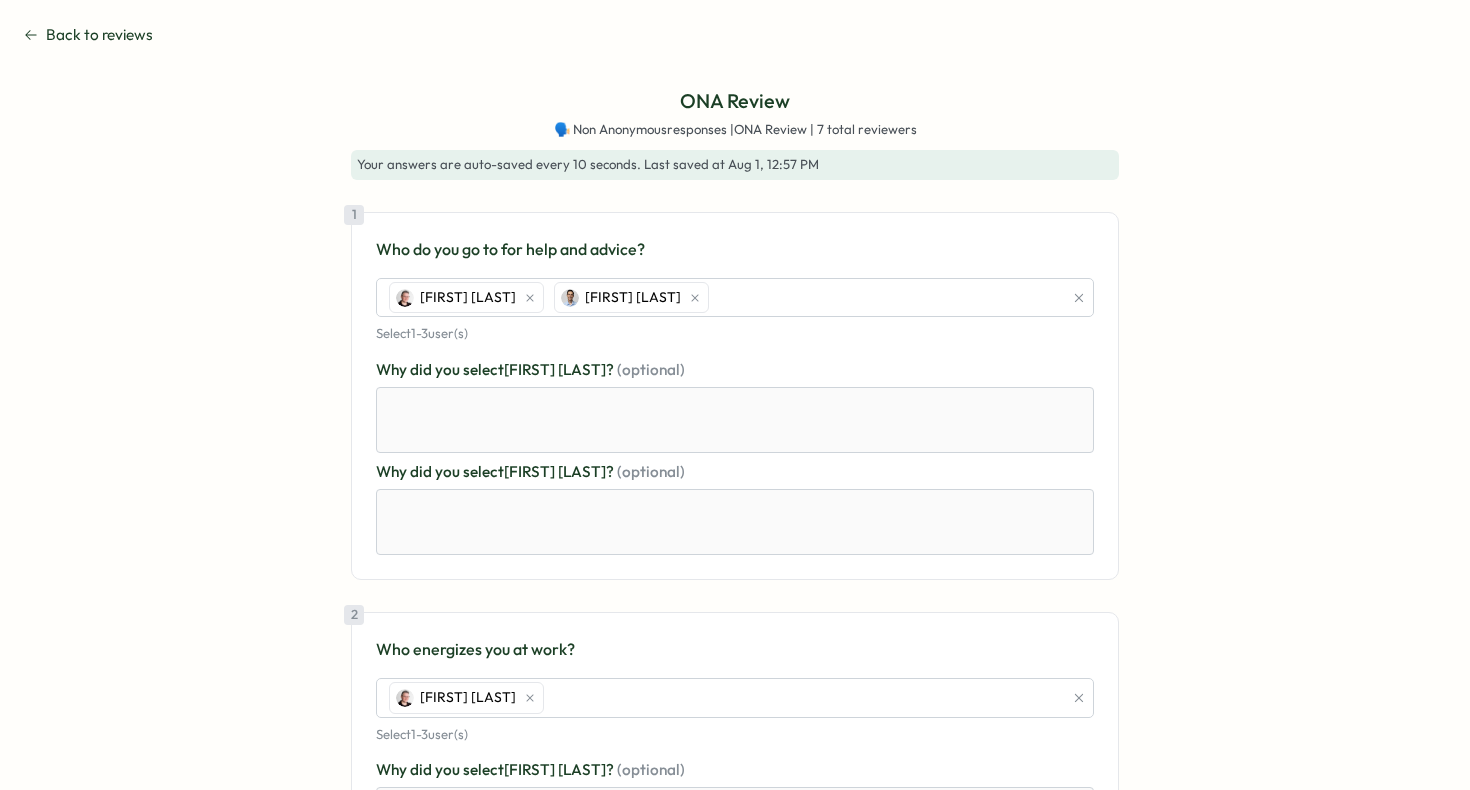click on "Back to reviews" at bounding box center (99, 35) 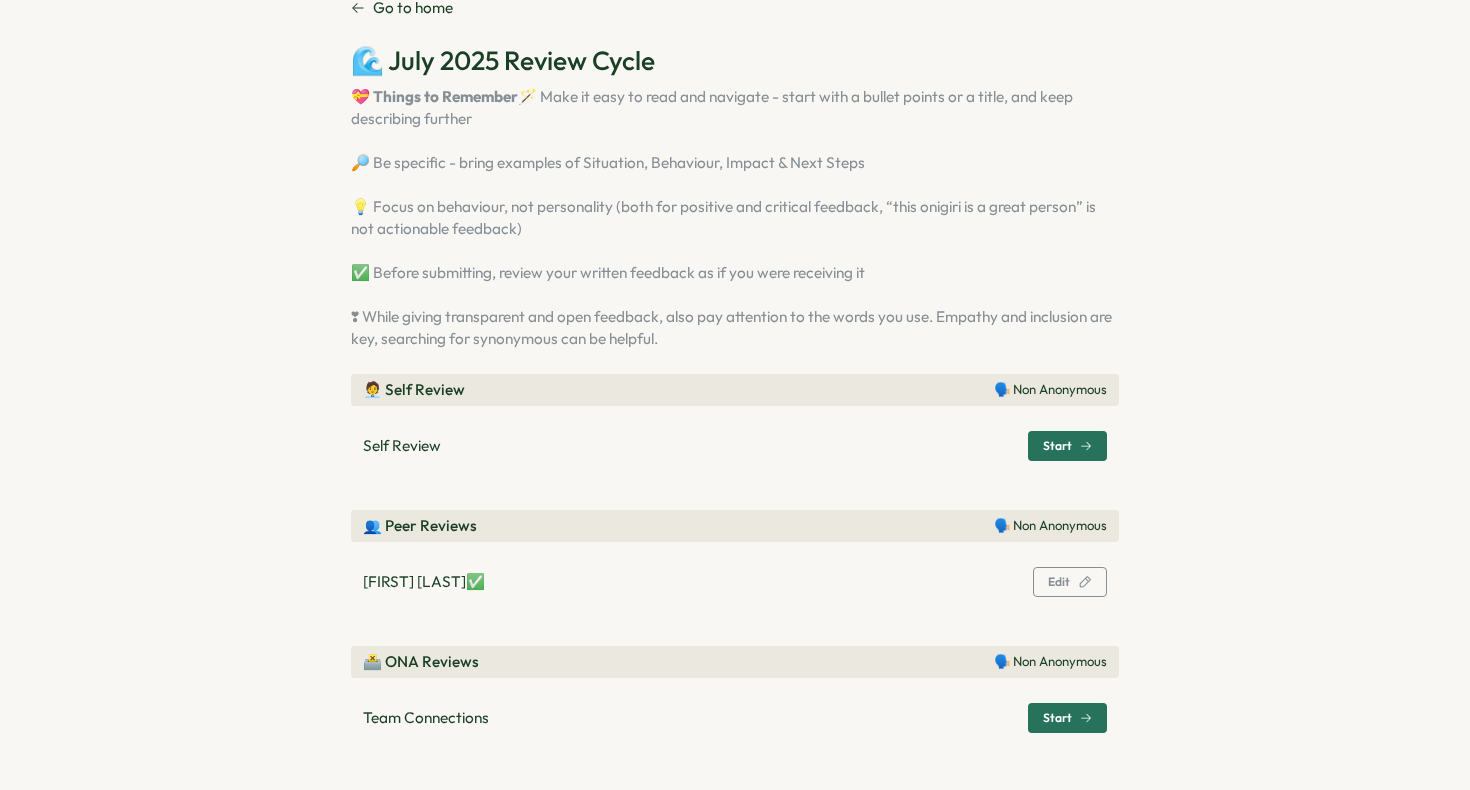 scroll, scrollTop: 60, scrollLeft: 0, axis: vertical 